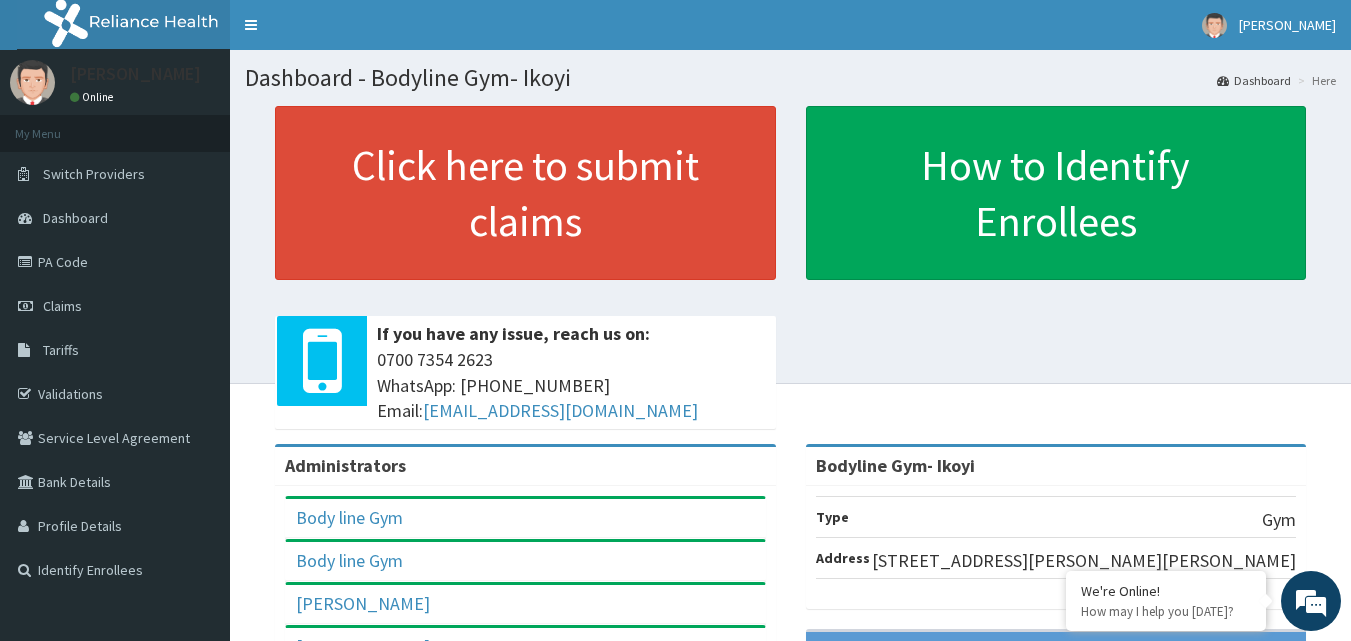 scroll, scrollTop: 0, scrollLeft: 0, axis: both 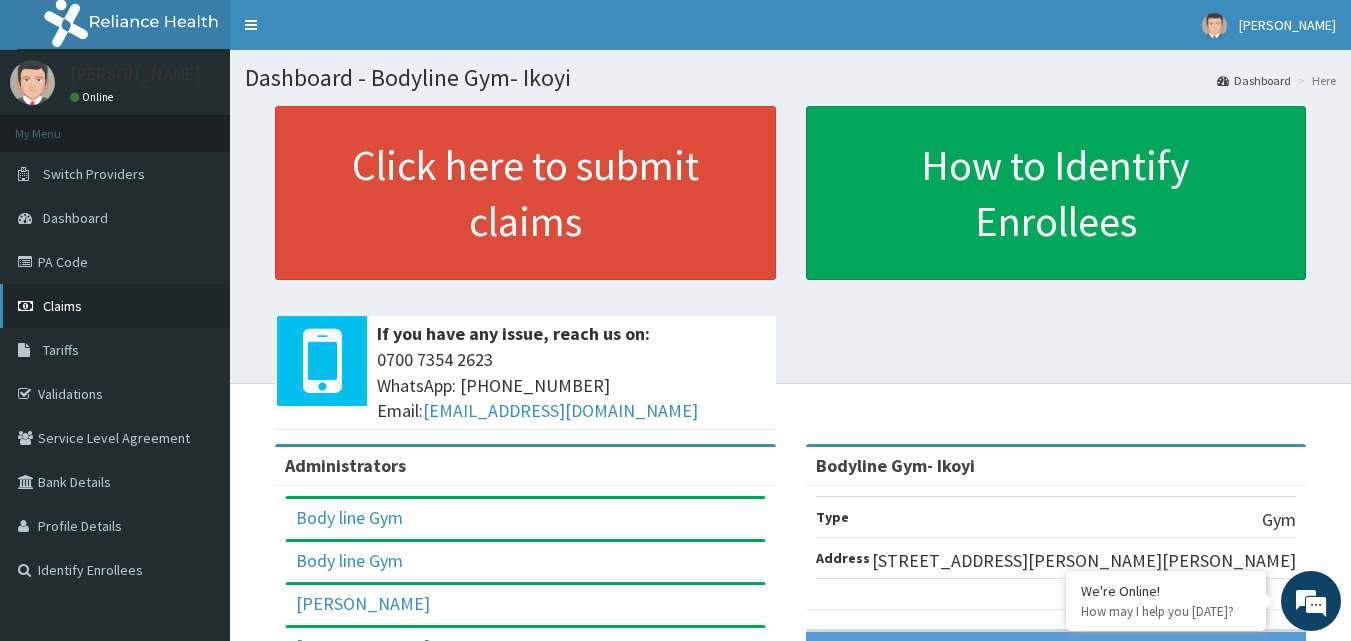click on "Claims" at bounding box center (62, 306) 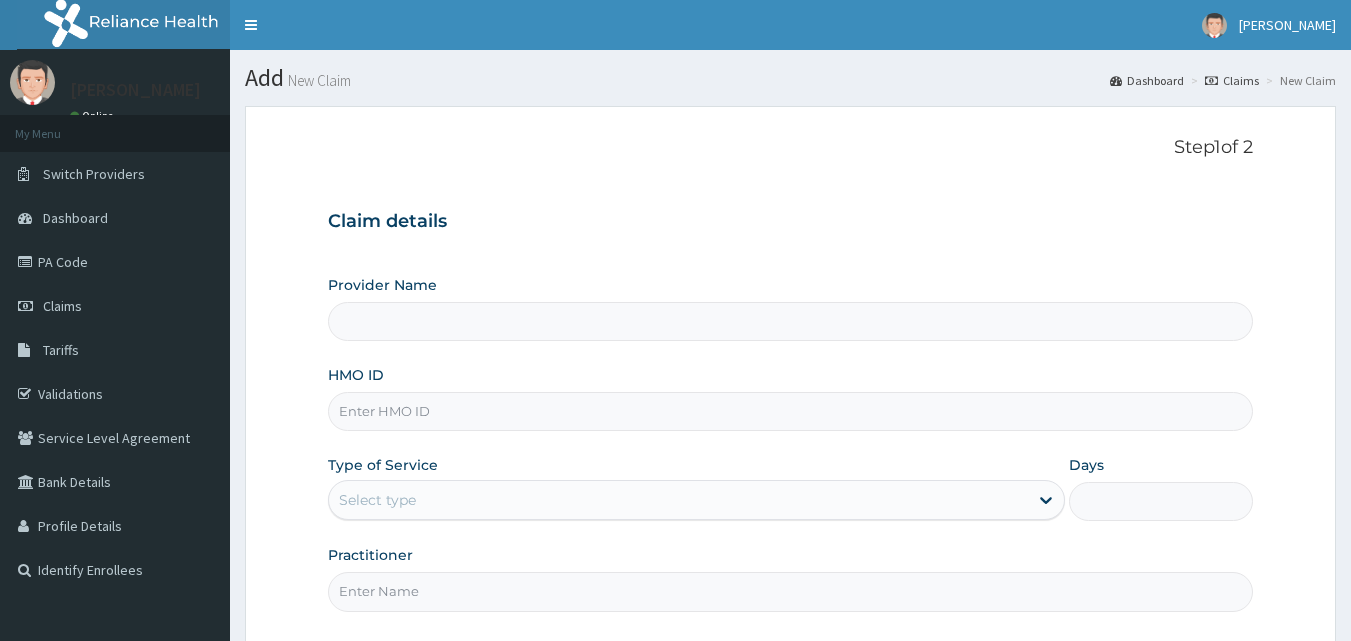 scroll, scrollTop: 0, scrollLeft: 0, axis: both 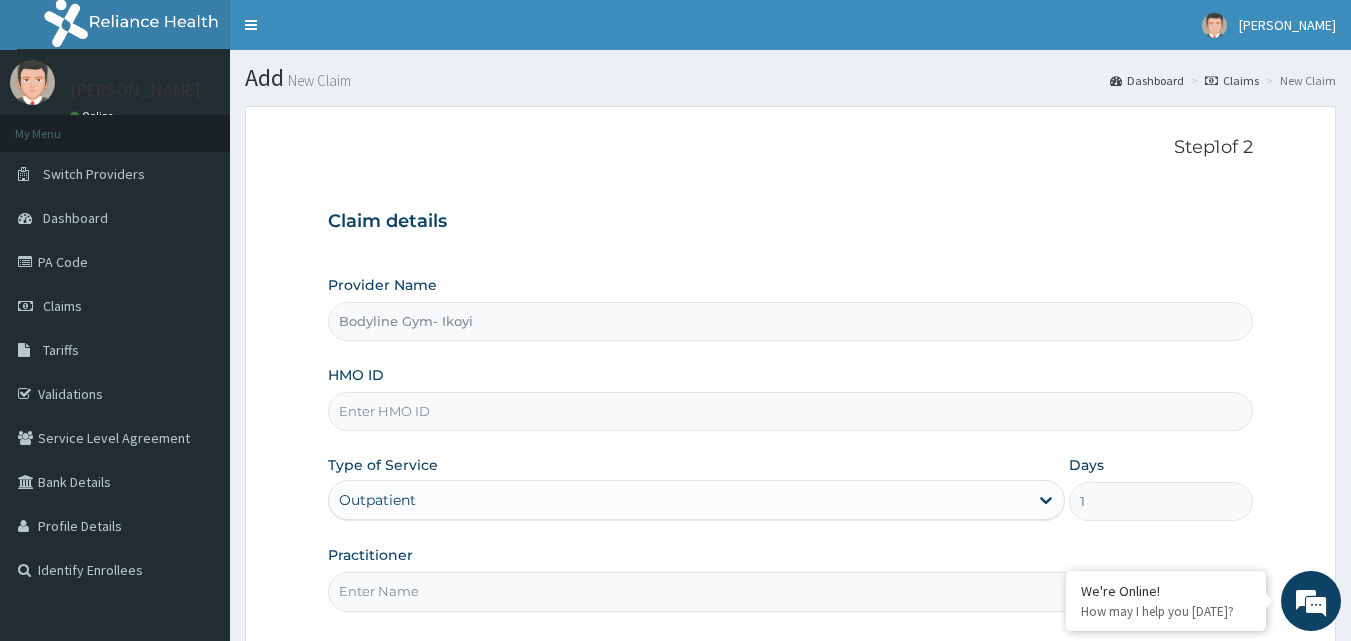 click on "HMO ID" at bounding box center [791, 411] 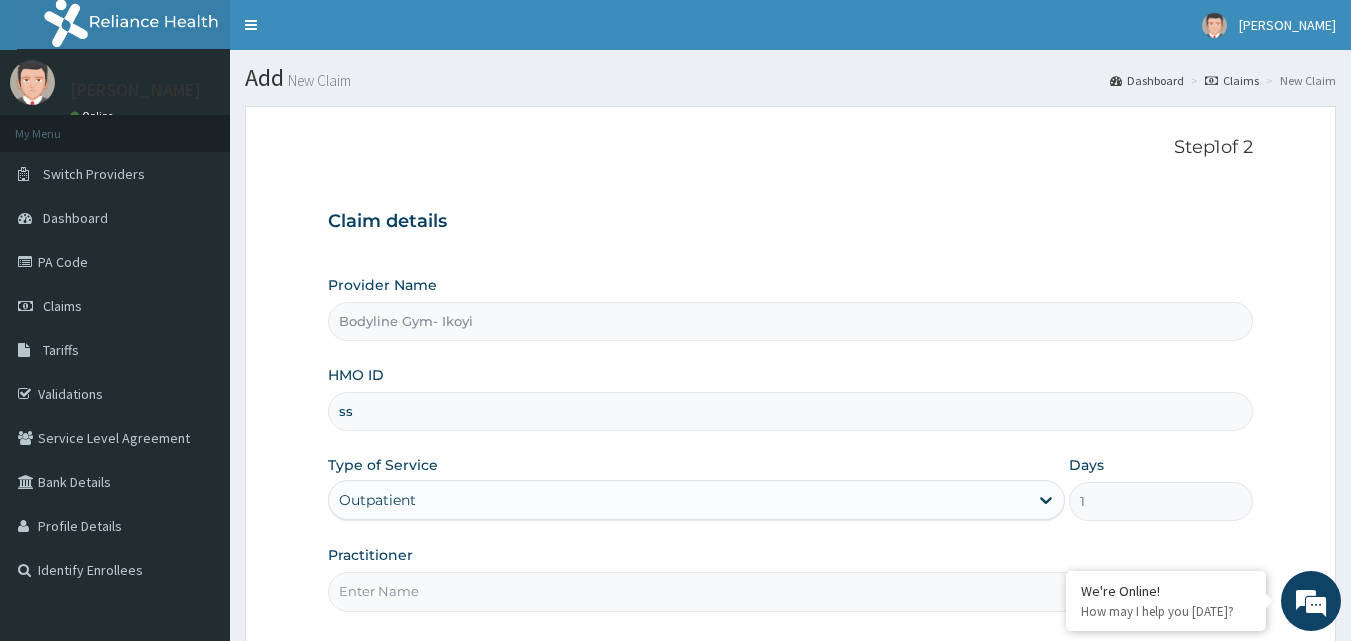 type on "s" 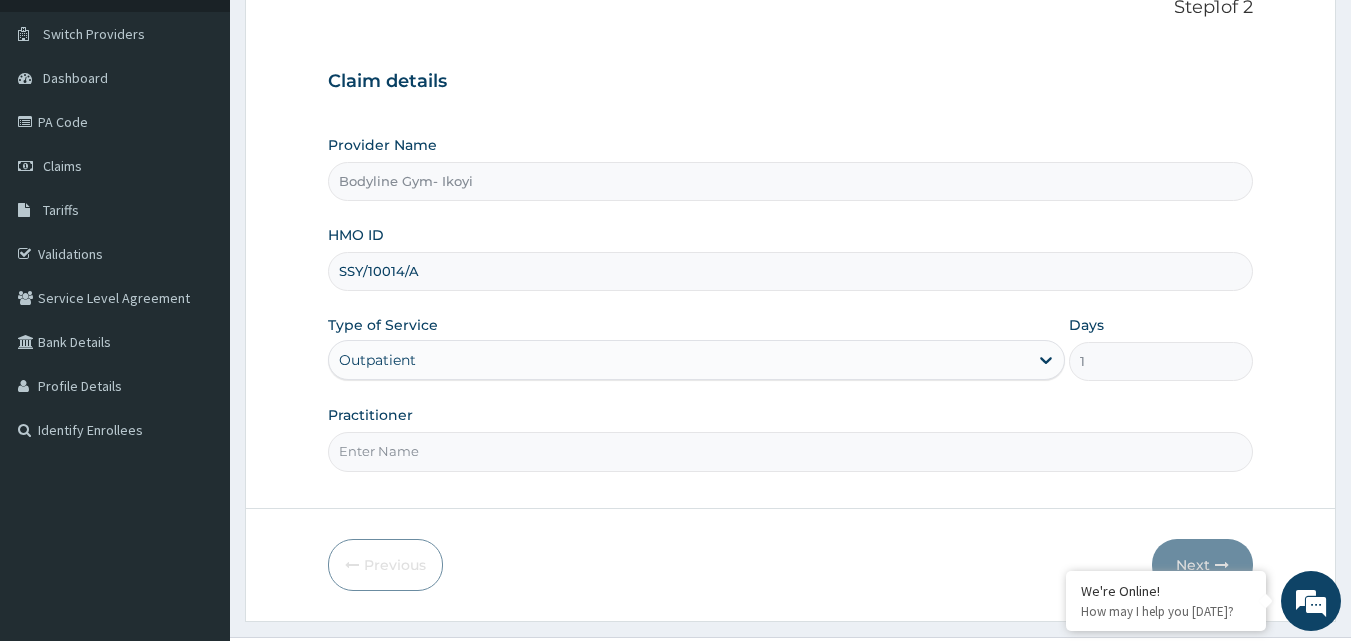 scroll, scrollTop: 187, scrollLeft: 0, axis: vertical 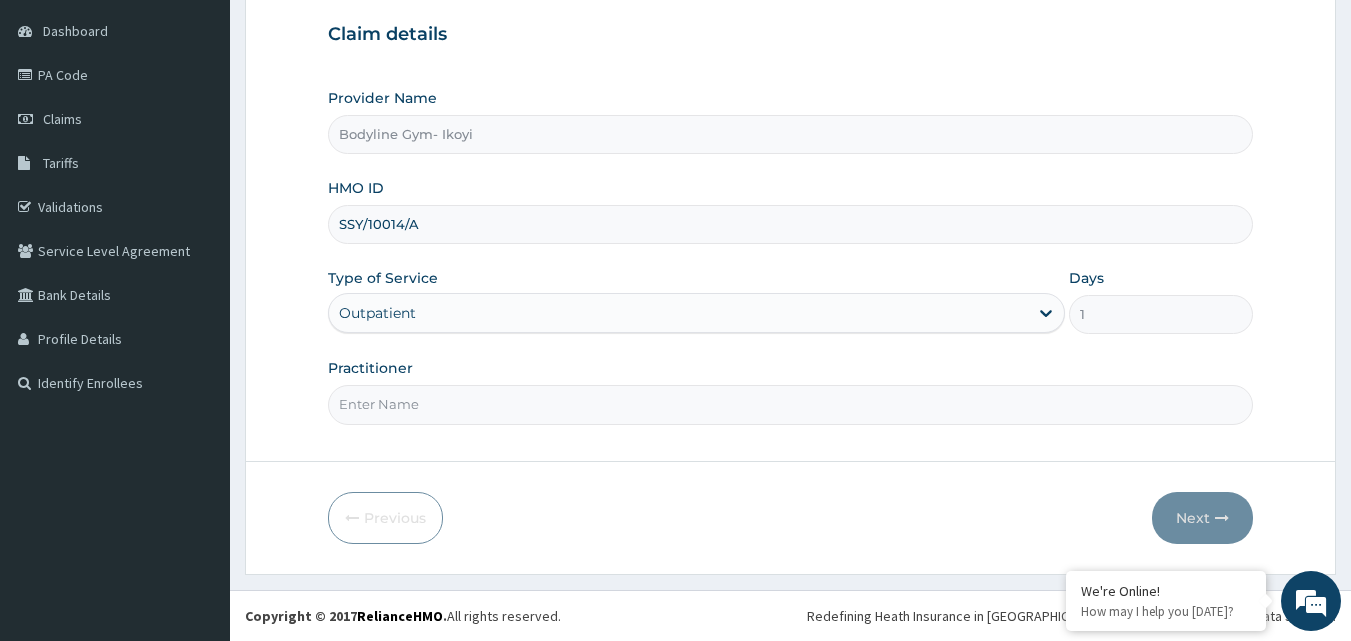 type on "SSY/10014/A" 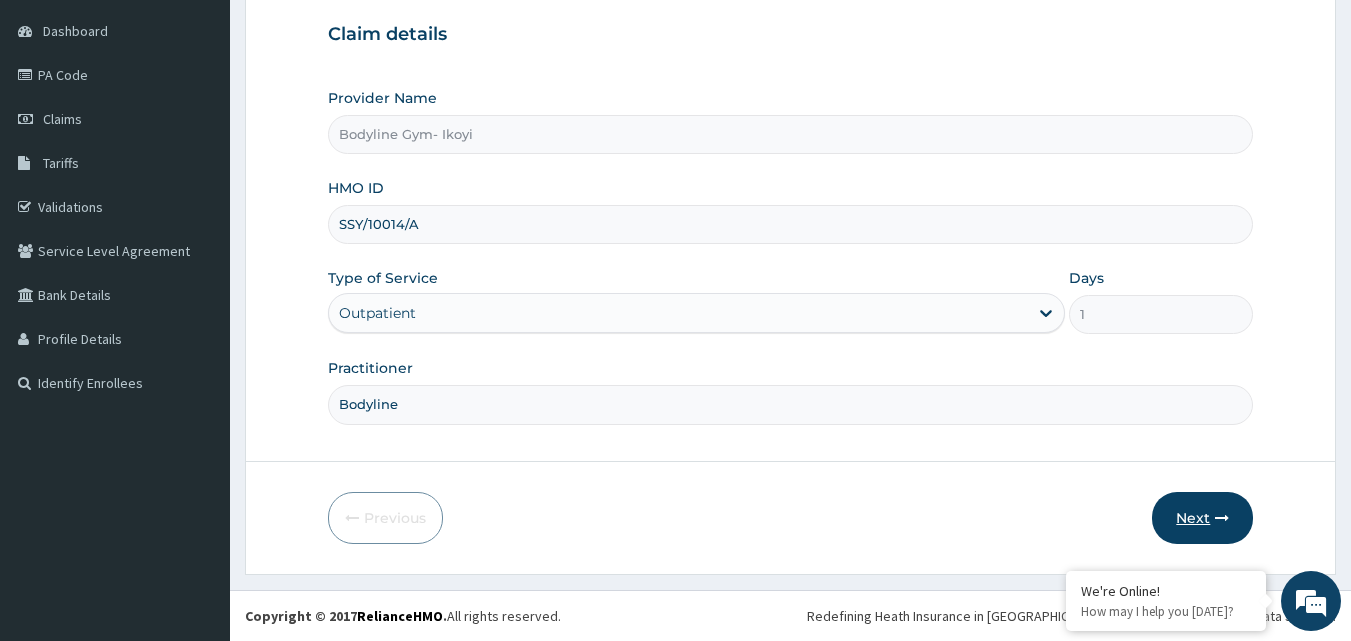 click at bounding box center (1222, 518) 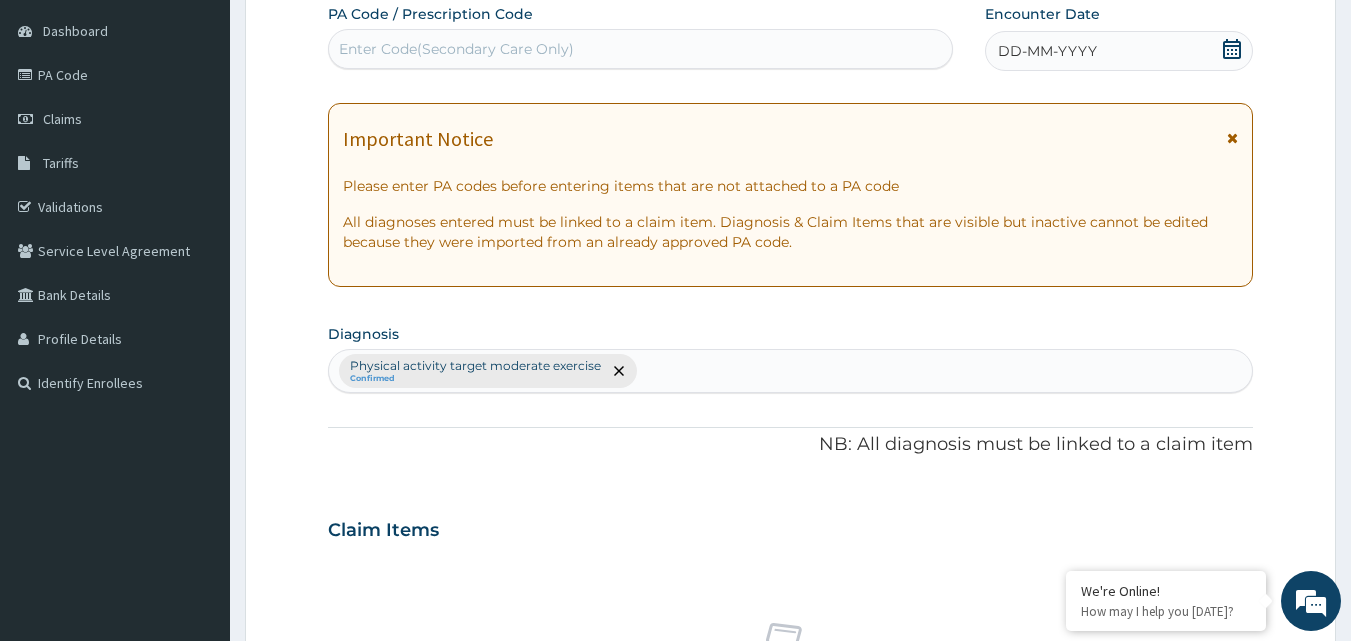 drag, startPoint x: 1007, startPoint y: 53, endPoint x: 1008, endPoint y: 64, distance: 11.045361 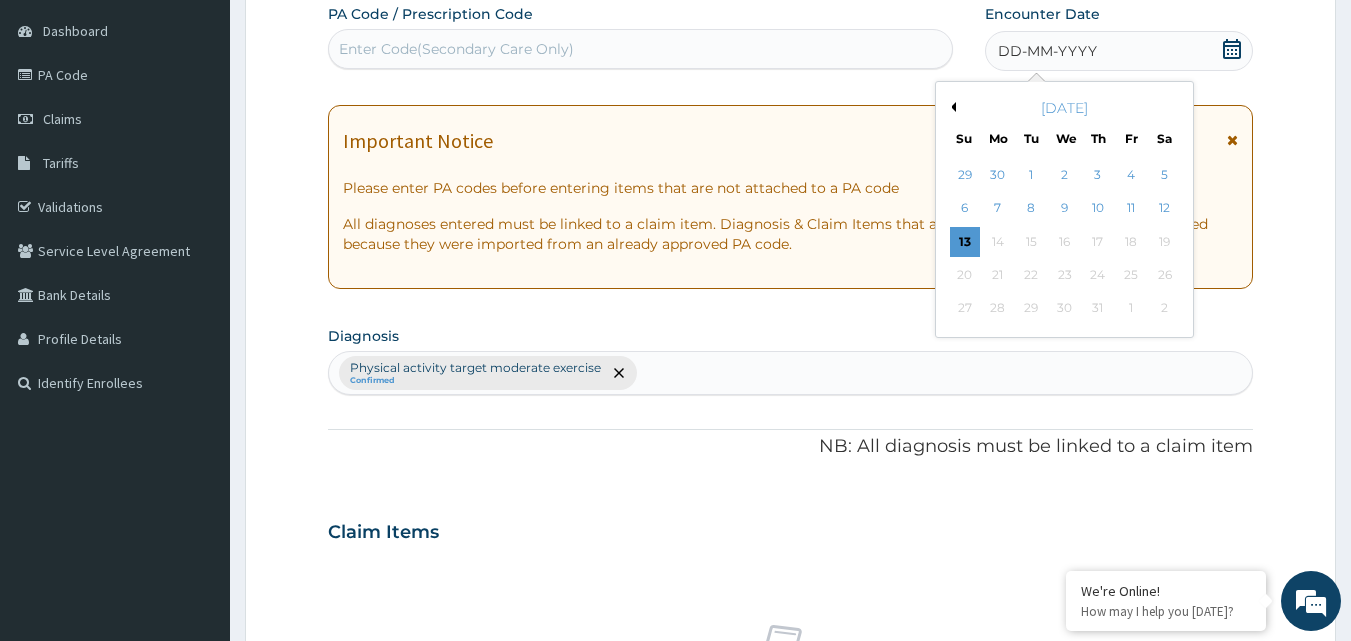 click on "13" at bounding box center [965, 242] 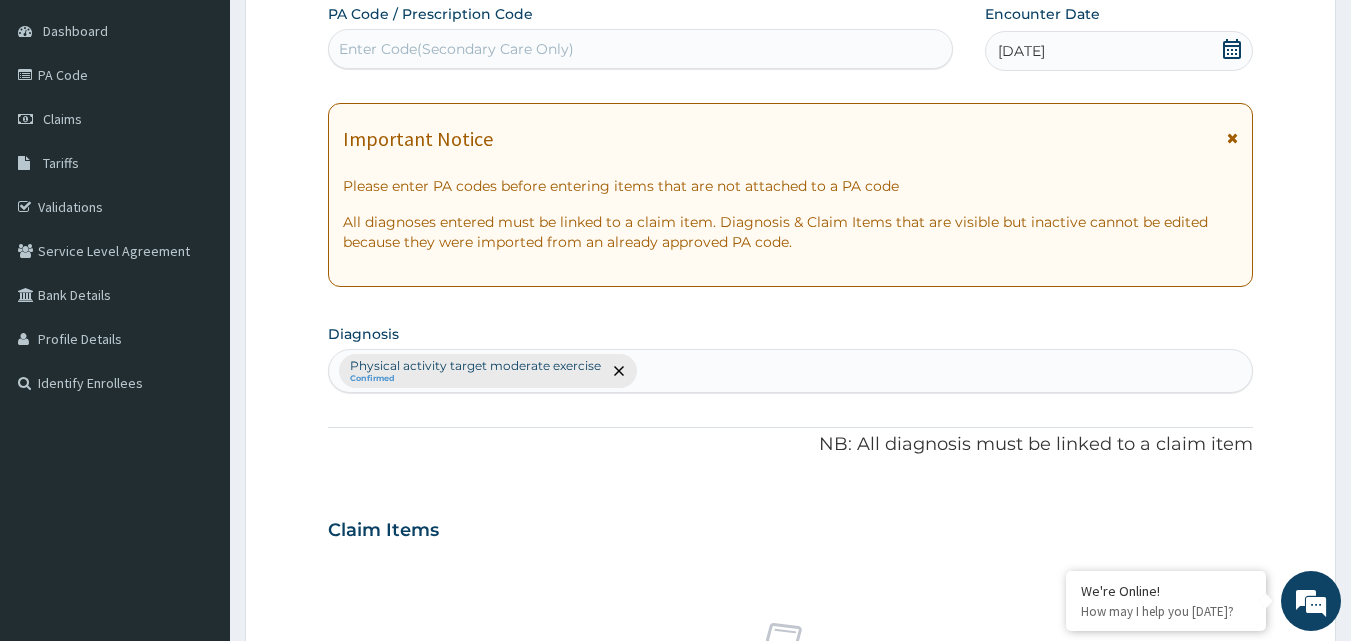 click on "Enter Code(Secondary Care Only)" at bounding box center [641, 49] 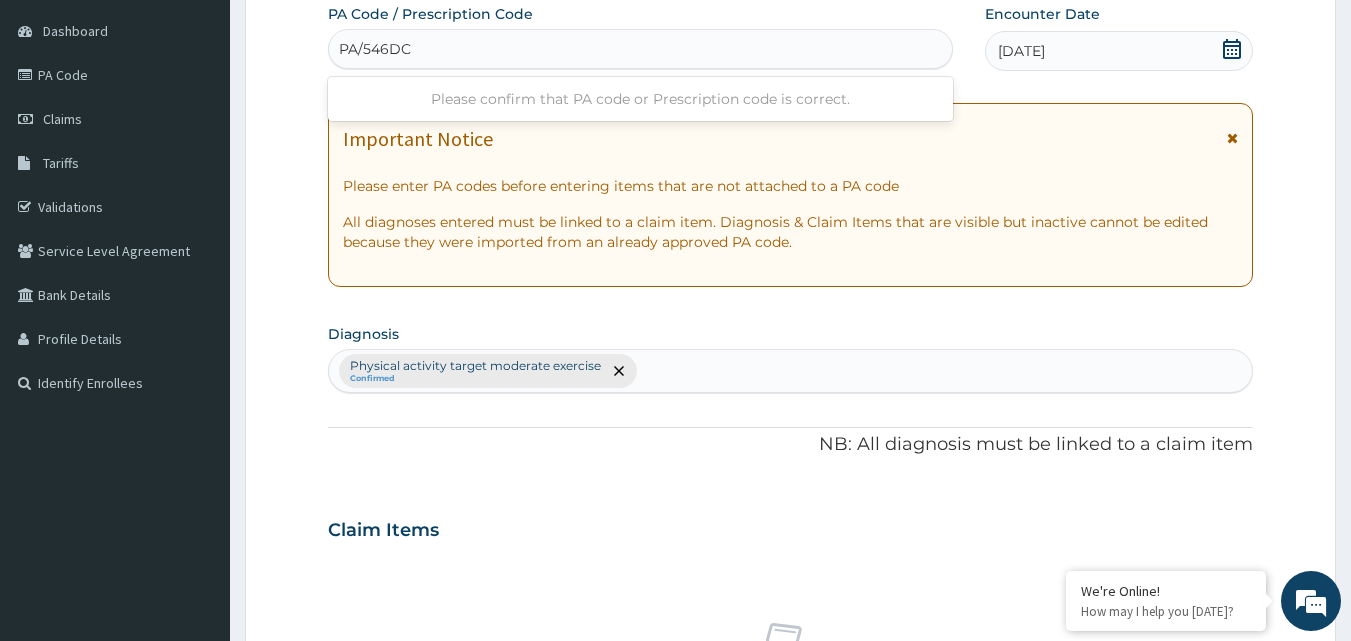 type on "PA/546DC7" 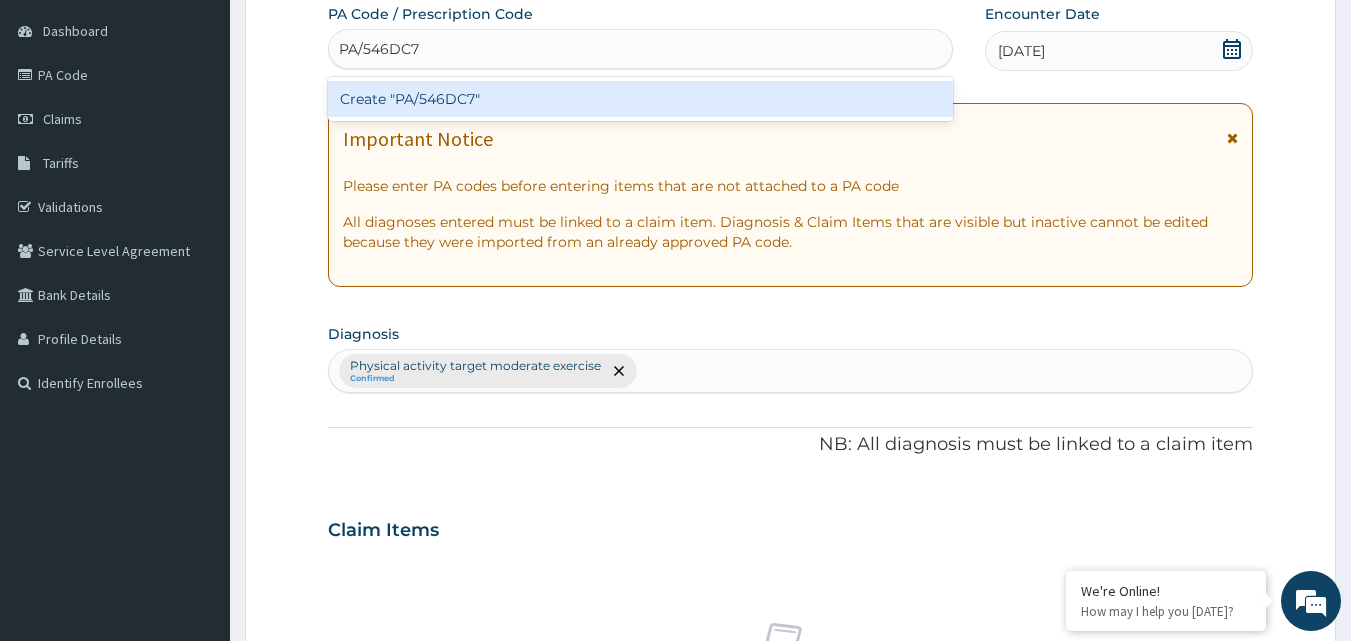 click on "Create "PA/546DC7"" at bounding box center [641, 99] 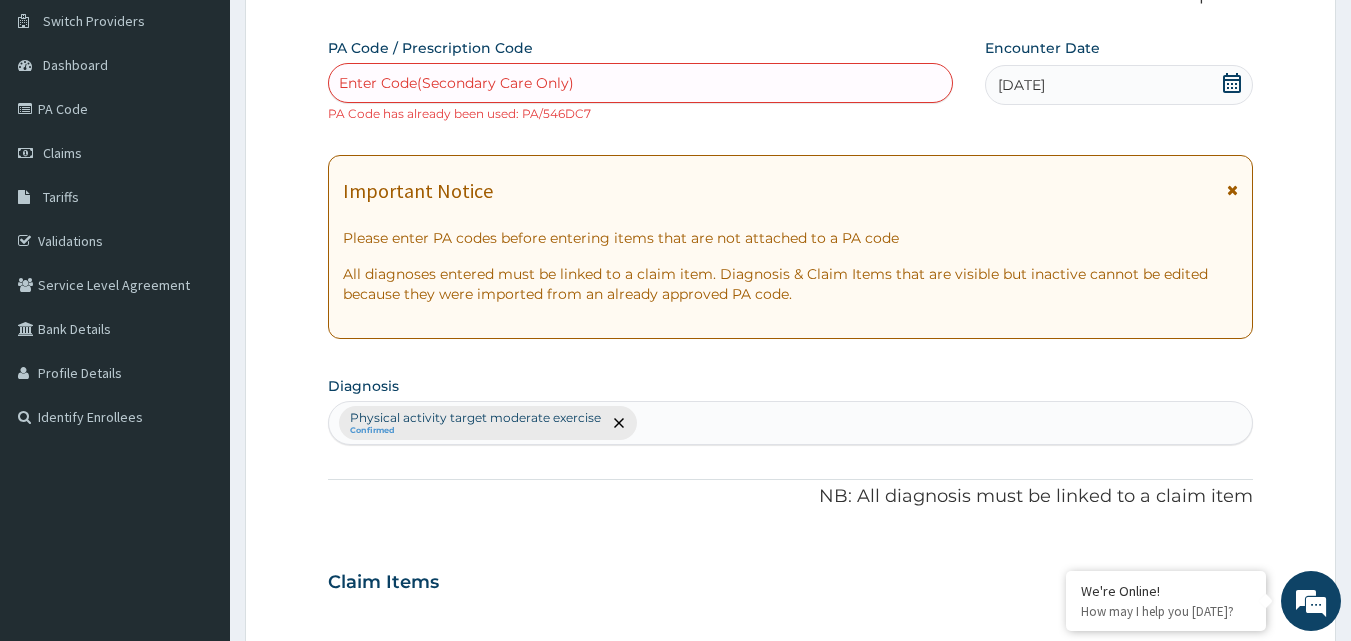 scroll, scrollTop: 200, scrollLeft: 0, axis: vertical 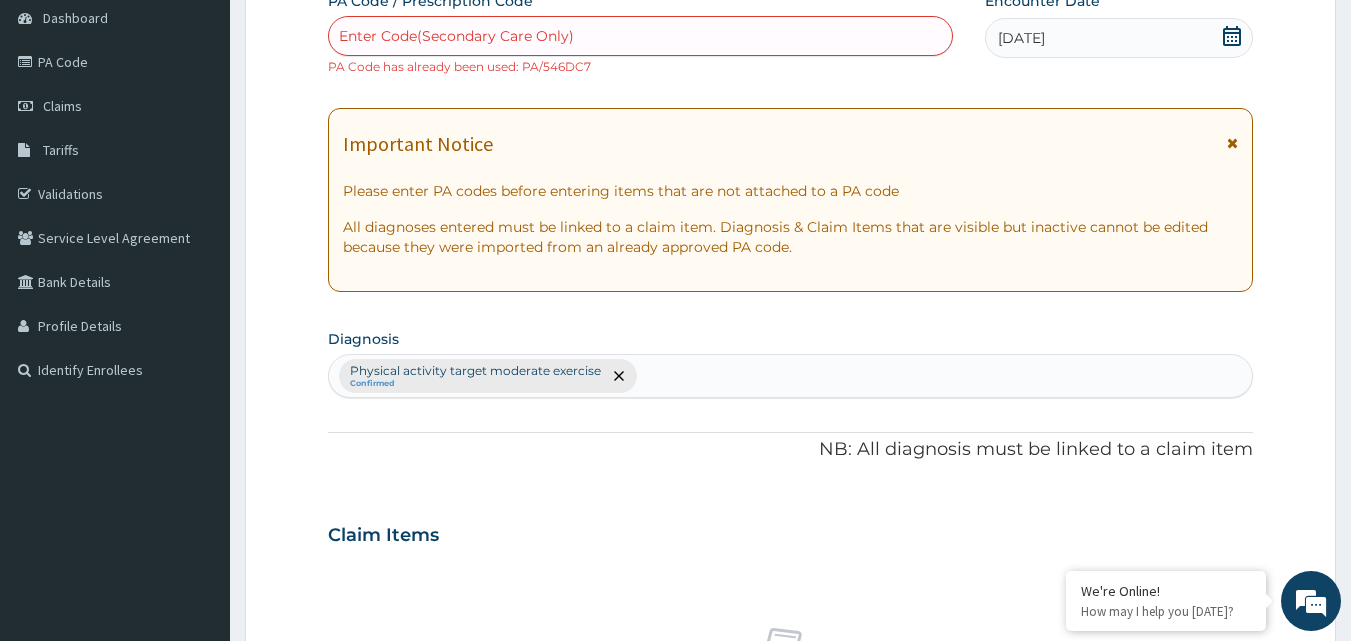 click on "Enter Code(Secondary Care Only)" at bounding box center [641, 36] 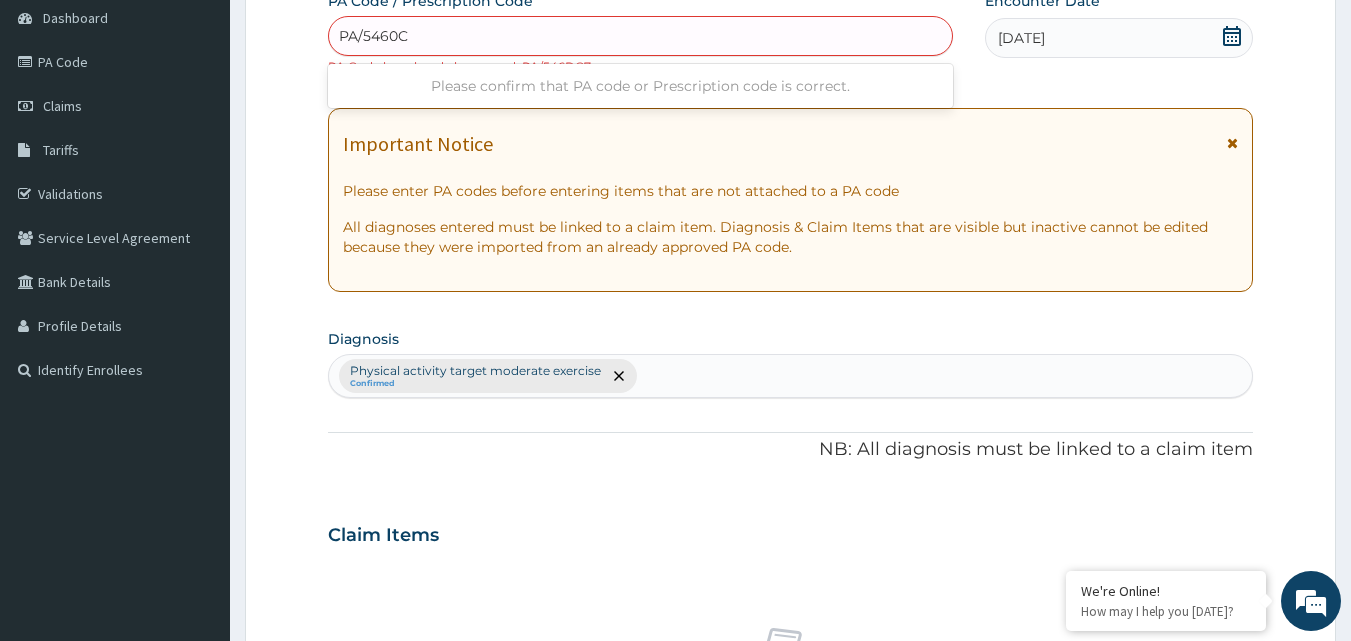 type on "PA/5460C7" 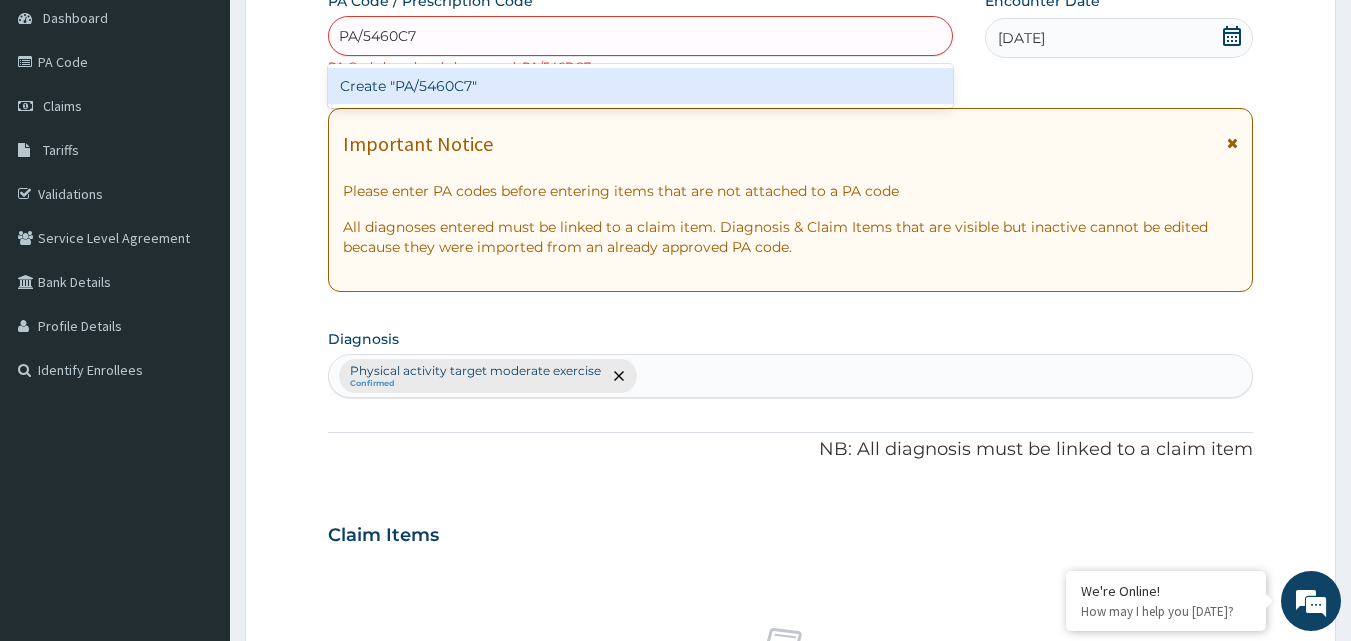 click on "Create "PA/5460C7"" at bounding box center [641, 86] 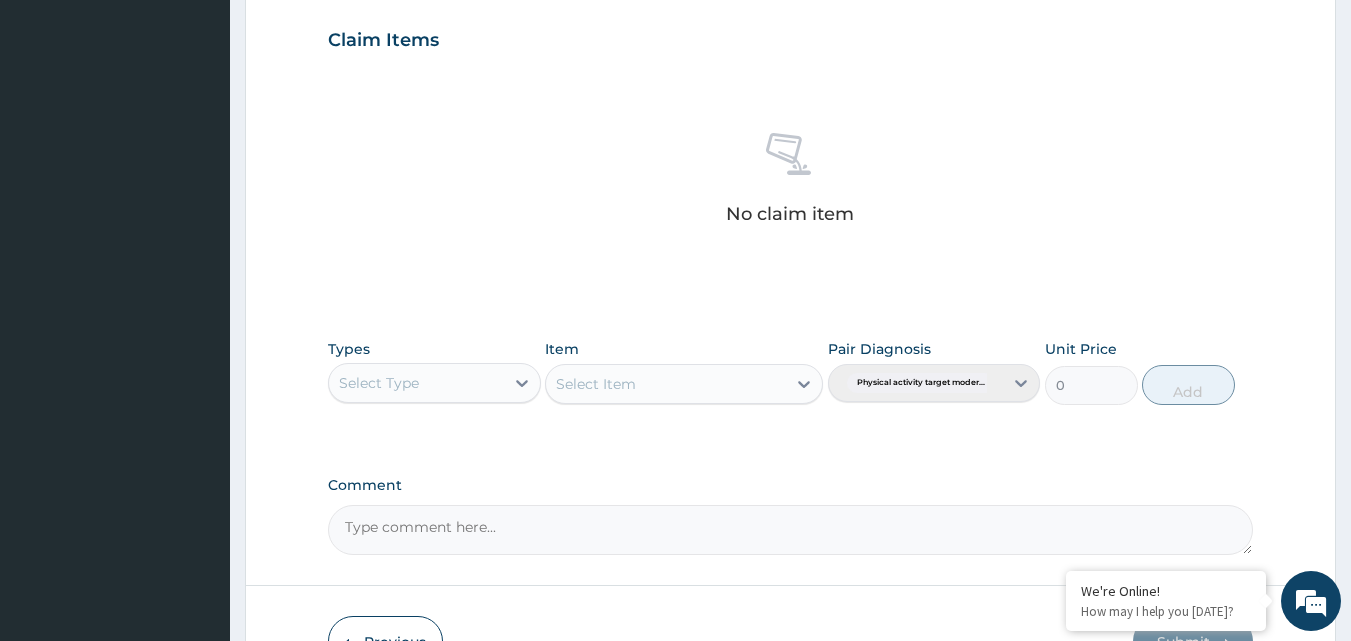scroll, scrollTop: 819, scrollLeft: 0, axis: vertical 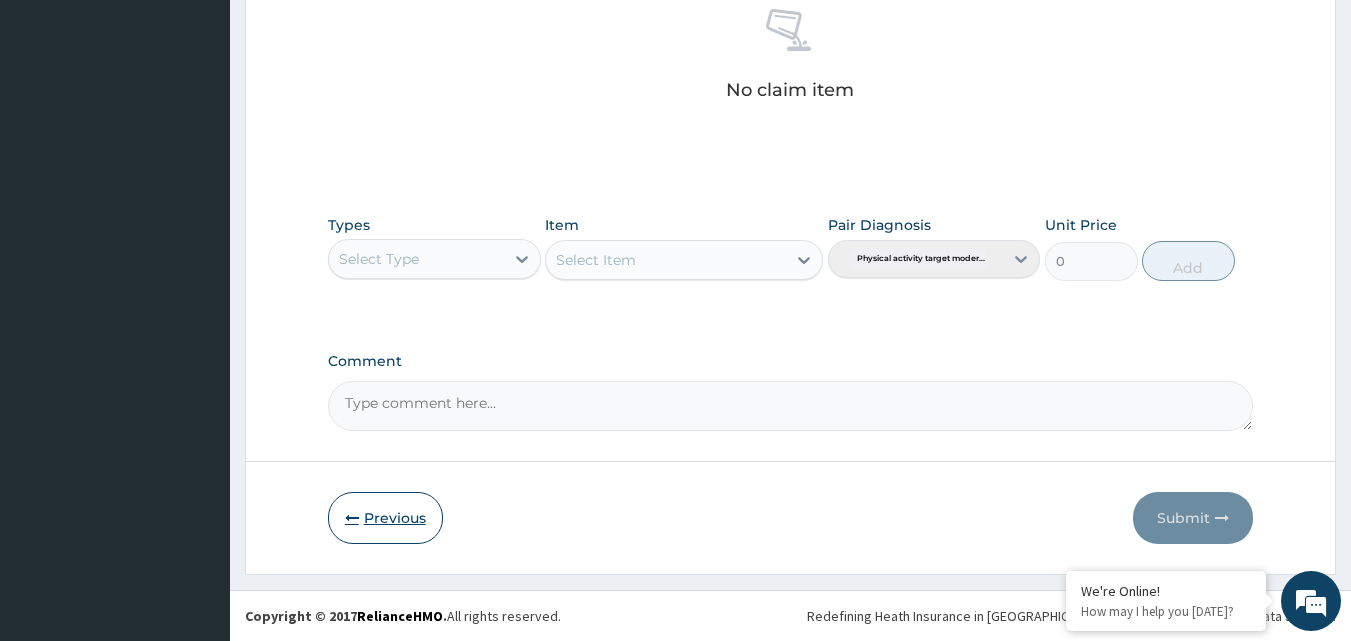 click on "Previous" at bounding box center (385, 518) 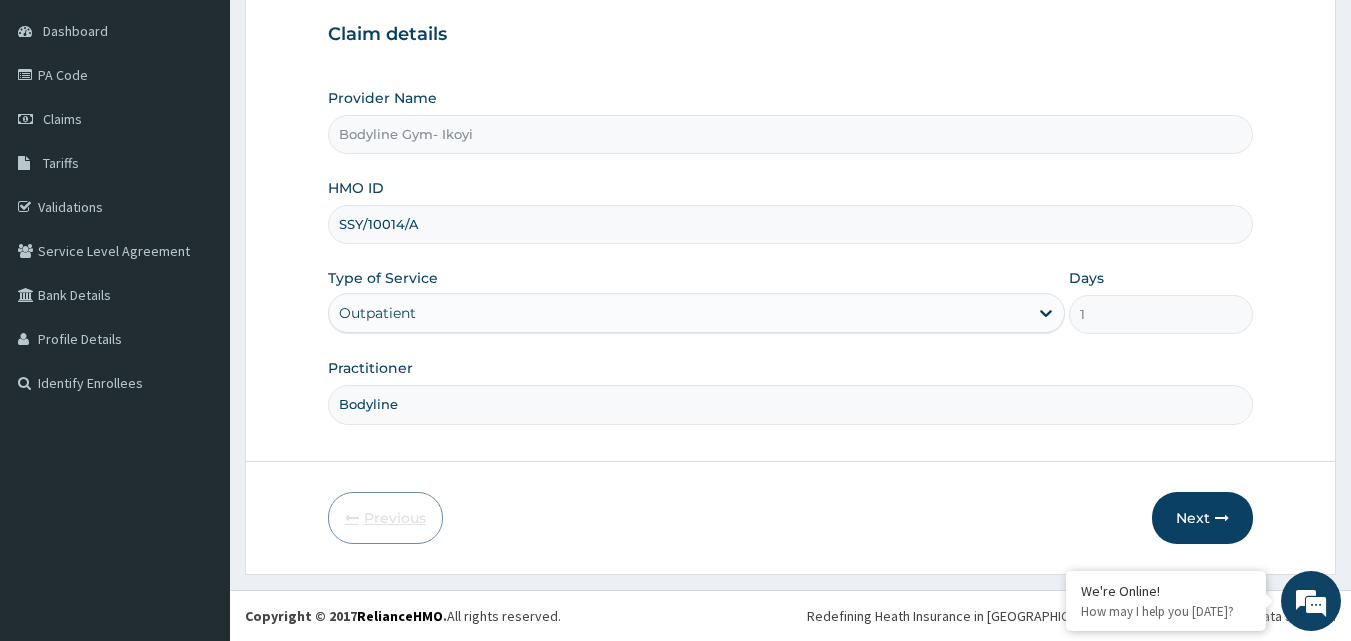 scroll, scrollTop: 187, scrollLeft: 0, axis: vertical 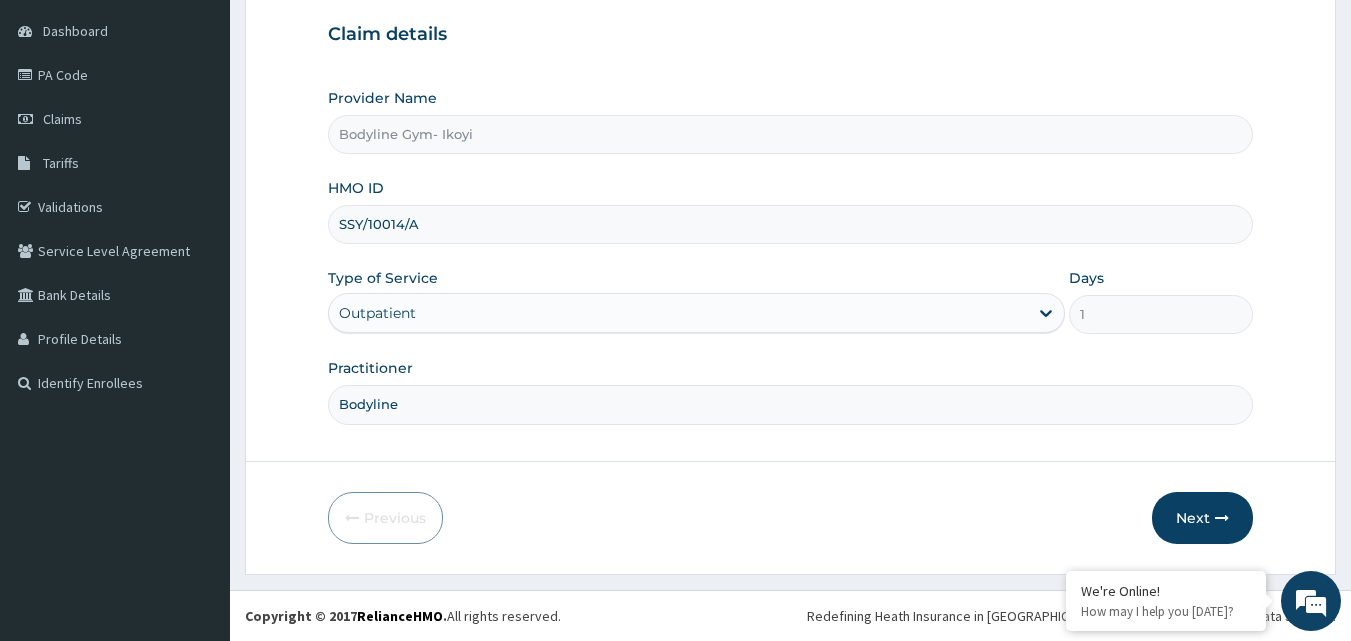 click on "SSY/10014/A" at bounding box center [791, 224] 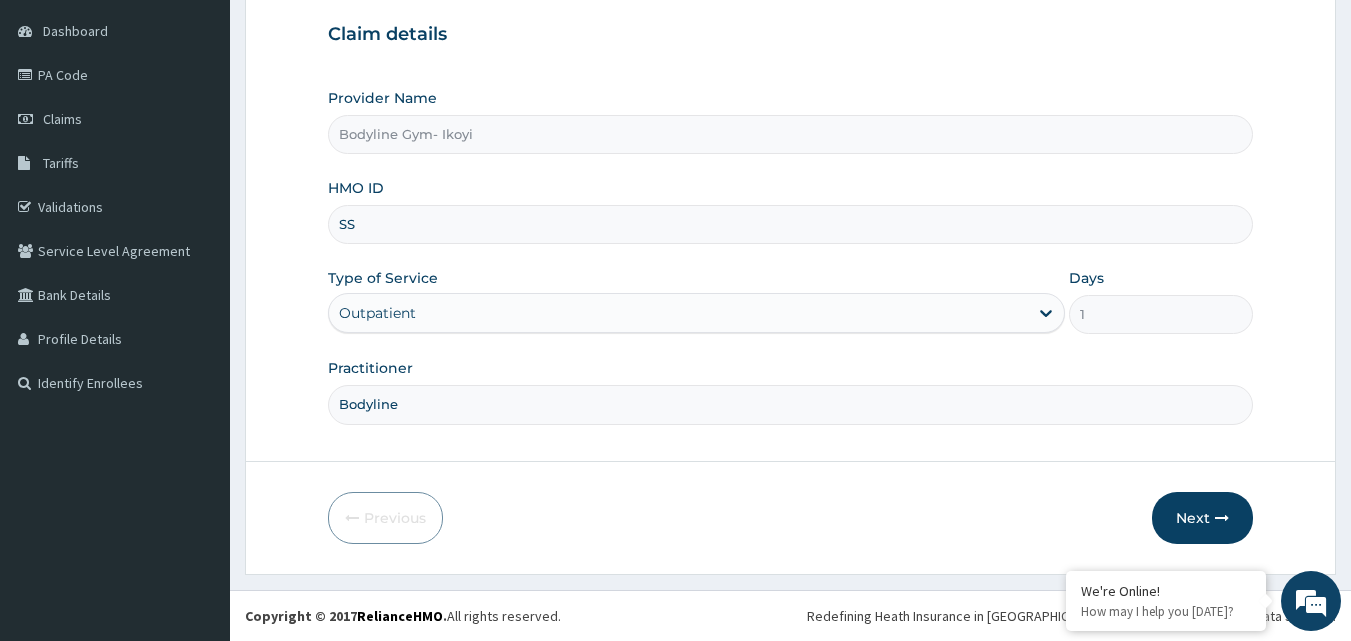 type on "S" 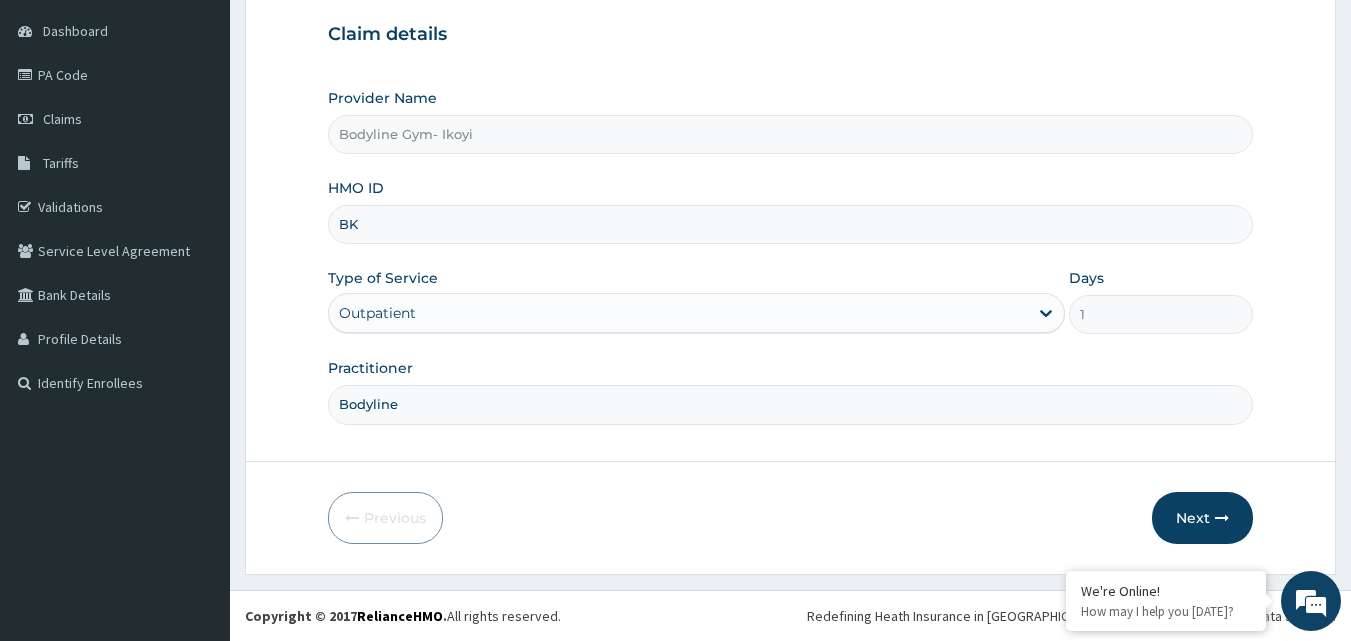 type on "B" 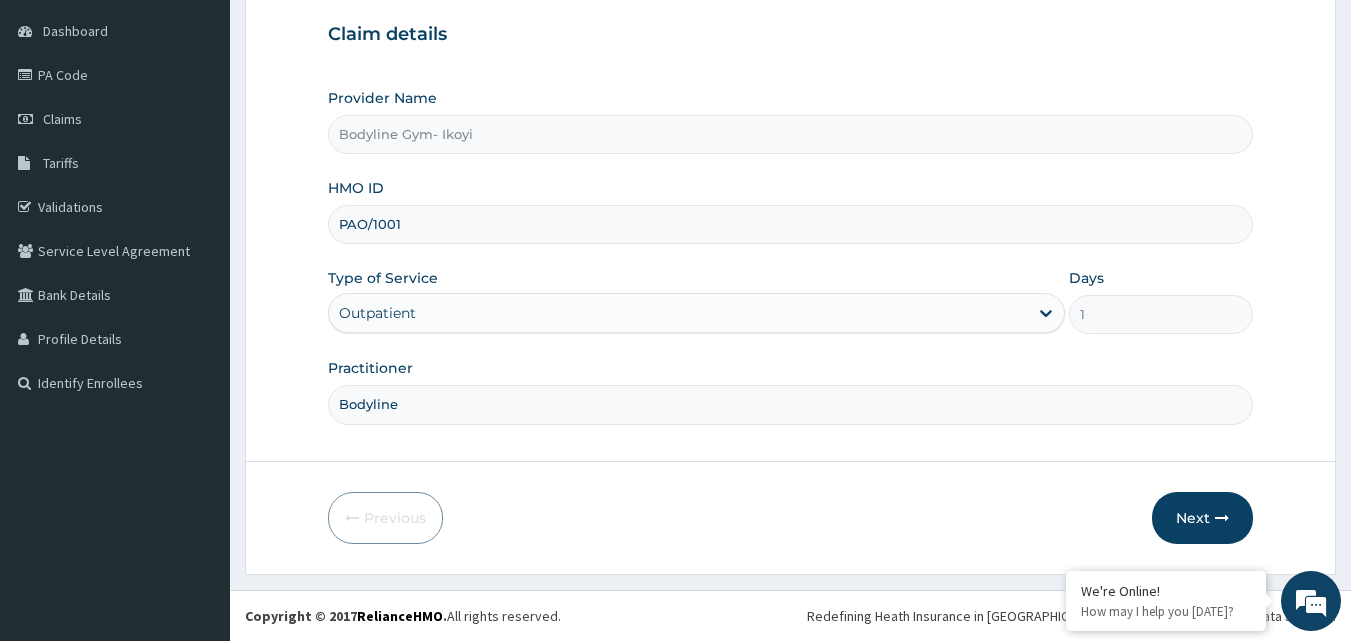 type on "PAO/1001" 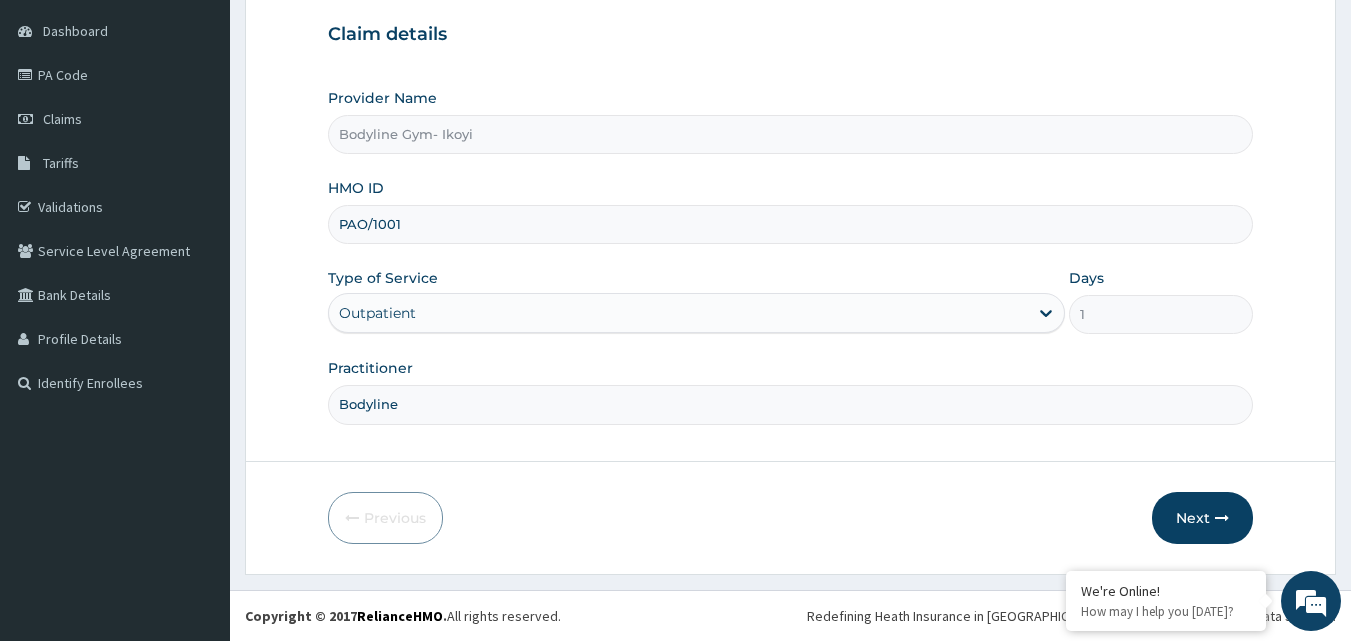 type on "1" 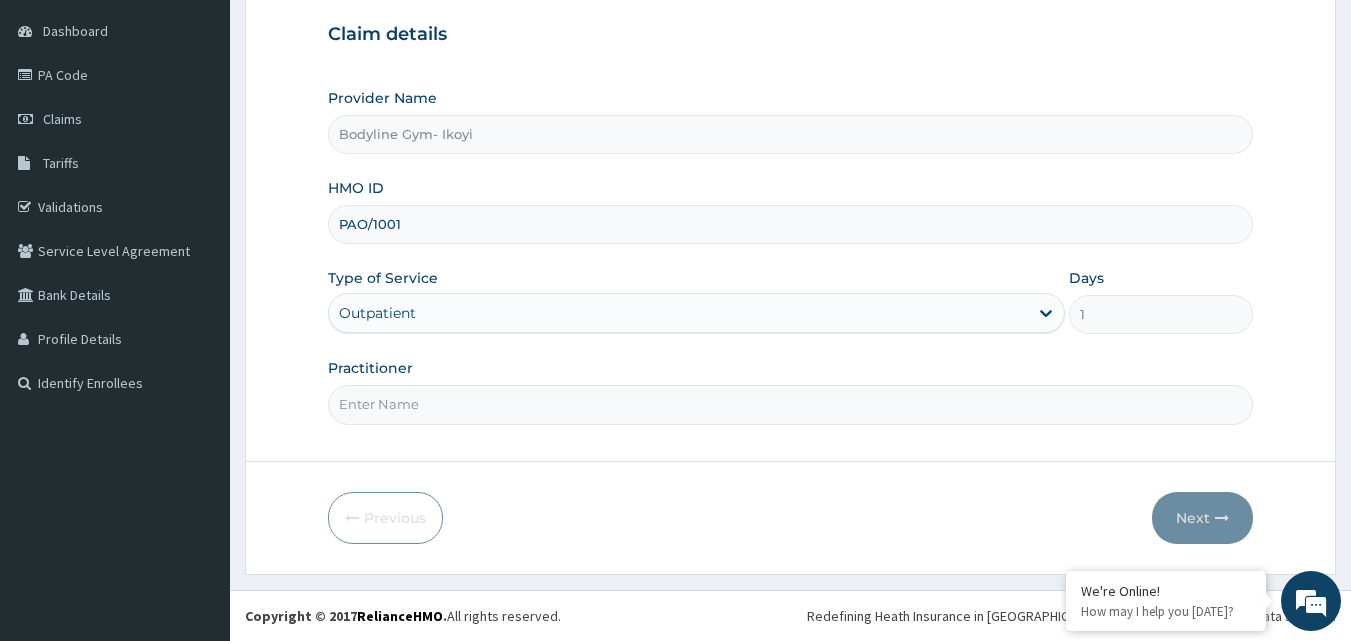 click on "PAO/1001" at bounding box center (791, 224) 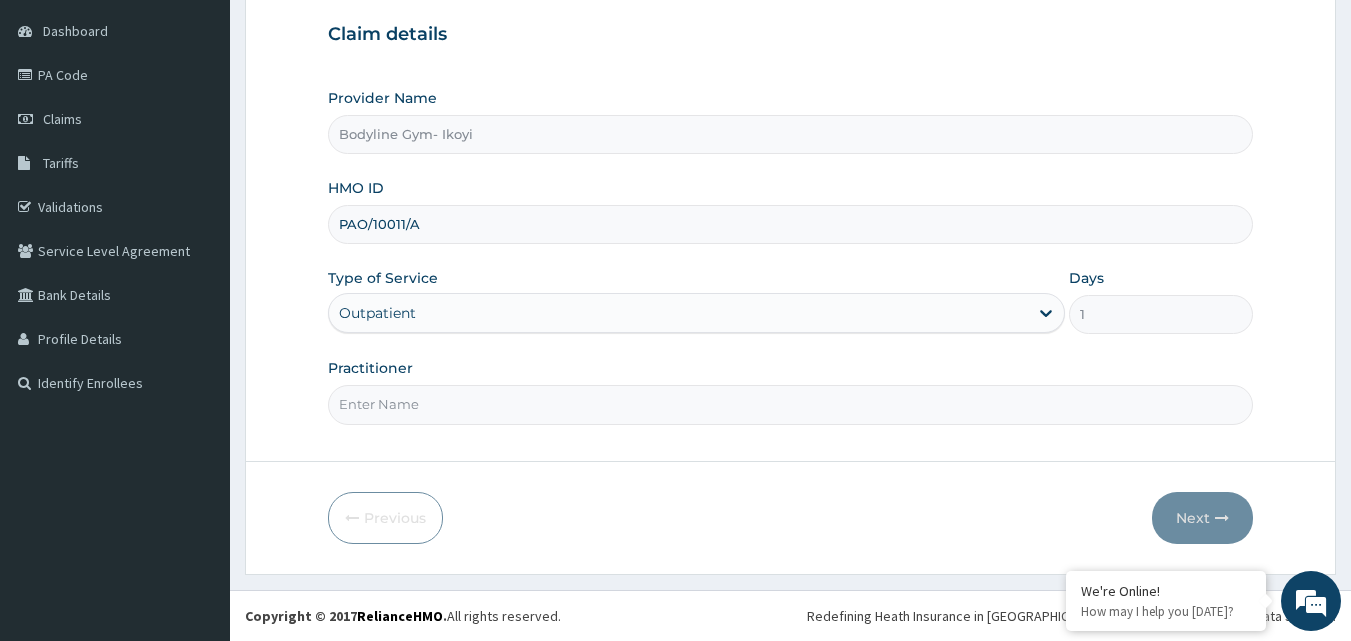 type on "PAO/10011/A" 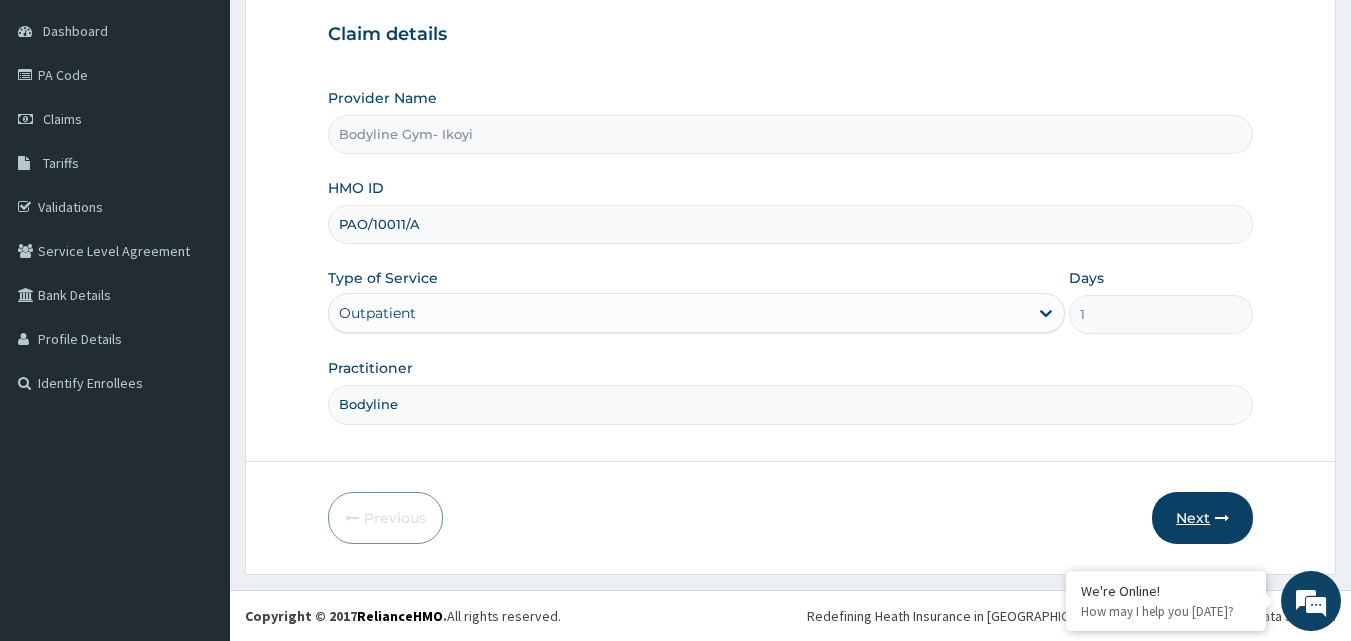 click on "Next" at bounding box center [1202, 518] 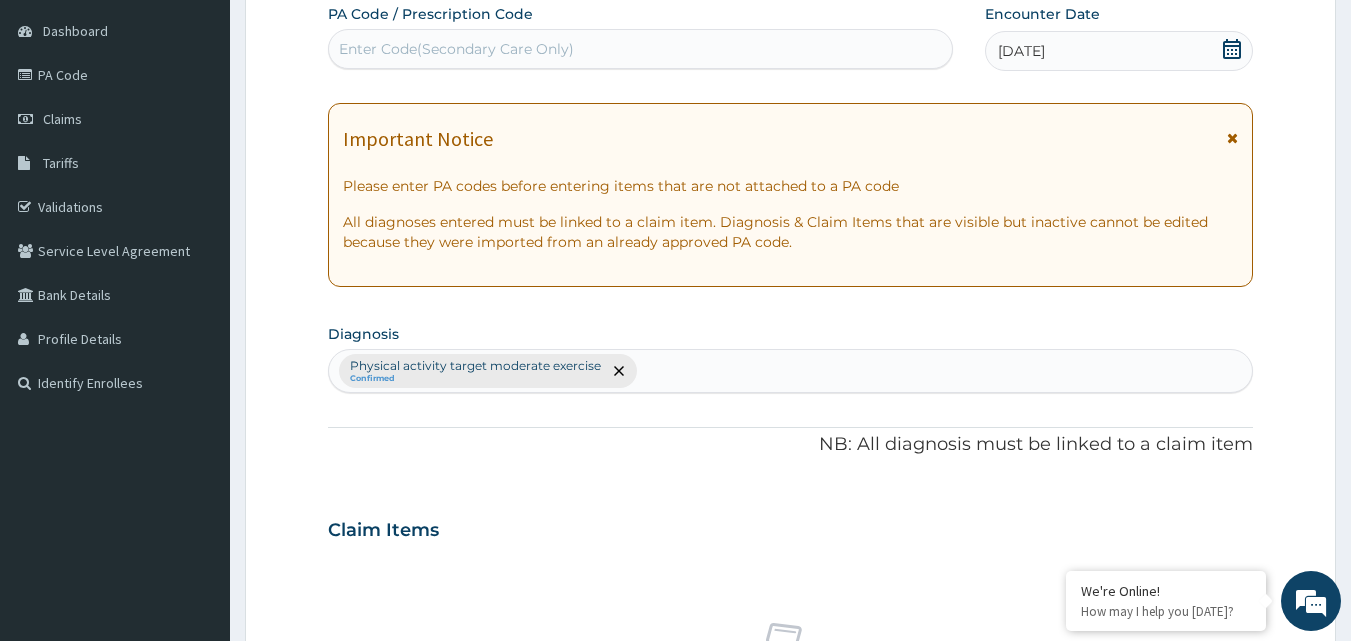 click on "[DATE]" at bounding box center [1021, 51] 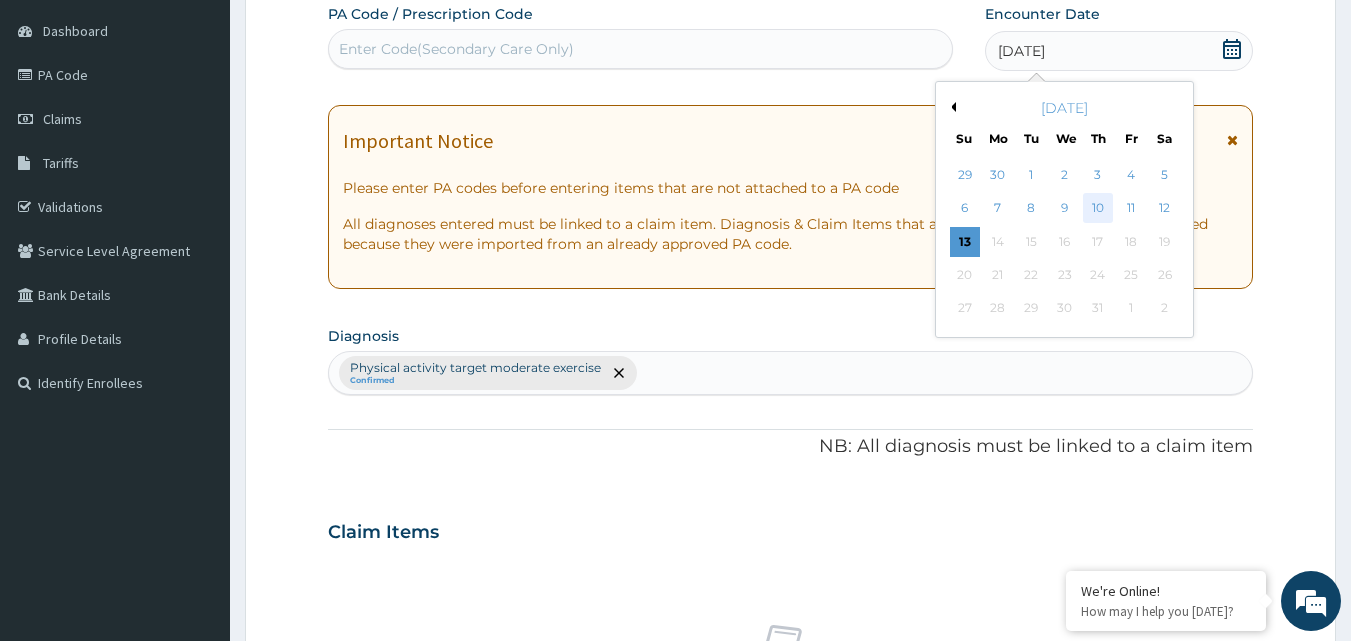 drag, startPoint x: 1097, startPoint y: 202, endPoint x: 1096, endPoint y: 213, distance: 11.045361 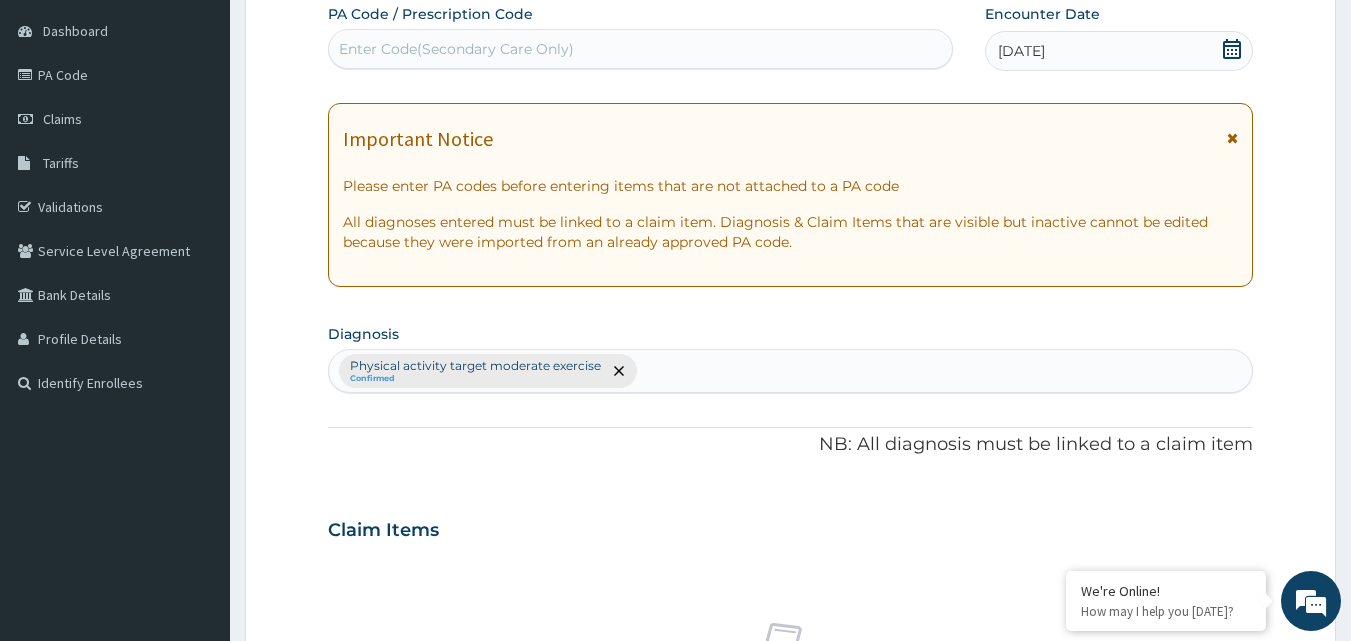 click on "Enter Code(Secondary Care Only)" at bounding box center (641, 49) 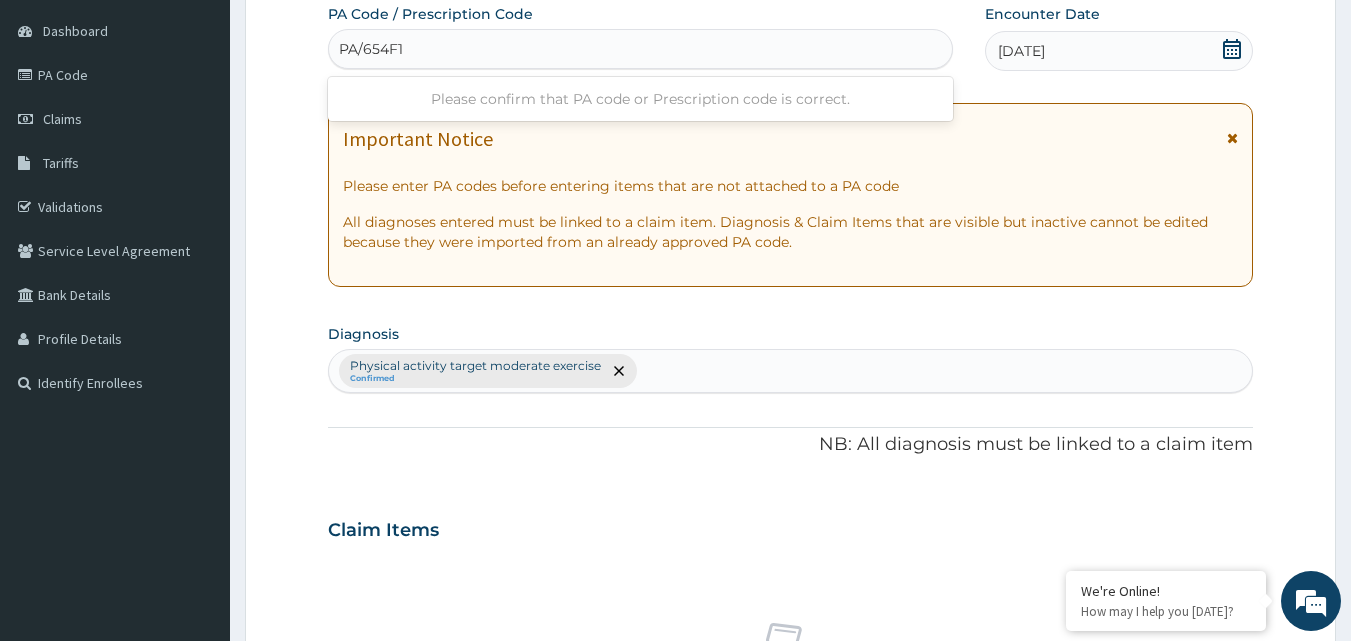 type on "PA/654F19" 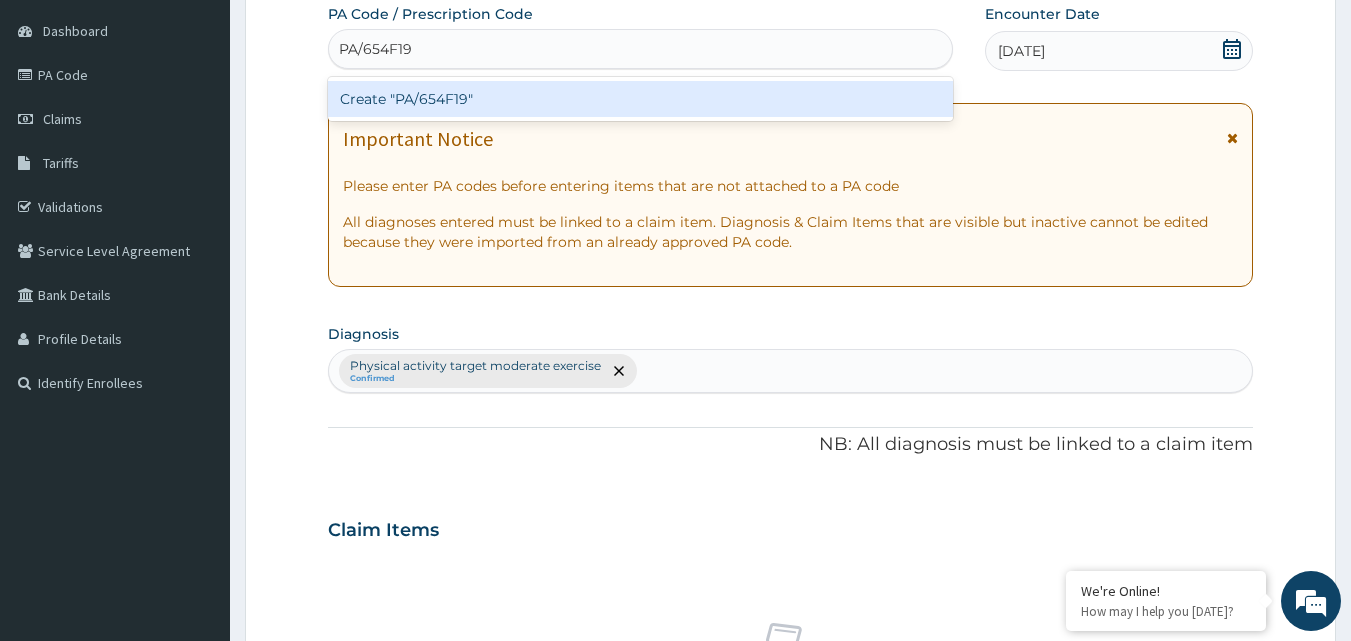 click on "Create "PA/654F19"" at bounding box center [641, 99] 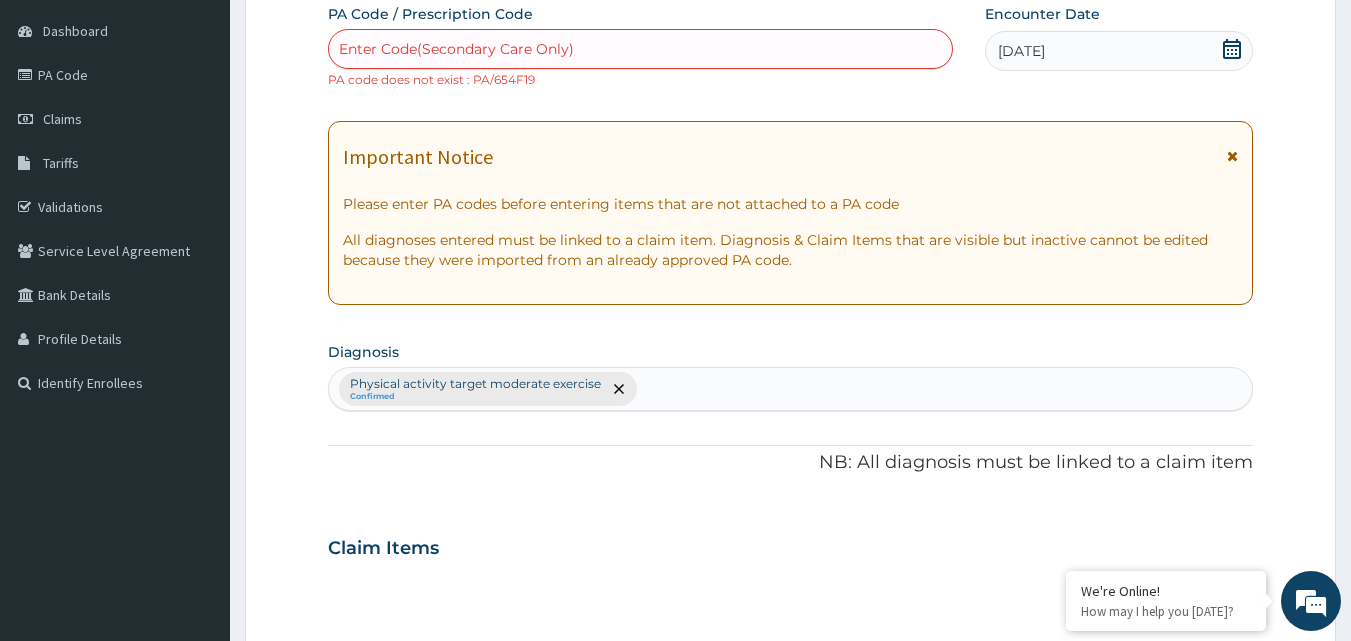 click on "Enter Code(Secondary Care Only)" at bounding box center [456, 49] 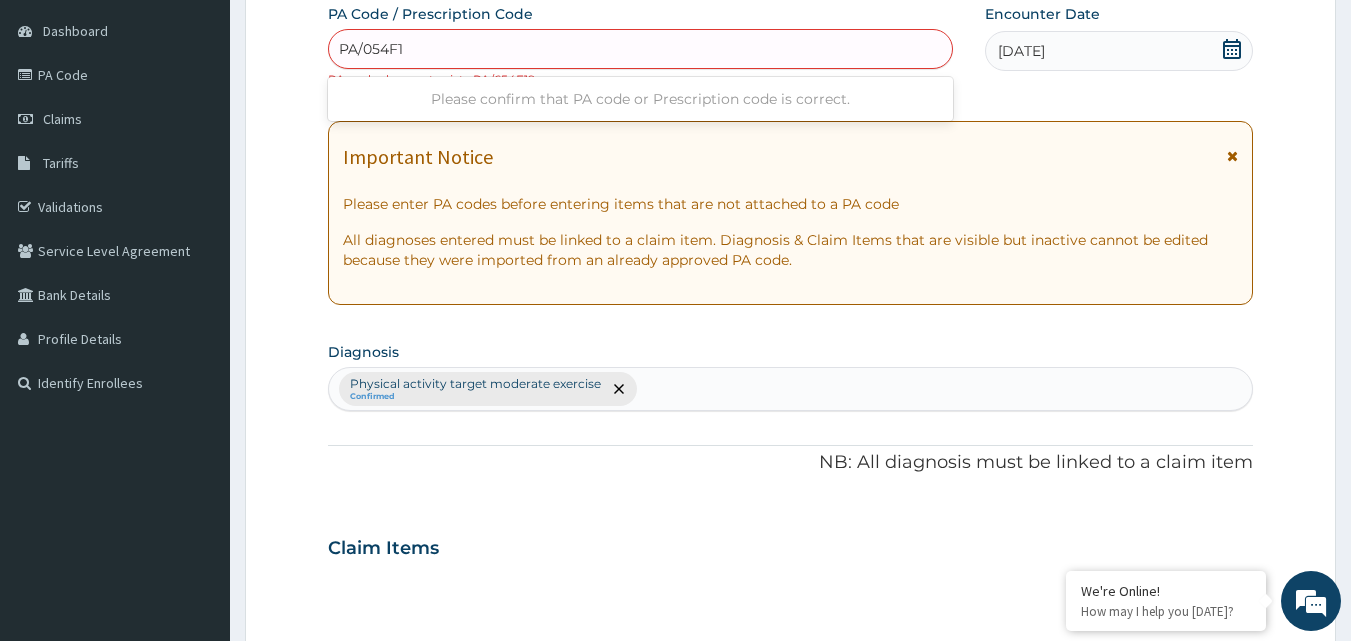 type on "PA/054F19" 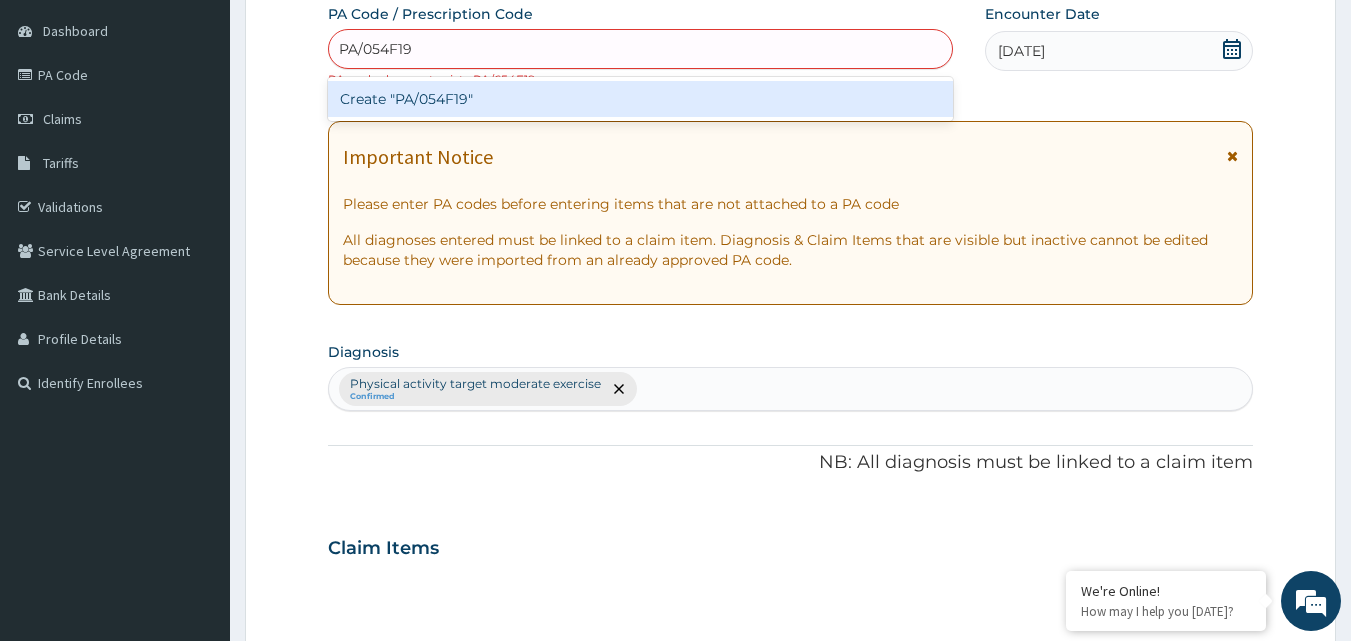 click on "Create "PA/054F19"" at bounding box center (641, 99) 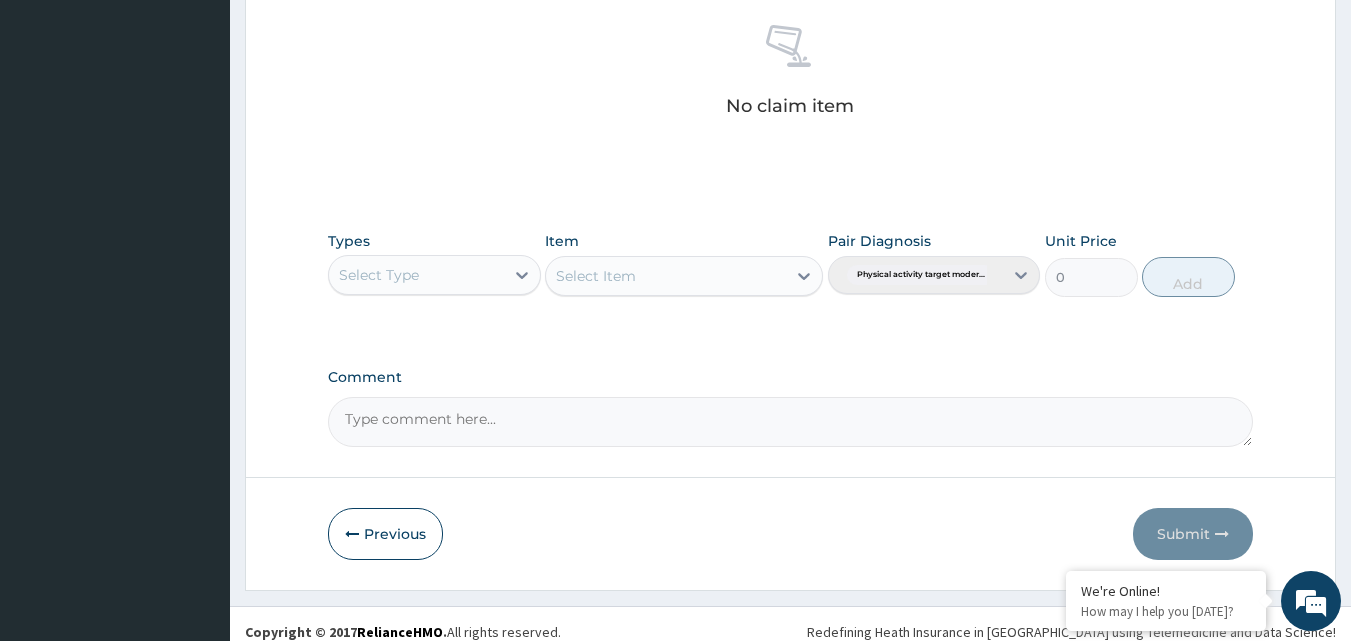 scroll, scrollTop: 787, scrollLeft: 0, axis: vertical 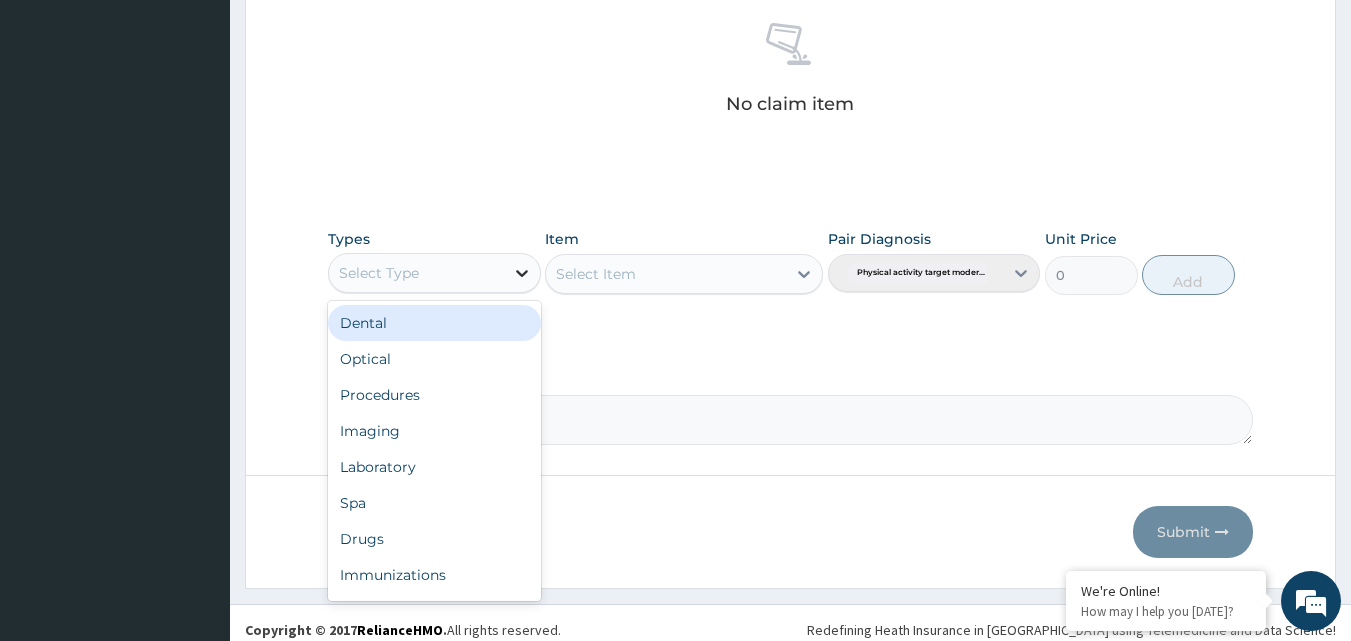 click at bounding box center (522, 273) 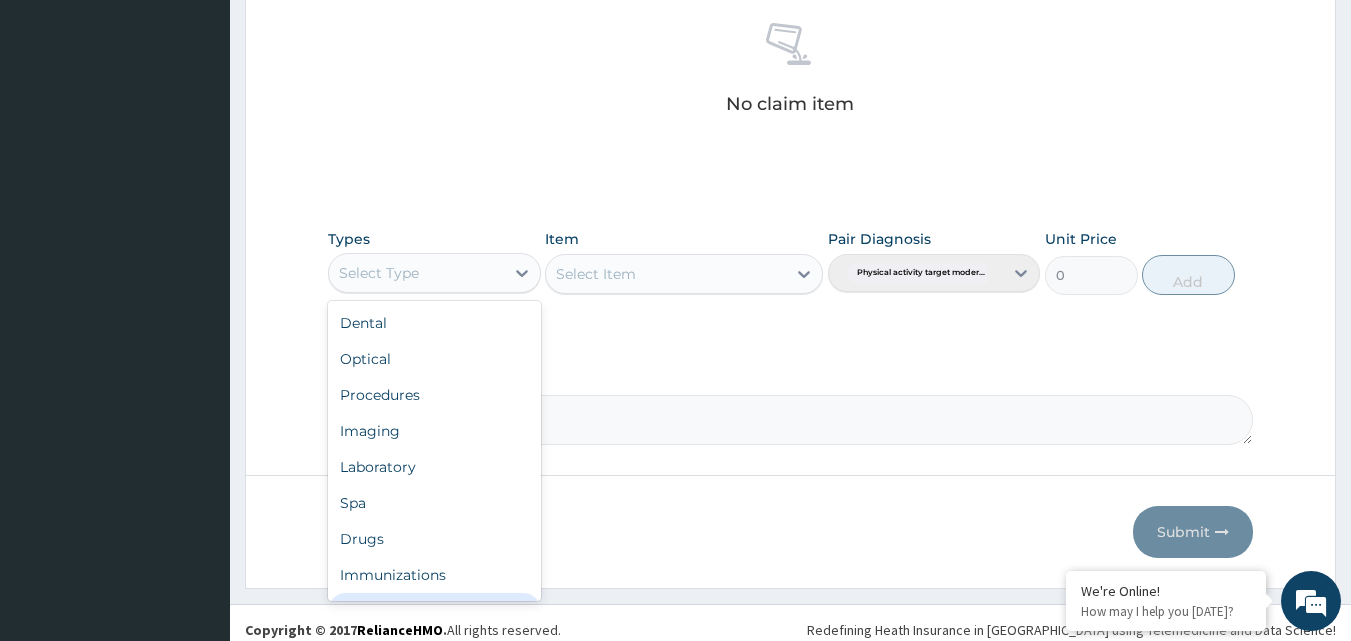 scroll, scrollTop: 68, scrollLeft: 0, axis: vertical 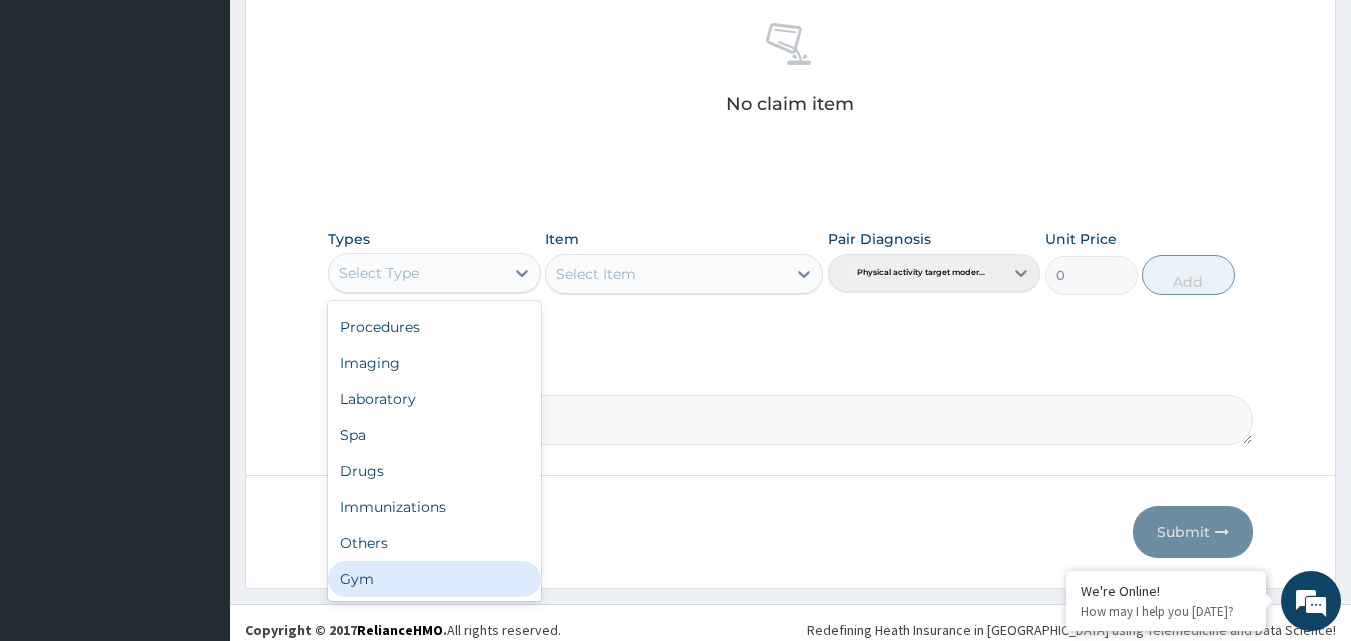 click on "Gym" at bounding box center [434, 579] 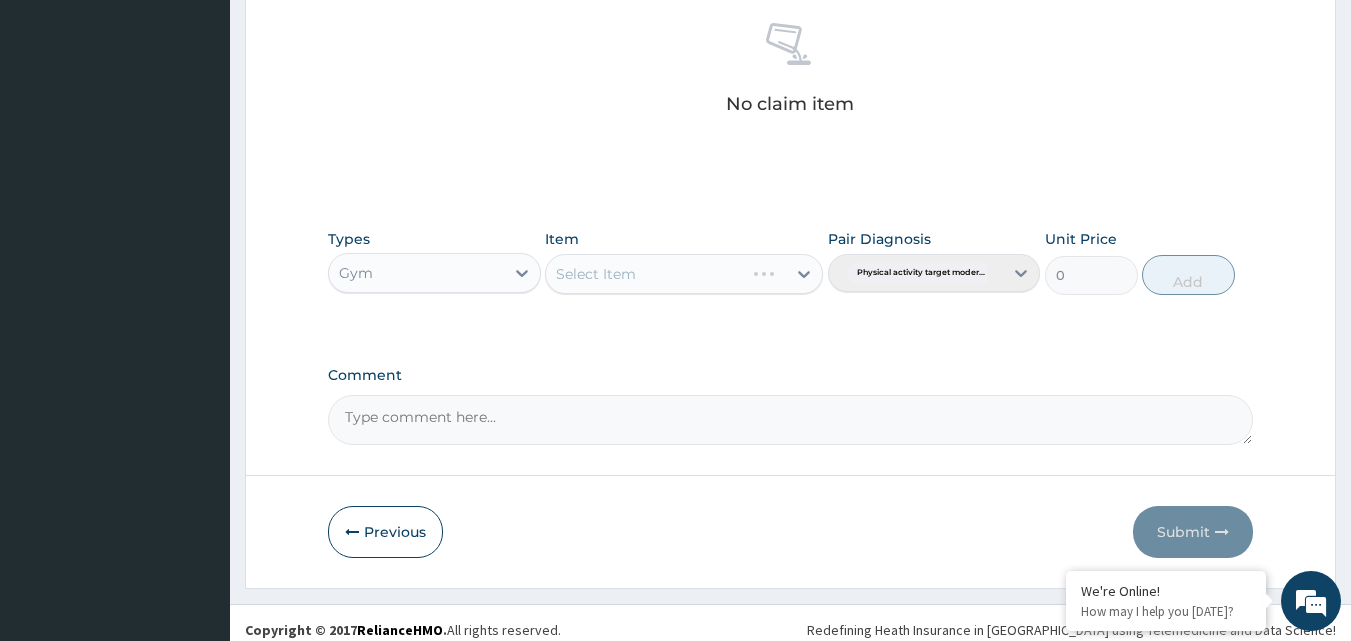 click on "Select Item" at bounding box center (684, 274) 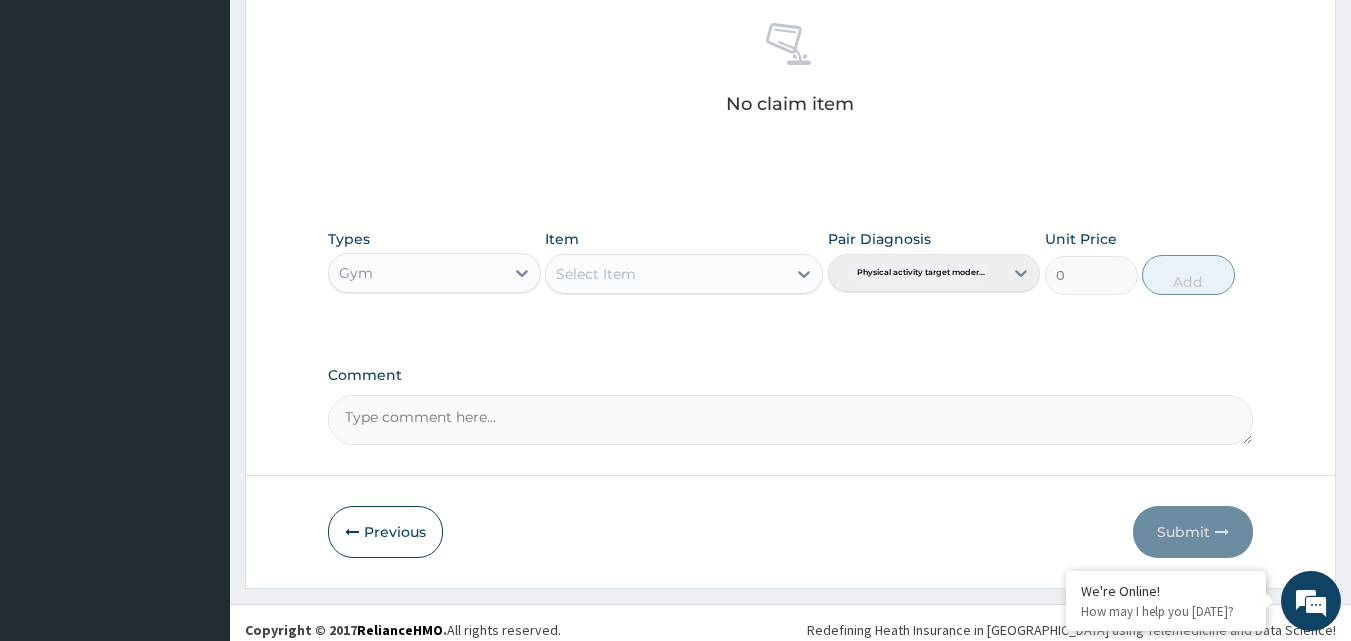 click on "Select Item" at bounding box center (666, 274) 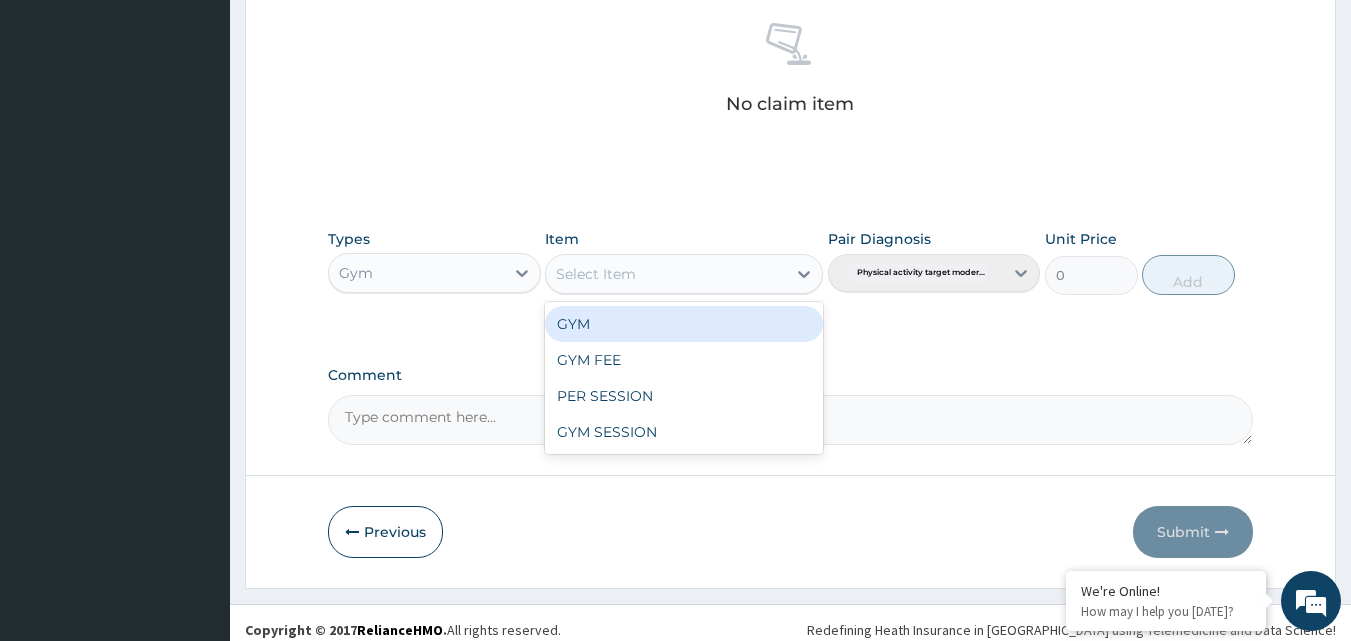 click on "GYM" at bounding box center (684, 324) 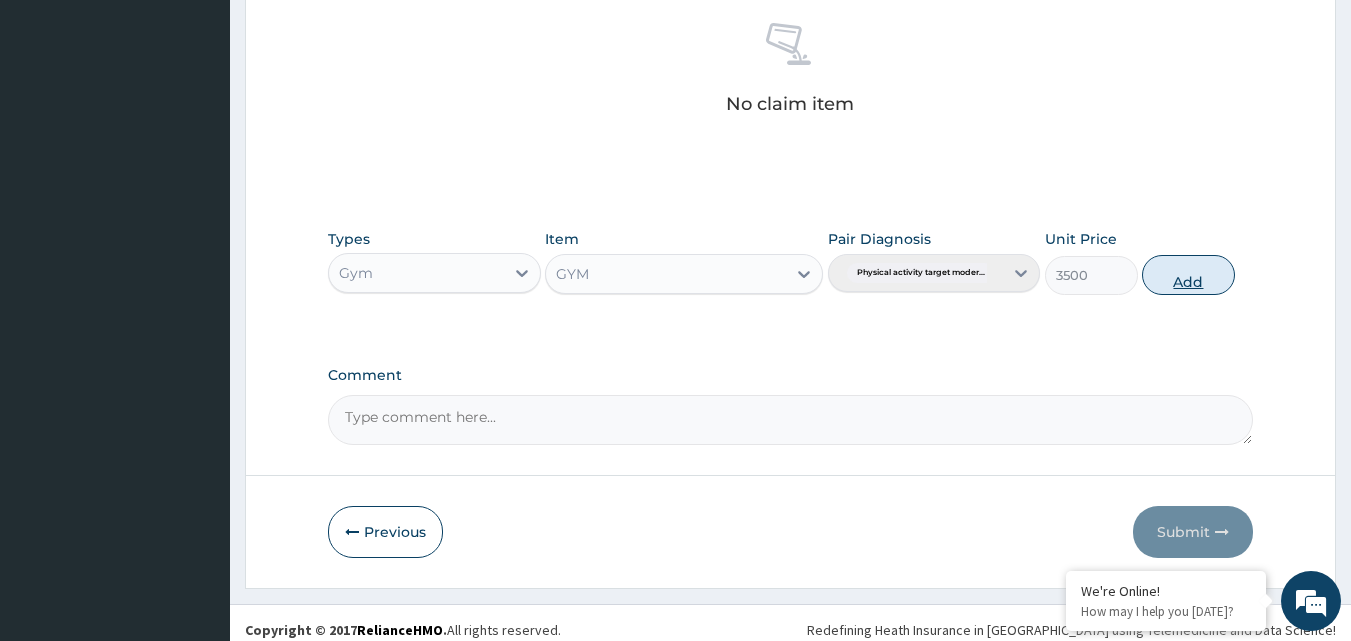 click on "Add" at bounding box center (1188, 275) 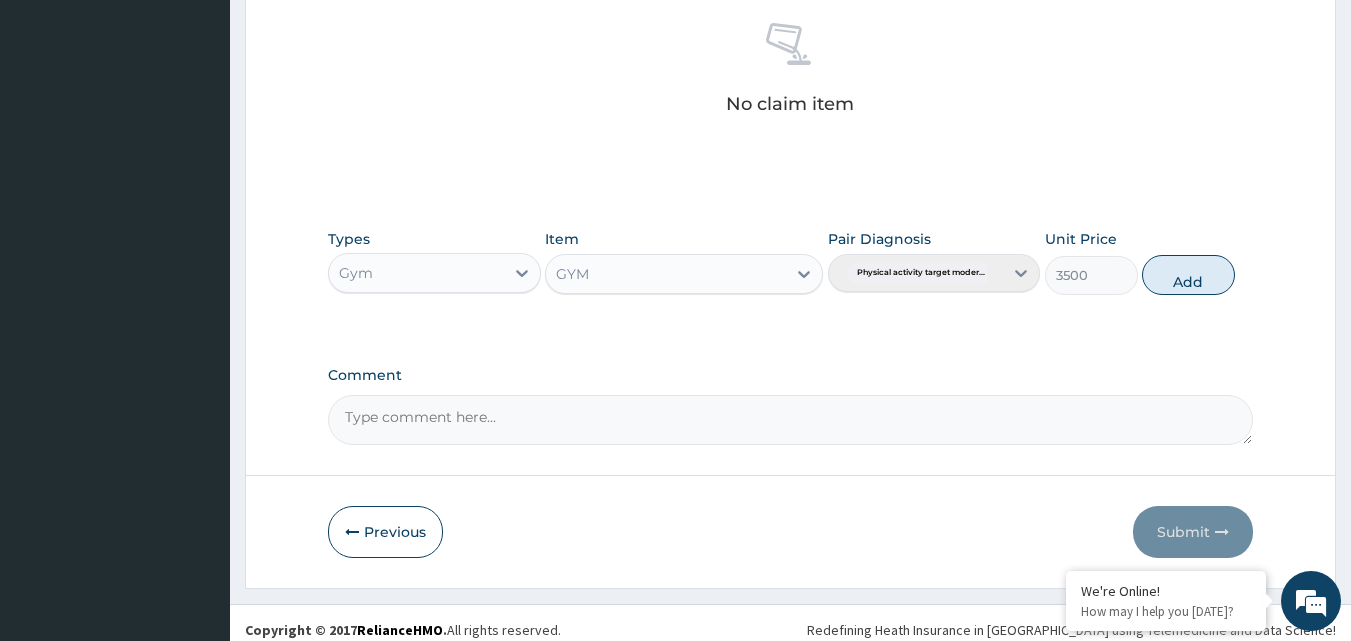 type on "0" 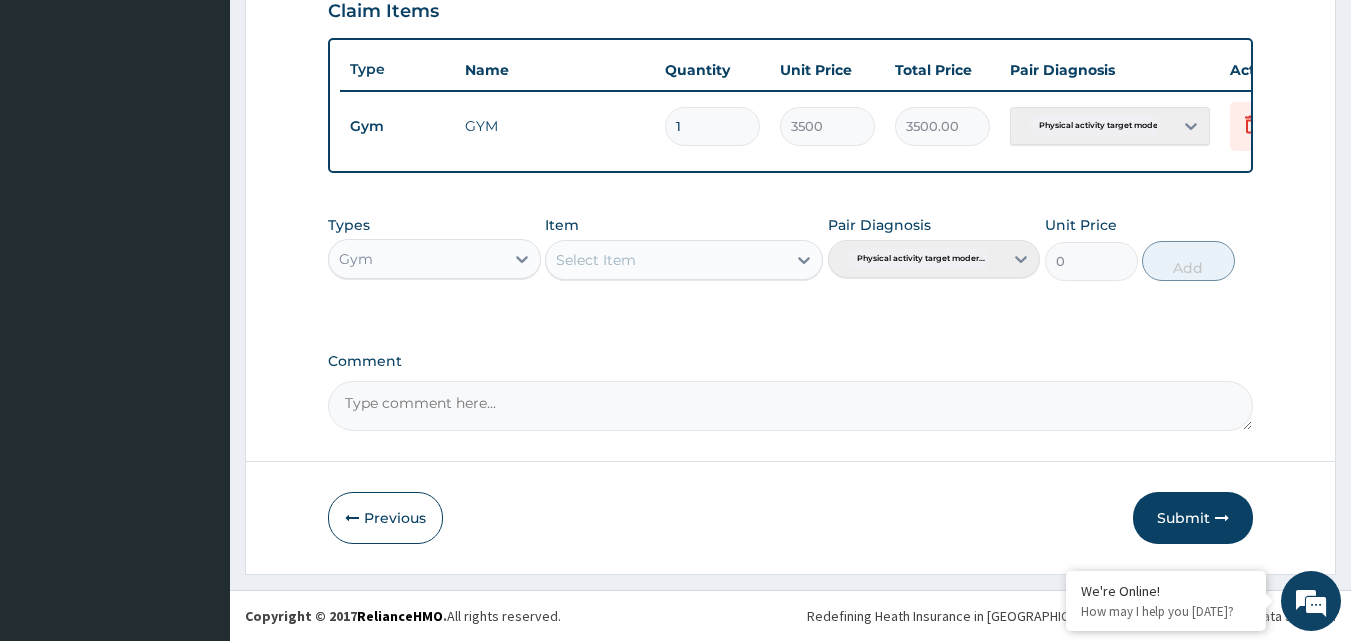 scroll, scrollTop: 721, scrollLeft: 0, axis: vertical 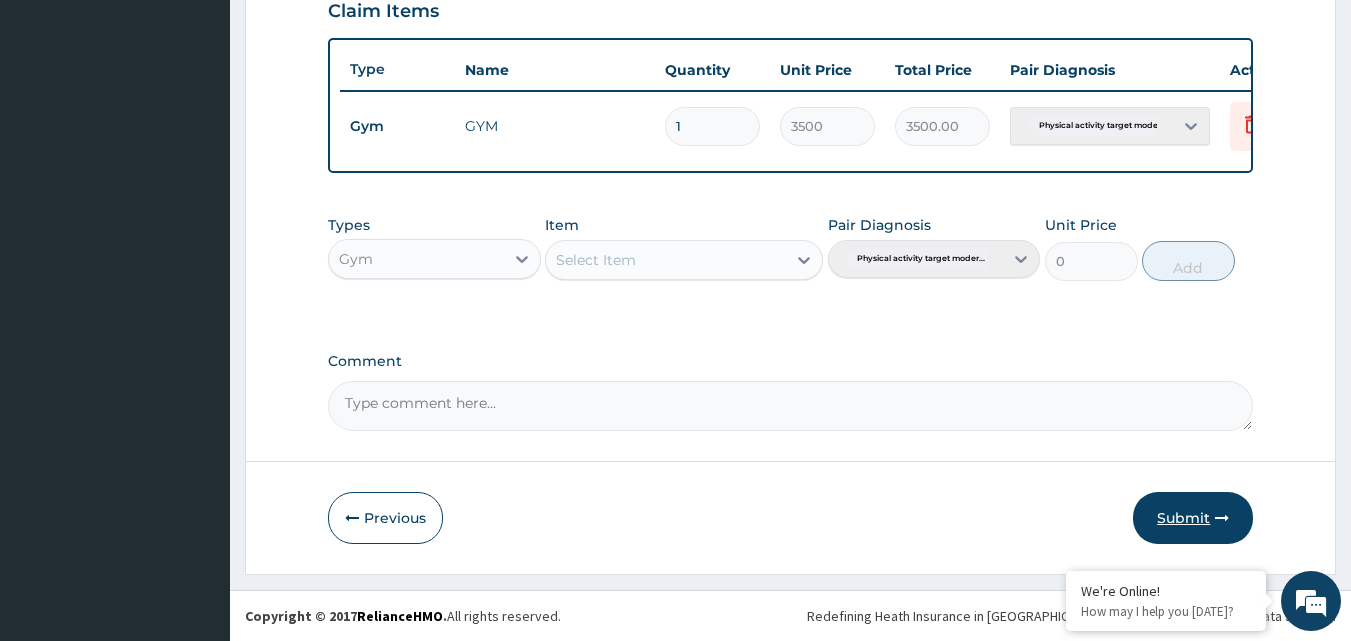 click on "Submit" at bounding box center (1193, 518) 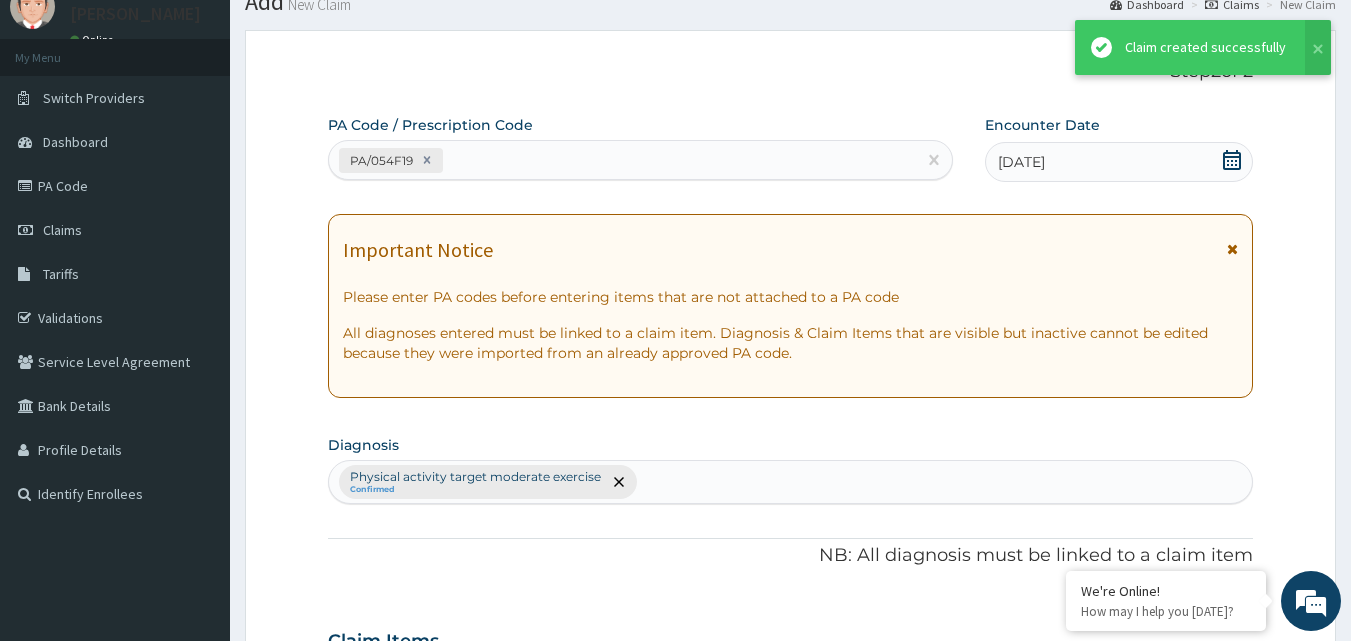 scroll, scrollTop: 721, scrollLeft: 0, axis: vertical 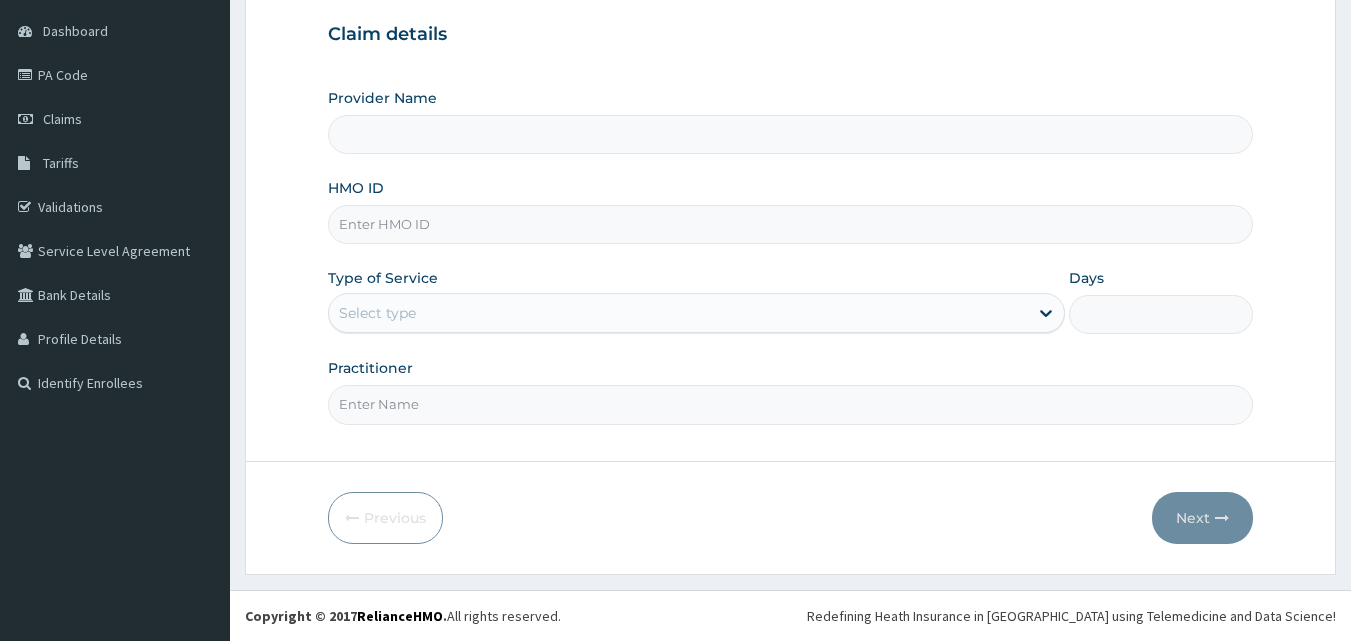 type on "Bodyline Gym- Ikoyi" 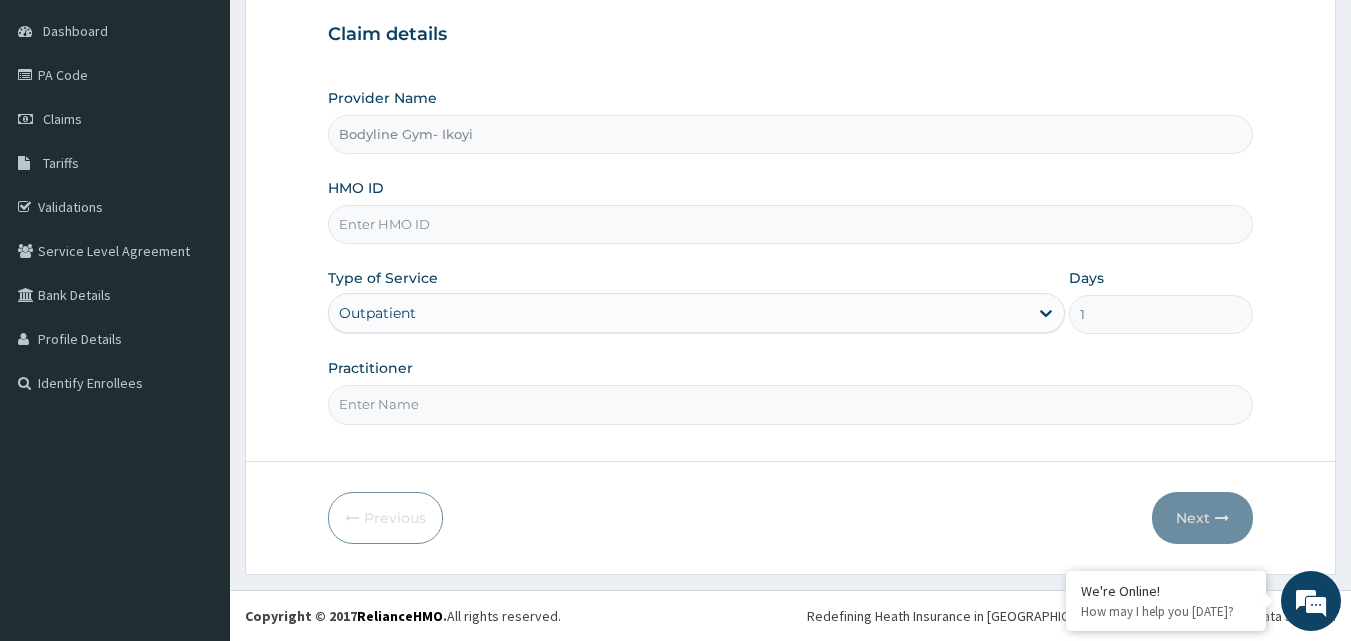 scroll, scrollTop: 0, scrollLeft: 0, axis: both 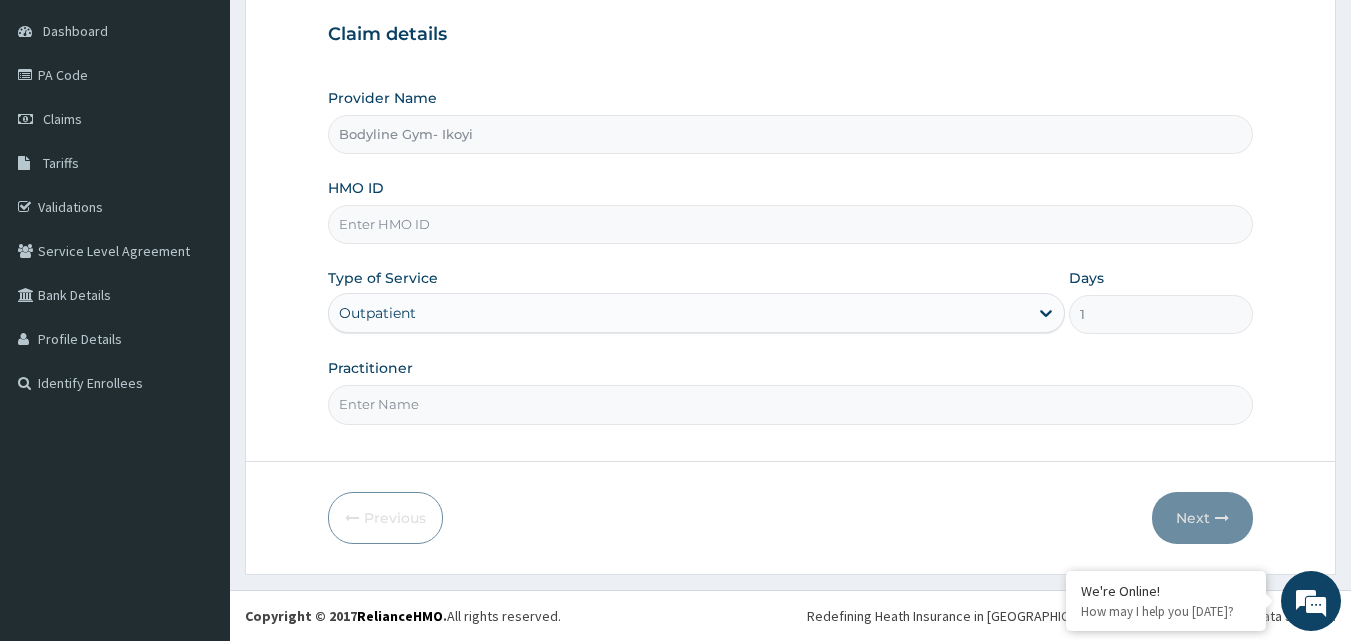 click on "HMO ID" at bounding box center [791, 224] 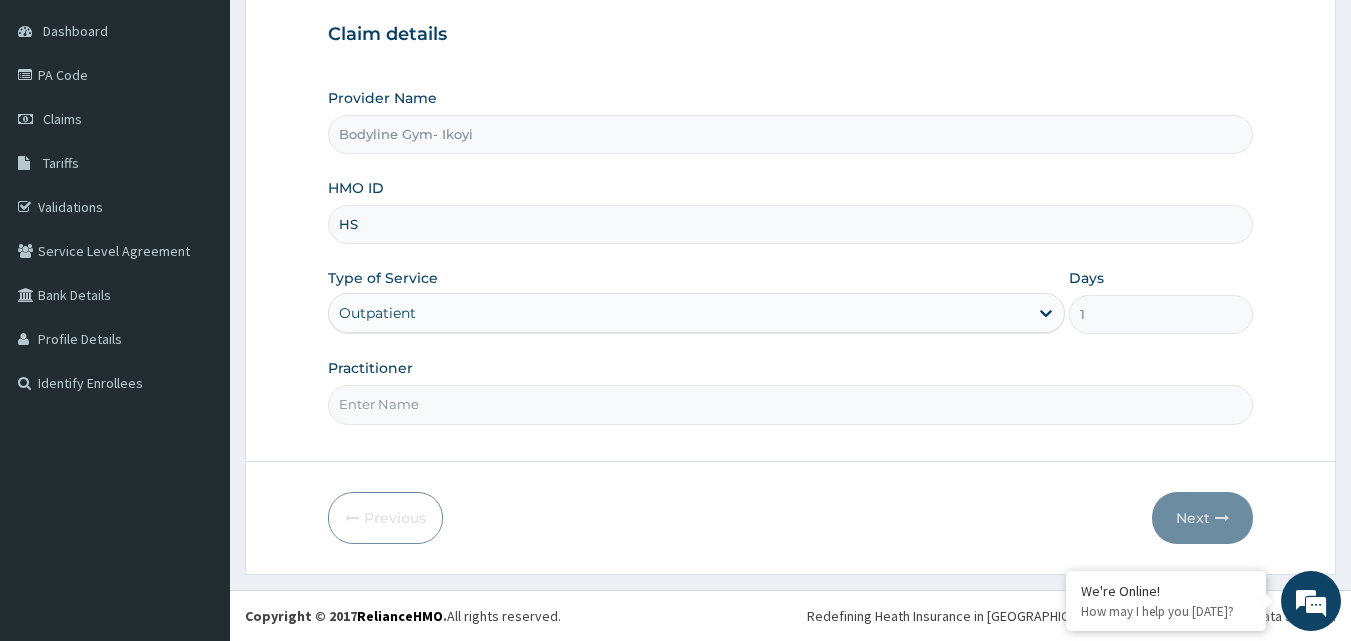 type on "HSN/10013/E" 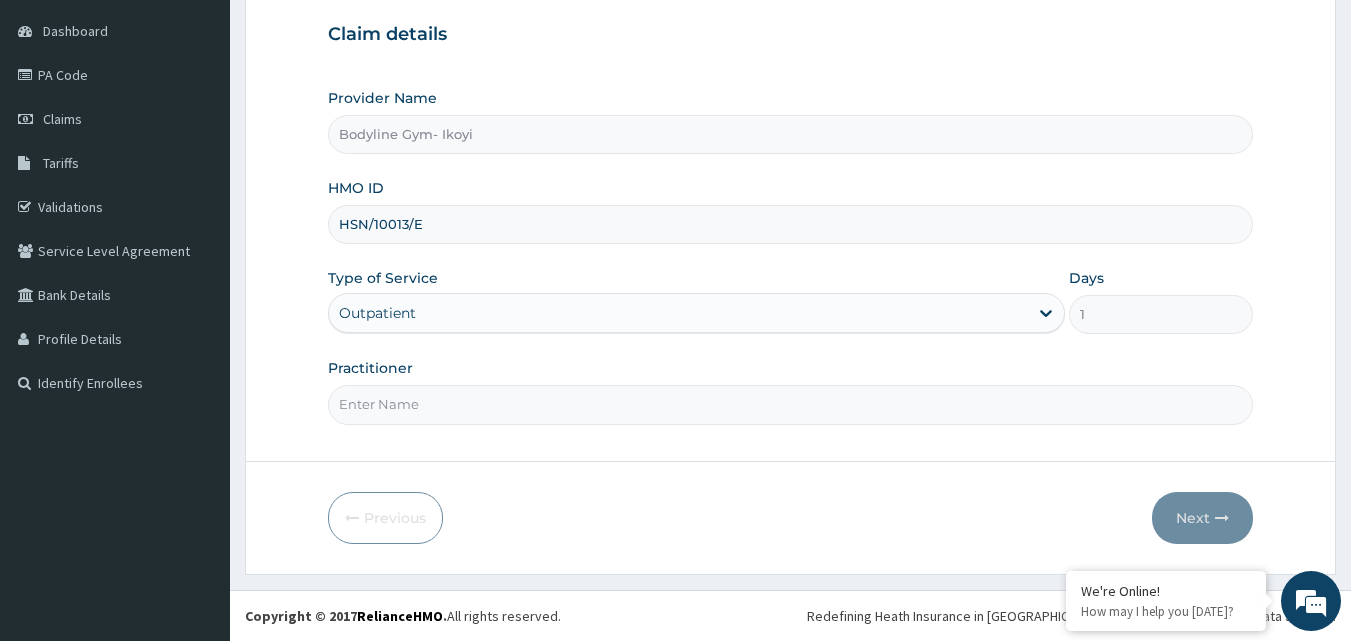 click on "Practitioner" at bounding box center (791, 404) 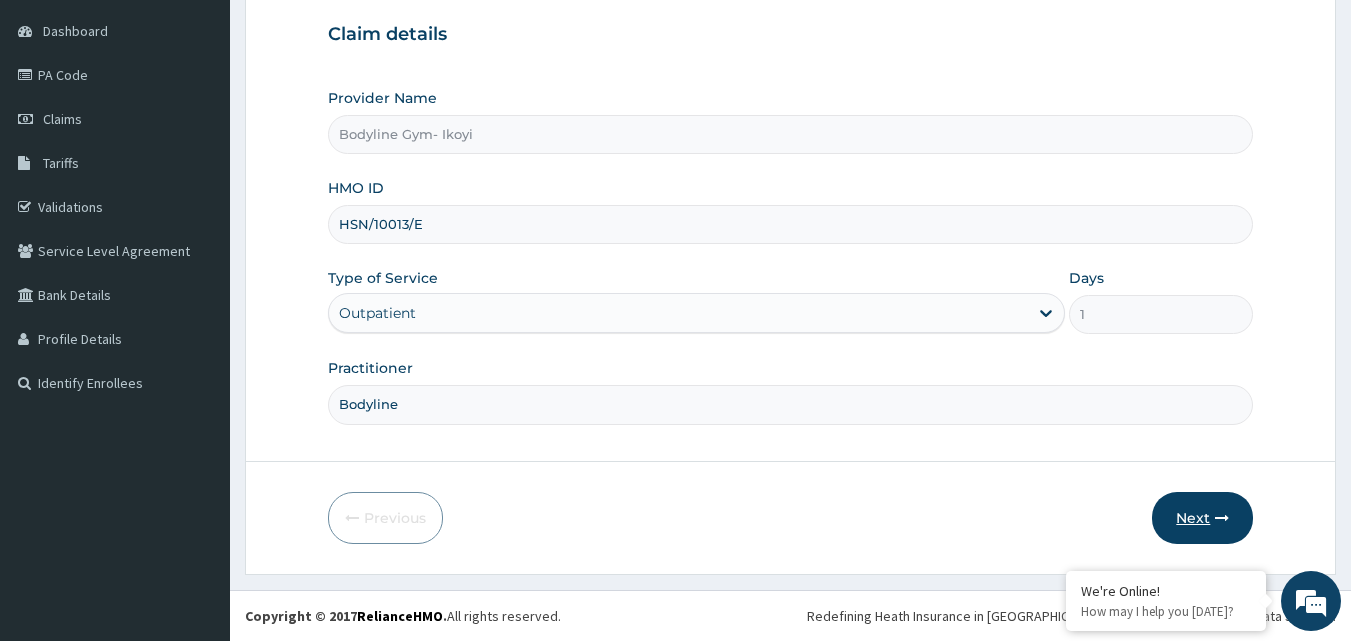 click on "Next" at bounding box center [1202, 518] 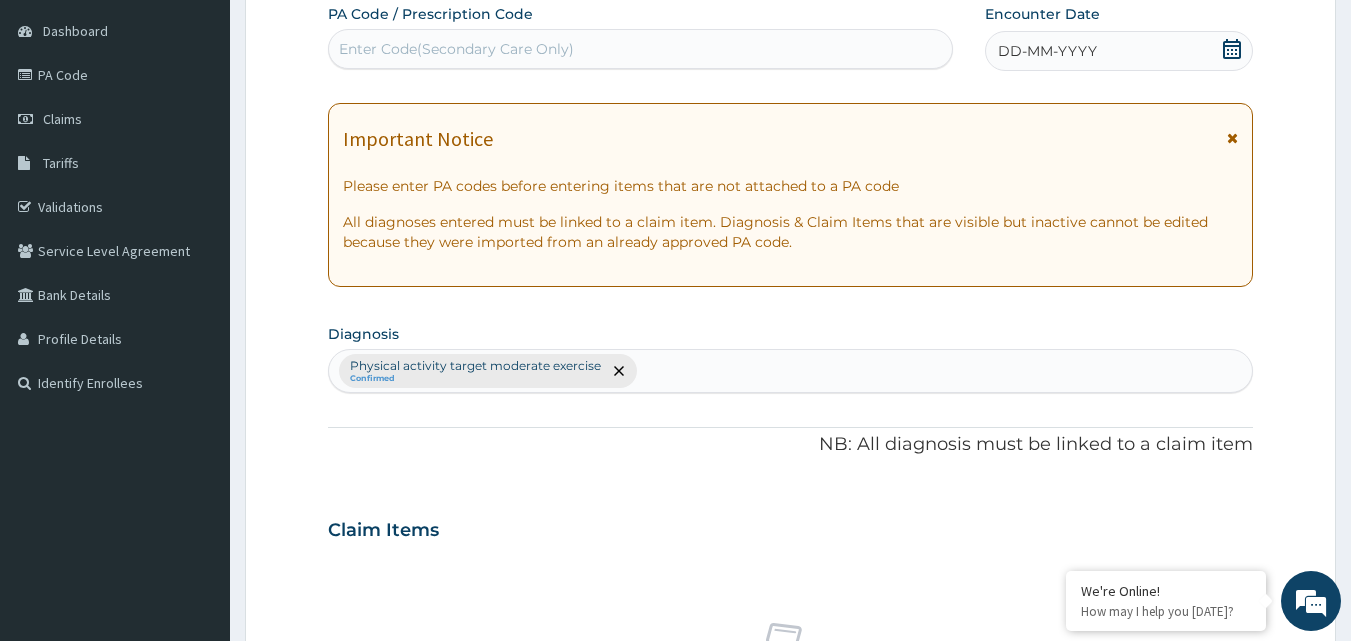 click on "DD-MM-YYYY" at bounding box center (1047, 51) 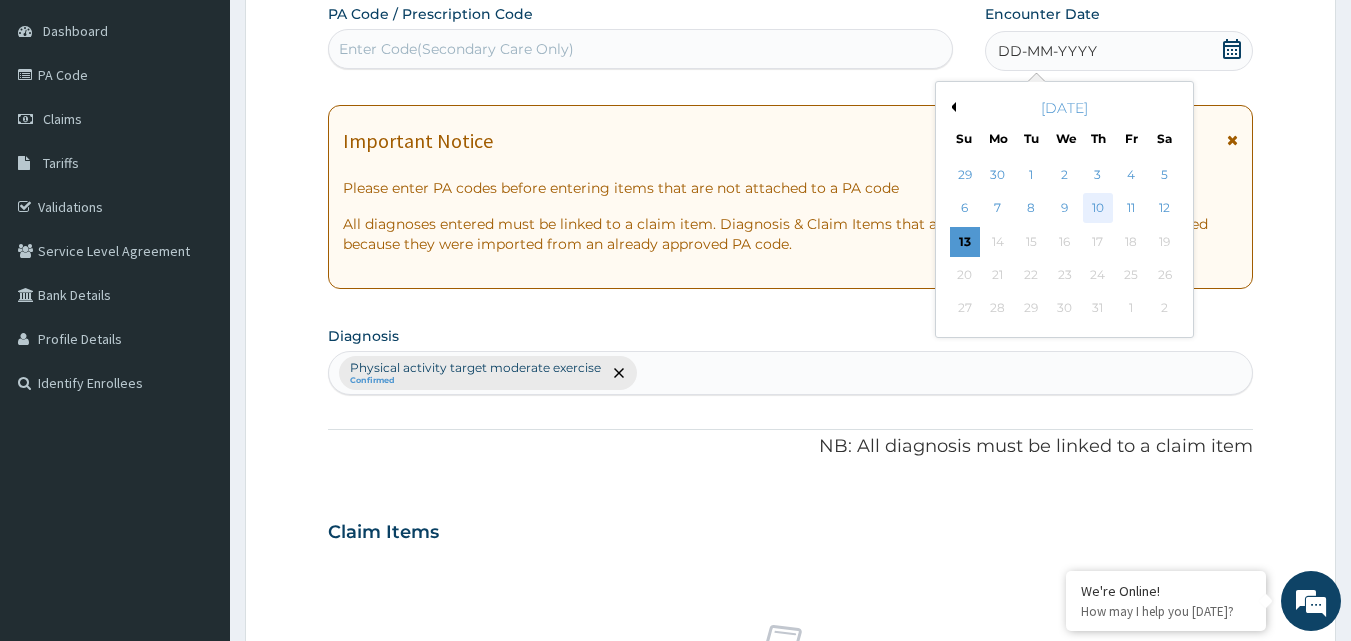 click on "10" at bounding box center (1098, 209) 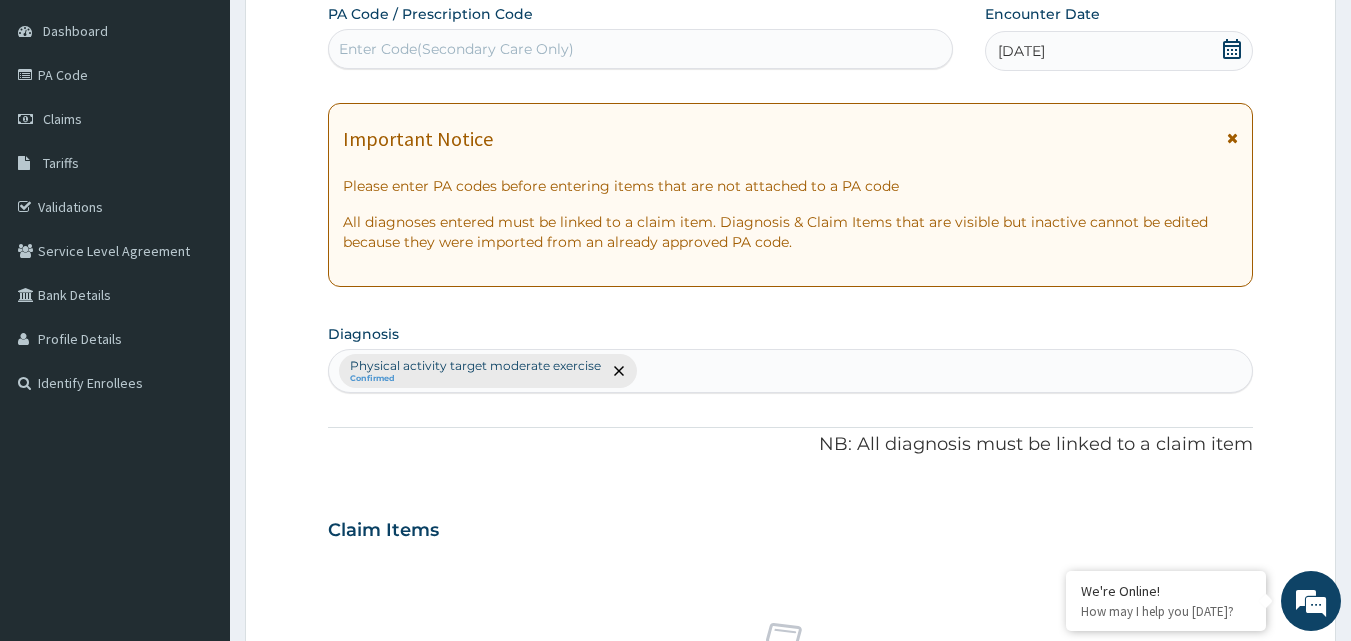 click on "Enter Code(Secondary Care Only)" at bounding box center [456, 49] 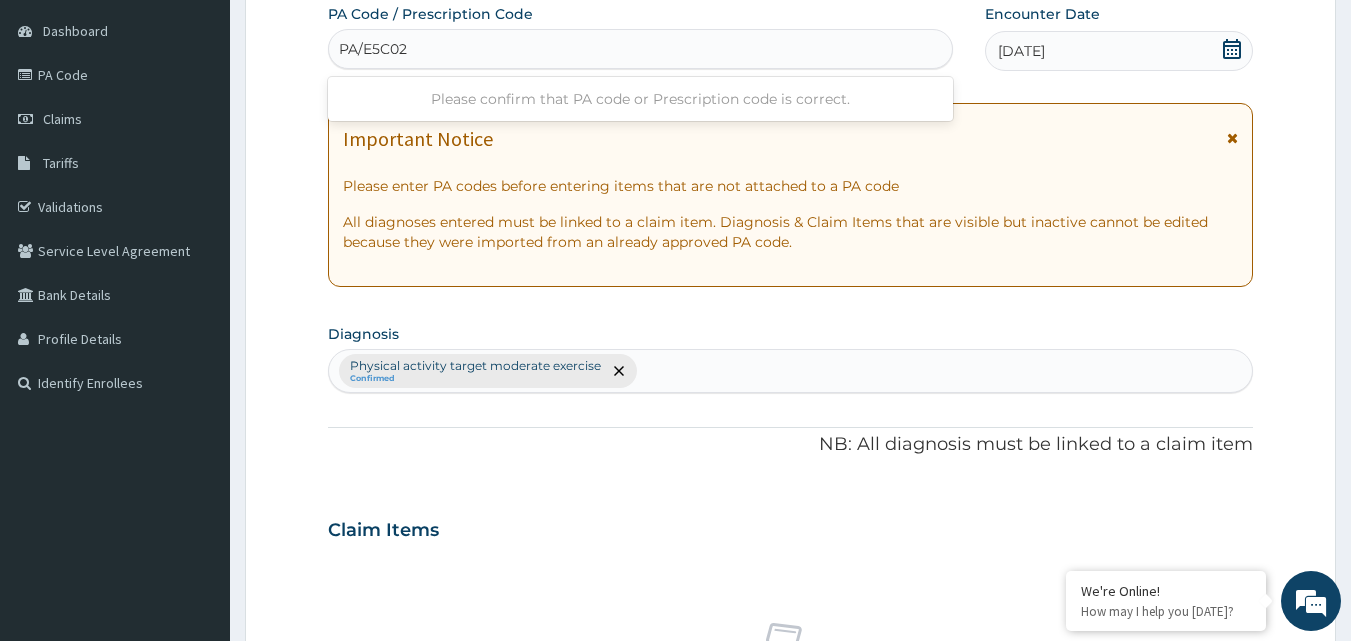 type on "PA/E5C02A" 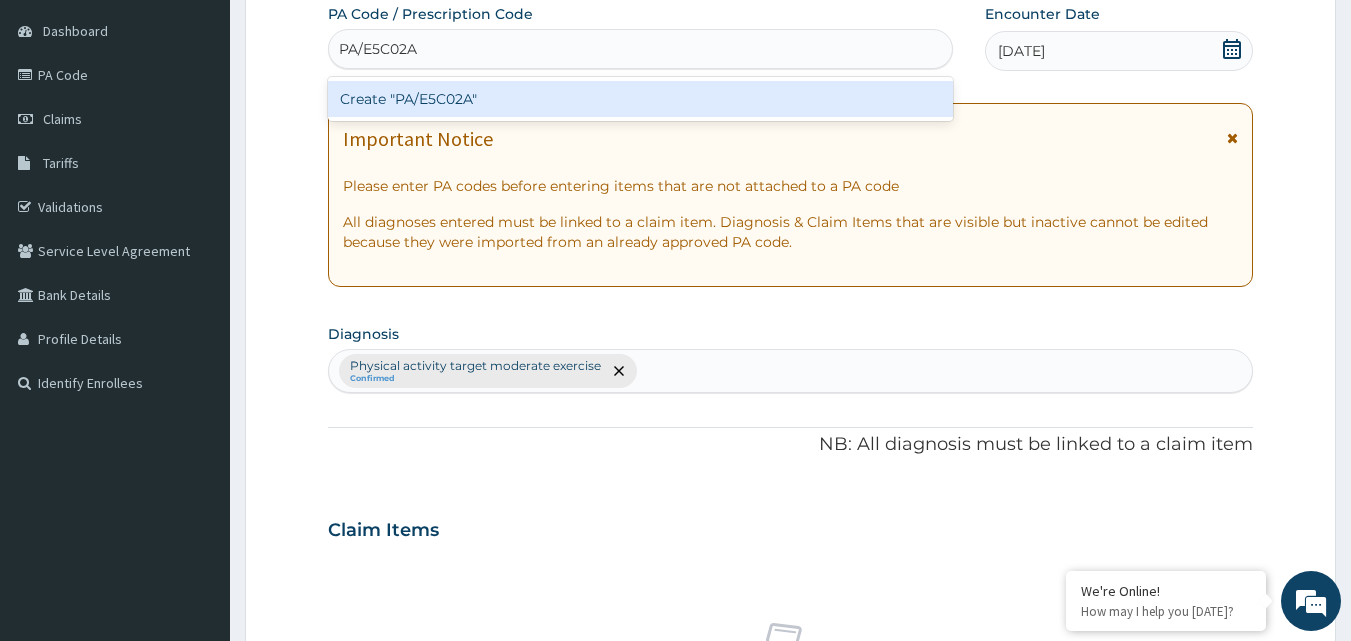 click on "Create "PA/E5C02A"" at bounding box center [641, 99] 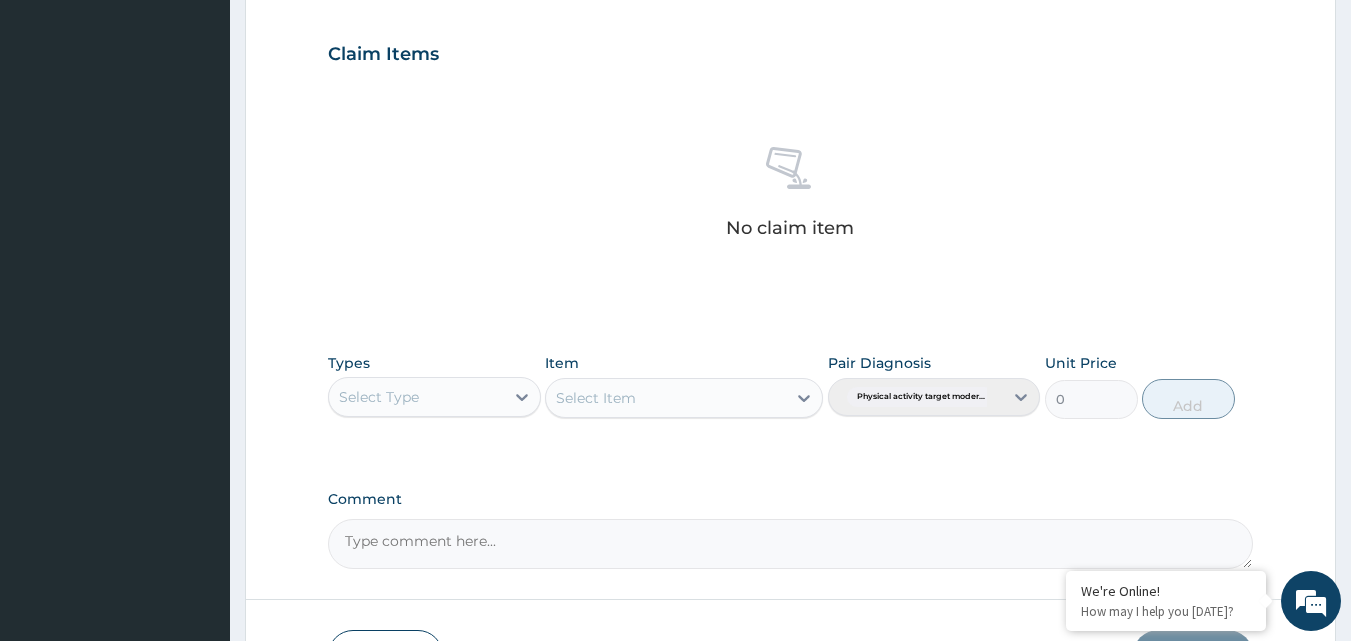 scroll, scrollTop: 700, scrollLeft: 0, axis: vertical 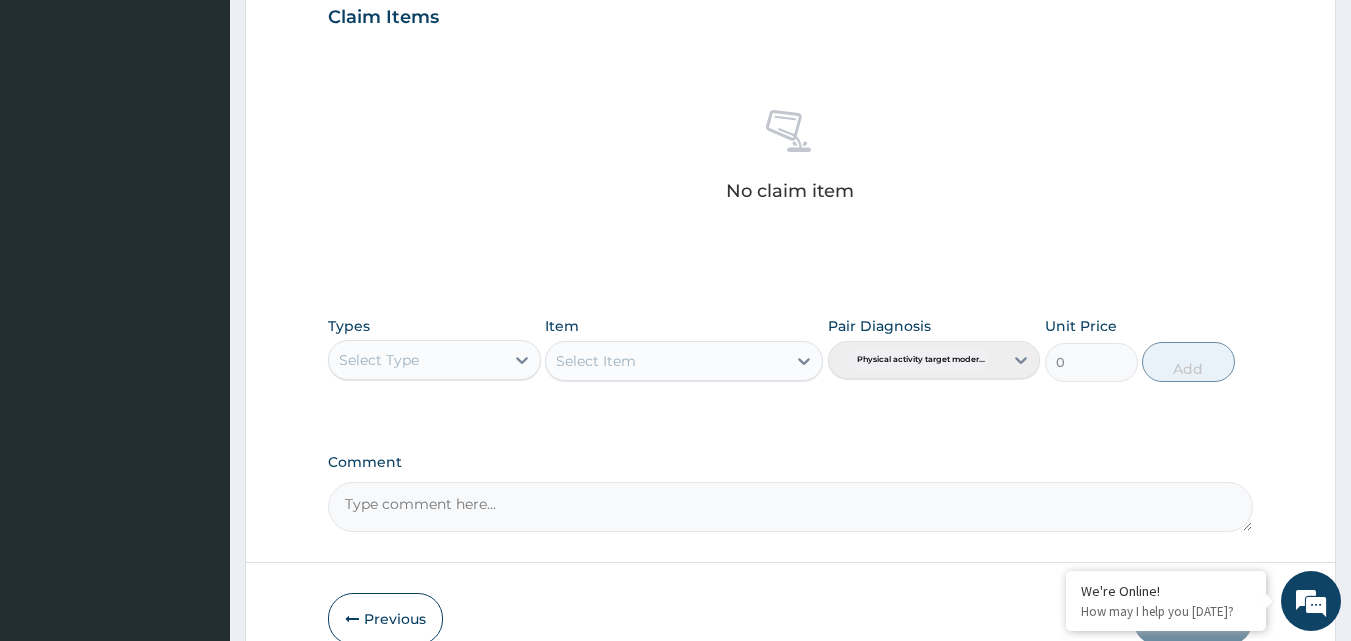 click on "Select Type" at bounding box center [416, 360] 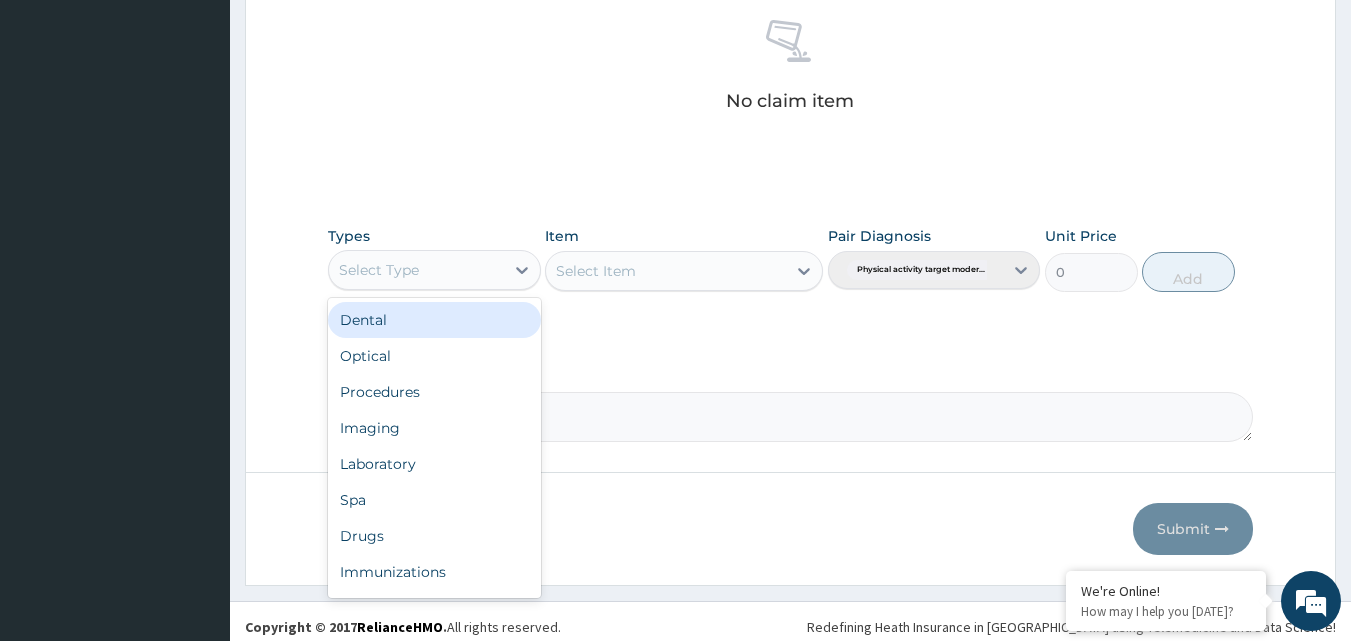 scroll, scrollTop: 801, scrollLeft: 0, axis: vertical 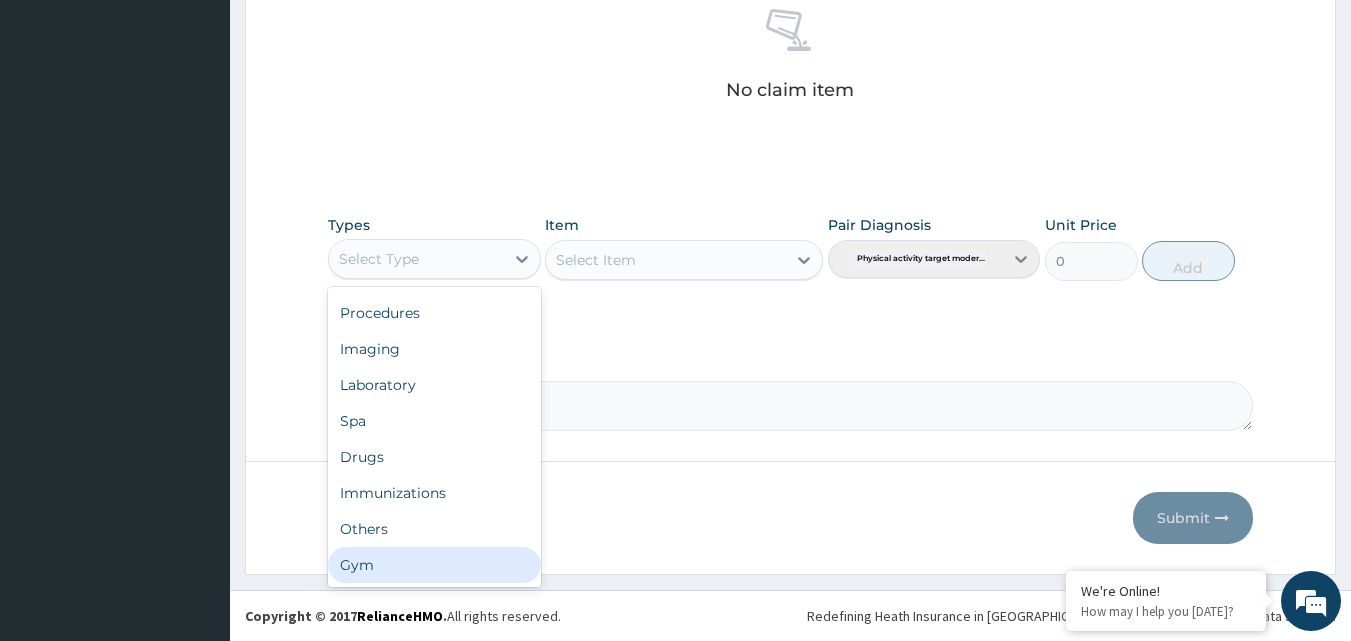 click on "Gym" at bounding box center (434, 565) 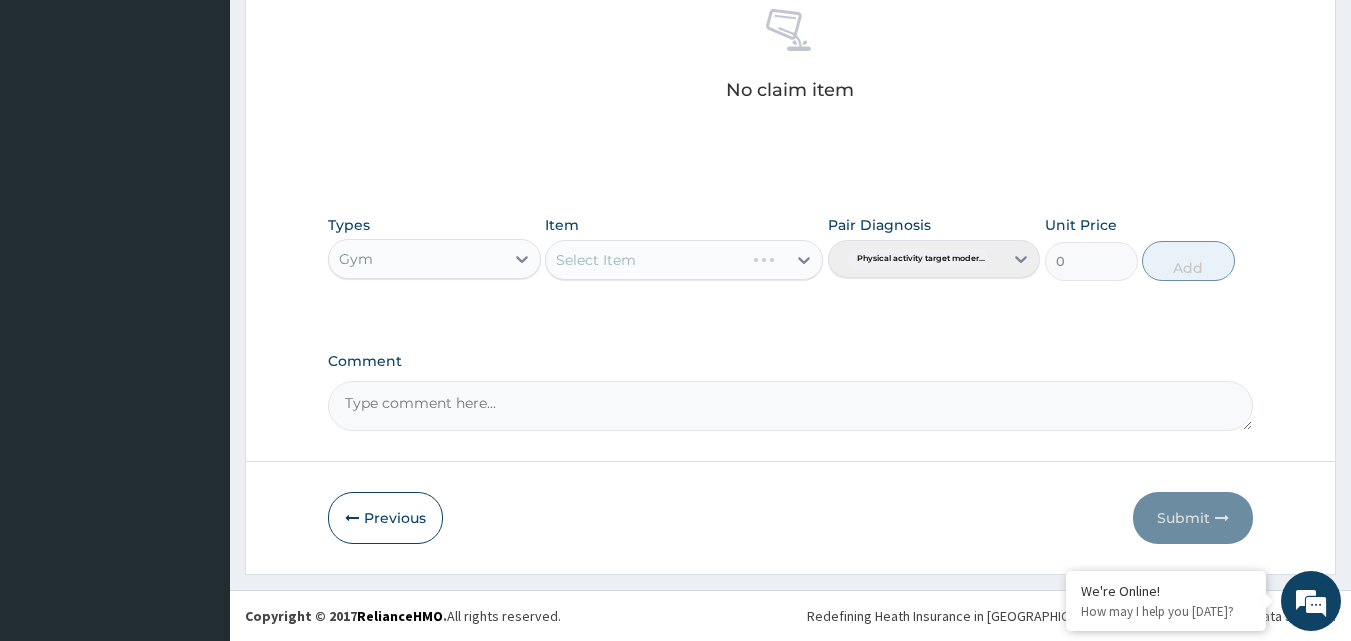 click on "Select Item" at bounding box center [684, 260] 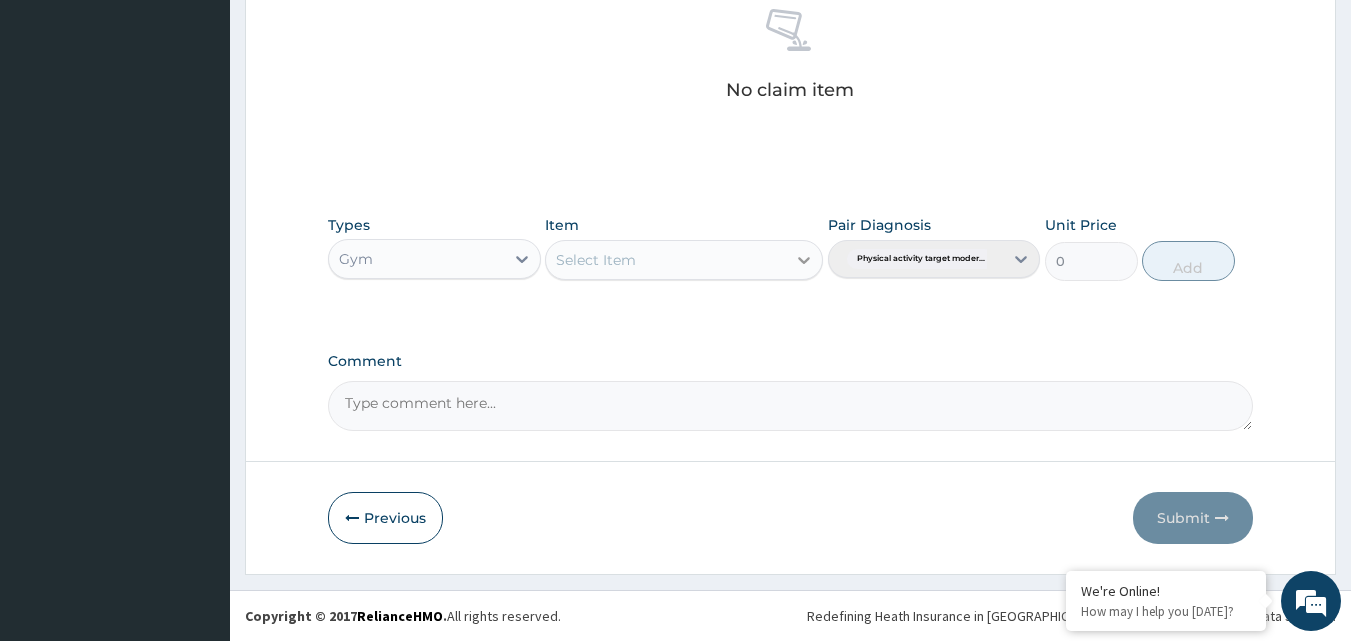 click at bounding box center (804, 260) 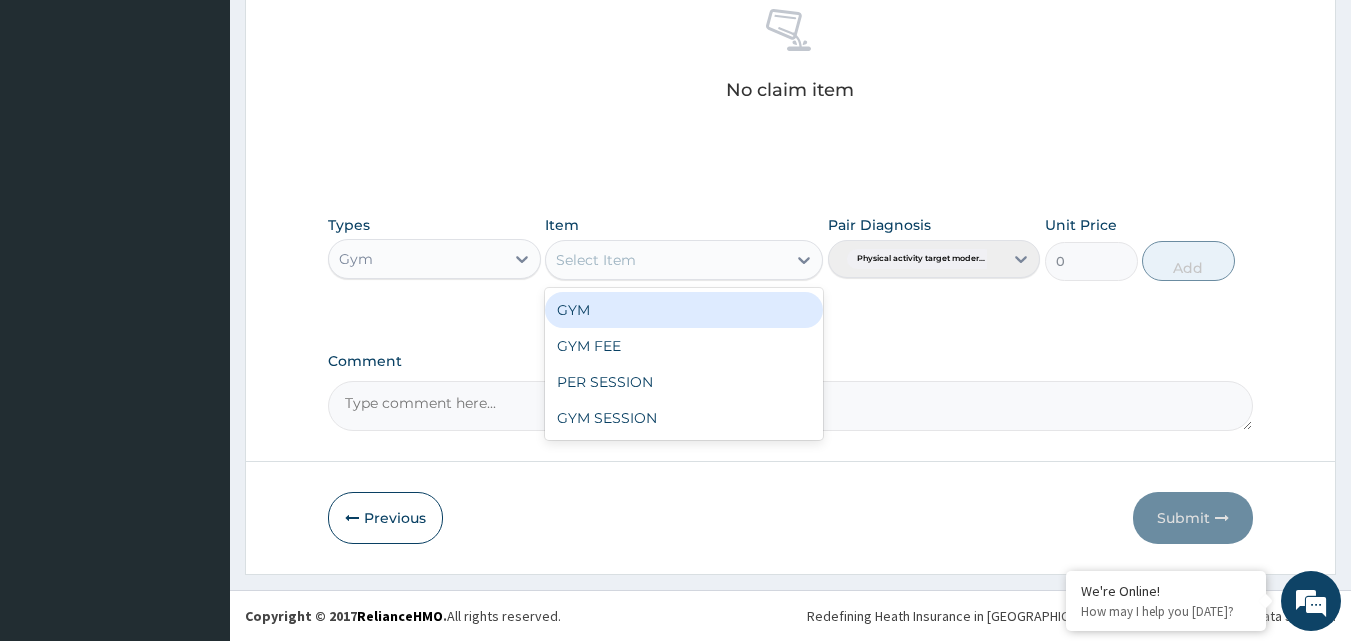 drag, startPoint x: 728, startPoint y: 319, endPoint x: 737, endPoint y: 308, distance: 14.21267 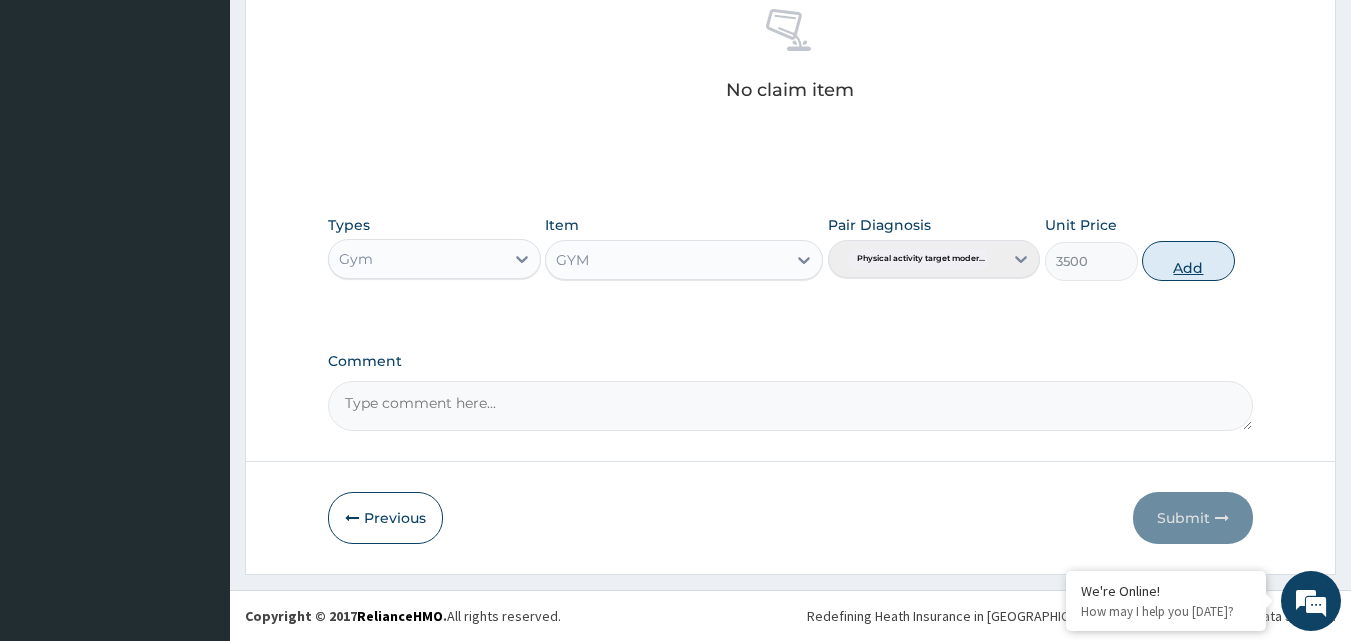 click on "Add" at bounding box center [1188, 261] 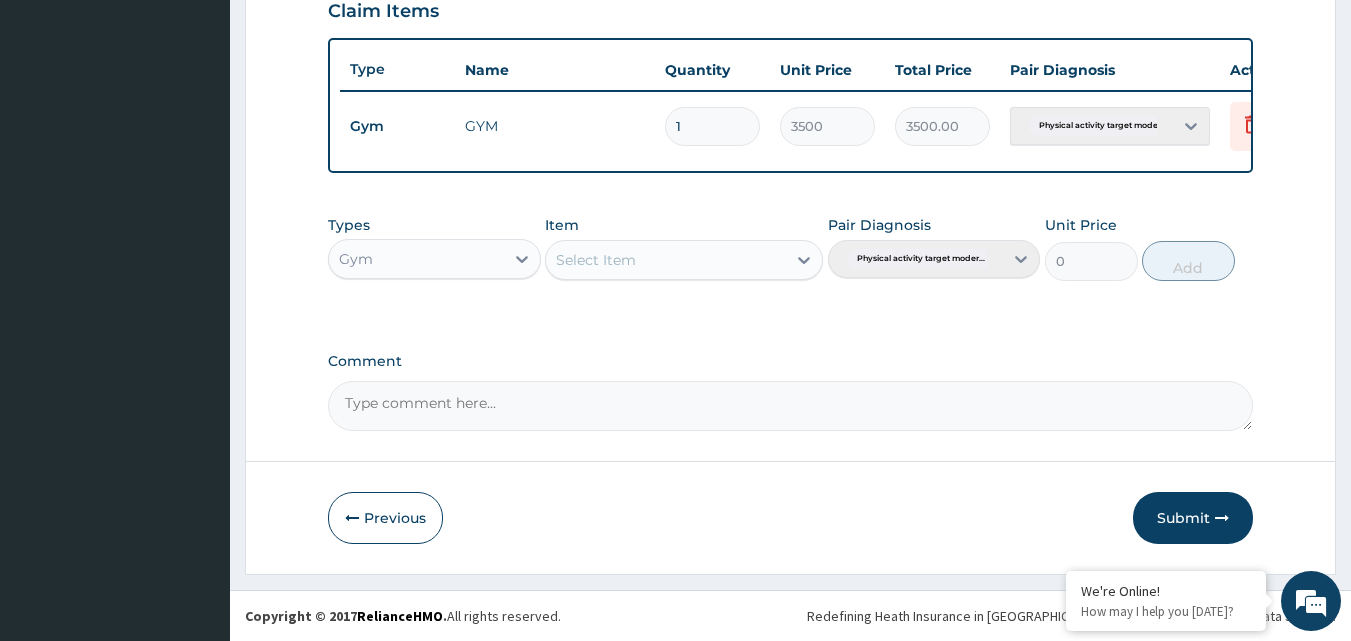 scroll, scrollTop: 721, scrollLeft: 0, axis: vertical 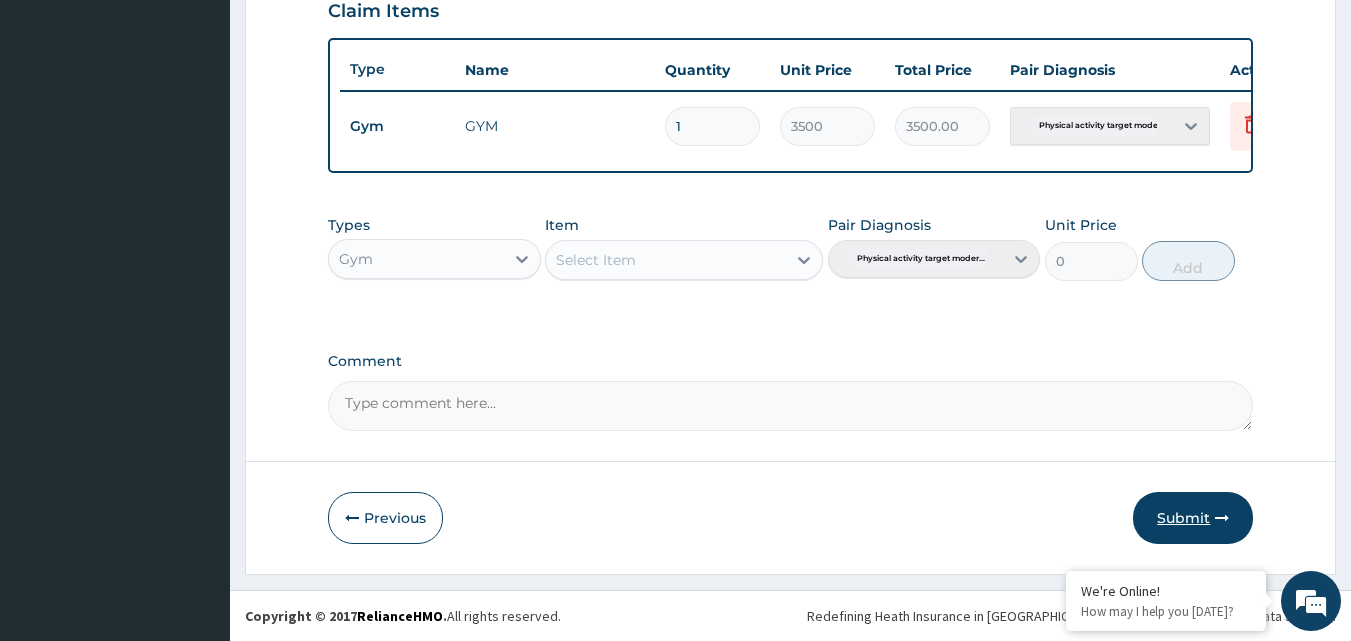 click on "Submit" at bounding box center [1193, 518] 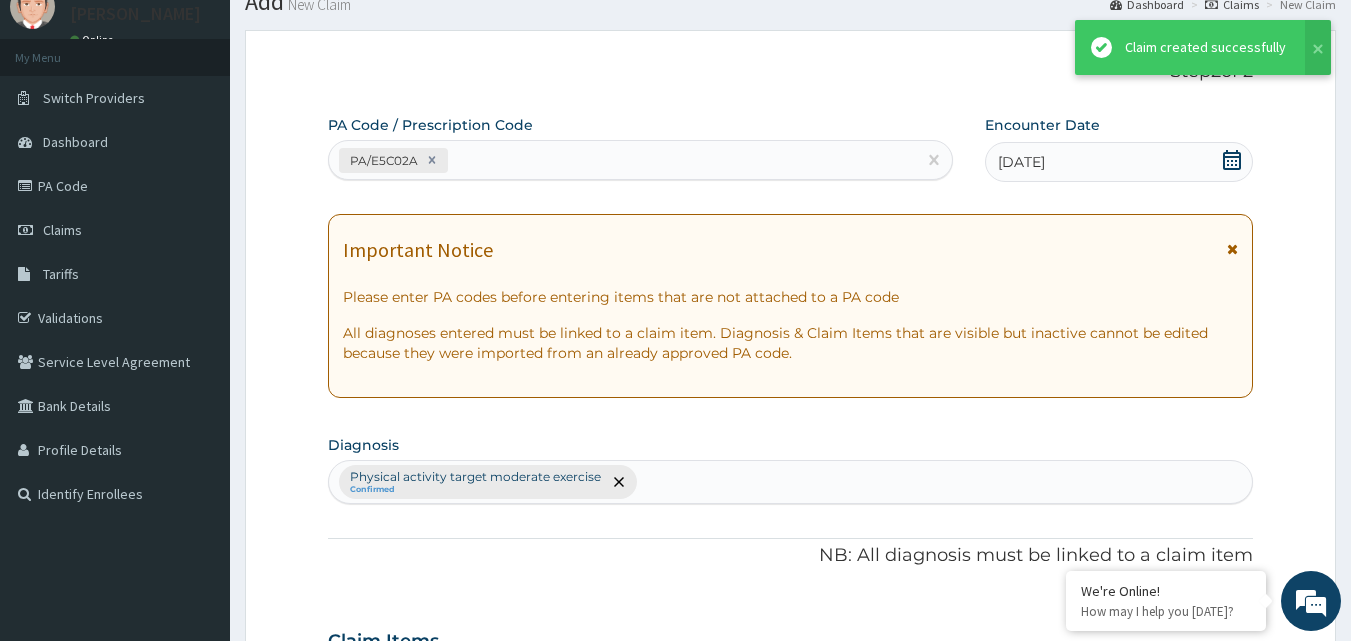 scroll, scrollTop: 721, scrollLeft: 0, axis: vertical 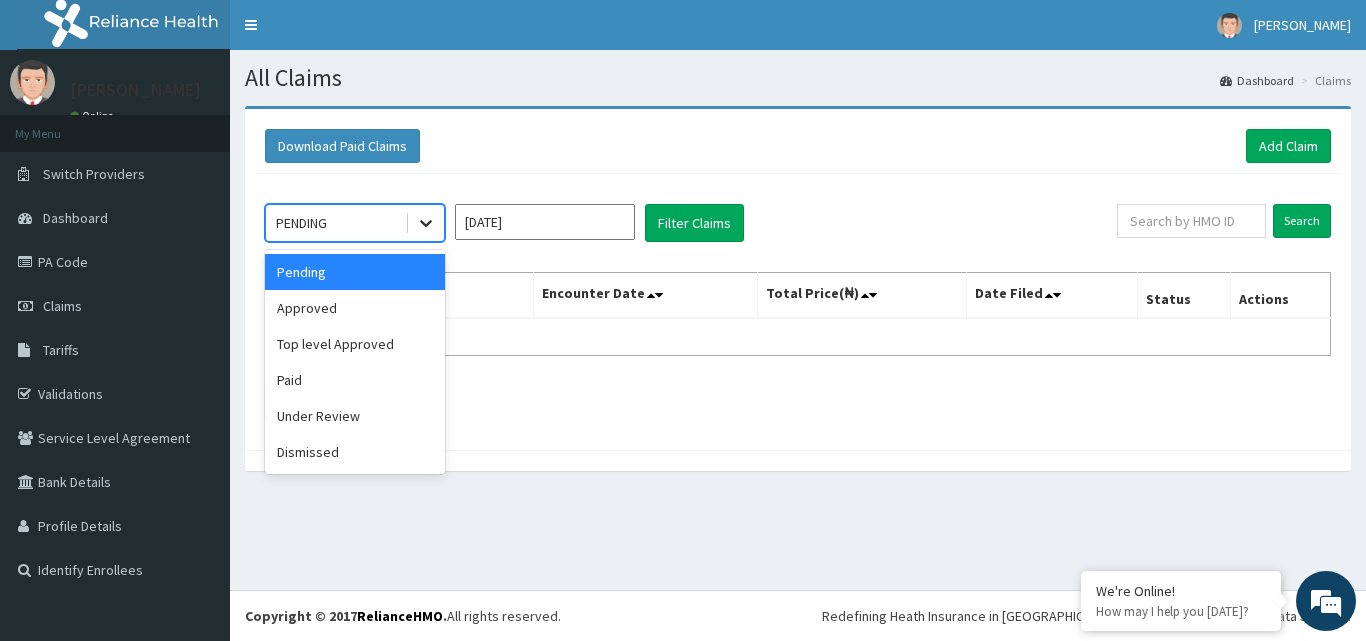 click 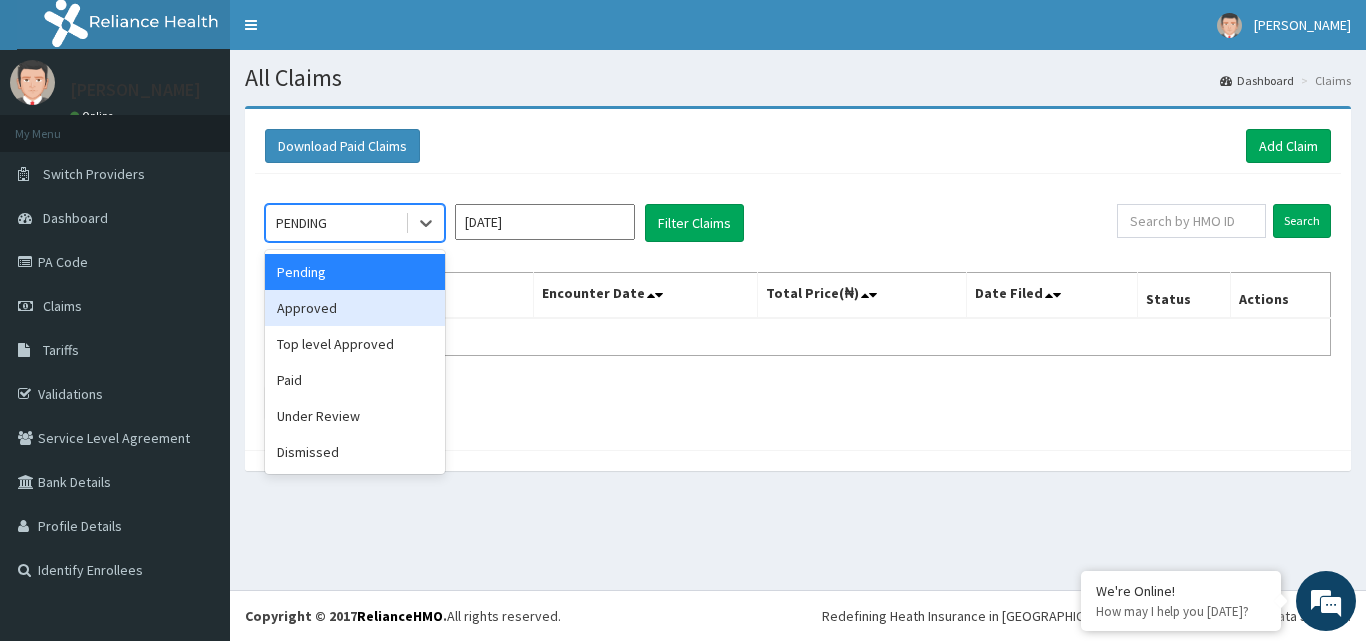 drag, startPoint x: 374, startPoint y: 298, endPoint x: 532, endPoint y: 287, distance: 158.38245 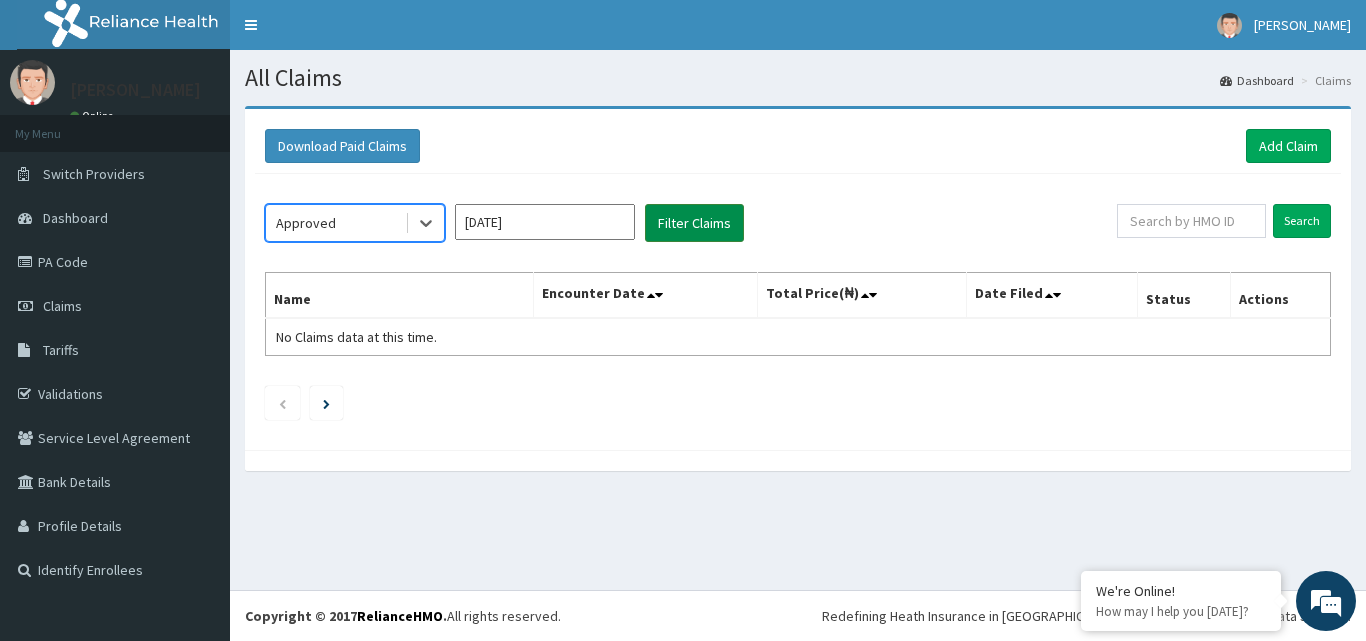 click on "Filter Claims" at bounding box center (694, 223) 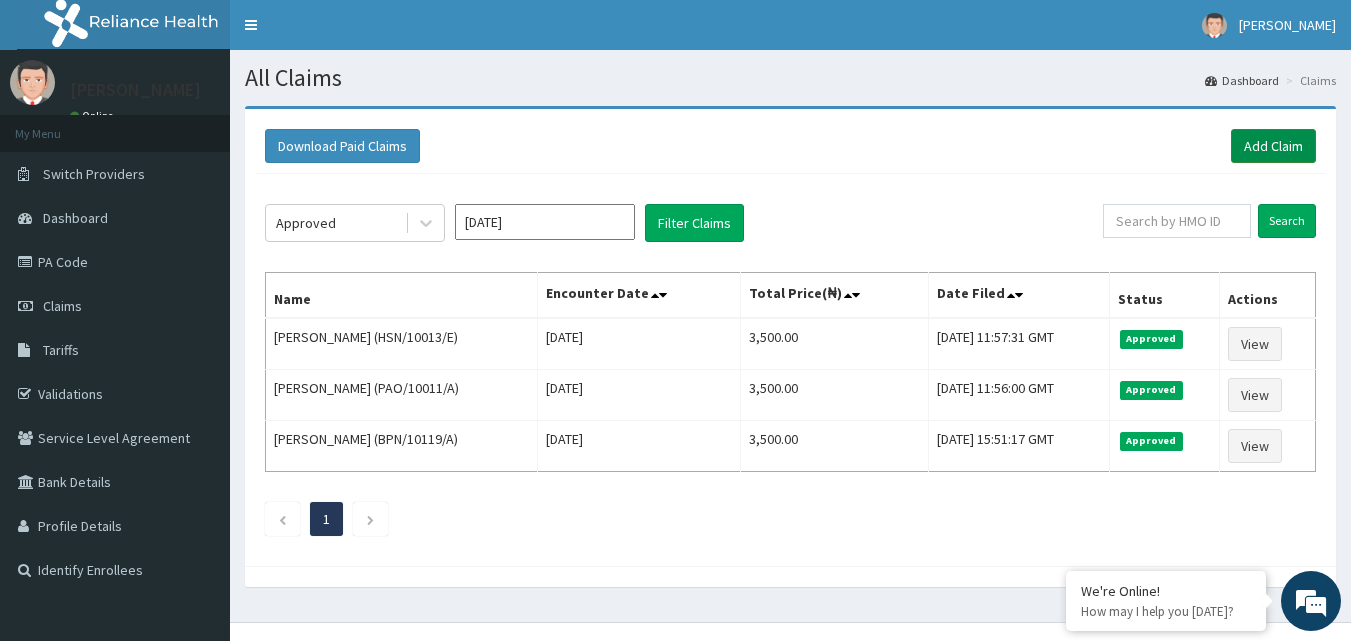 drag, startPoint x: 1289, startPoint y: 143, endPoint x: 1305, endPoint y: 146, distance: 16.27882 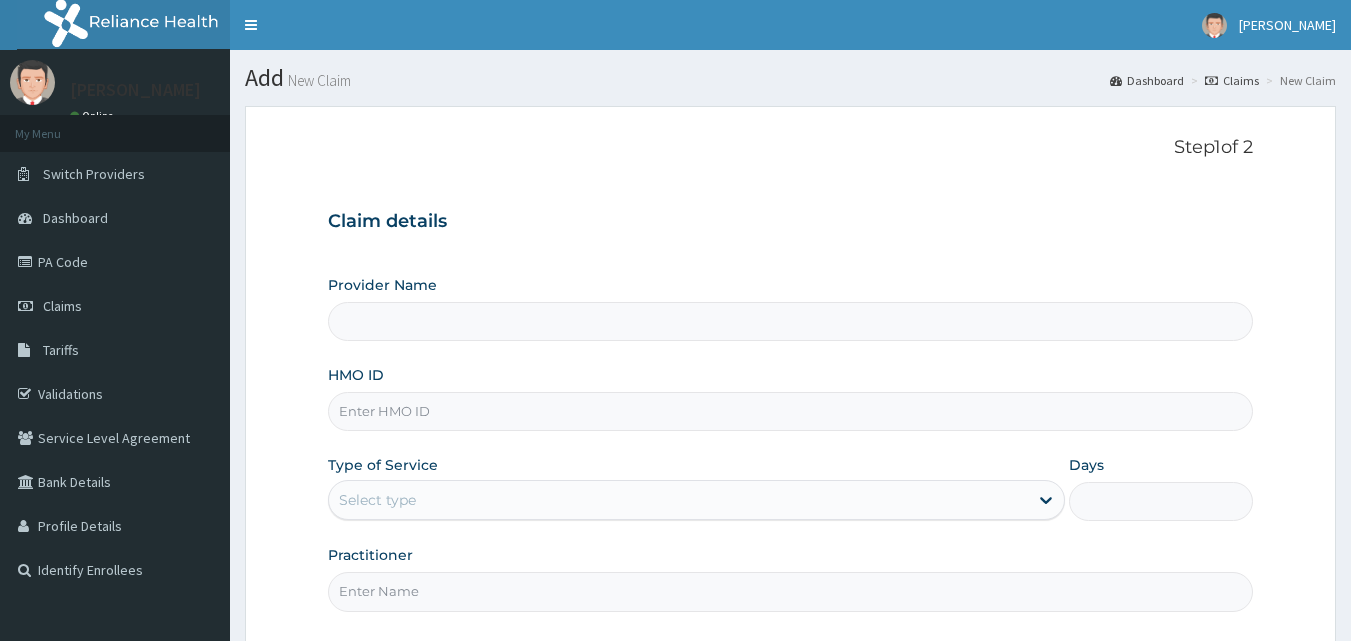 scroll, scrollTop: 0, scrollLeft: 0, axis: both 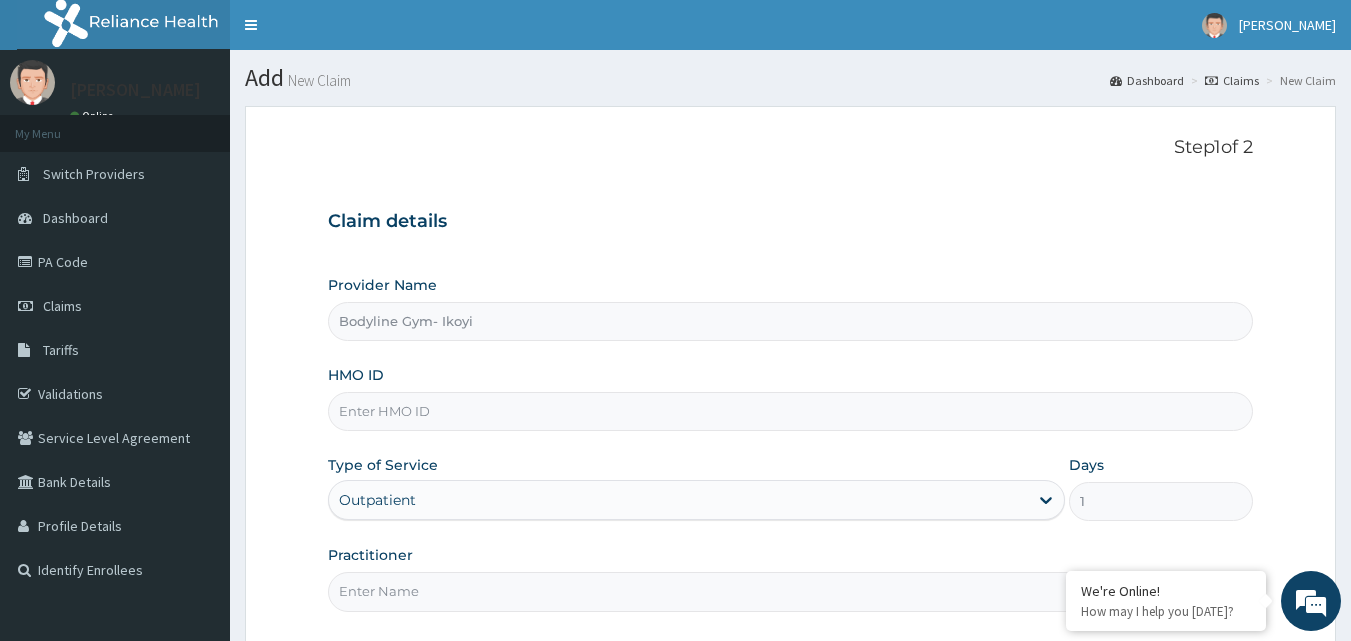 click on "HMO ID" at bounding box center [791, 411] 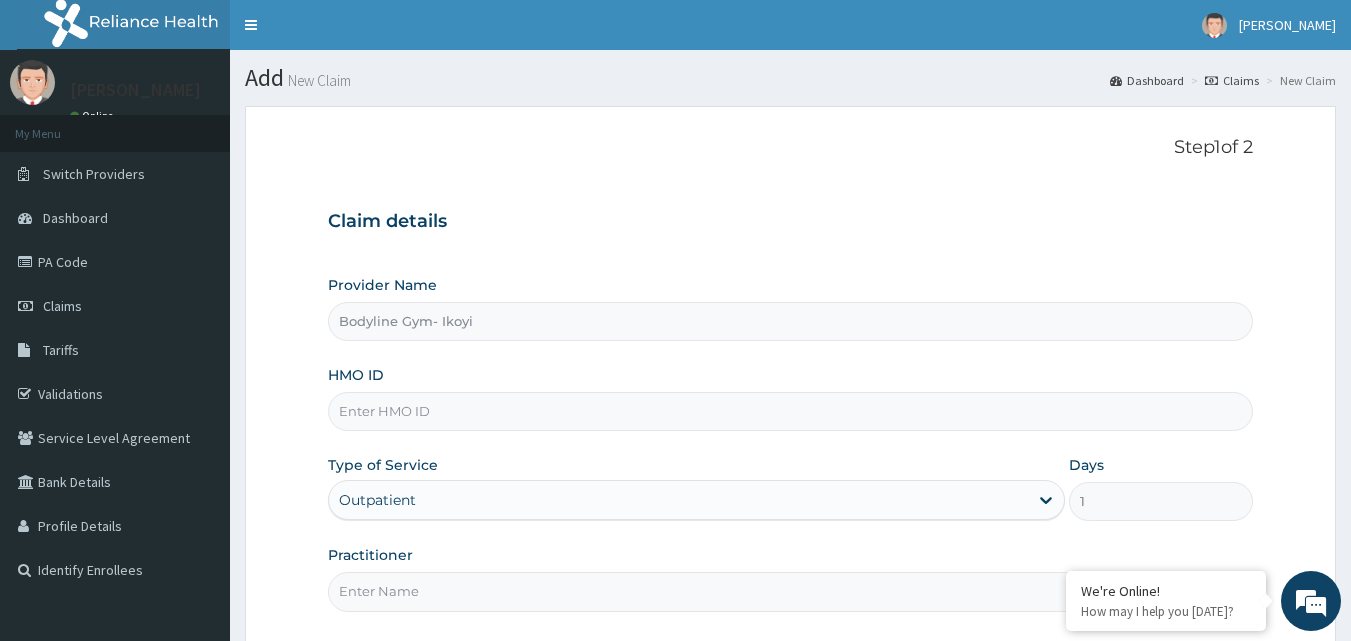 scroll, scrollTop: 0, scrollLeft: 0, axis: both 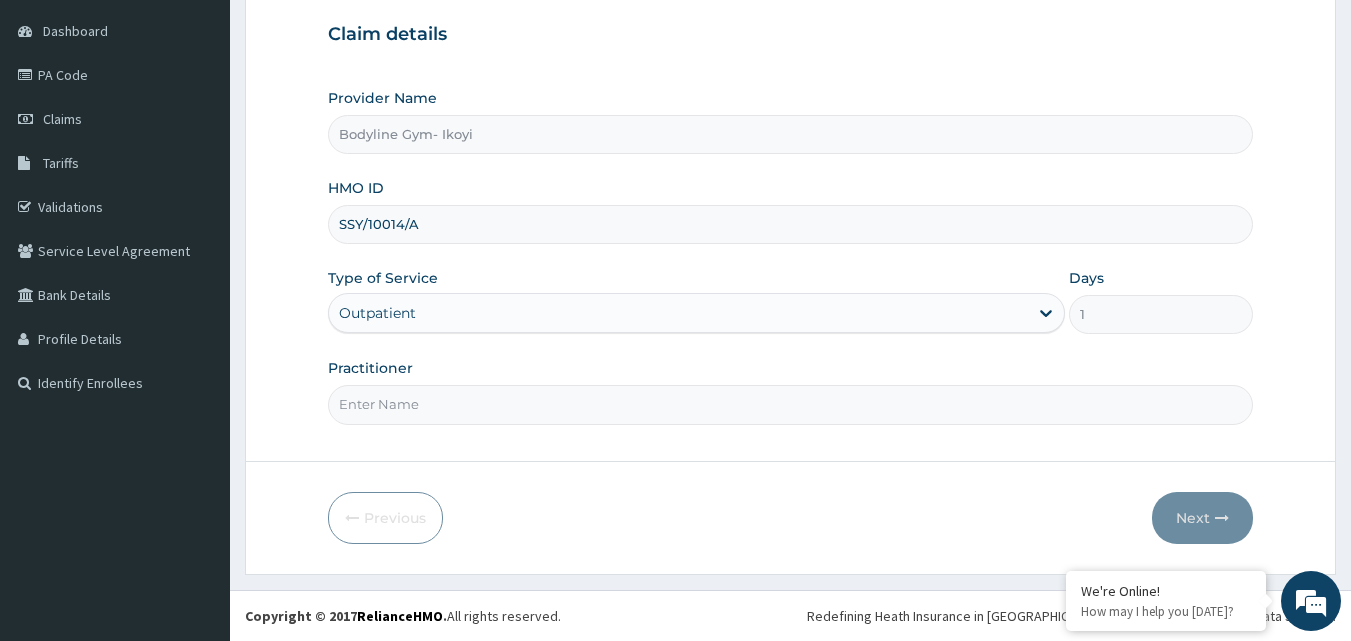 type on "SSY/10014/A" 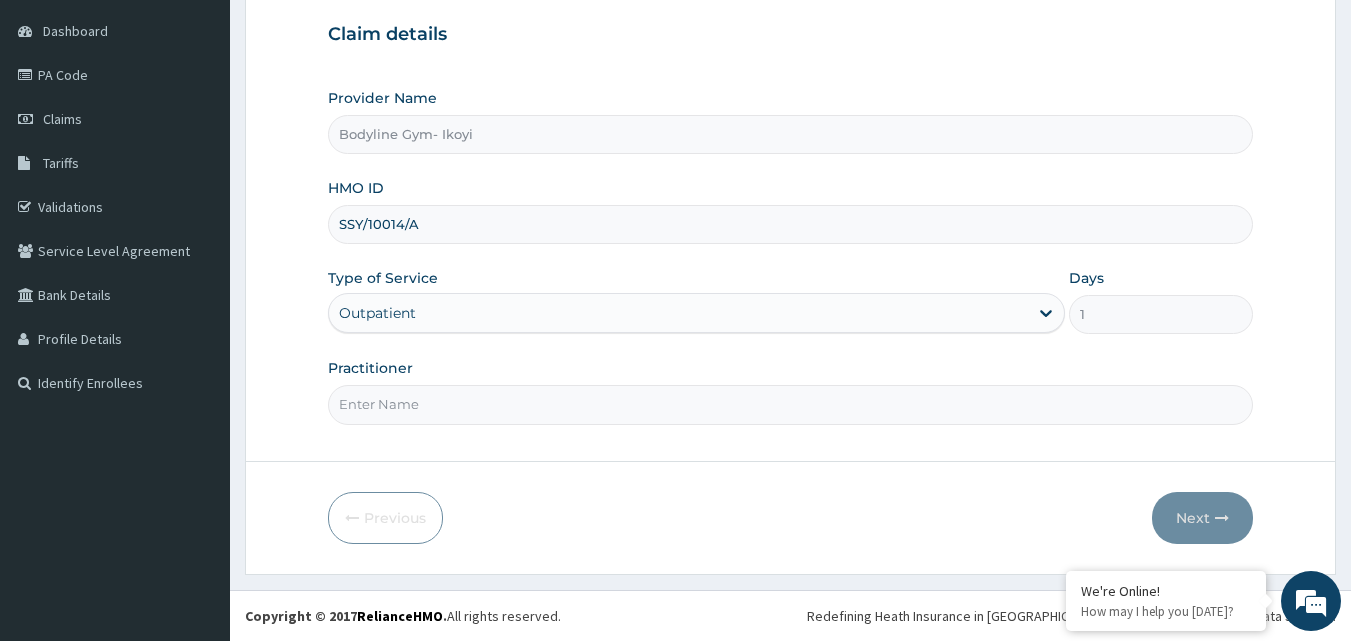 type on "Bodyline" 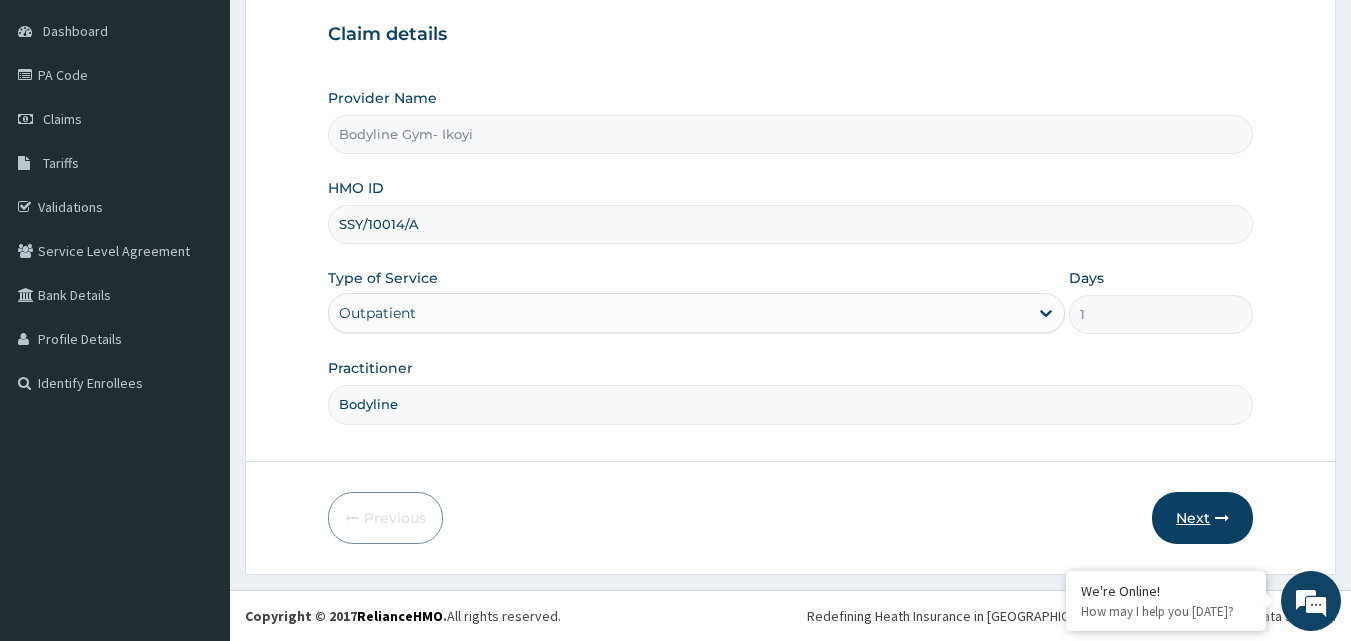 click on "Next" at bounding box center (1202, 518) 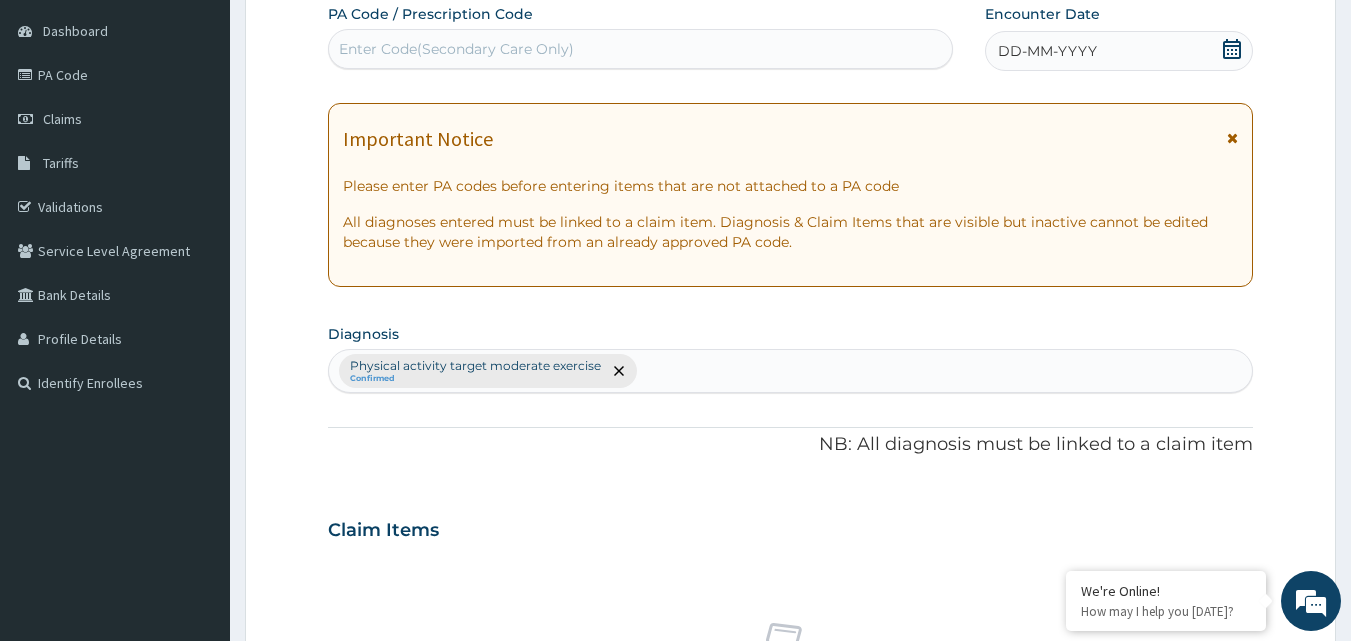 click on "DD-MM-YYYY" at bounding box center [1047, 51] 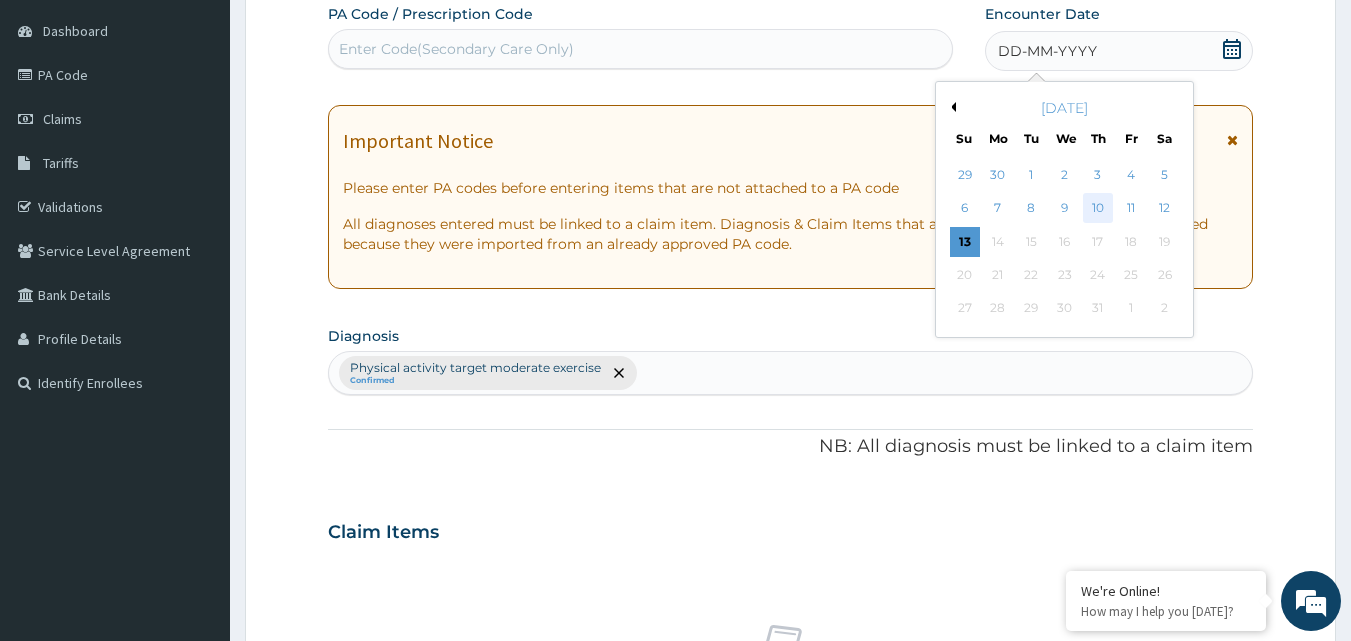 click on "10" at bounding box center [1098, 209] 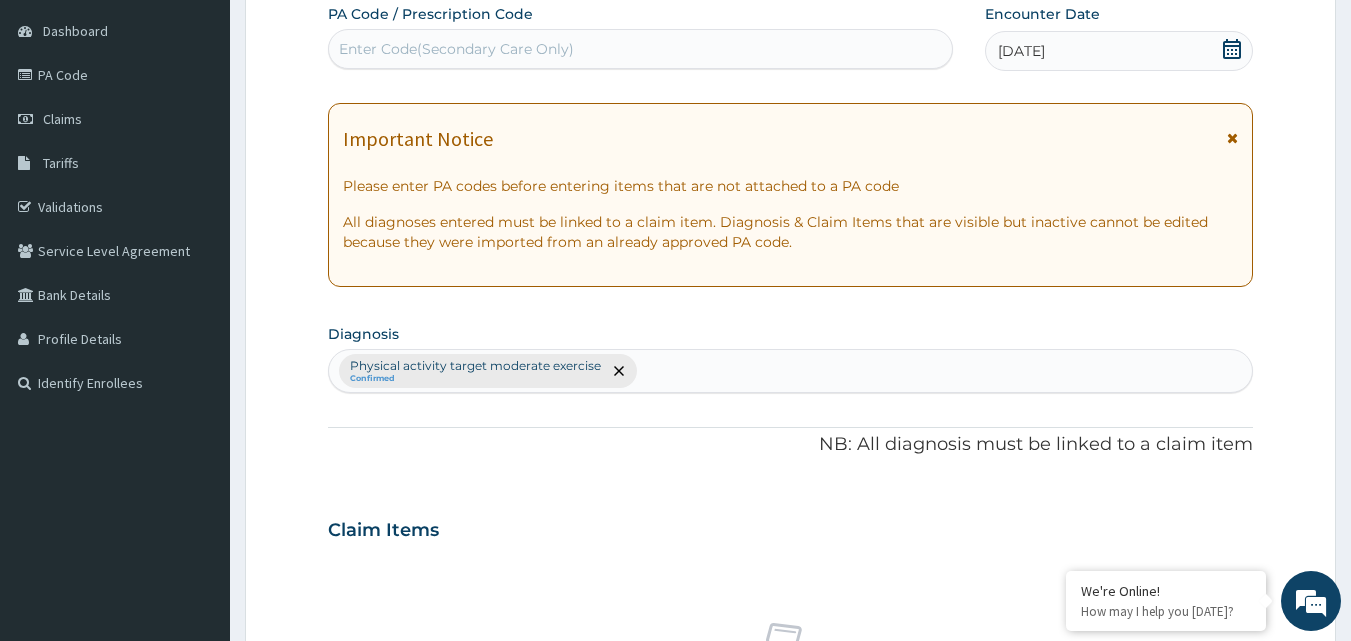 click on "Enter Code(Secondary Care Only)" at bounding box center [641, 49] 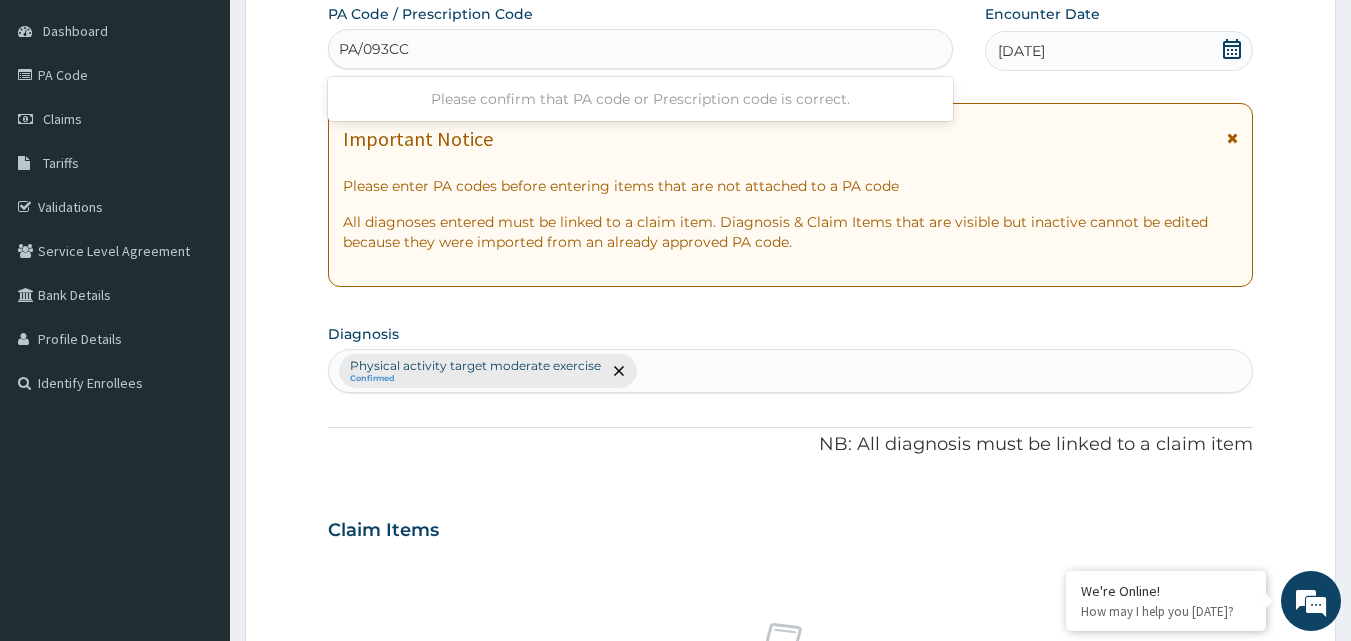type on "PA/093CCB" 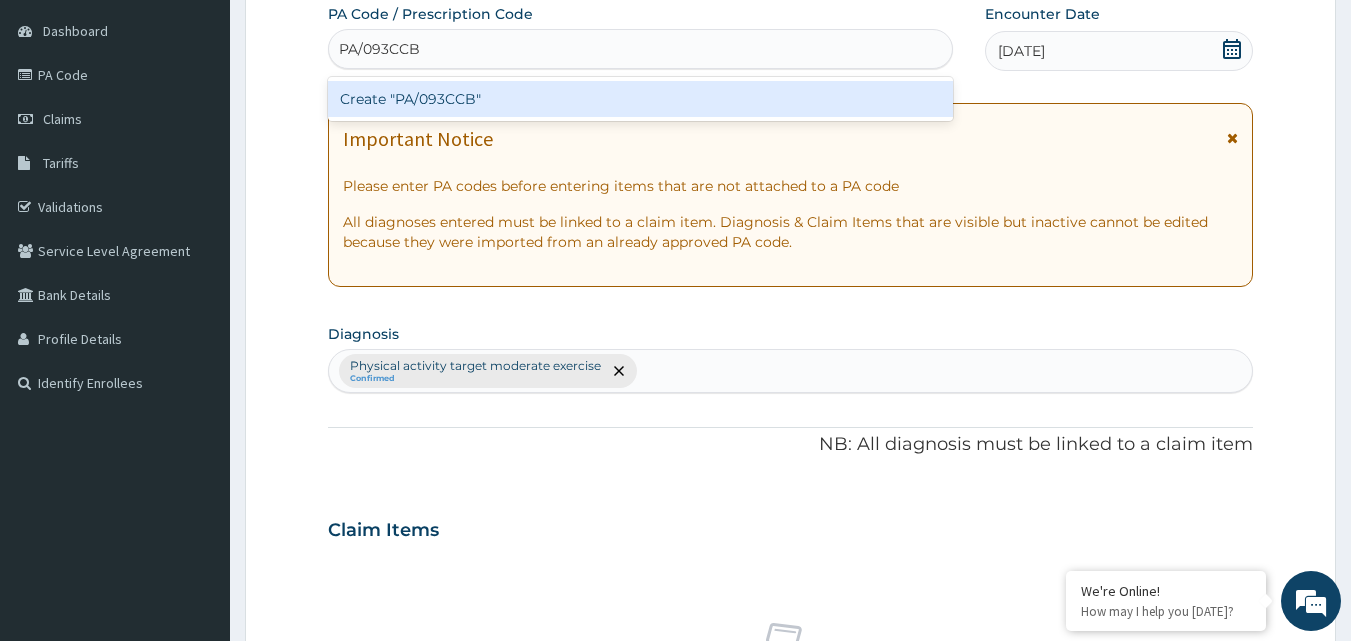 click on "Create "PA/093CCB"" at bounding box center [641, 99] 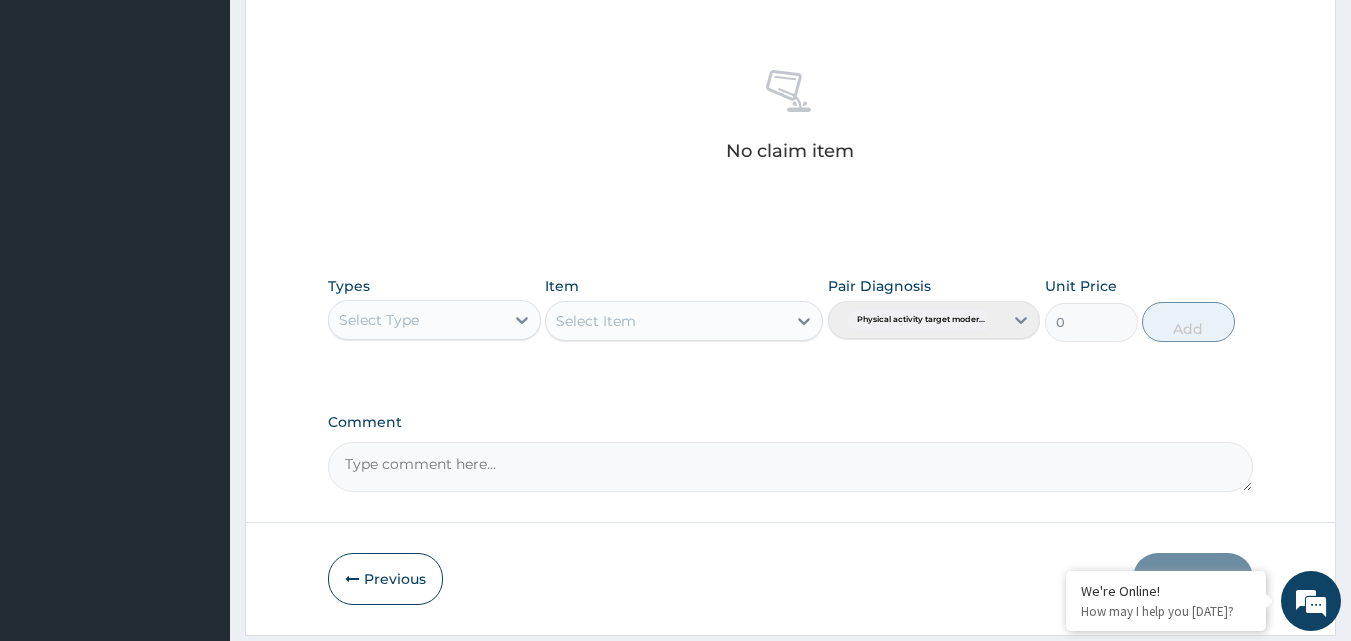scroll, scrollTop: 801, scrollLeft: 0, axis: vertical 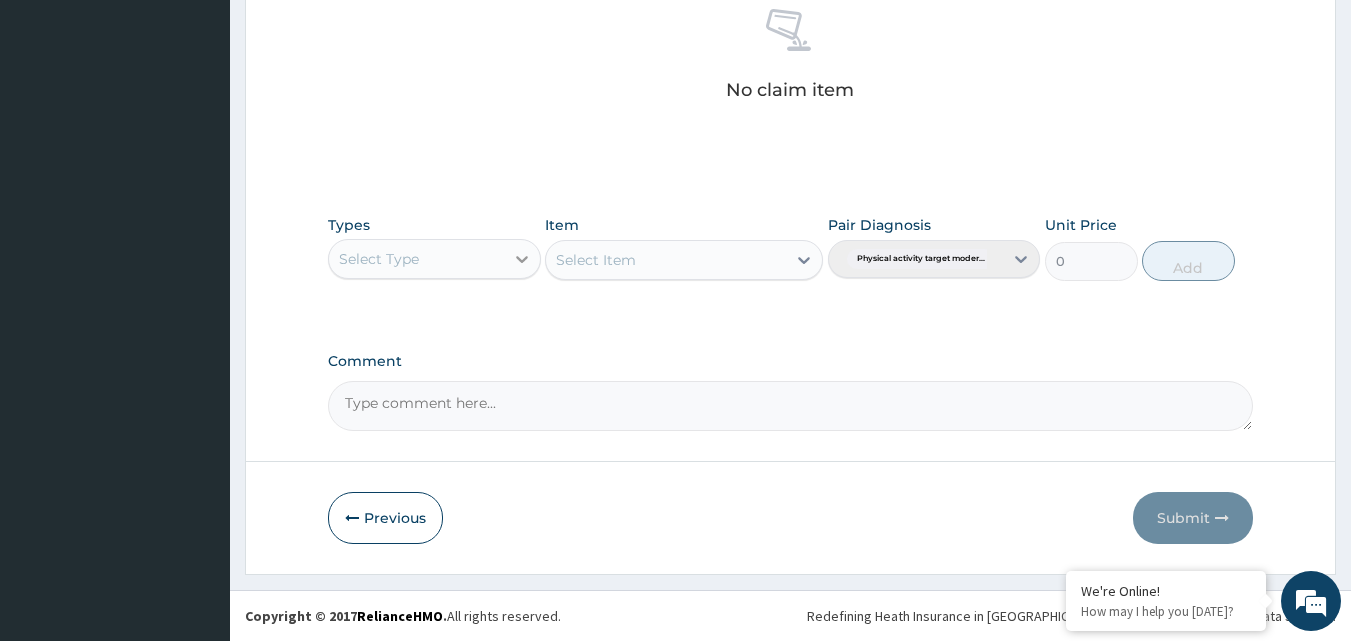 click 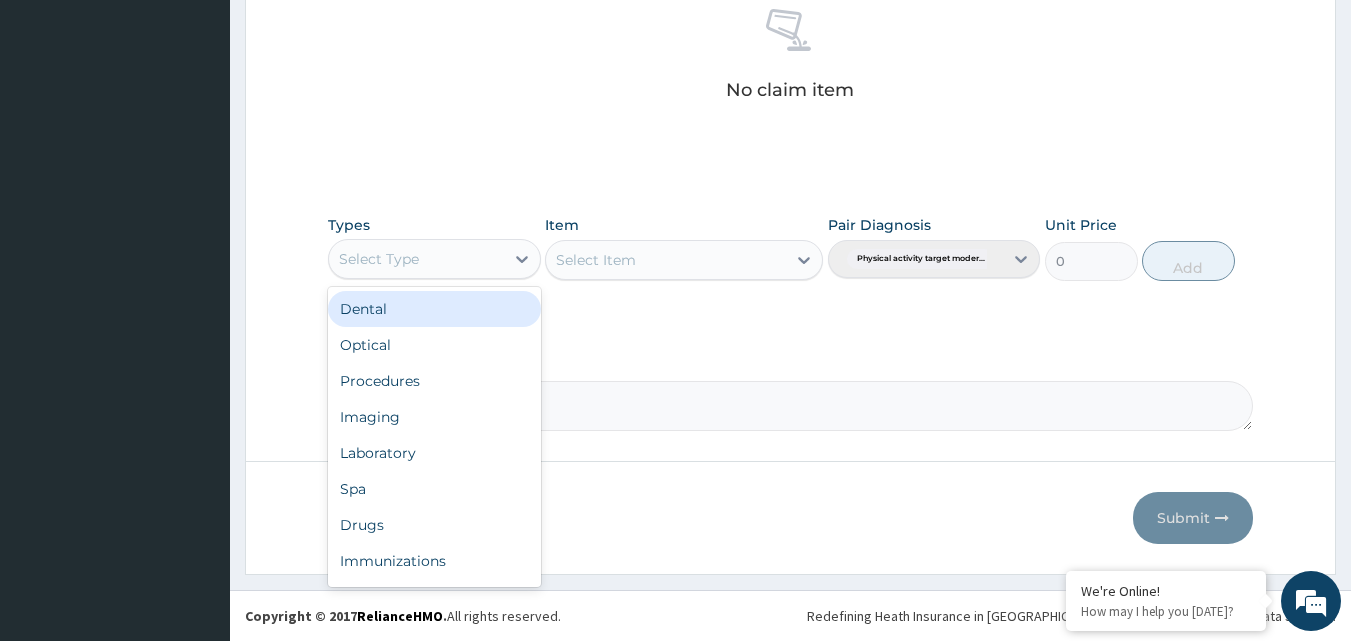 scroll, scrollTop: 68, scrollLeft: 0, axis: vertical 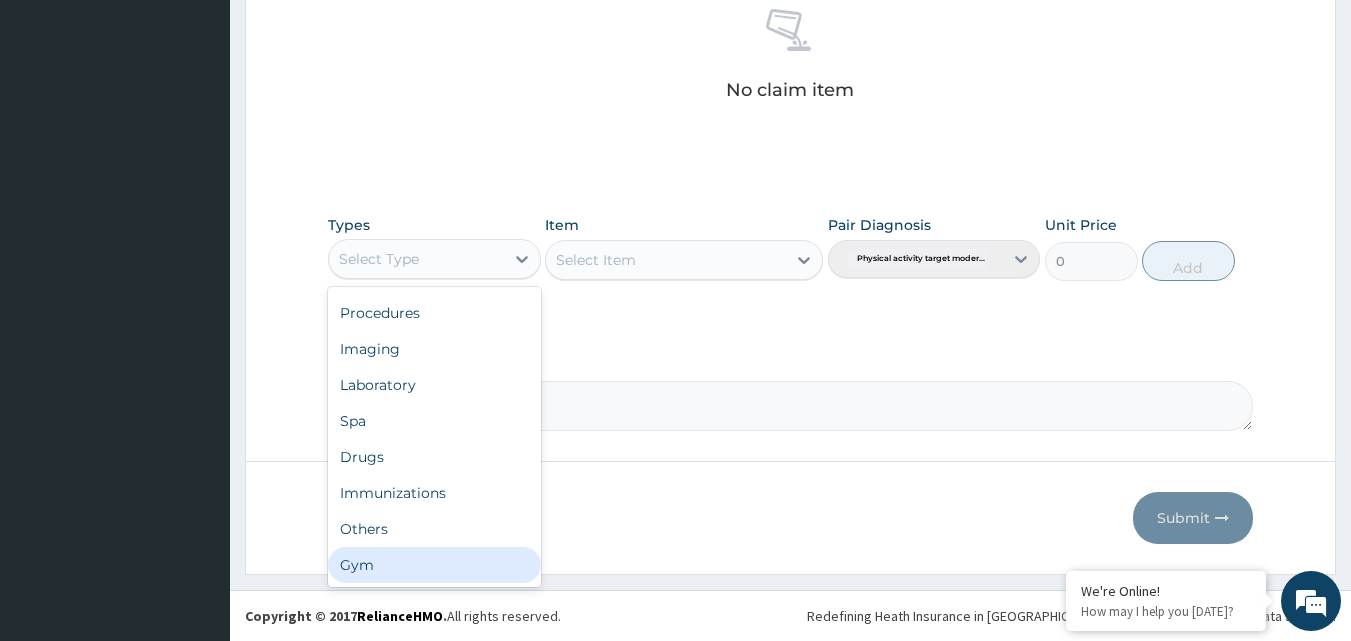 click on "Gym" at bounding box center (434, 565) 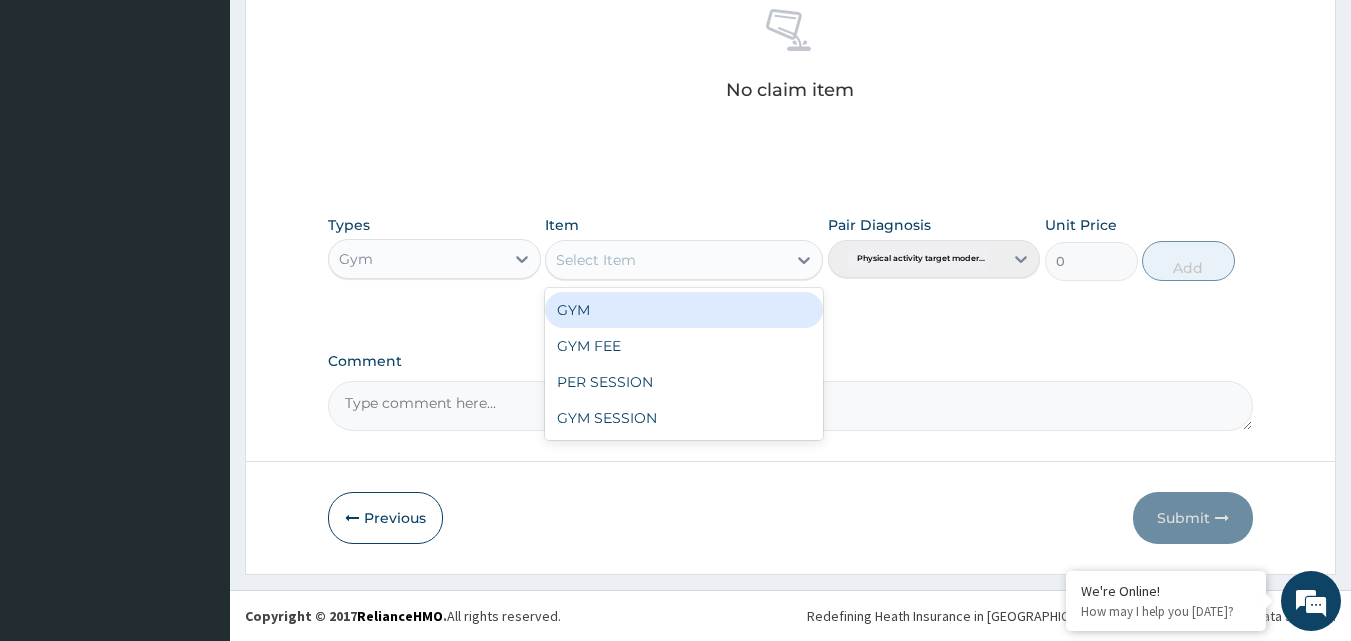 click on "Select Item" at bounding box center [666, 260] 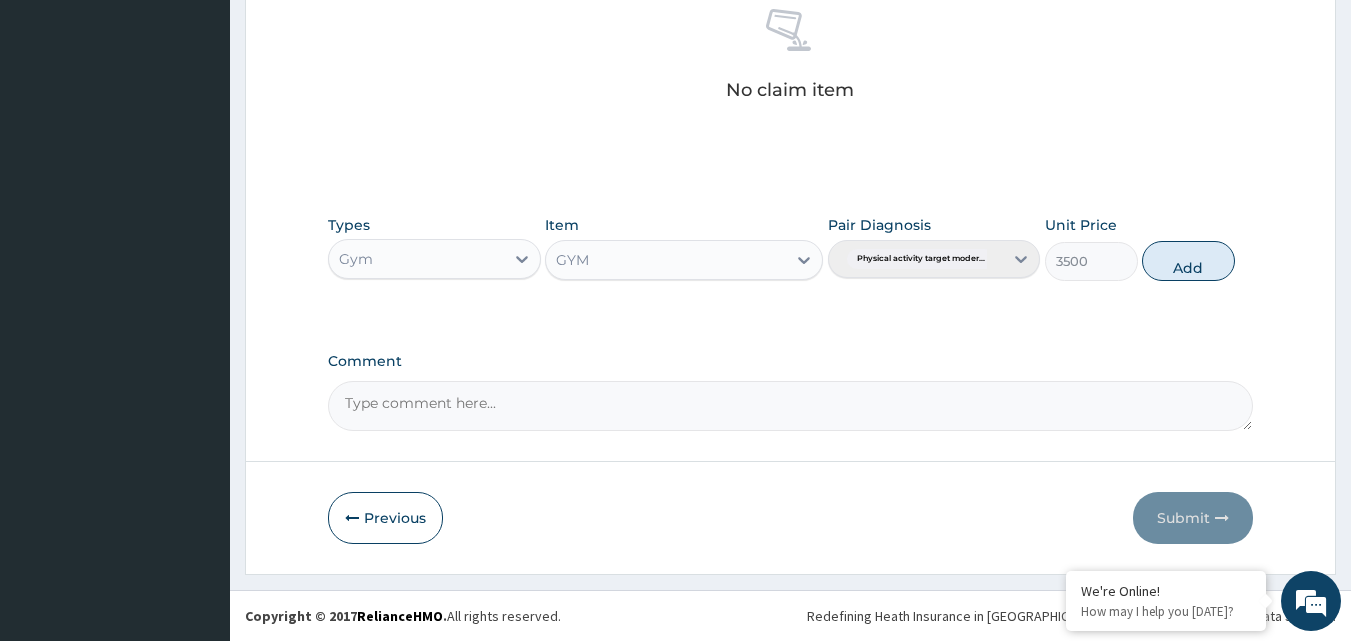 drag, startPoint x: 1199, startPoint y: 263, endPoint x: 1206, endPoint y: 298, distance: 35.69314 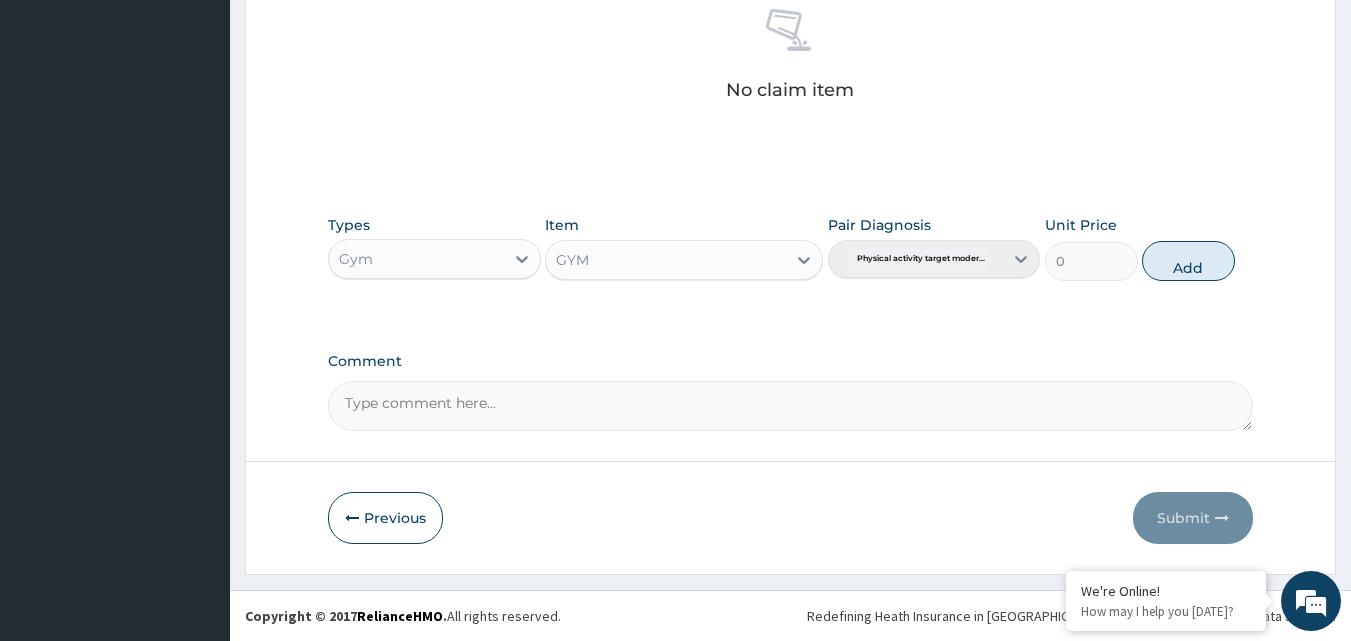 scroll, scrollTop: 721, scrollLeft: 0, axis: vertical 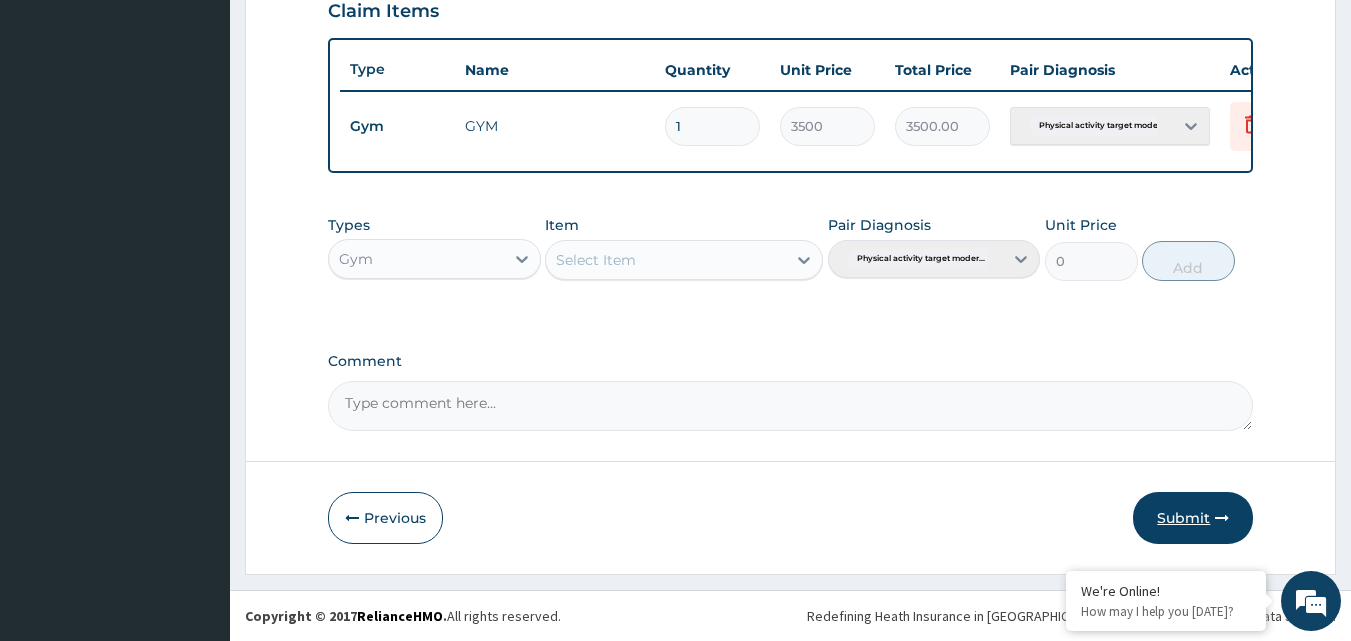 click on "Submit" at bounding box center [1193, 518] 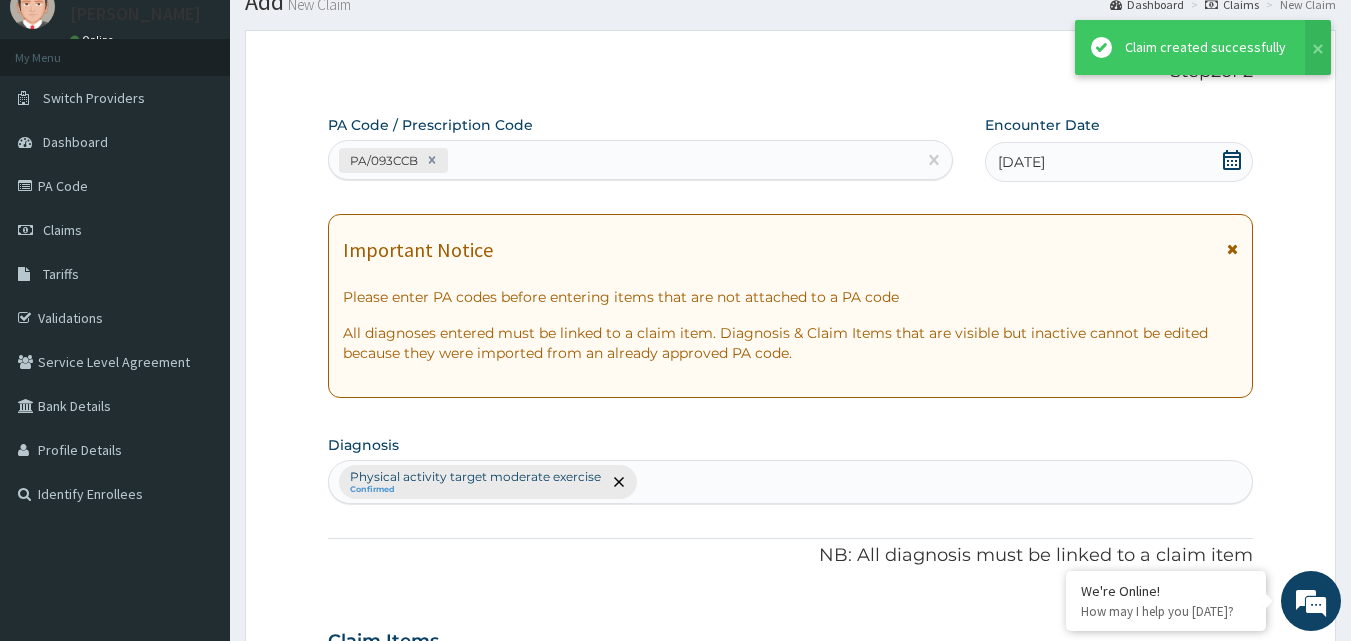 scroll, scrollTop: 721, scrollLeft: 0, axis: vertical 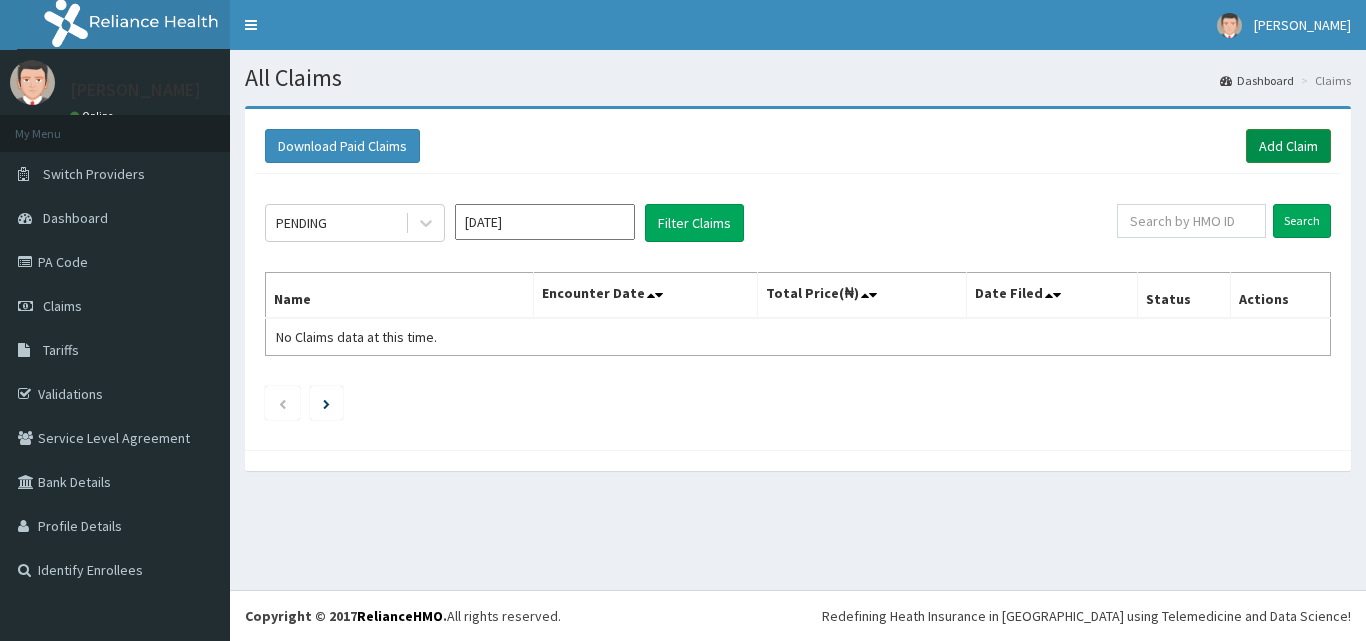 click on "Add Claim" at bounding box center [1288, 146] 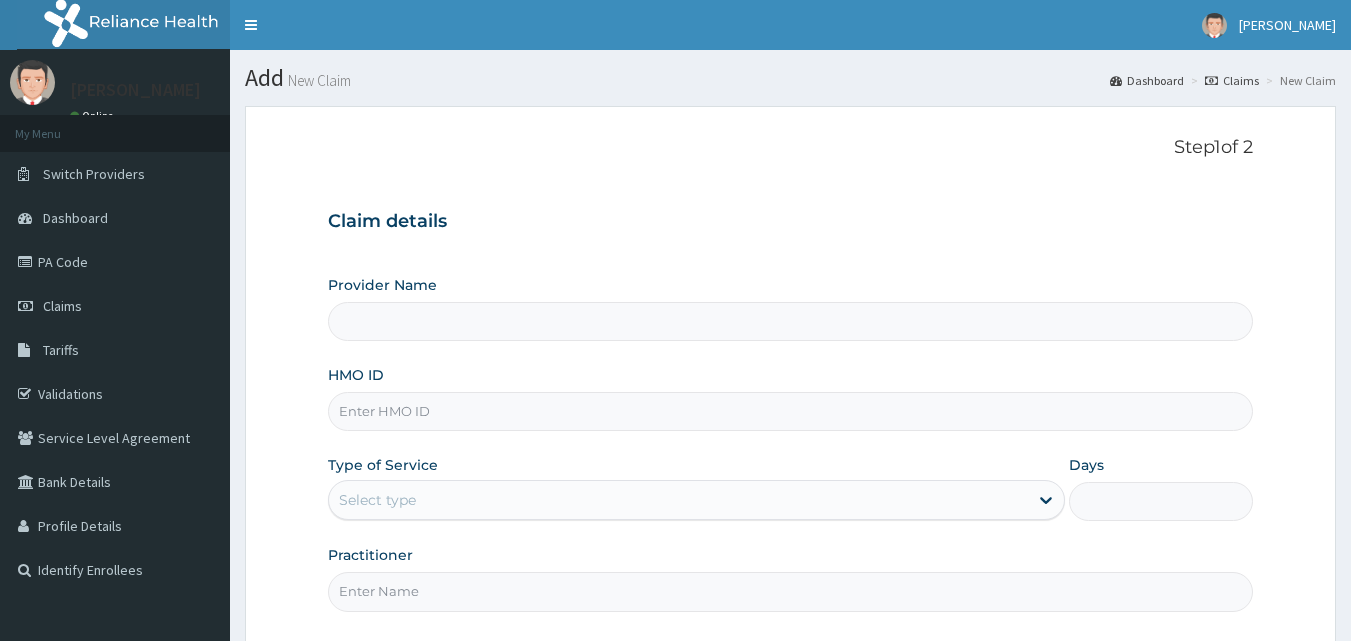 scroll, scrollTop: 0, scrollLeft: 0, axis: both 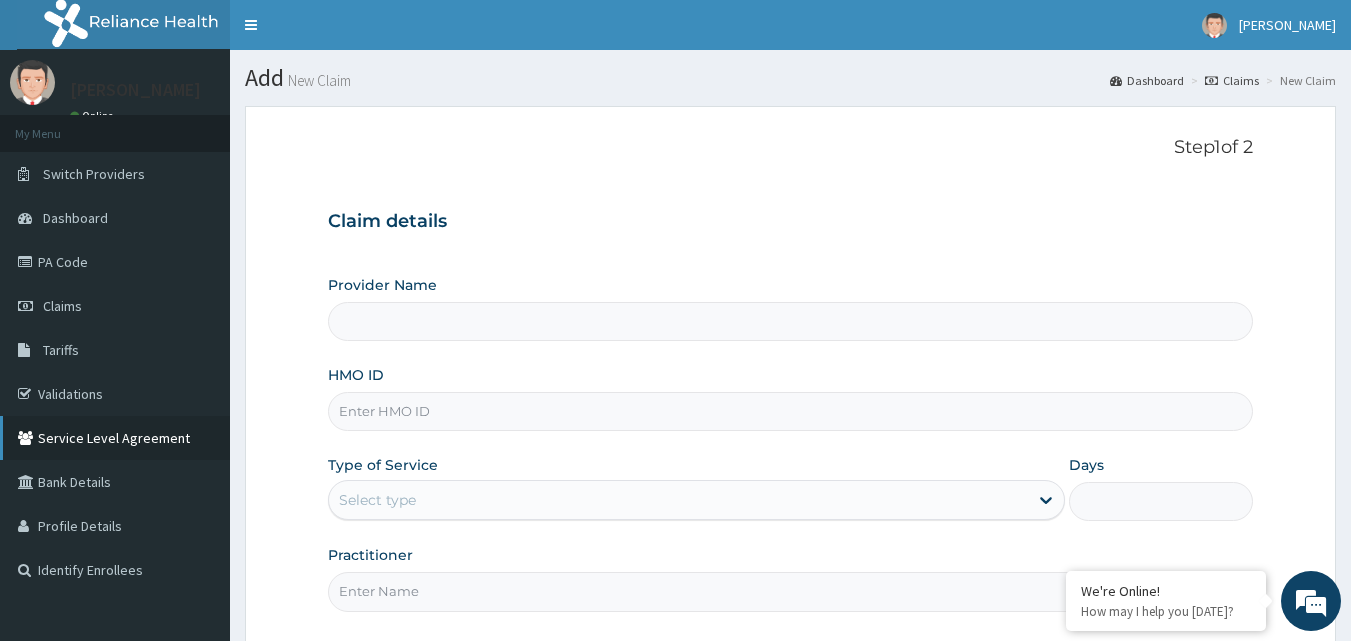 type on "Bodyline Gym- Ikoyi" 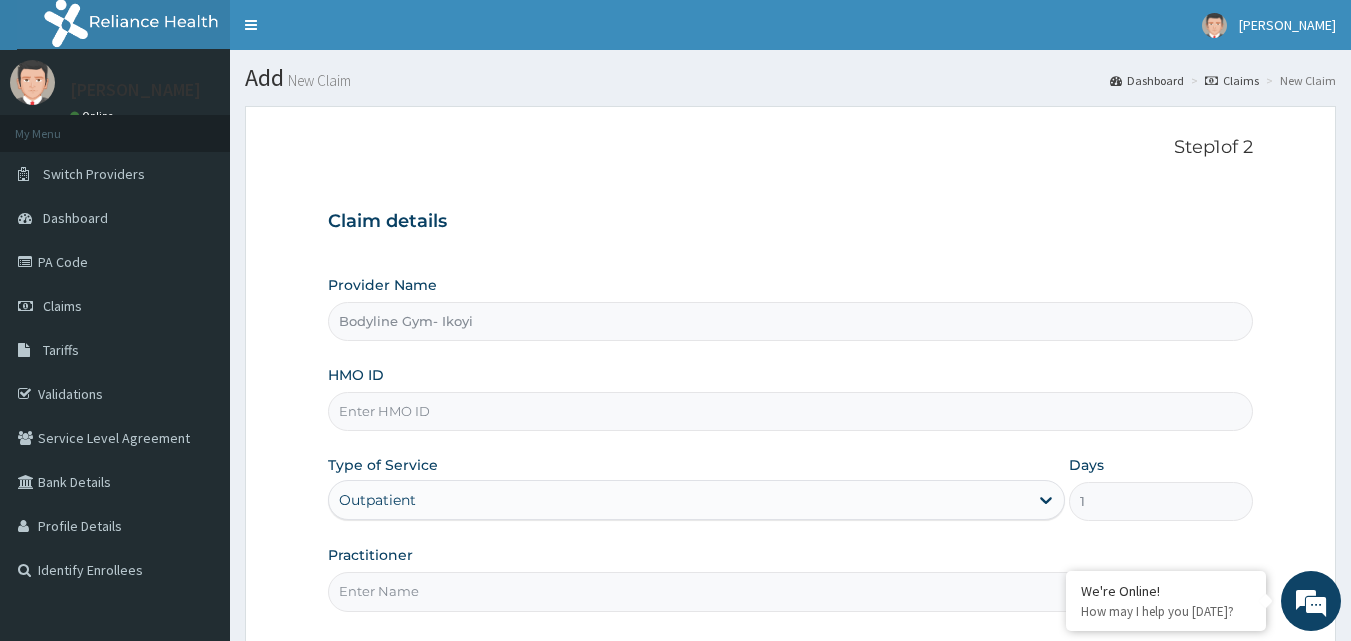 click on "HMO ID" at bounding box center [791, 411] 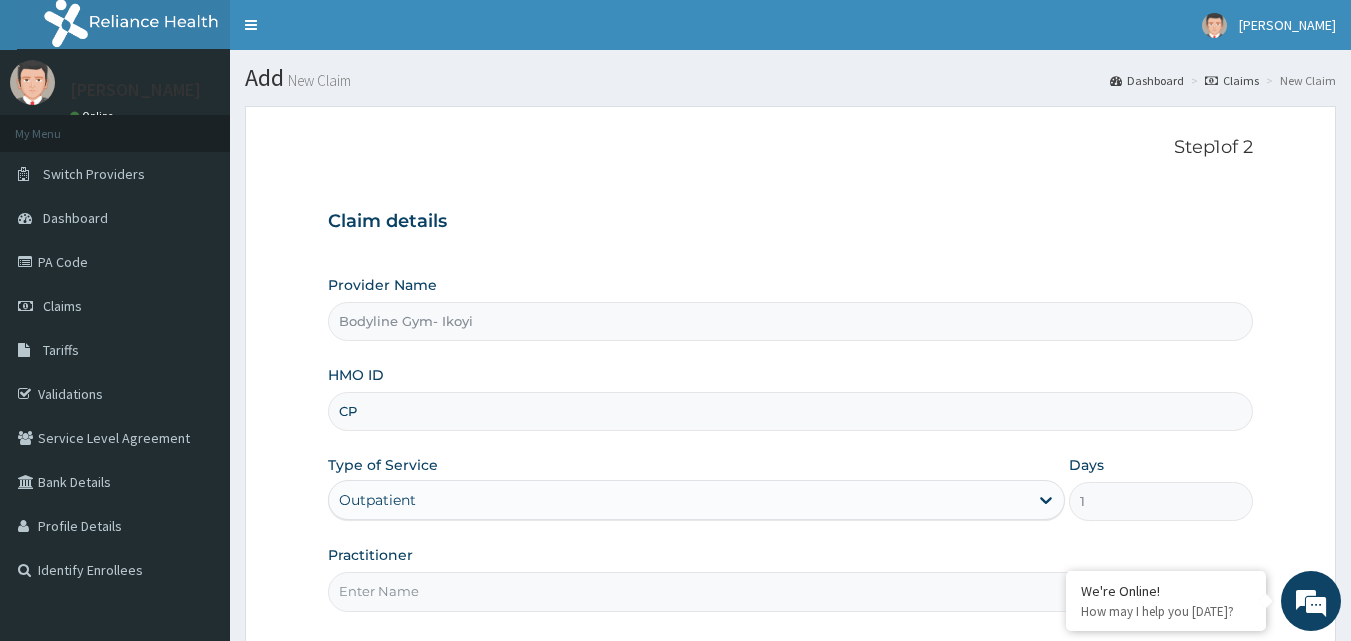 scroll, scrollTop: 0, scrollLeft: 0, axis: both 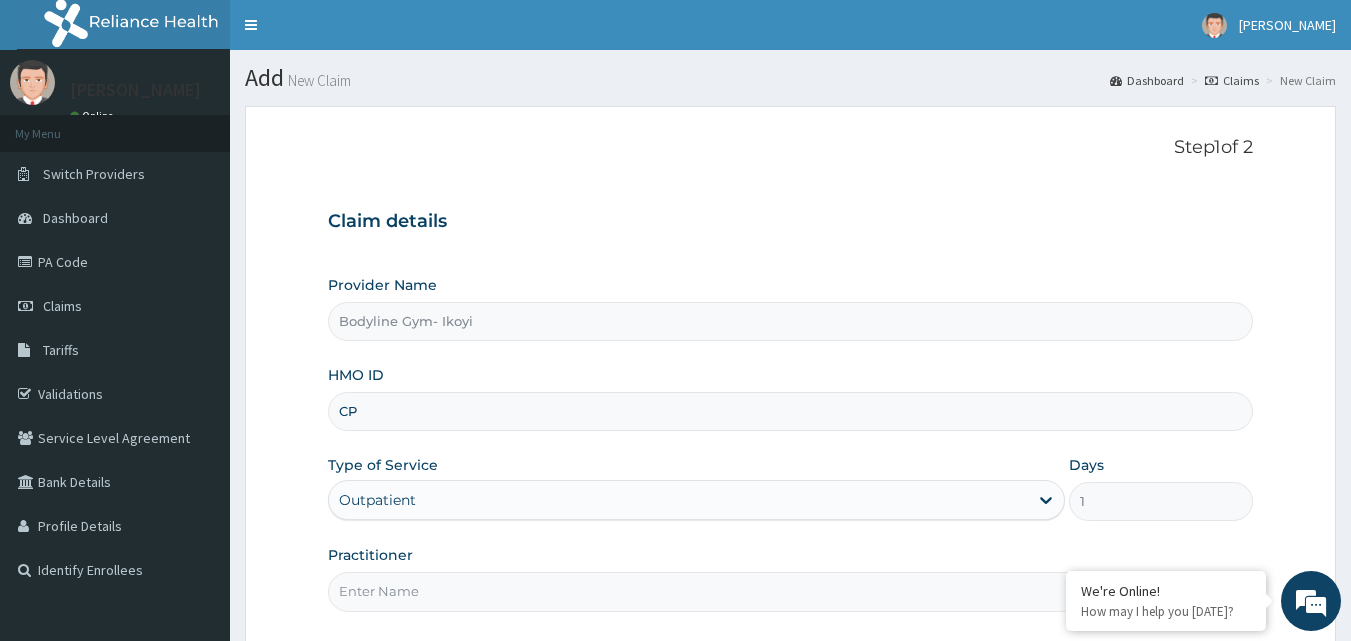 type on "CPW/10045/A" 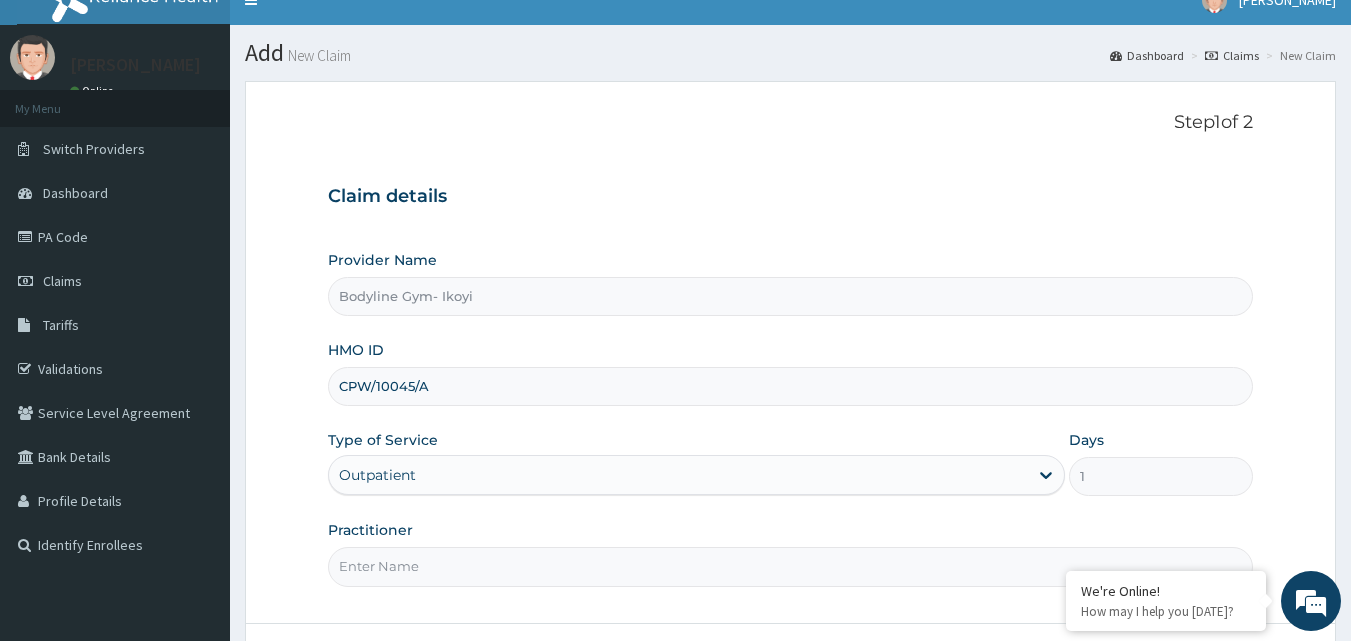 scroll, scrollTop: 100, scrollLeft: 0, axis: vertical 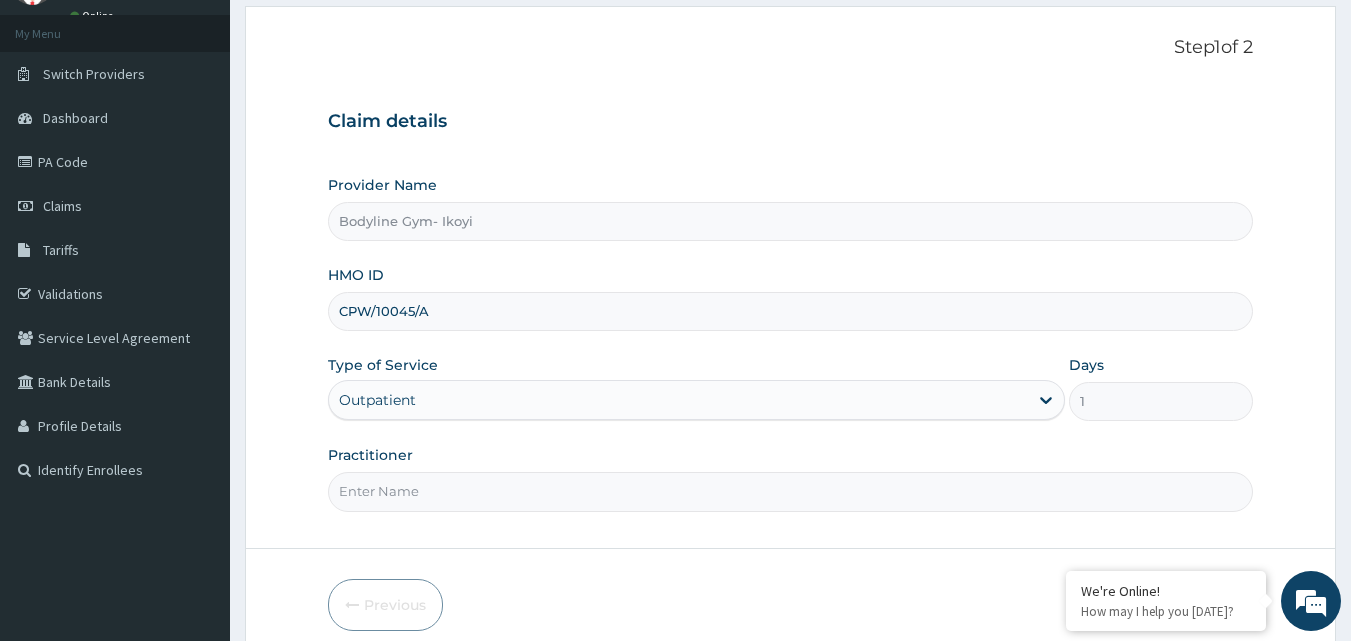 click on "Practitioner" at bounding box center (791, 491) 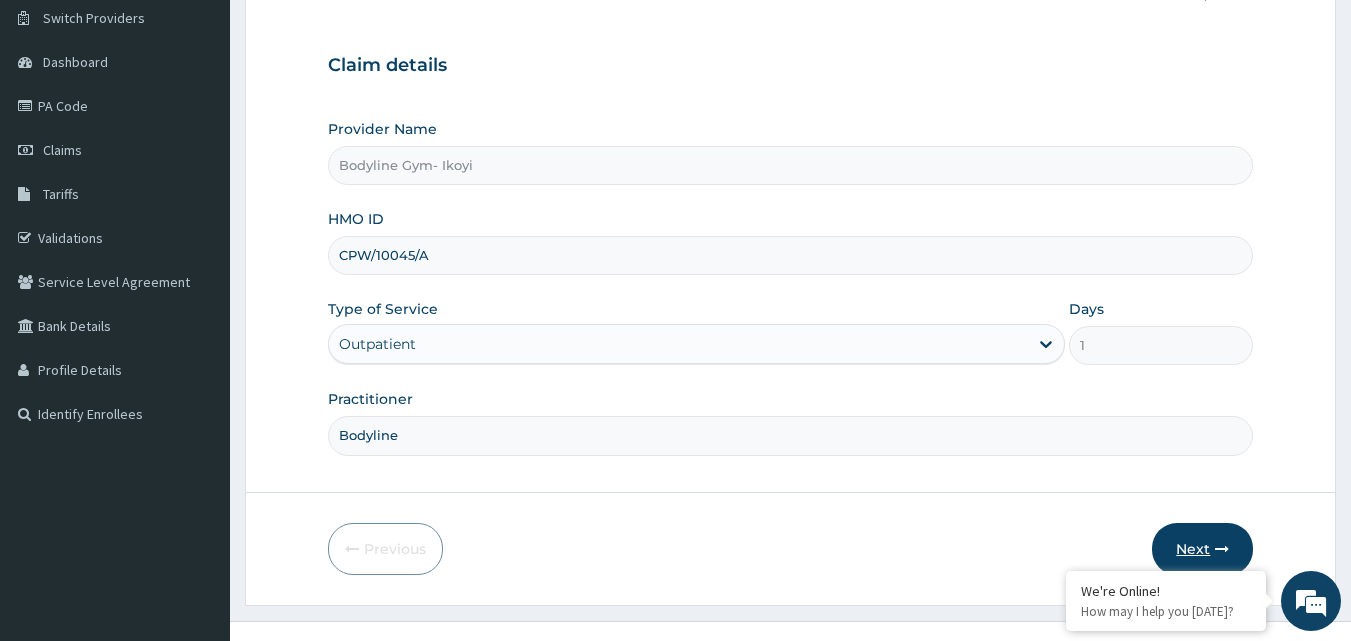 scroll, scrollTop: 187, scrollLeft: 0, axis: vertical 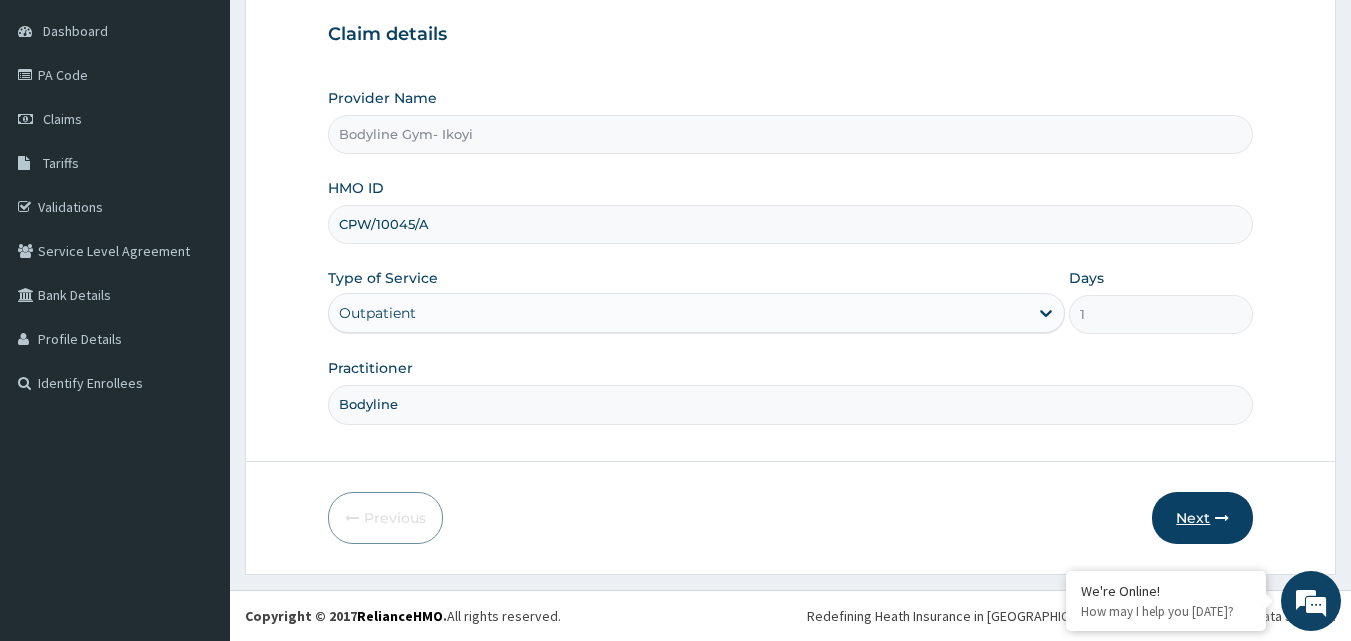 click at bounding box center (1222, 518) 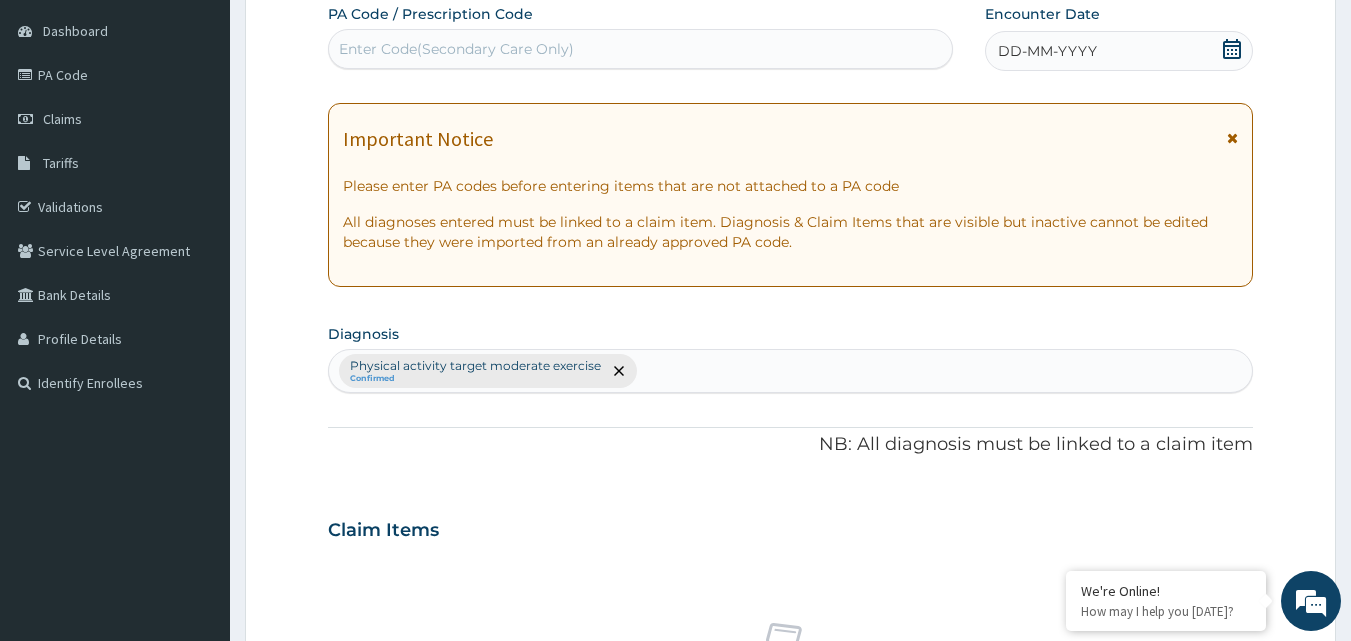 click on "DD-MM-YYYY" at bounding box center [1047, 51] 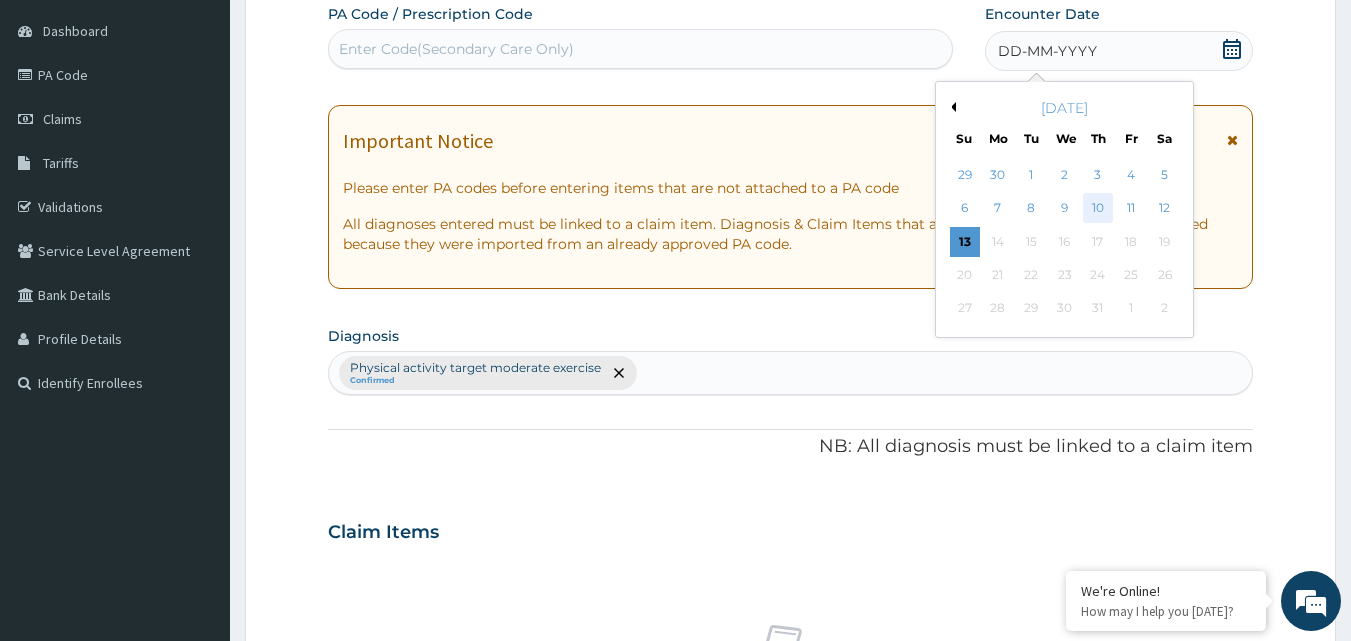 click on "10" at bounding box center [1098, 209] 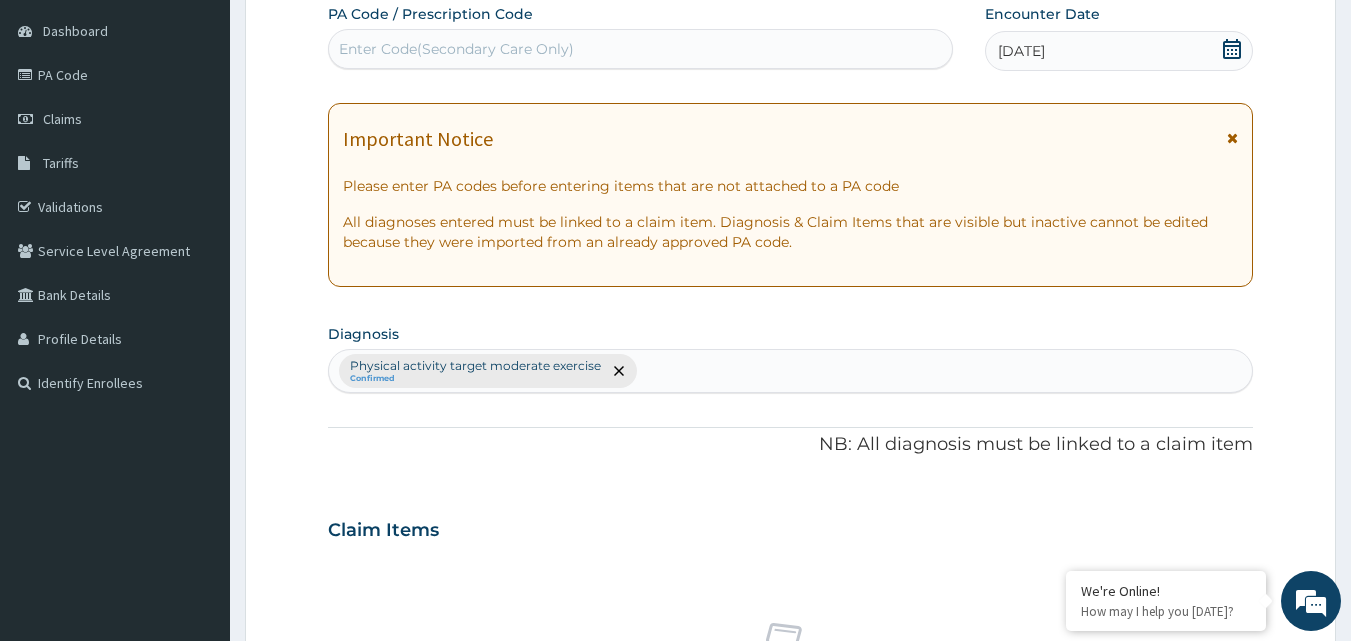 click on "Enter Code(Secondary Care Only)" at bounding box center (456, 49) 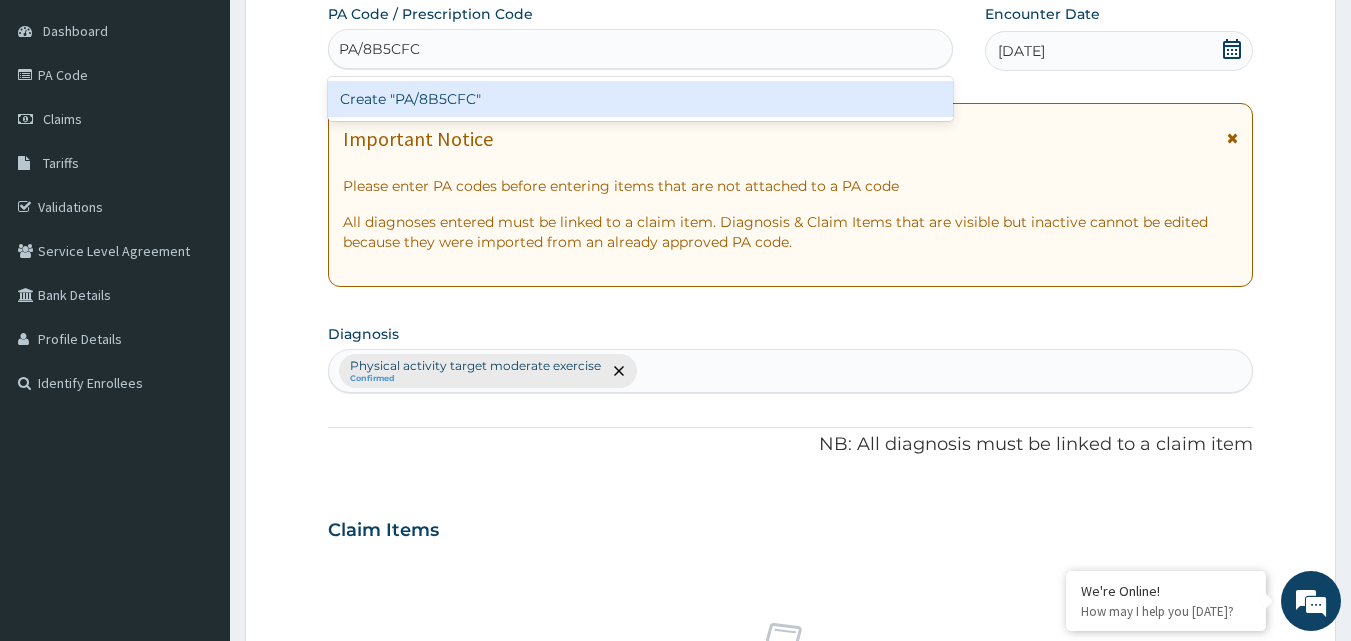 click on "Create "PA/8B5CFC"" at bounding box center [641, 99] 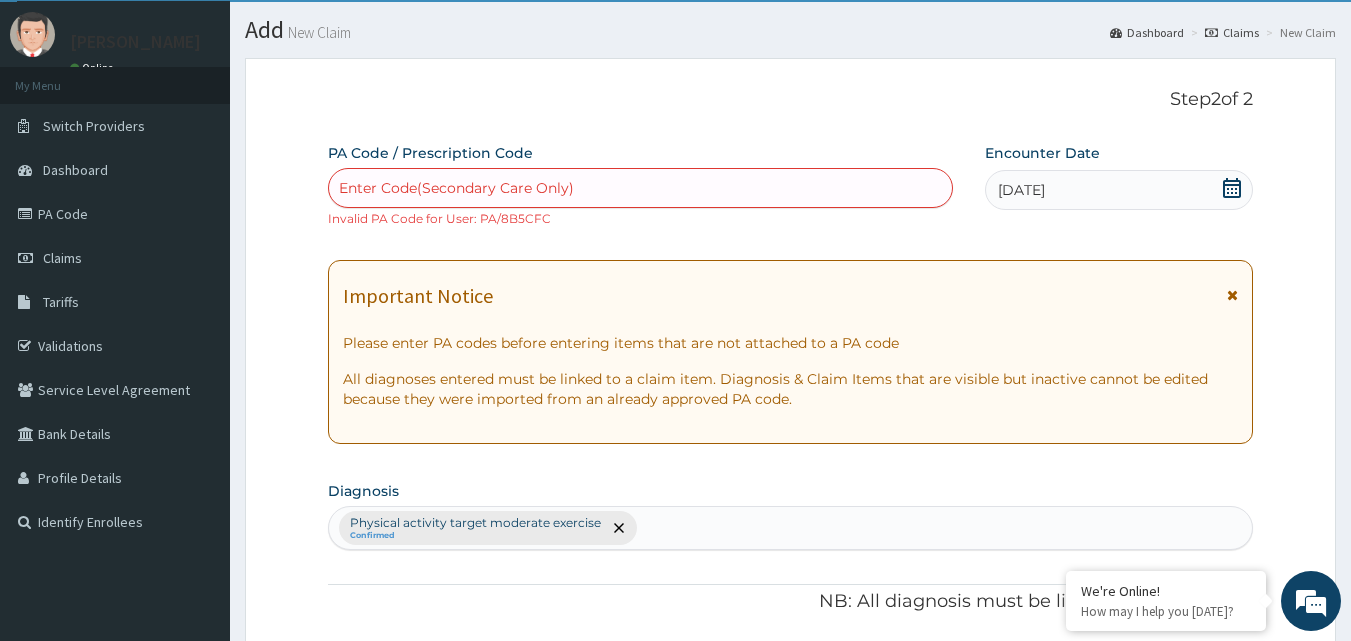 scroll, scrollTop: 0, scrollLeft: 0, axis: both 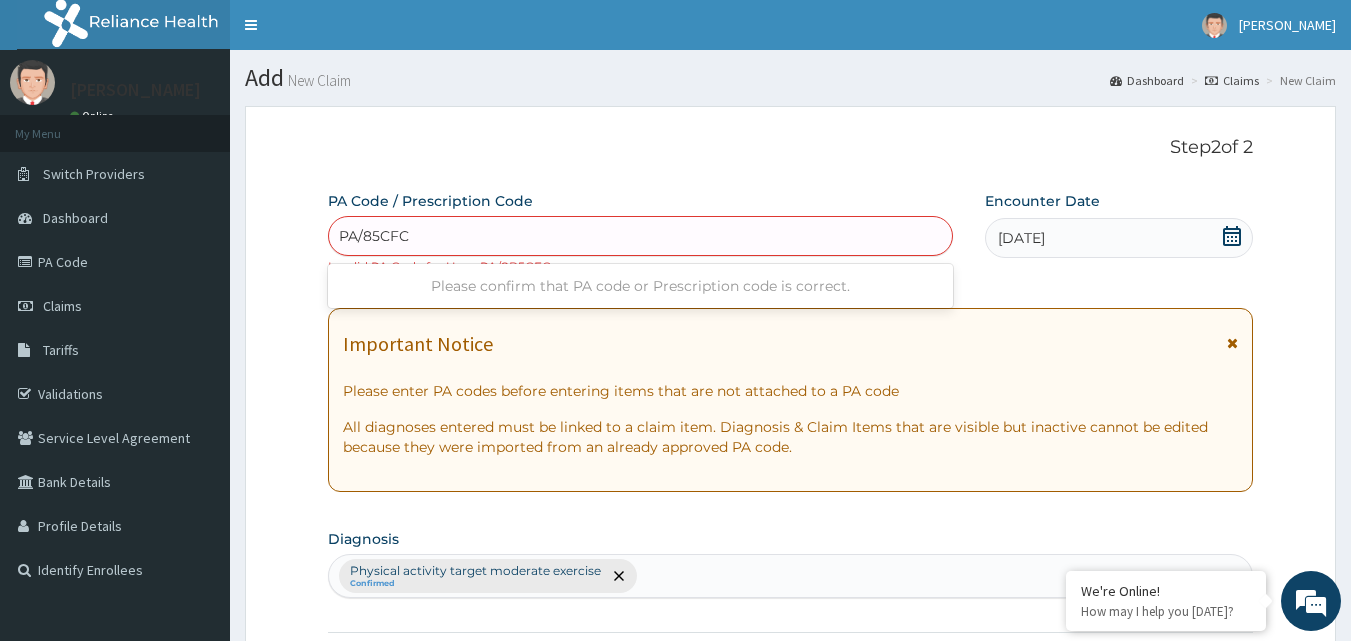 click on "PA/85CFC" at bounding box center [375, 236] 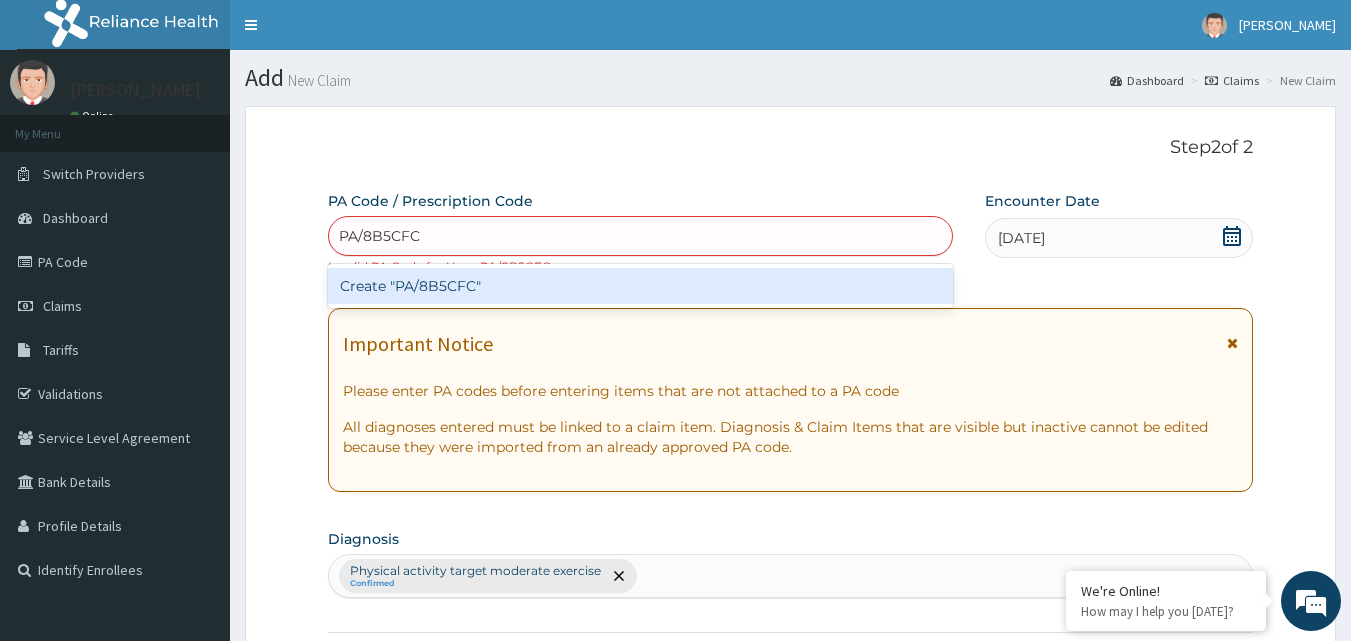 click on "Create "PA/8B5CFC"" at bounding box center [641, 286] 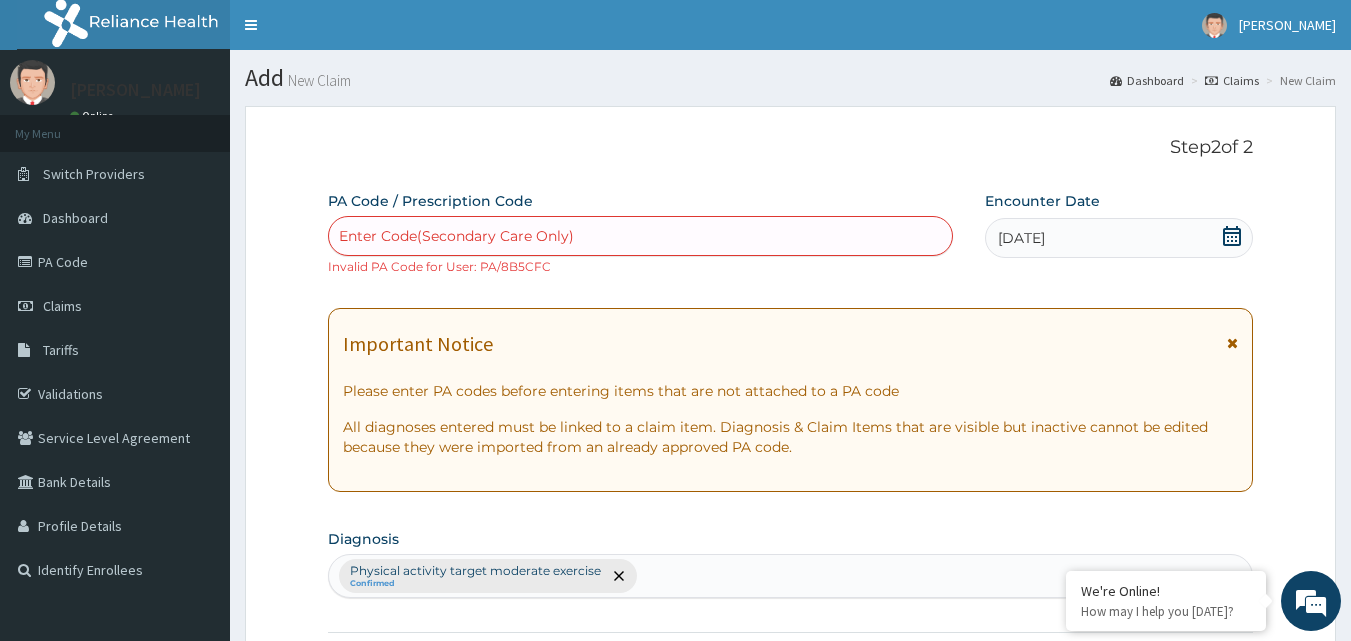 click on "Enter Code(Secondary Care Only)" at bounding box center [456, 236] 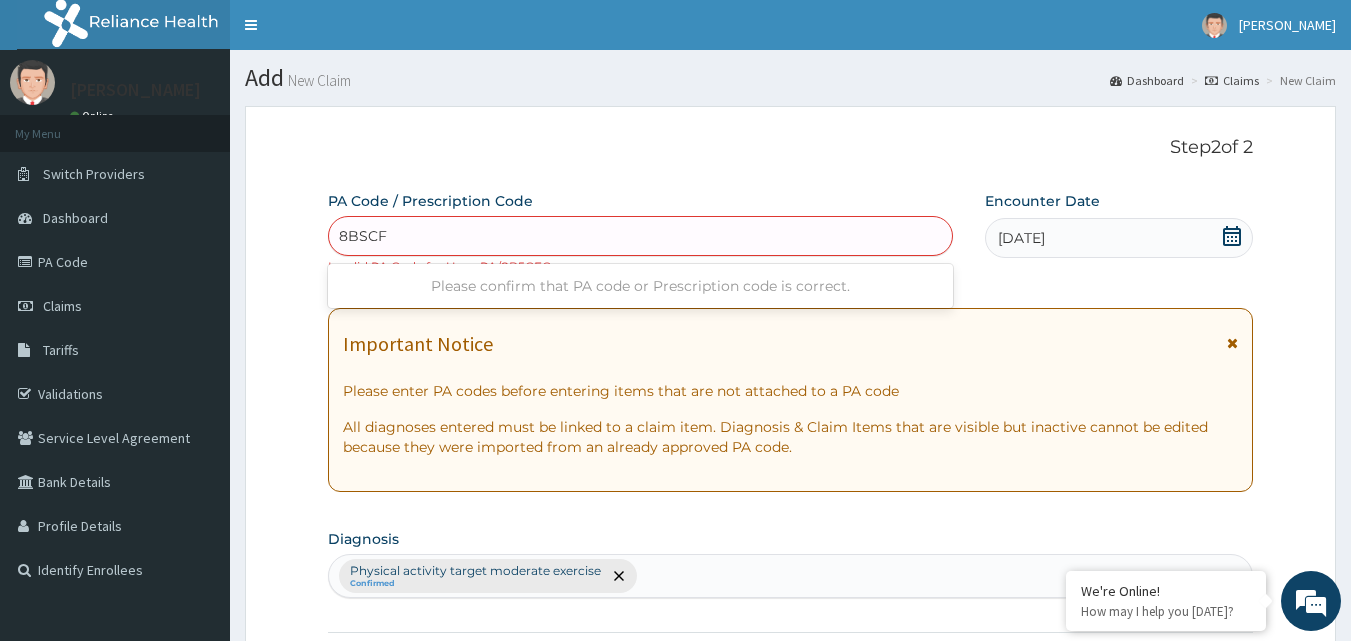 type on "8BSCFC" 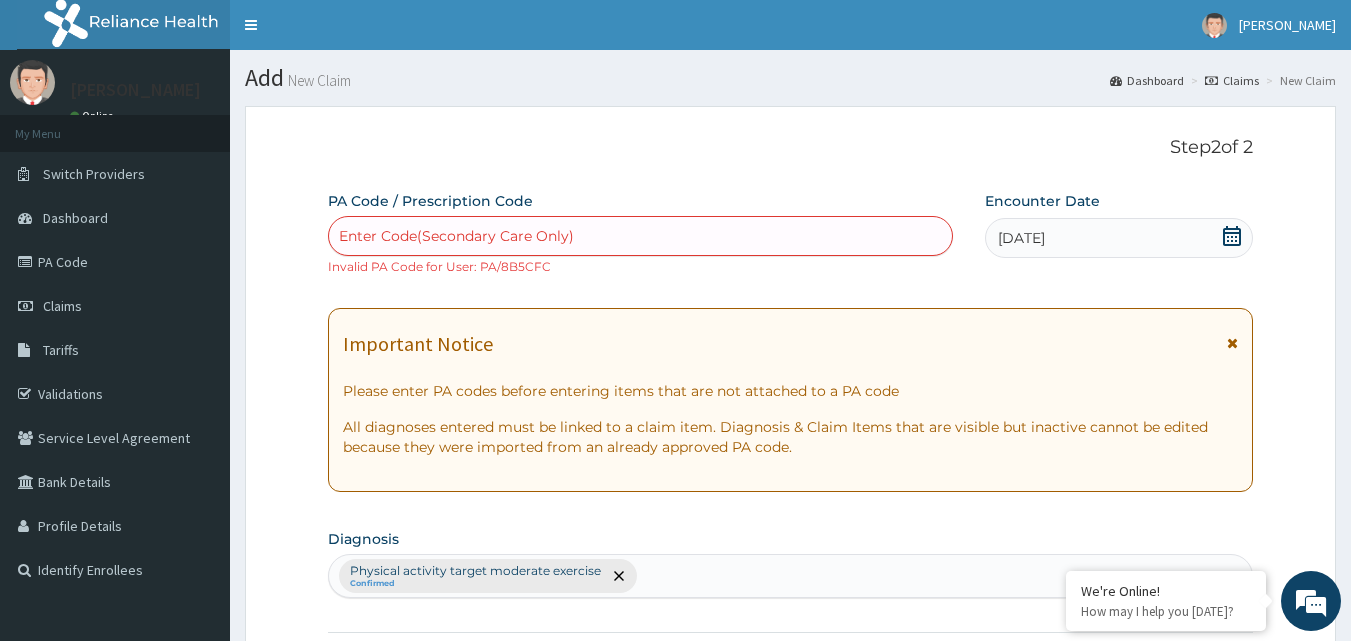 click on "Enter Code(Secondary Care Only)" at bounding box center [641, 236] 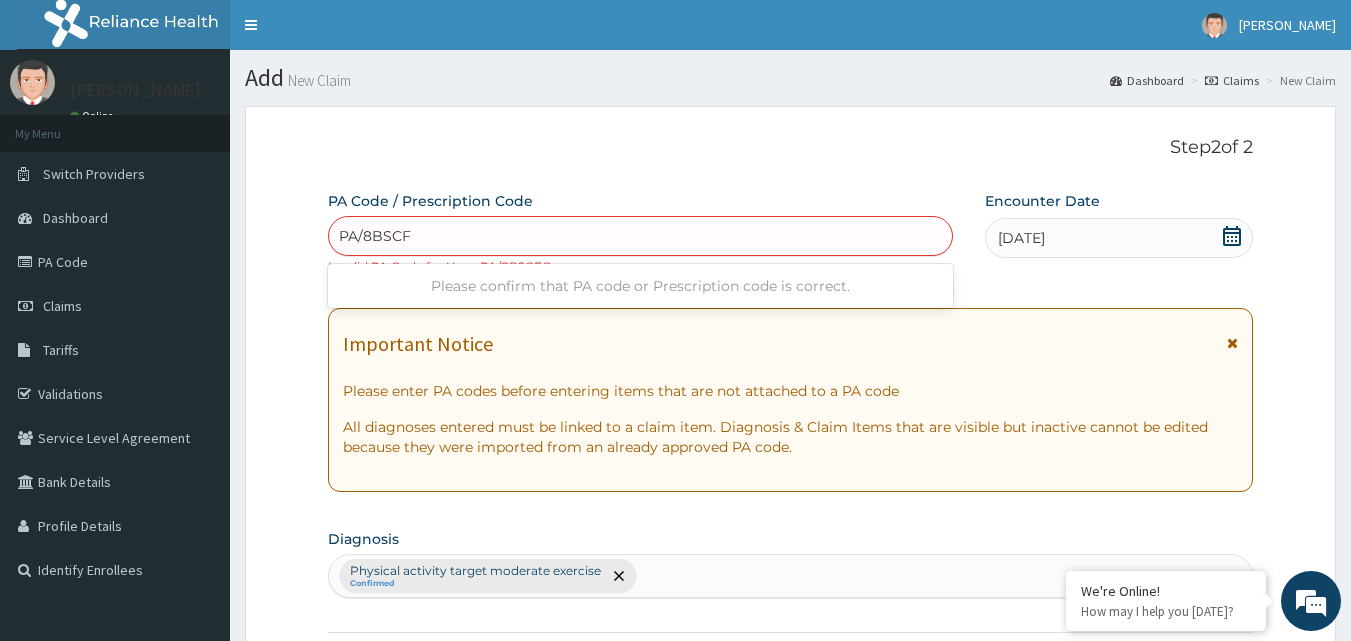 type on "PA/8BSCFC" 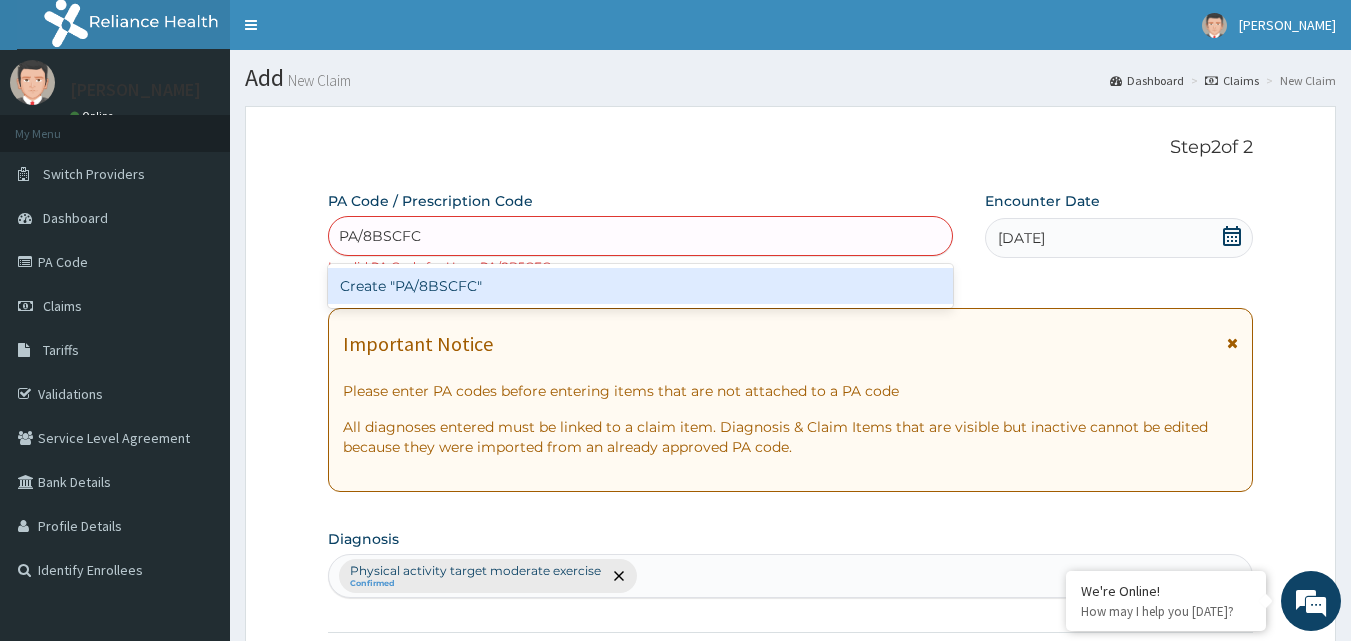 click on "Create "PA/8BSCFC"" at bounding box center (641, 286) 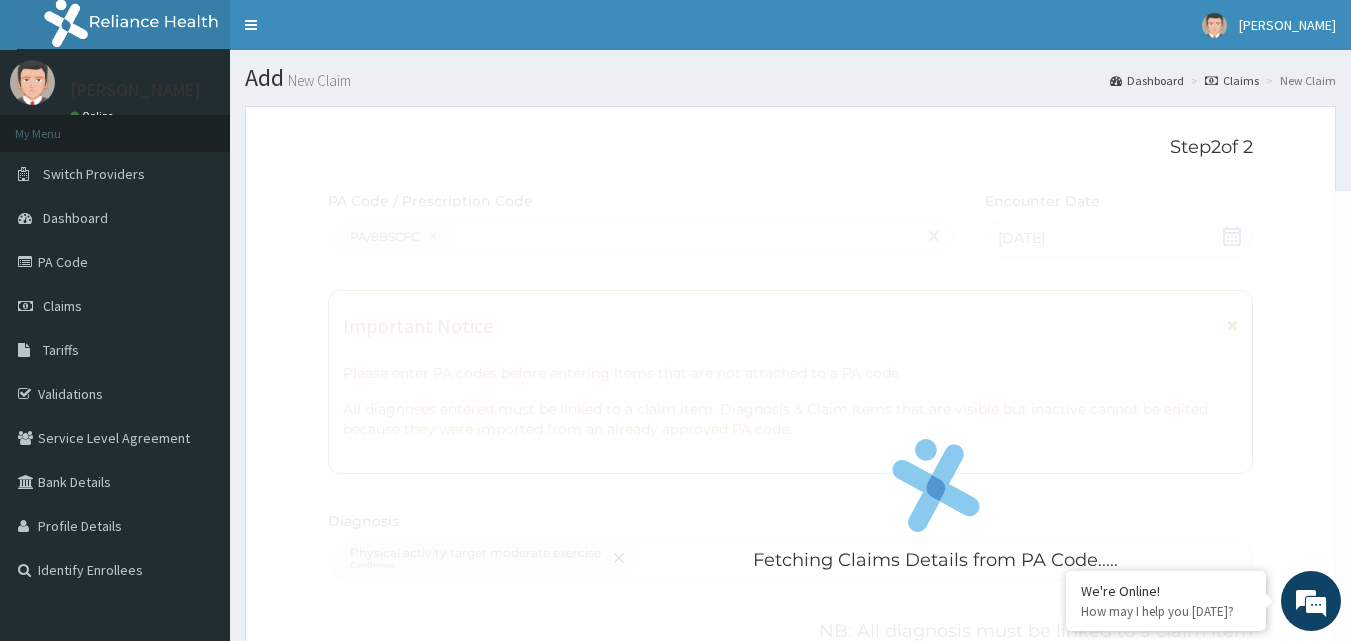 scroll, scrollTop: 100, scrollLeft: 0, axis: vertical 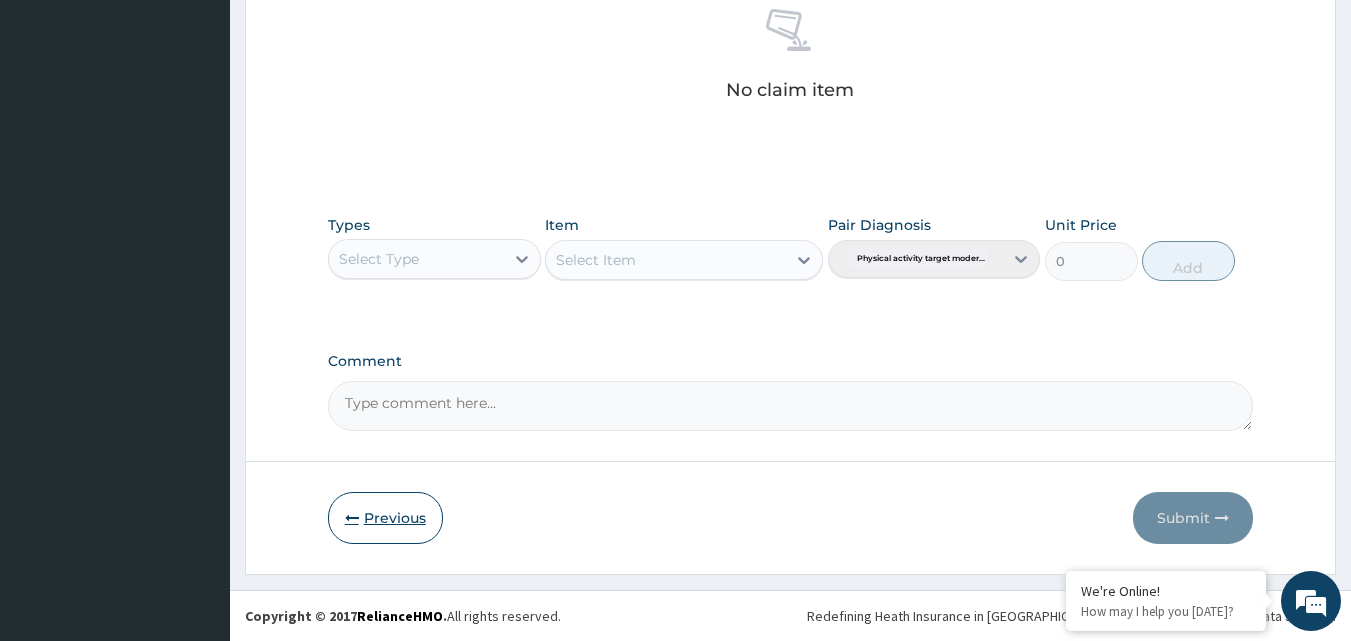 click on "Previous" at bounding box center (385, 518) 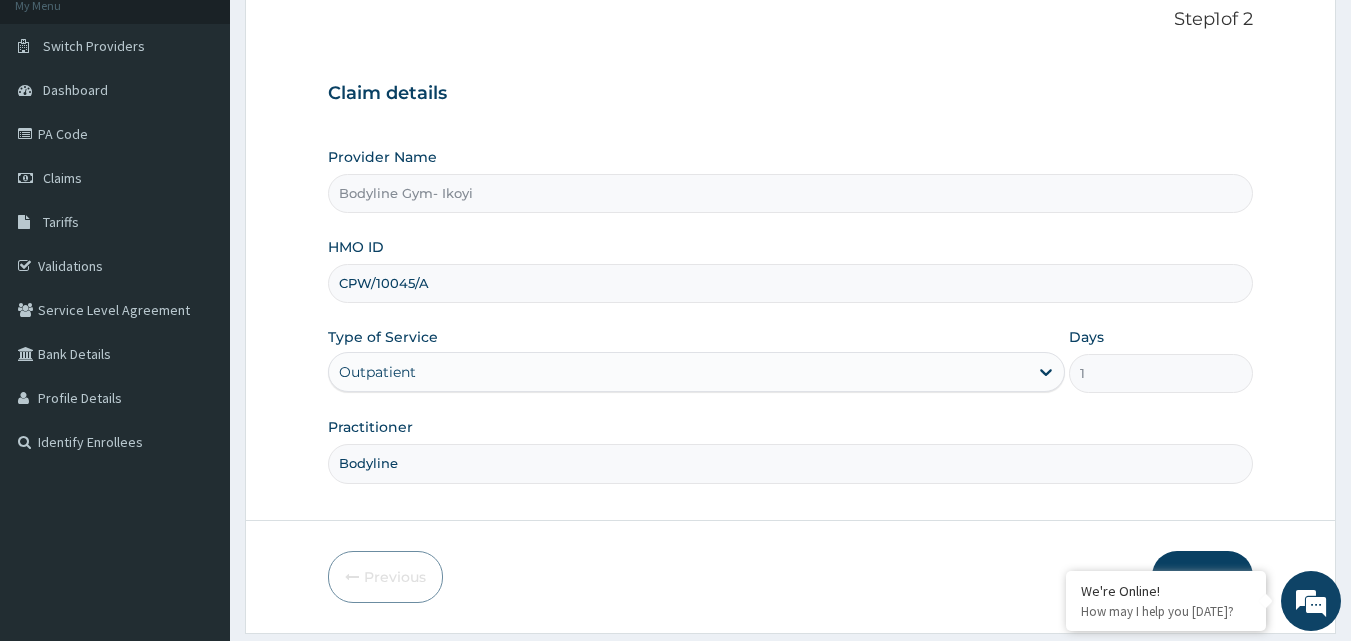 scroll, scrollTop: 0, scrollLeft: 0, axis: both 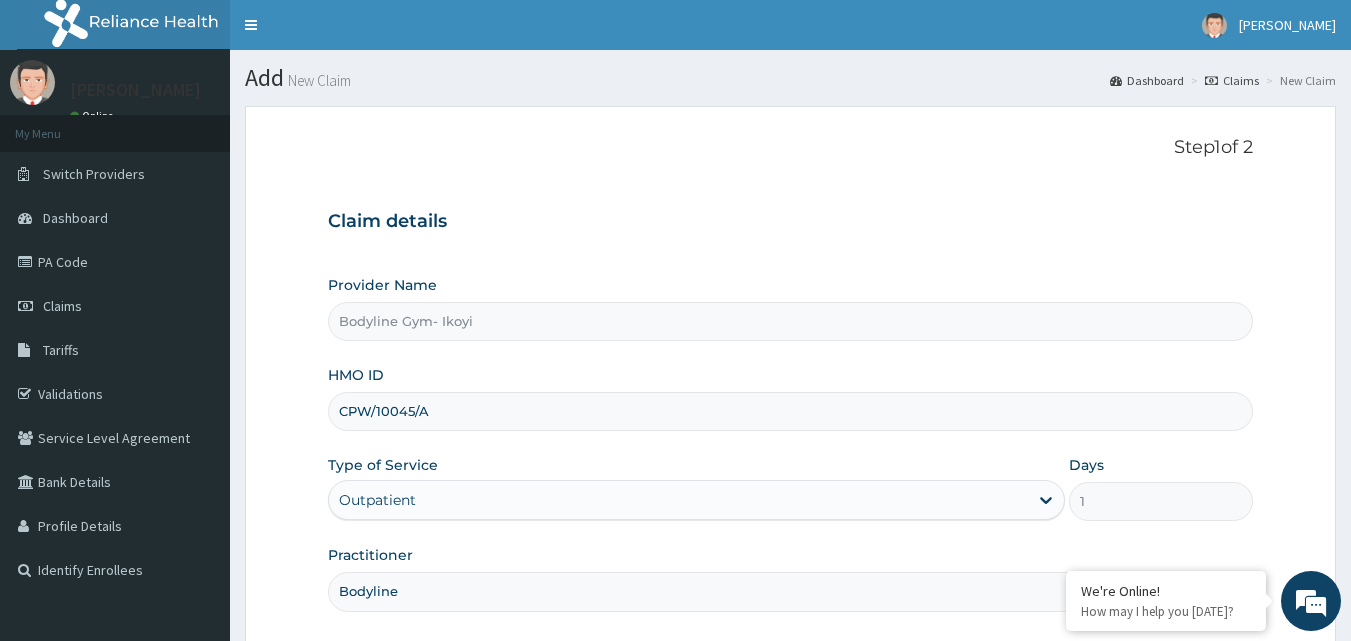 click on "CPW/10045/A" at bounding box center [791, 411] 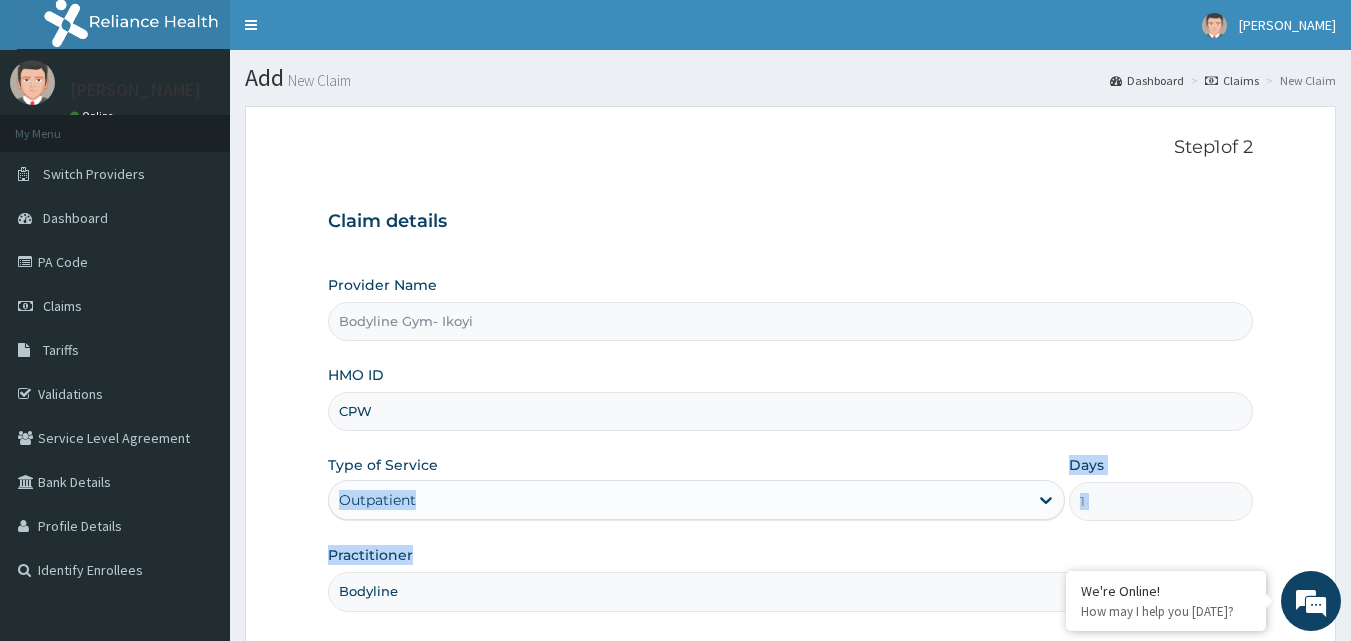 drag, startPoint x: 587, startPoint y: 522, endPoint x: 594, endPoint y: 557, distance: 35.69314 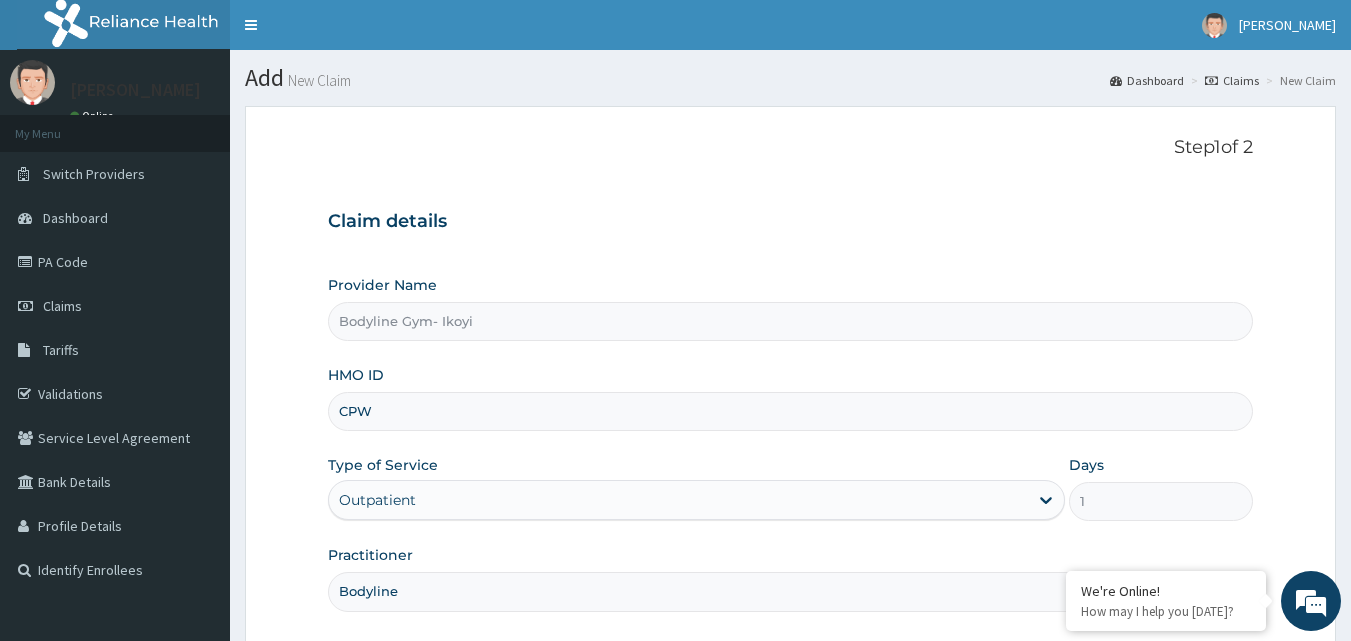 click on "CPW" at bounding box center [791, 411] 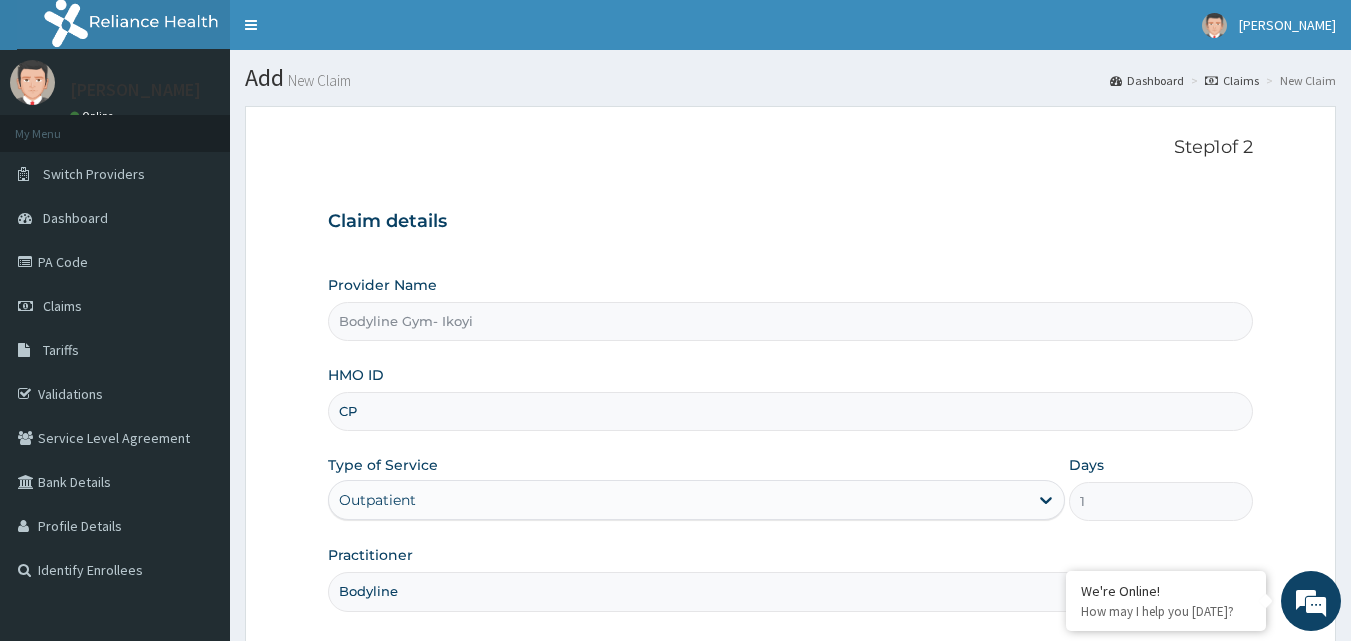 type on "C" 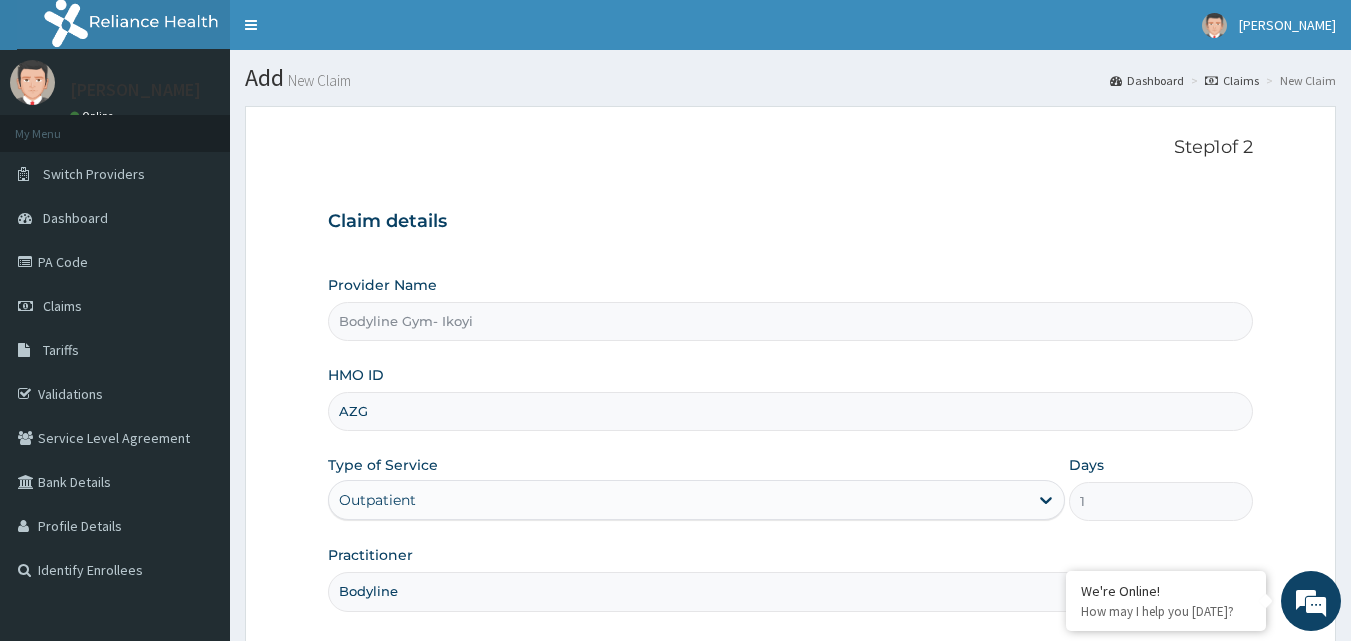 type on "AZG/10104/A" 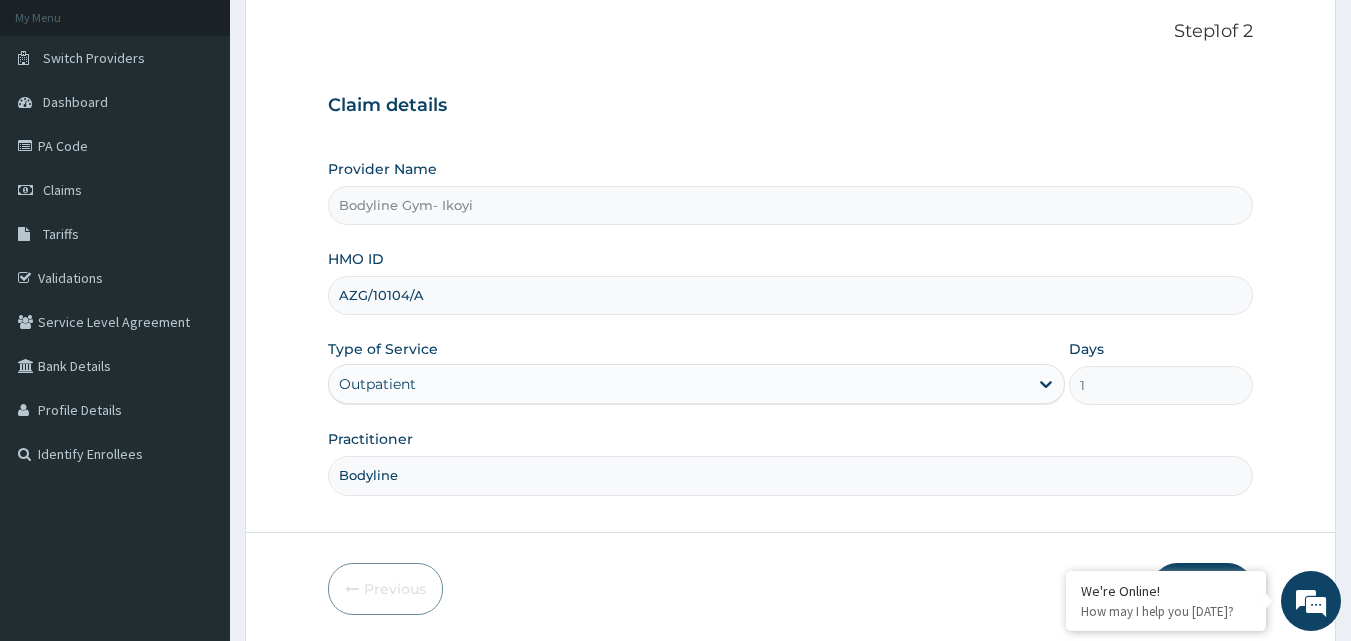 scroll, scrollTop: 187, scrollLeft: 0, axis: vertical 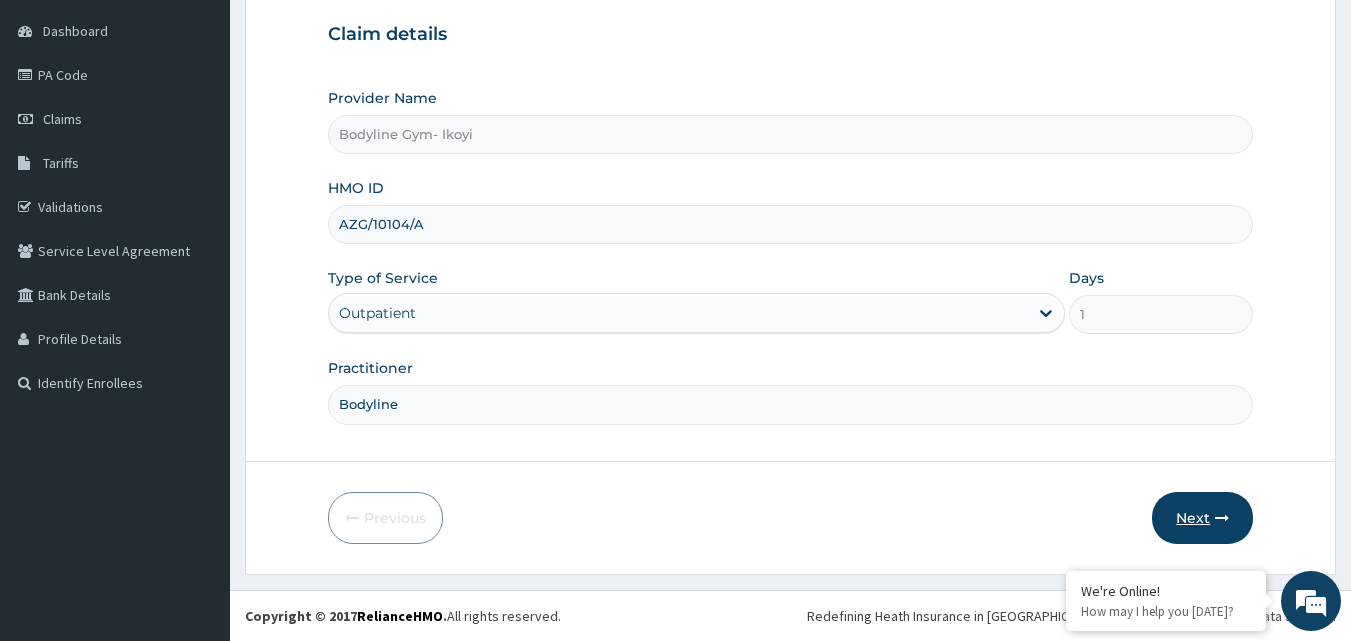 click on "Next" at bounding box center (1202, 518) 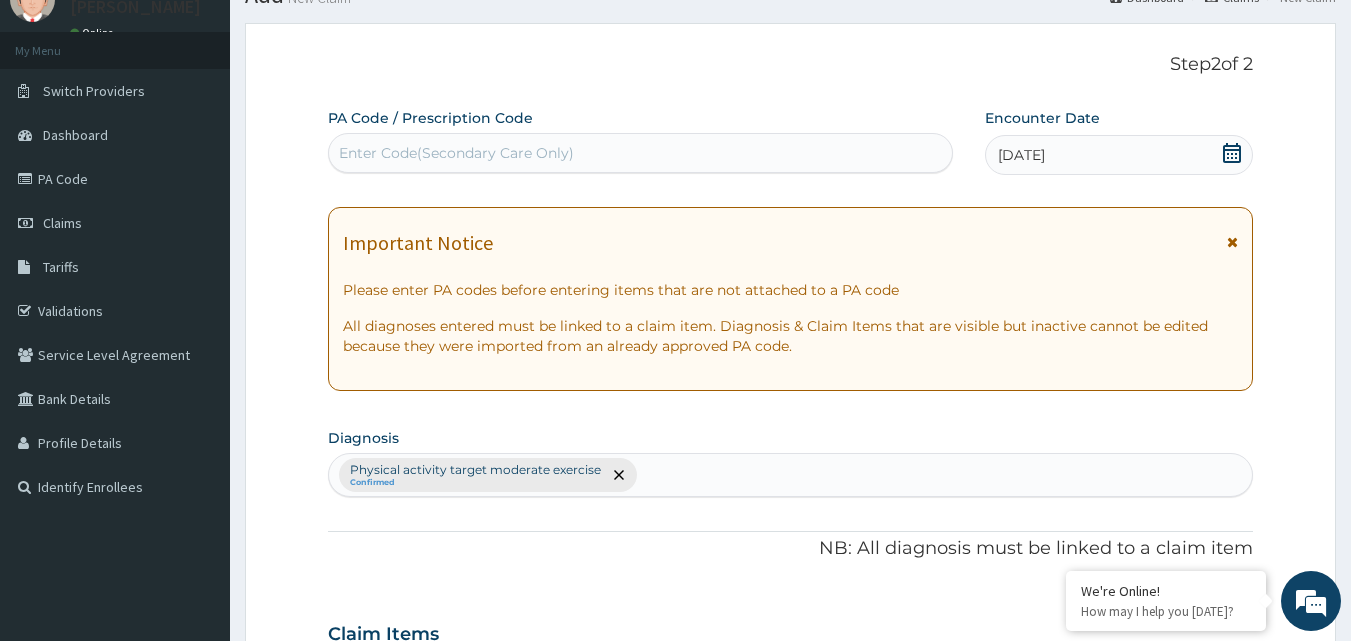 scroll, scrollTop: 0, scrollLeft: 0, axis: both 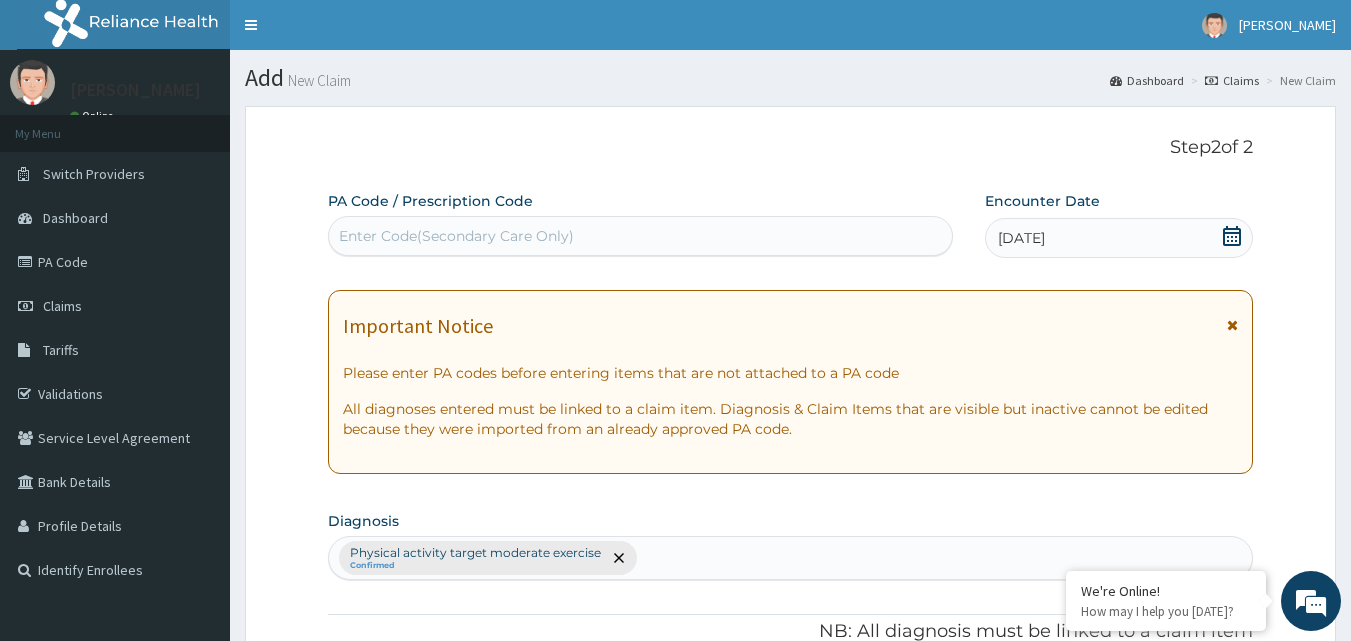 click on "Enter Code(Secondary Care Only)" at bounding box center (456, 236) 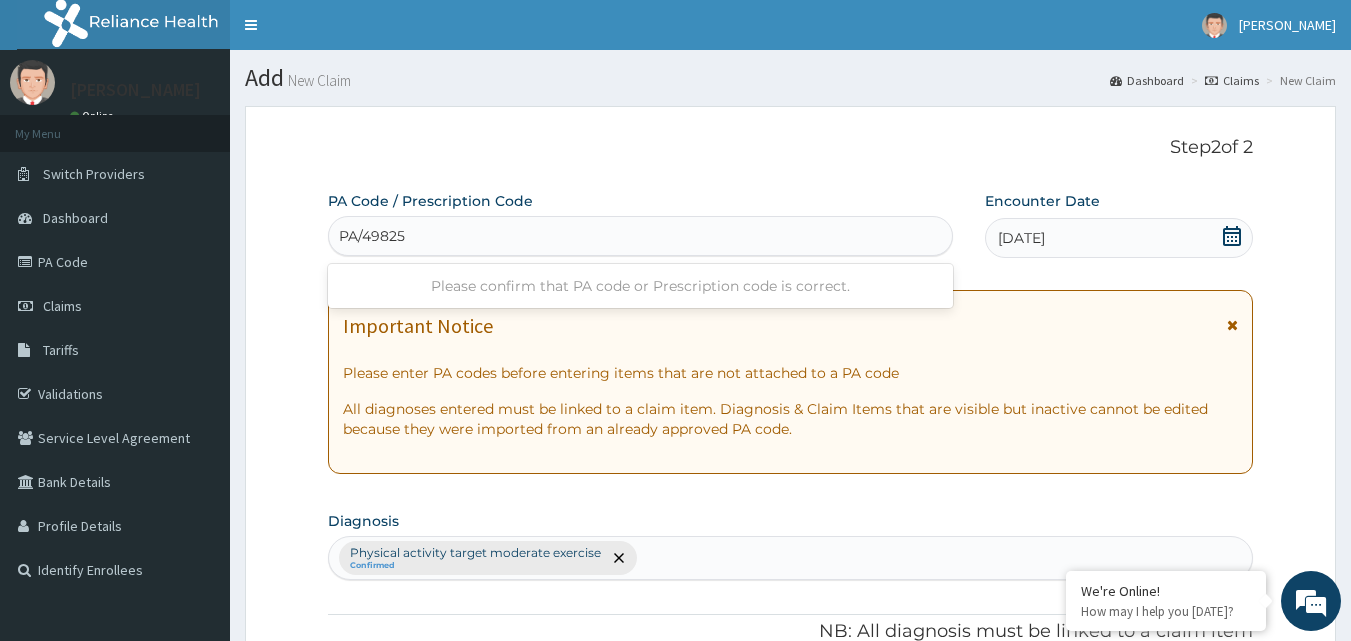 type on "PA/49825F" 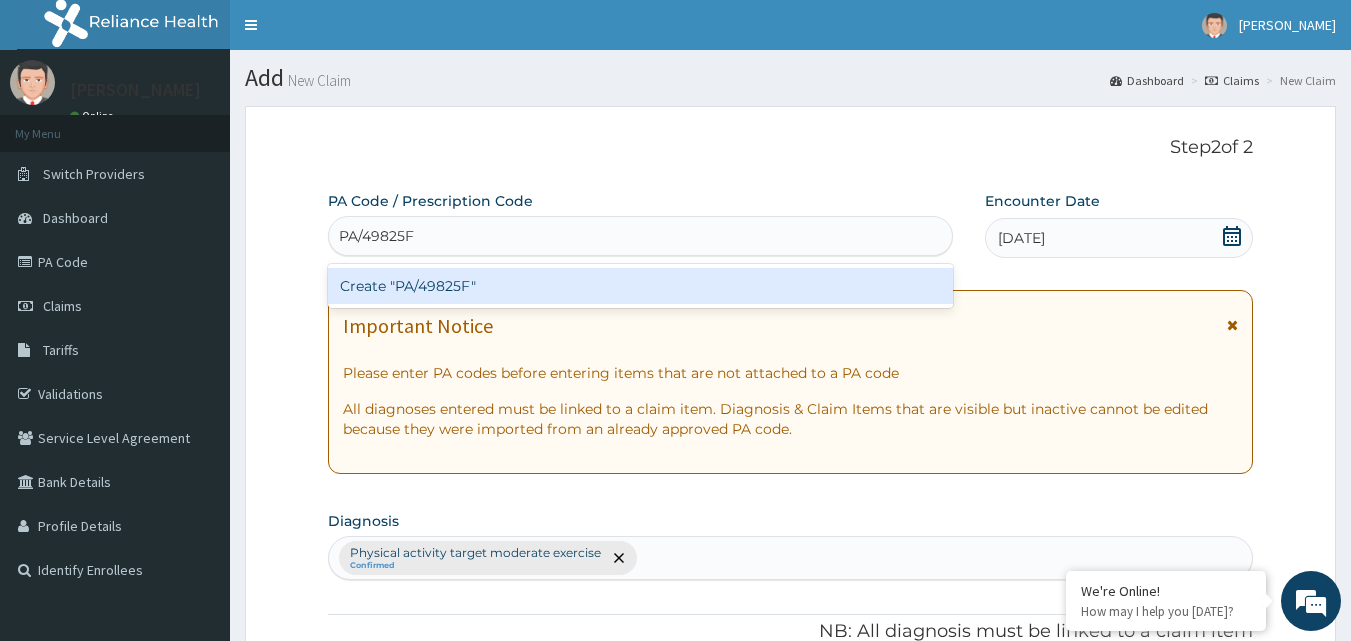 click on "Create "PA/49825F"" at bounding box center (641, 286) 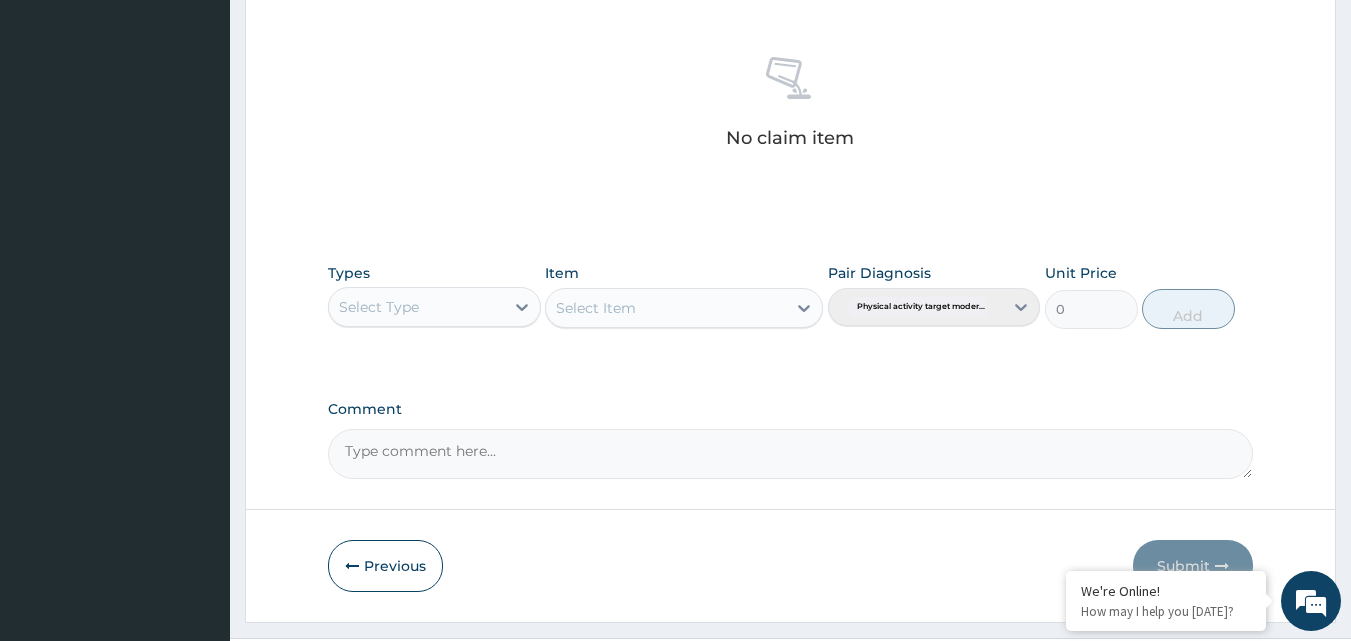 scroll, scrollTop: 801, scrollLeft: 0, axis: vertical 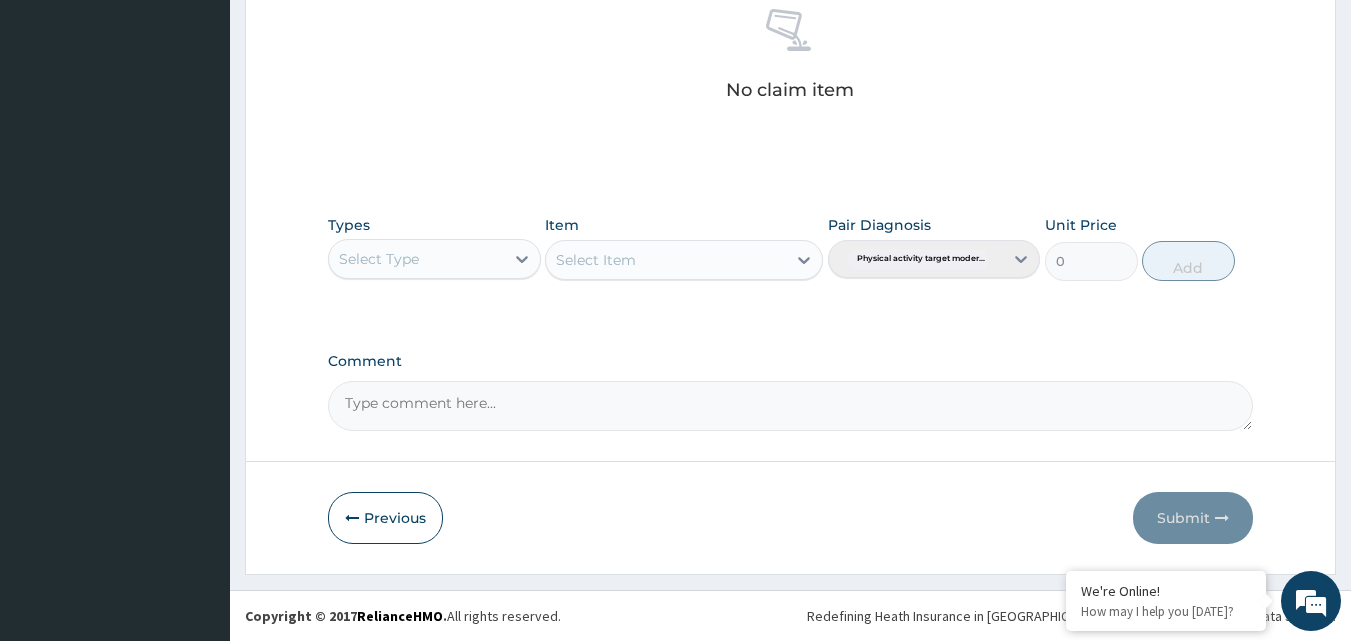 click on "Select Type" at bounding box center (416, 259) 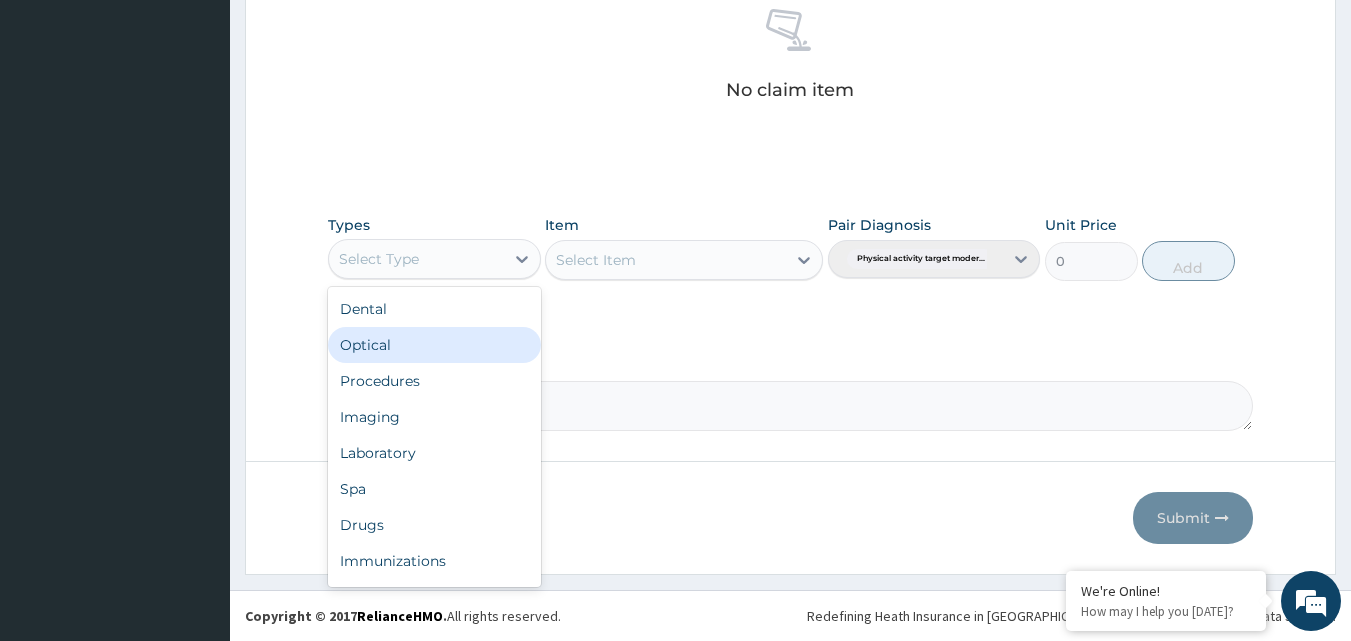 scroll, scrollTop: 68, scrollLeft: 0, axis: vertical 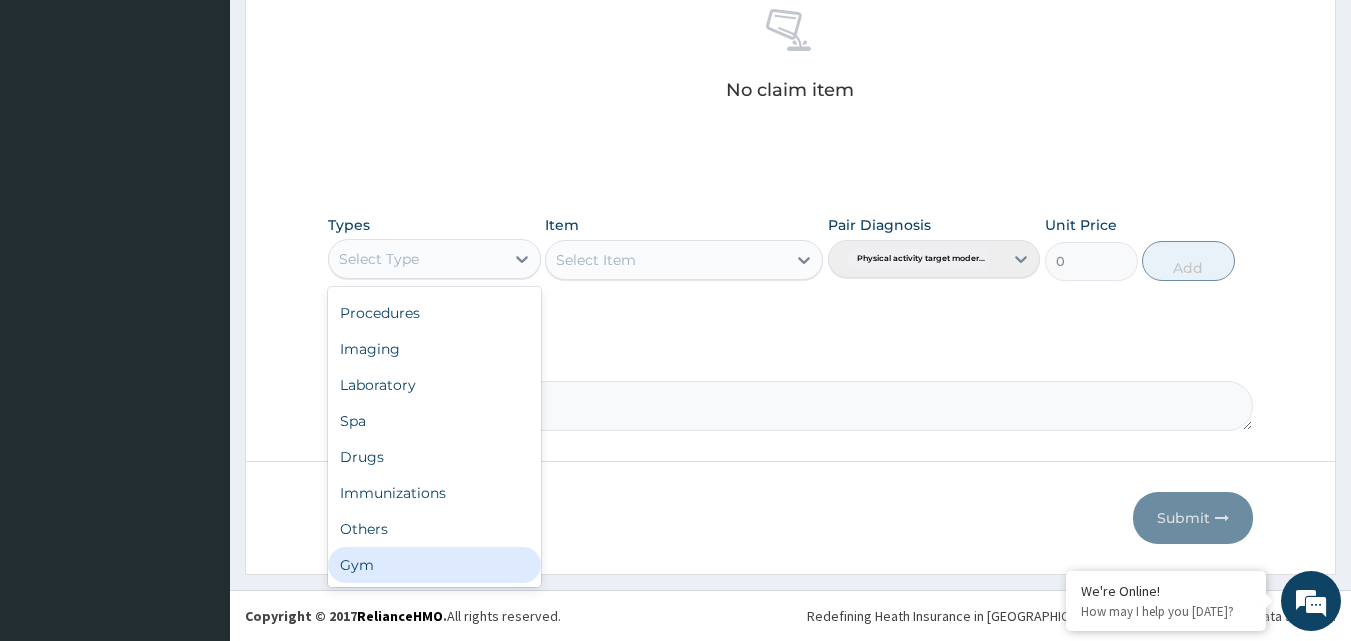 click on "Gym" at bounding box center (434, 565) 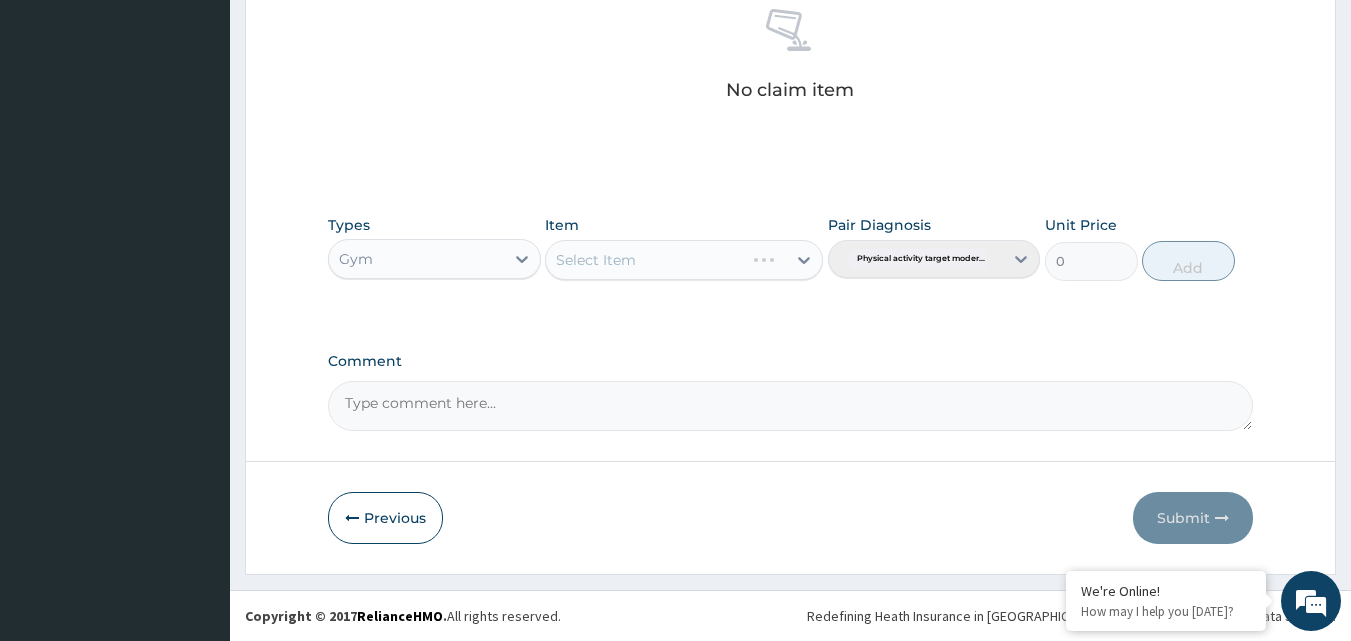 click on "Select Item" at bounding box center (684, 260) 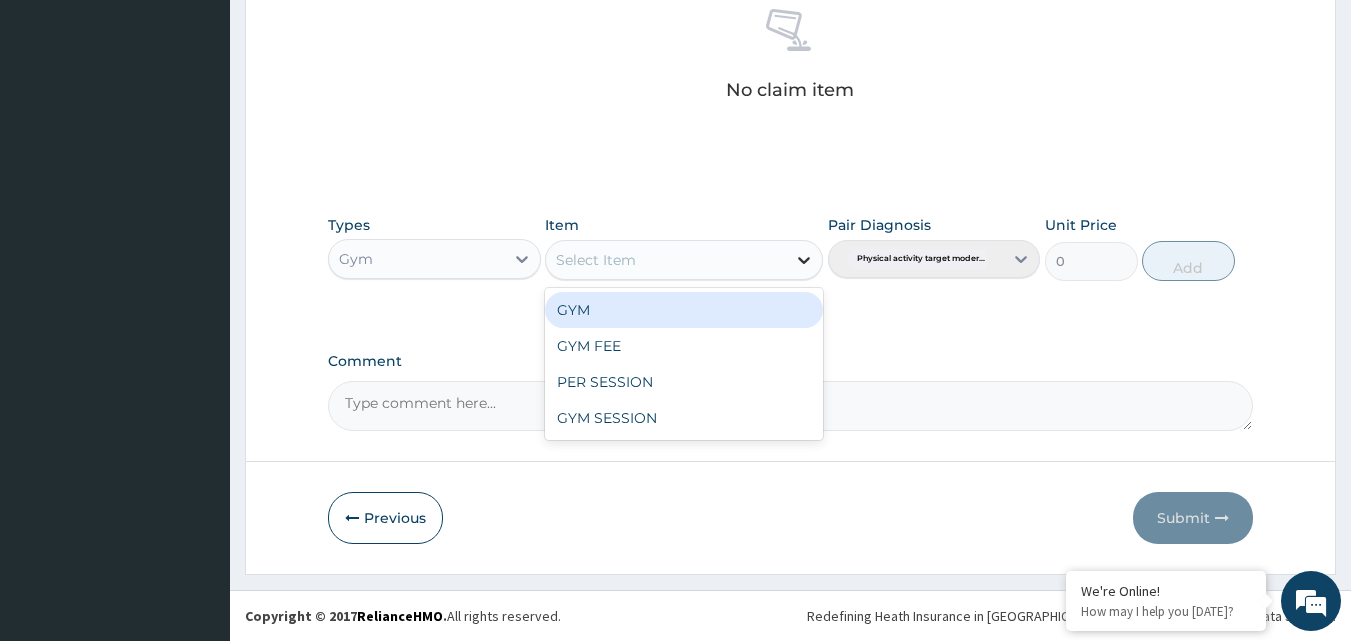 click 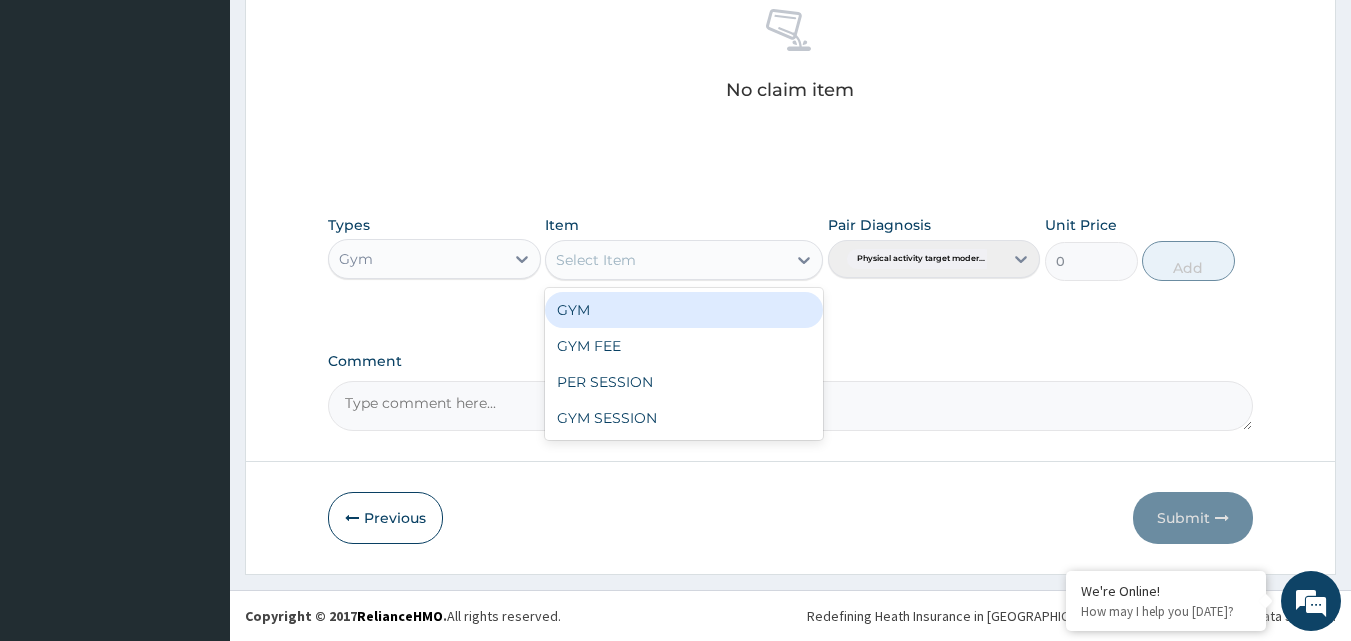 click on "GYM" at bounding box center [684, 310] 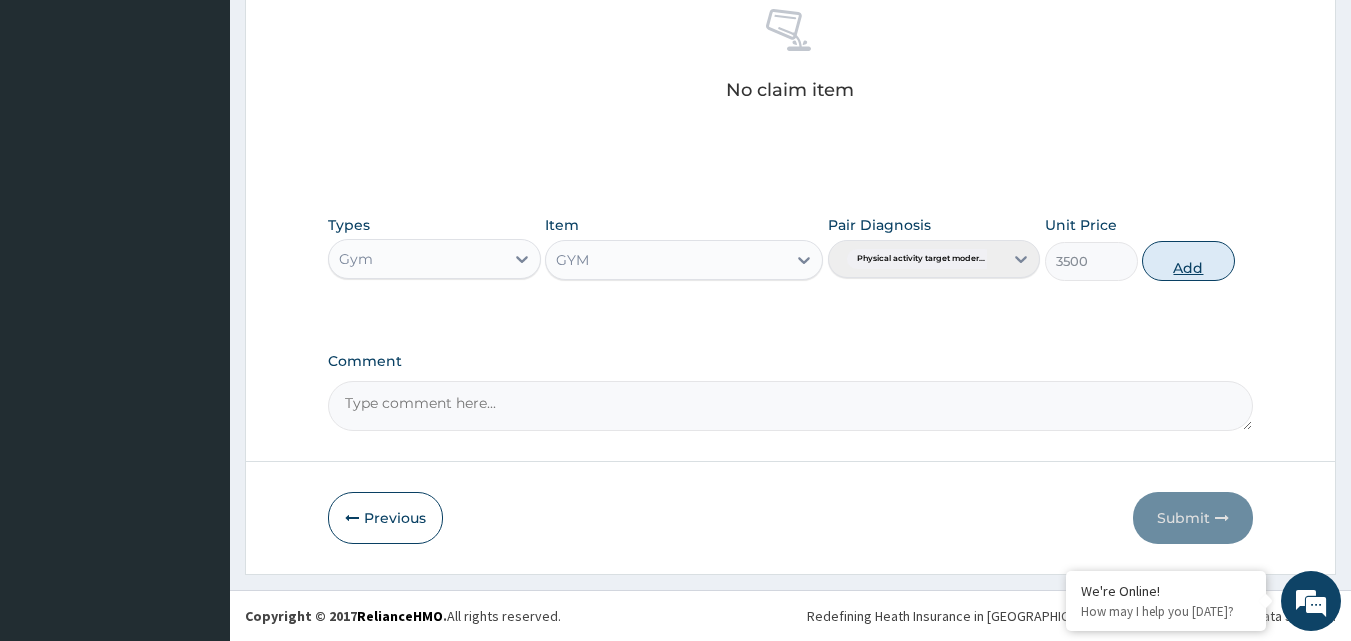 click on "Add" at bounding box center [1188, 261] 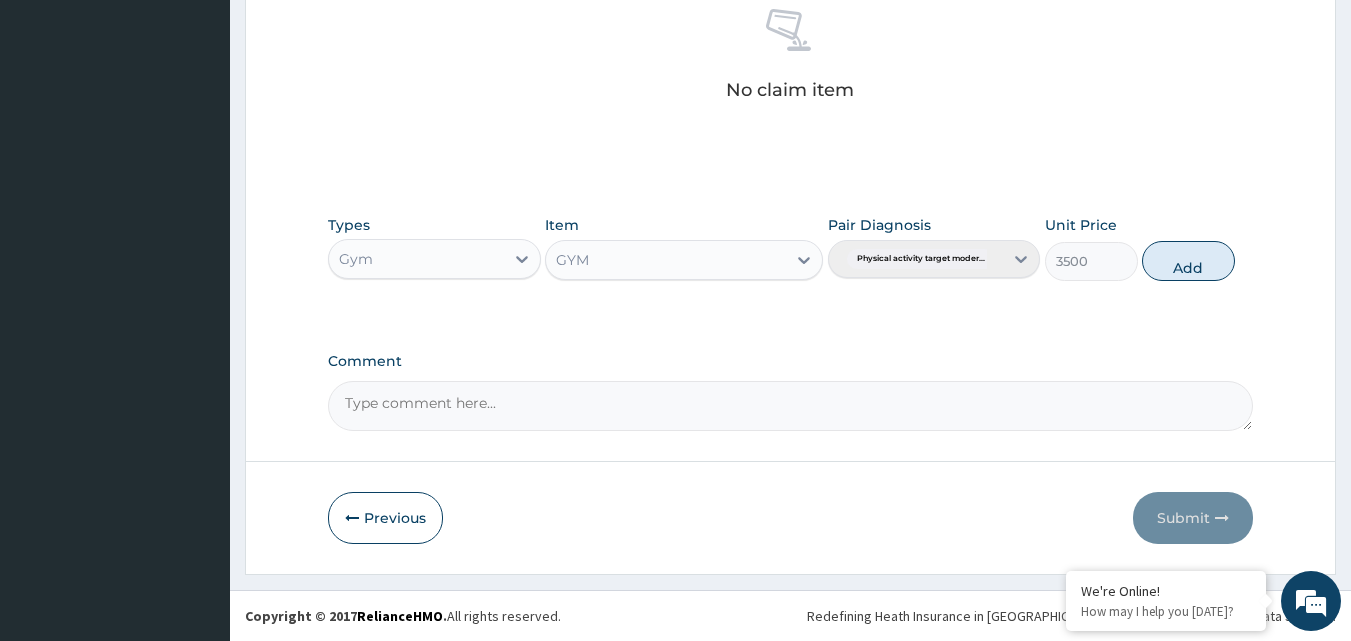 type on "0" 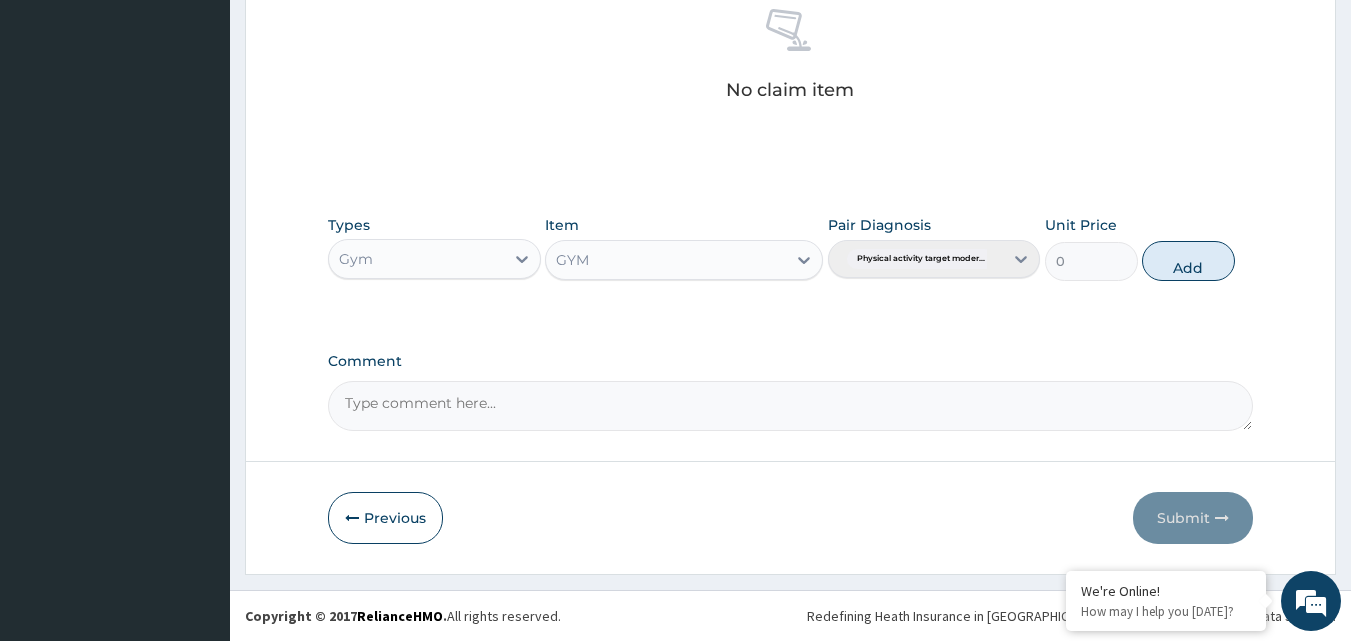 scroll, scrollTop: 721, scrollLeft: 0, axis: vertical 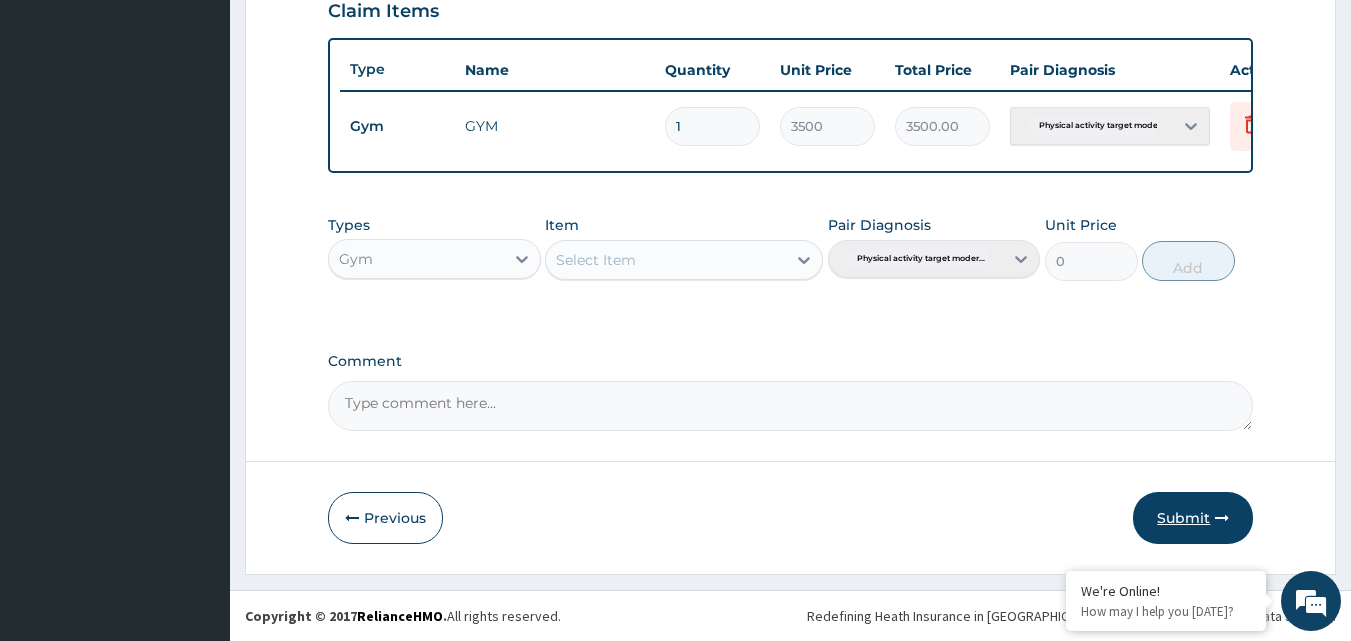 click on "Submit" at bounding box center [1193, 518] 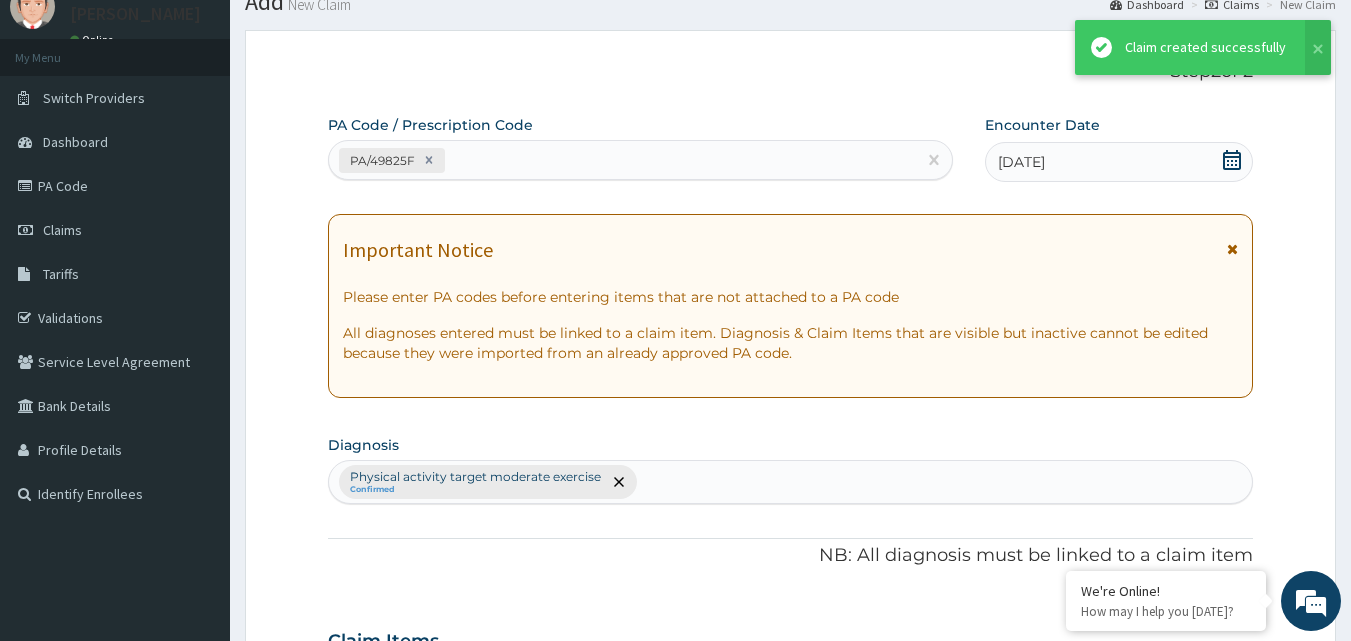 scroll, scrollTop: 721, scrollLeft: 0, axis: vertical 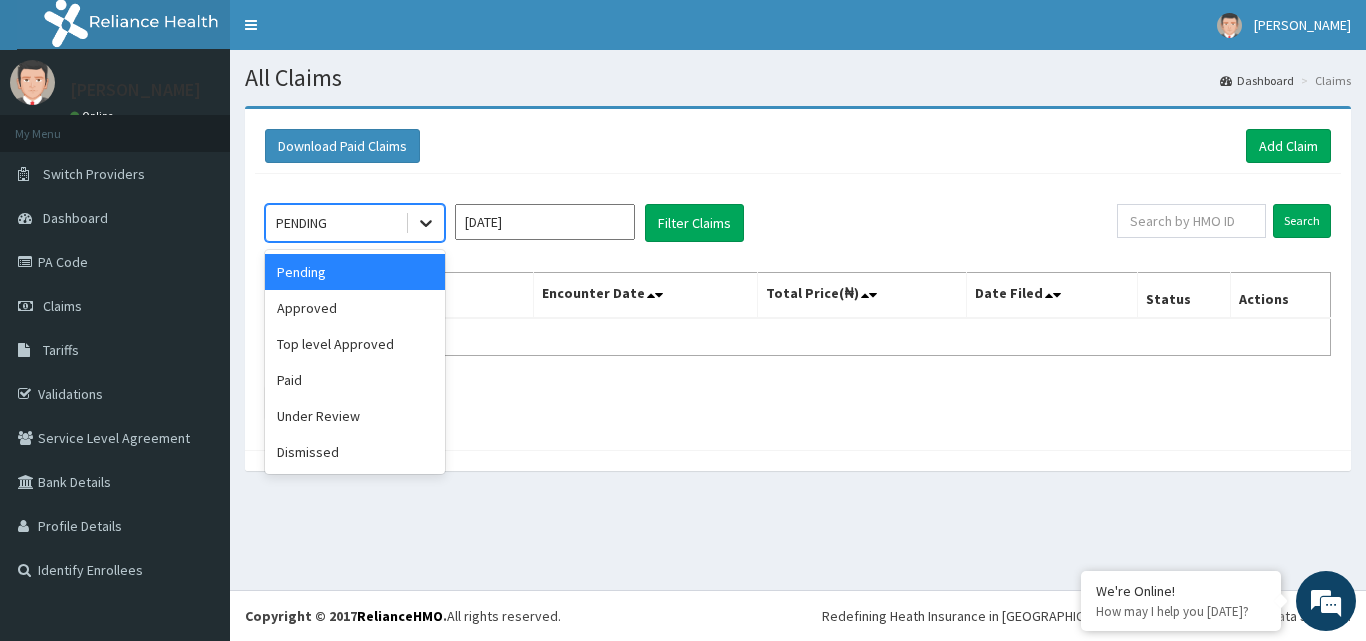 click 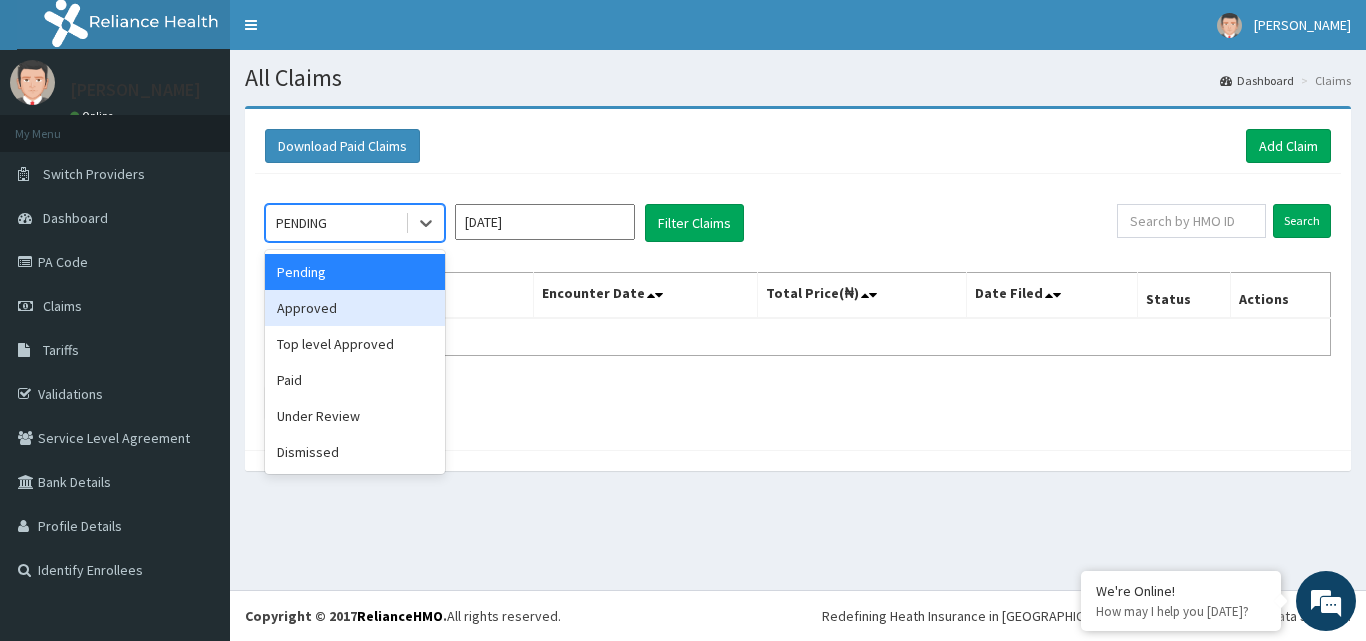 click on "Approved" at bounding box center [355, 308] 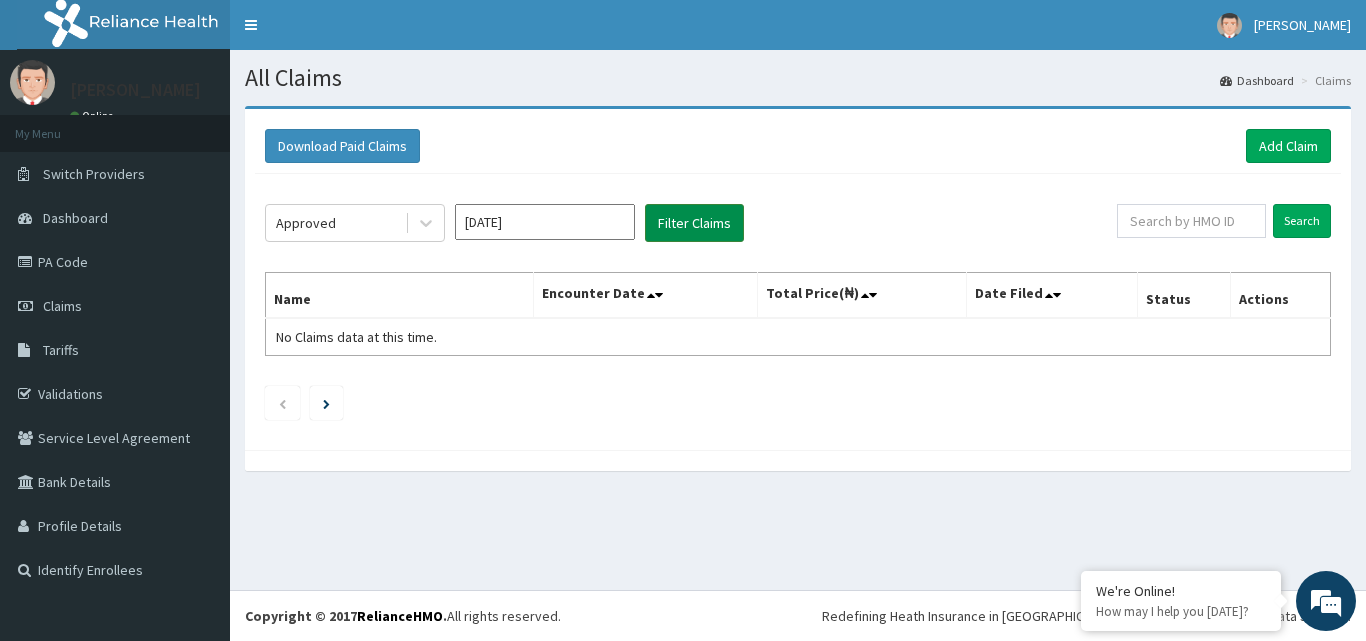 click on "Filter Claims" at bounding box center [694, 223] 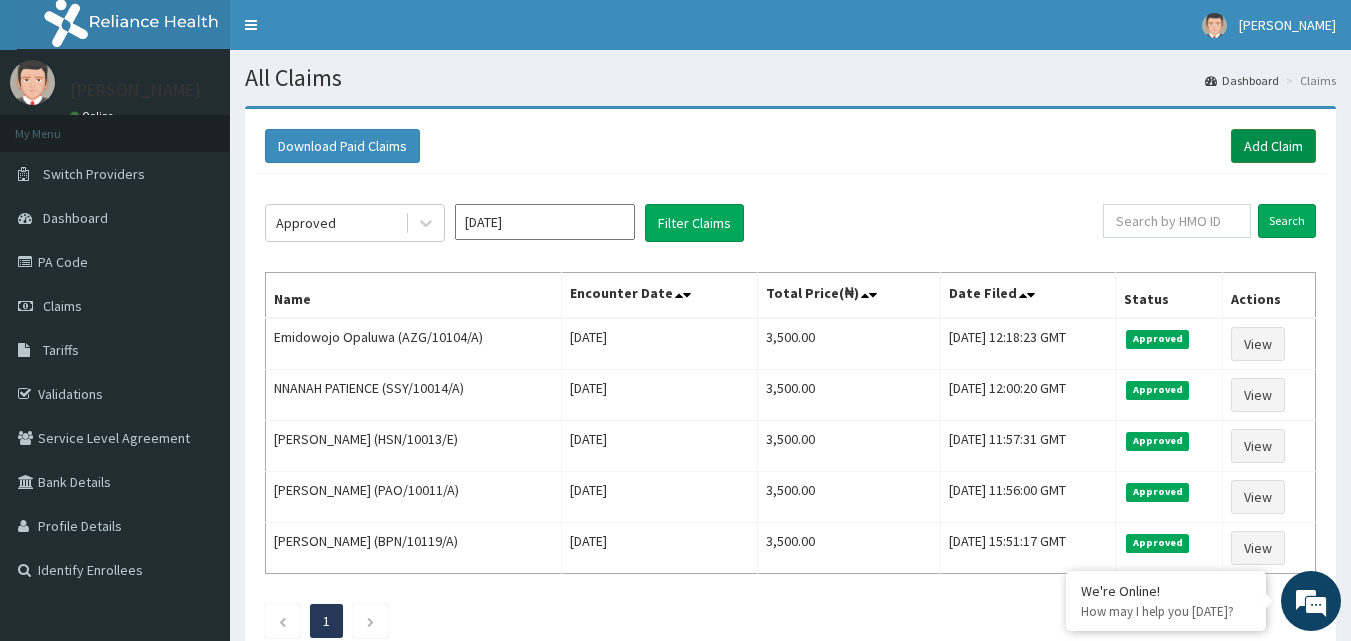 click on "Add Claim" at bounding box center (1273, 146) 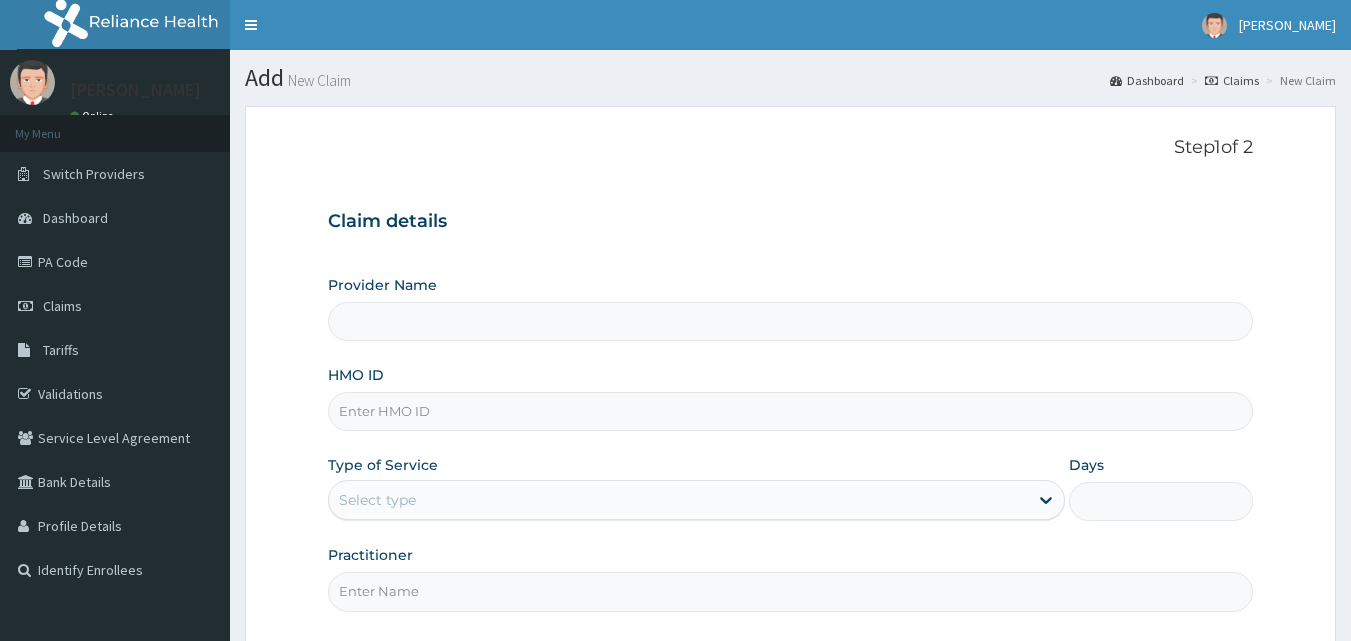 scroll, scrollTop: 0, scrollLeft: 0, axis: both 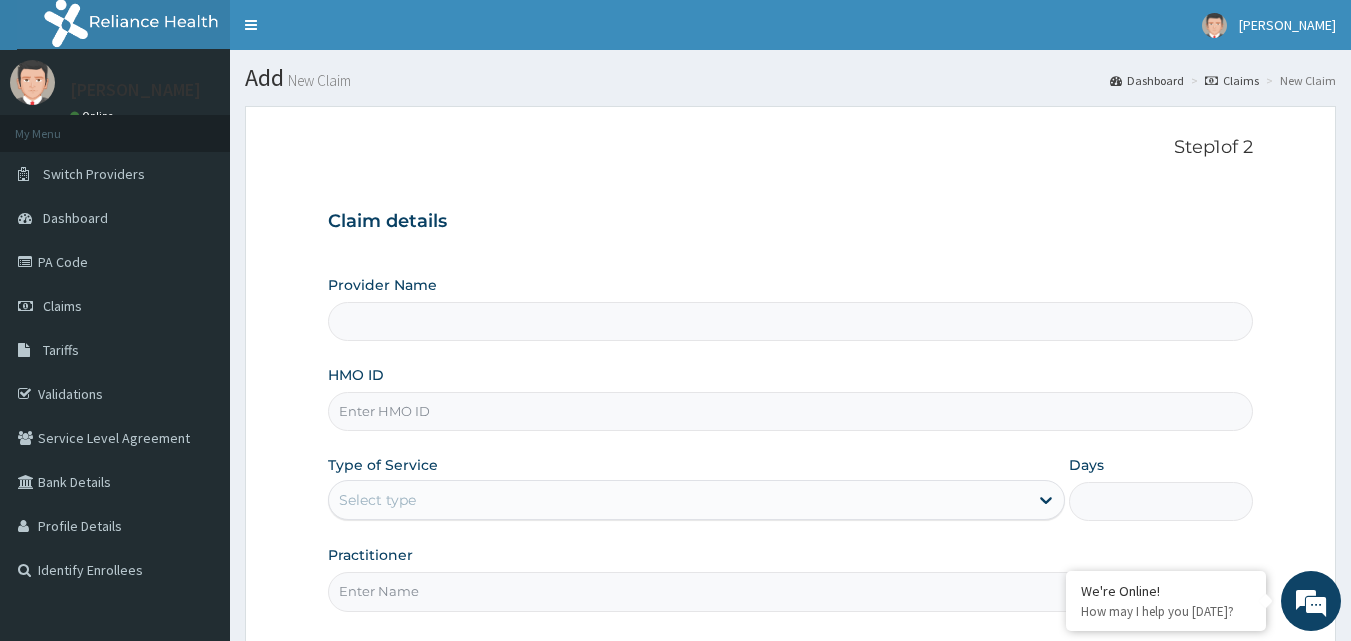 type on "Bodyline Gym- Ikoyi" 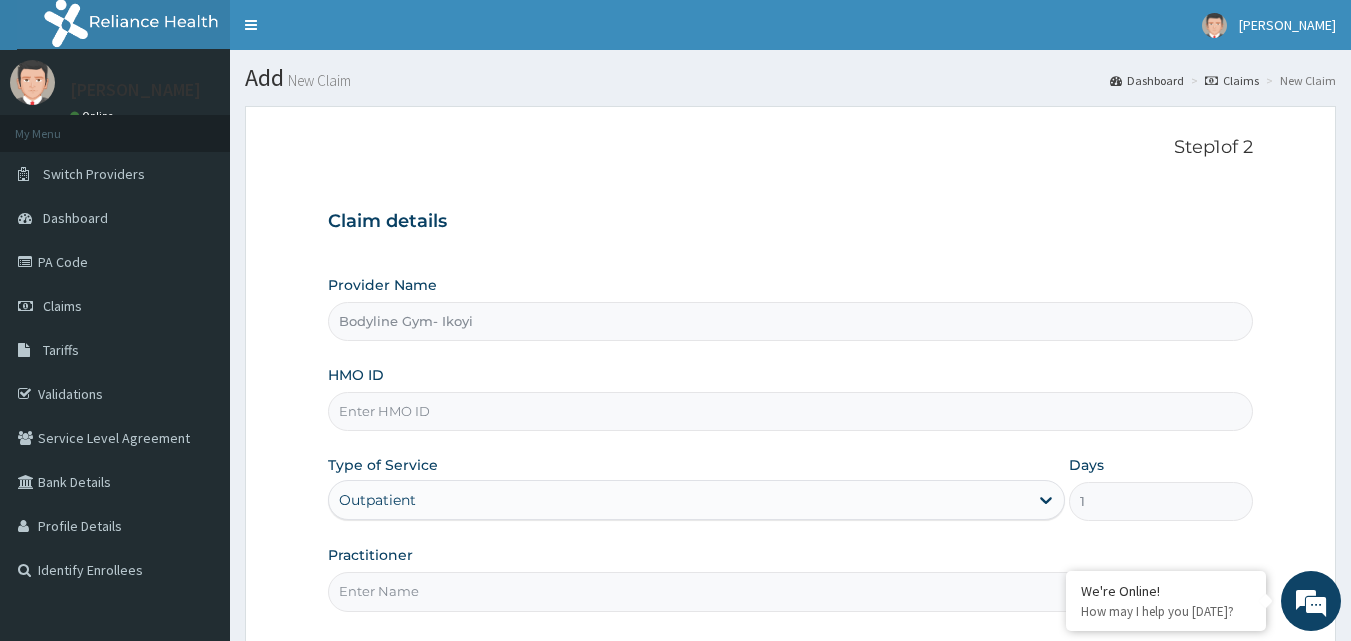 scroll, scrollTop: 0, scrollLeft: 0, axis: both 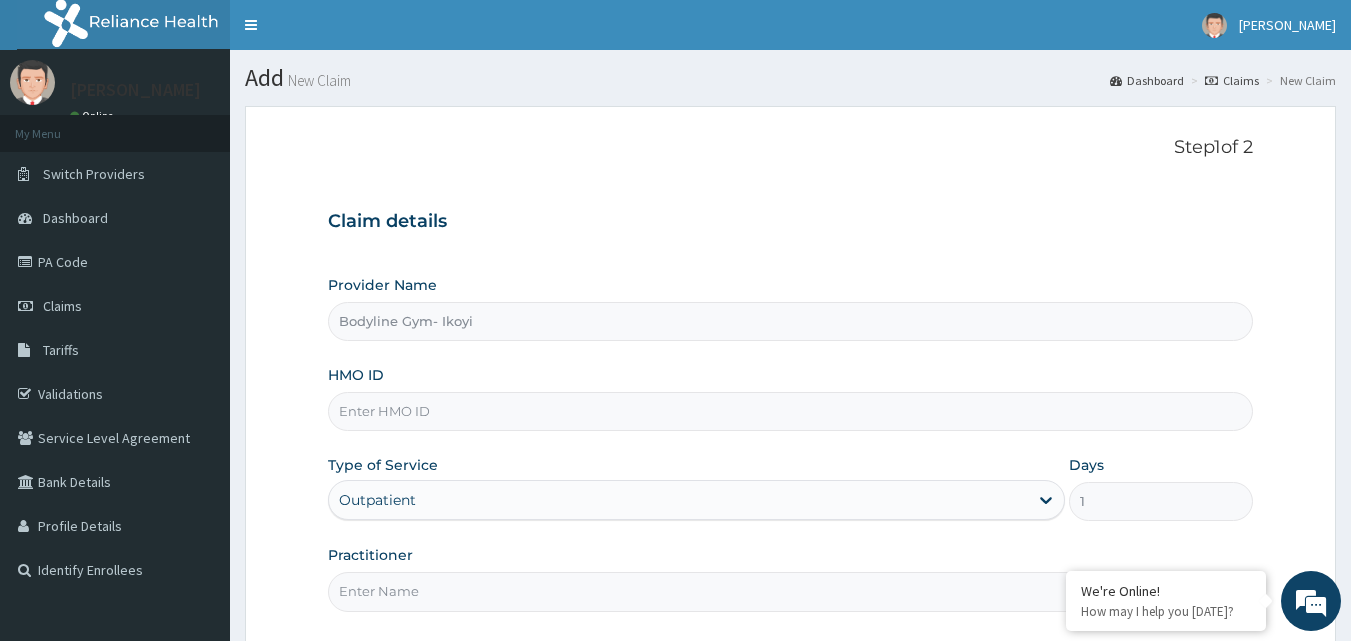 click on "HMO ID" at bounding box center (791, 411) 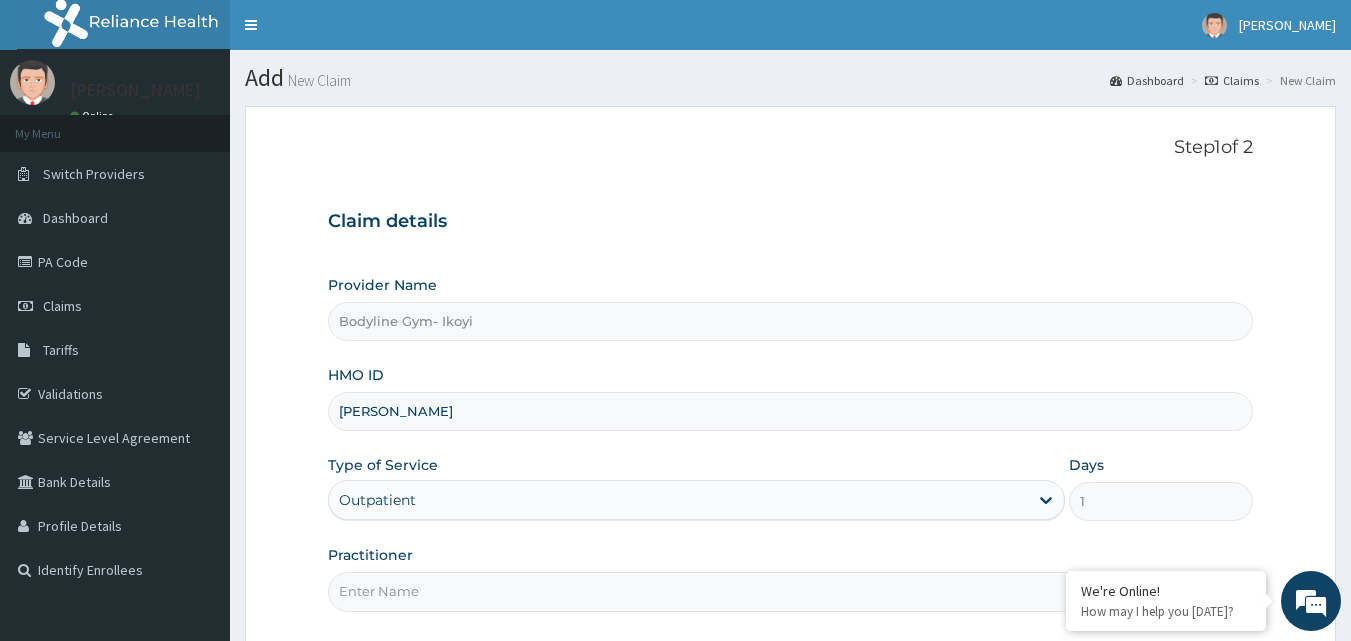 type on "[PERSON_NAME]/10023/A" 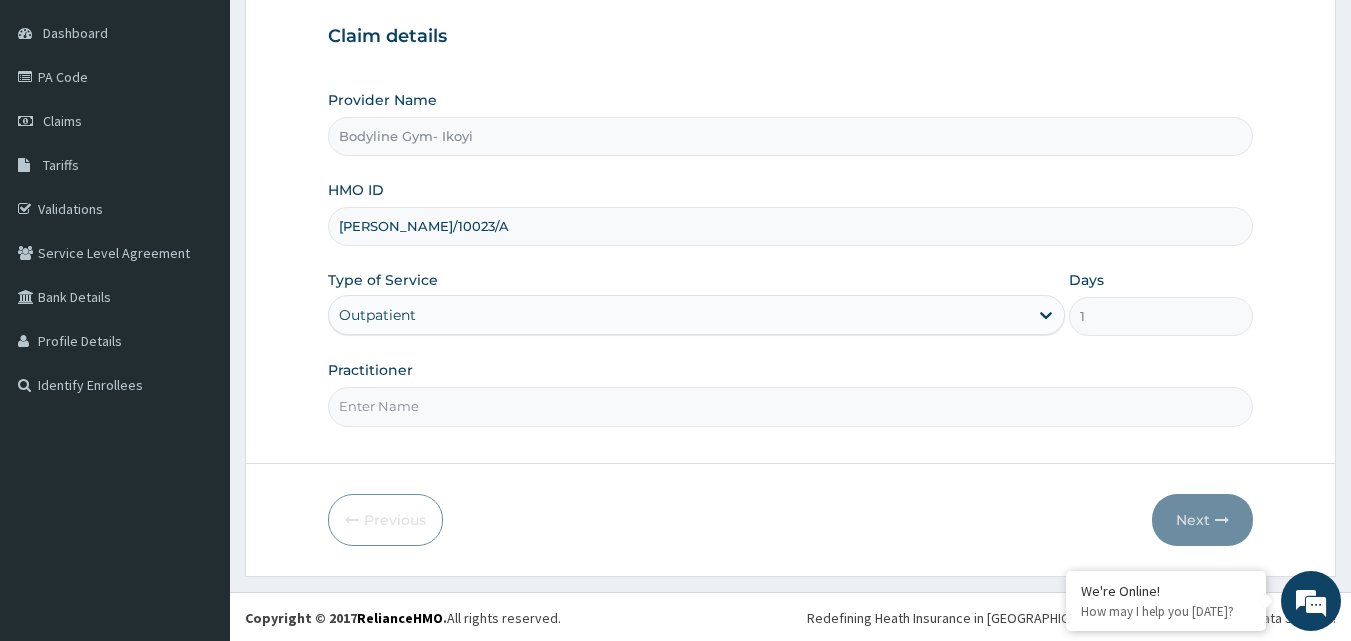 scroll, scrollTop: 187, scrollLeft: 0, axis: vertical 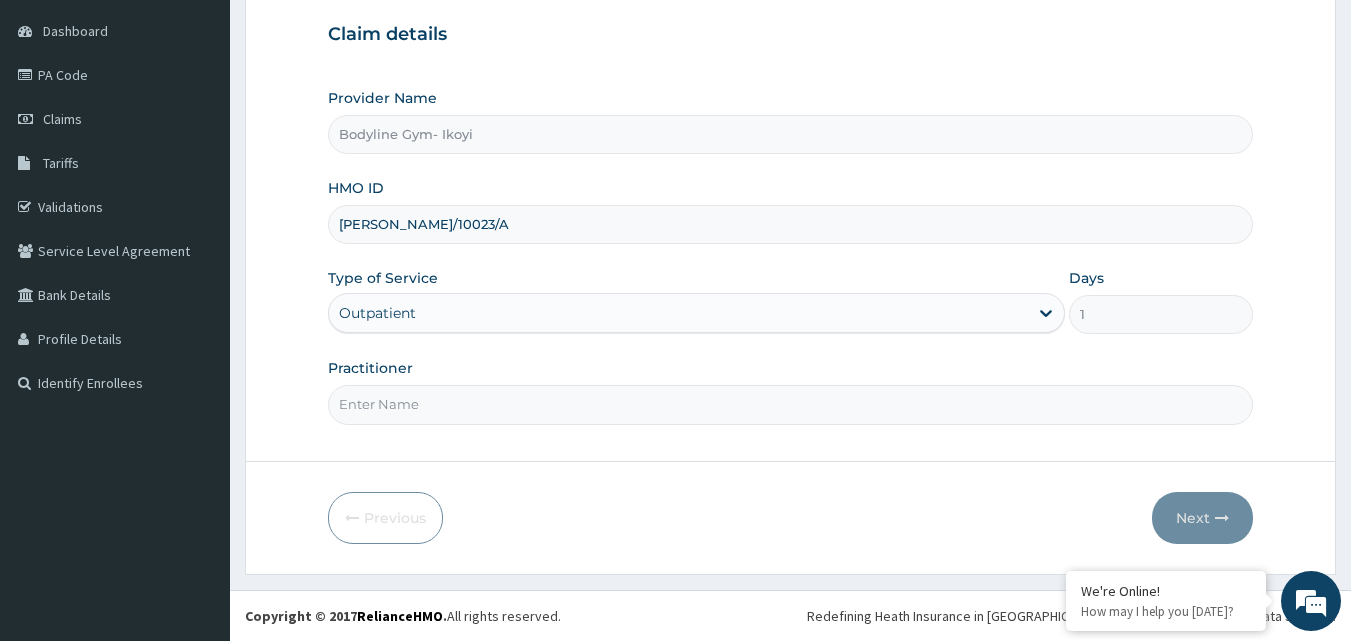 click on "Practitioner" at bounding box center [791, 404] 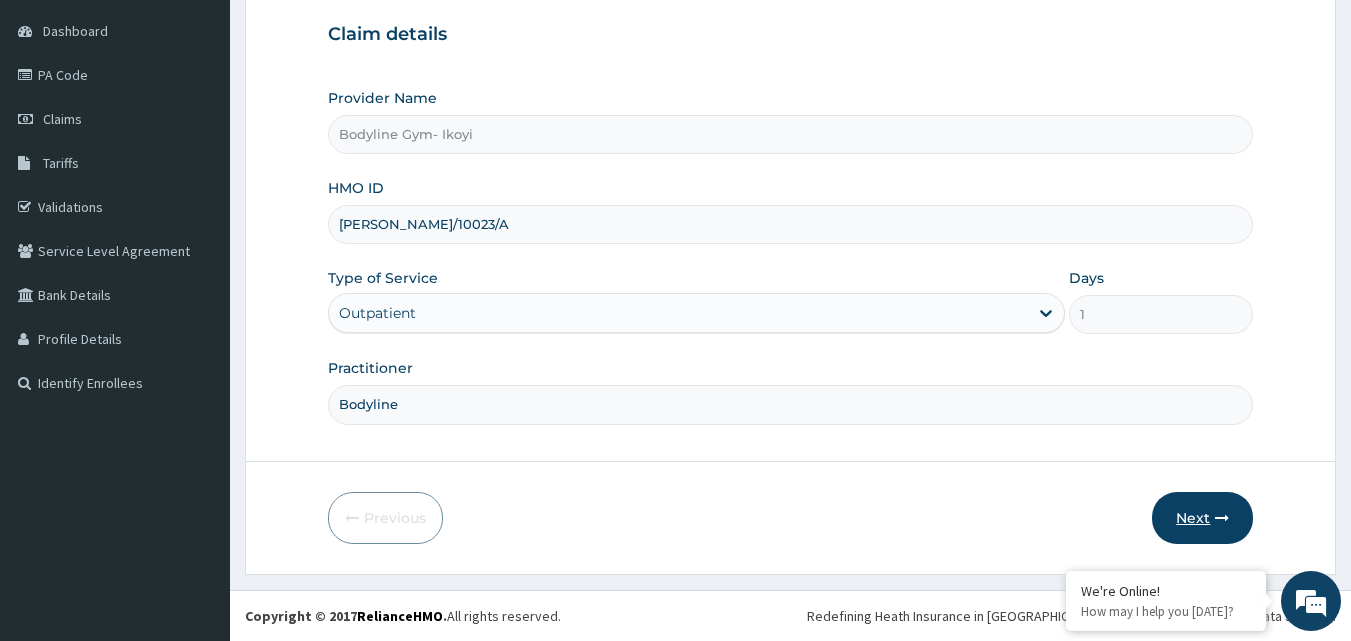click on "Next" at bounding box center [1202, 518] 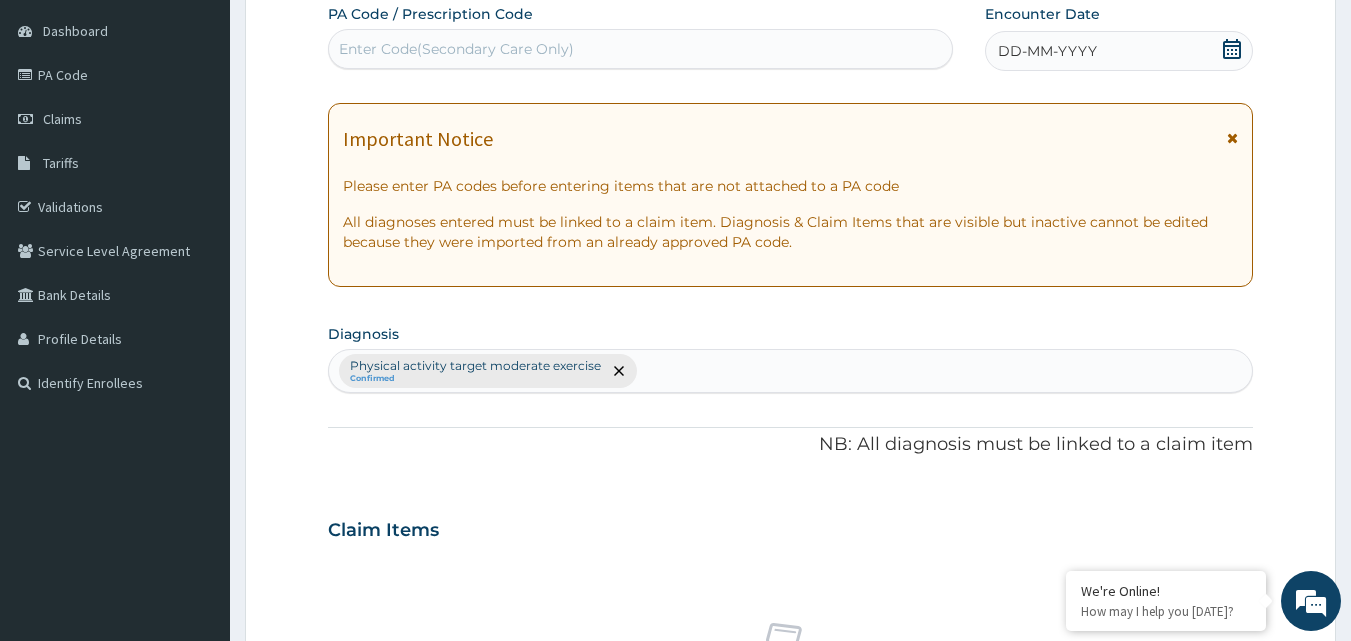 click on "DD-MM-YYYY" at bounding box center (1047, 51) 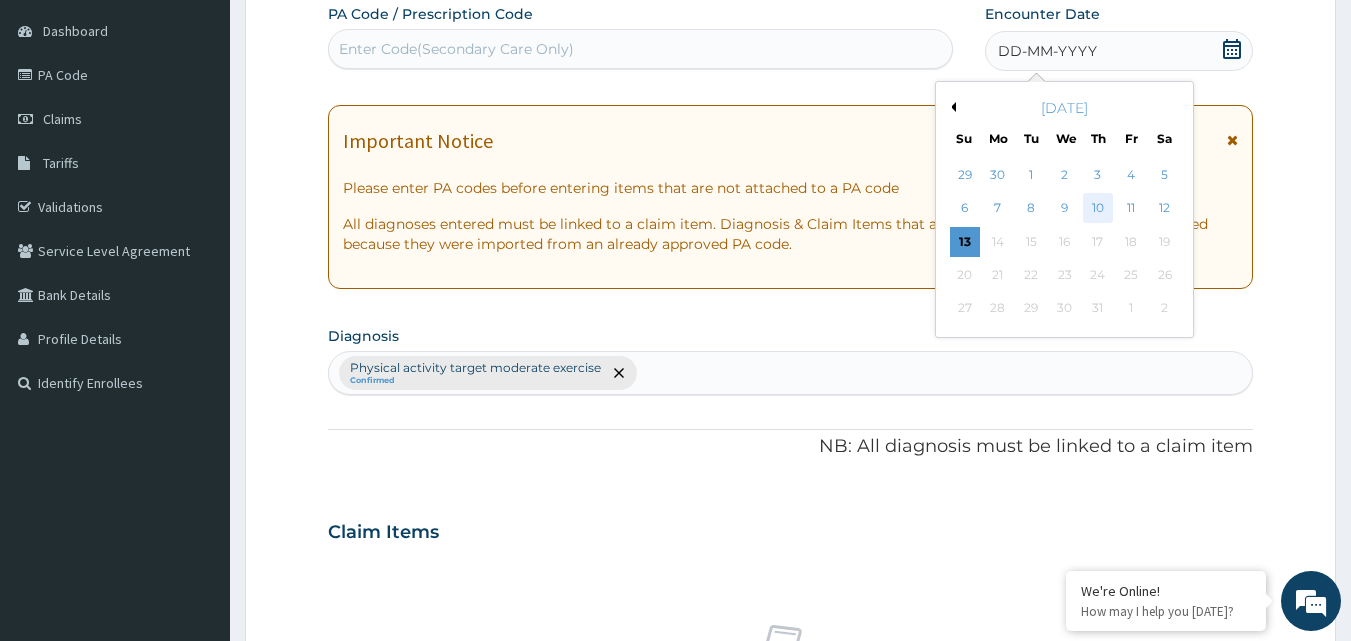 click on "10" at bounding box center [1098, 209] 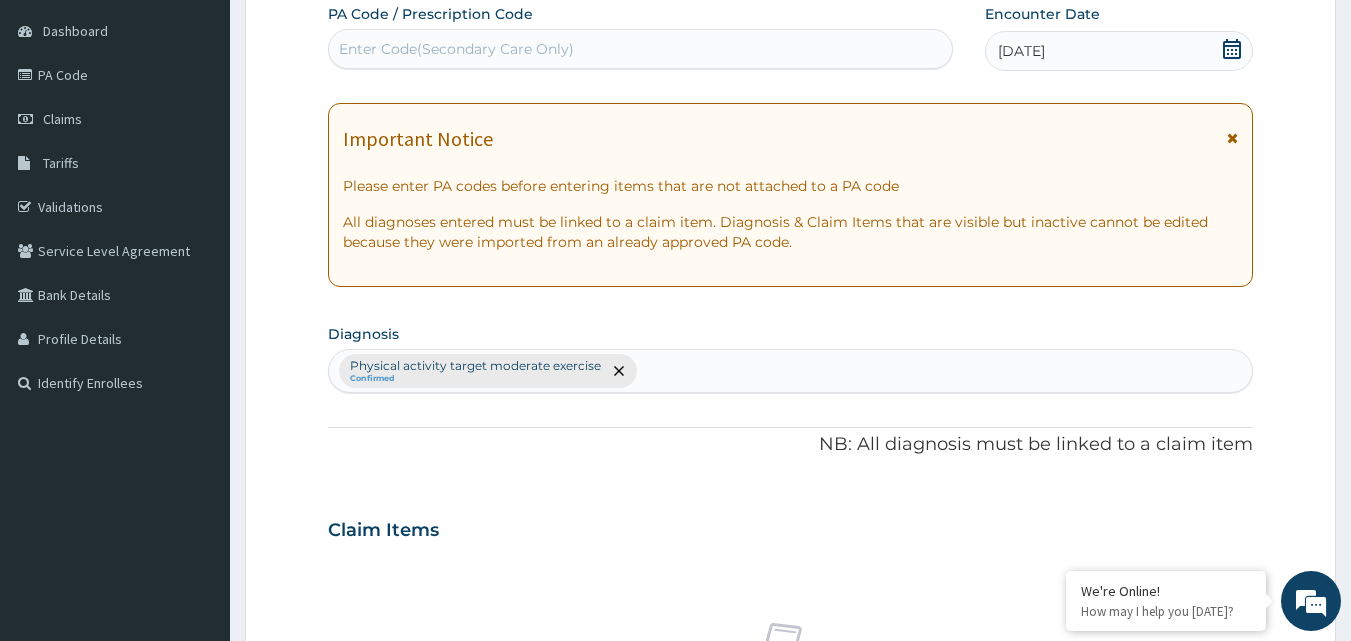 click on "Enter Code(Secondary Care Only)" at bounding box center [641, 49] 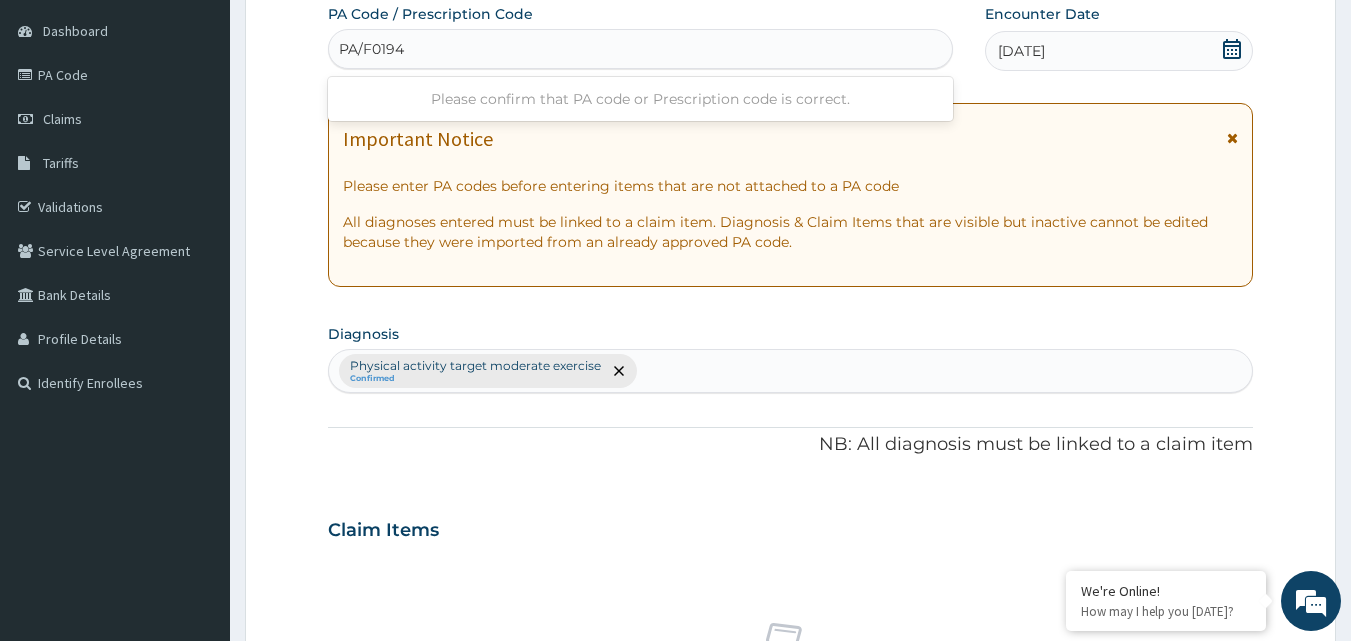 type on "PA/F01942" 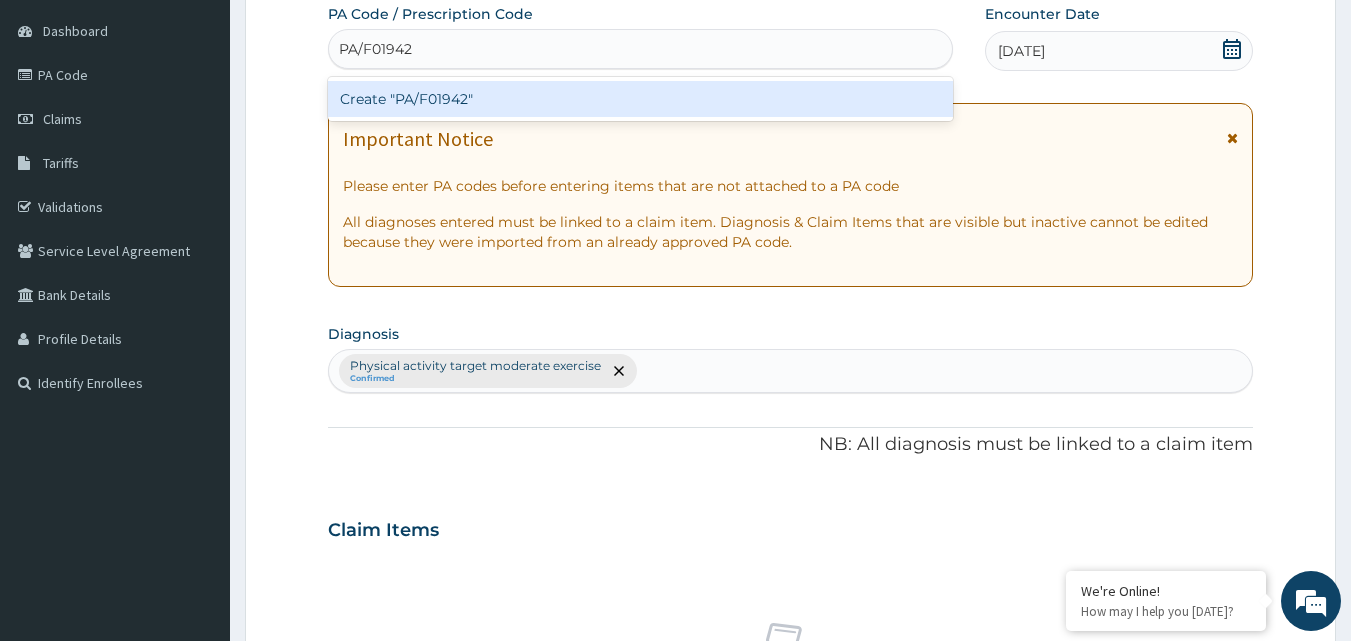 click on "Create "PA/F01942"" at bounding box center [641, 99] 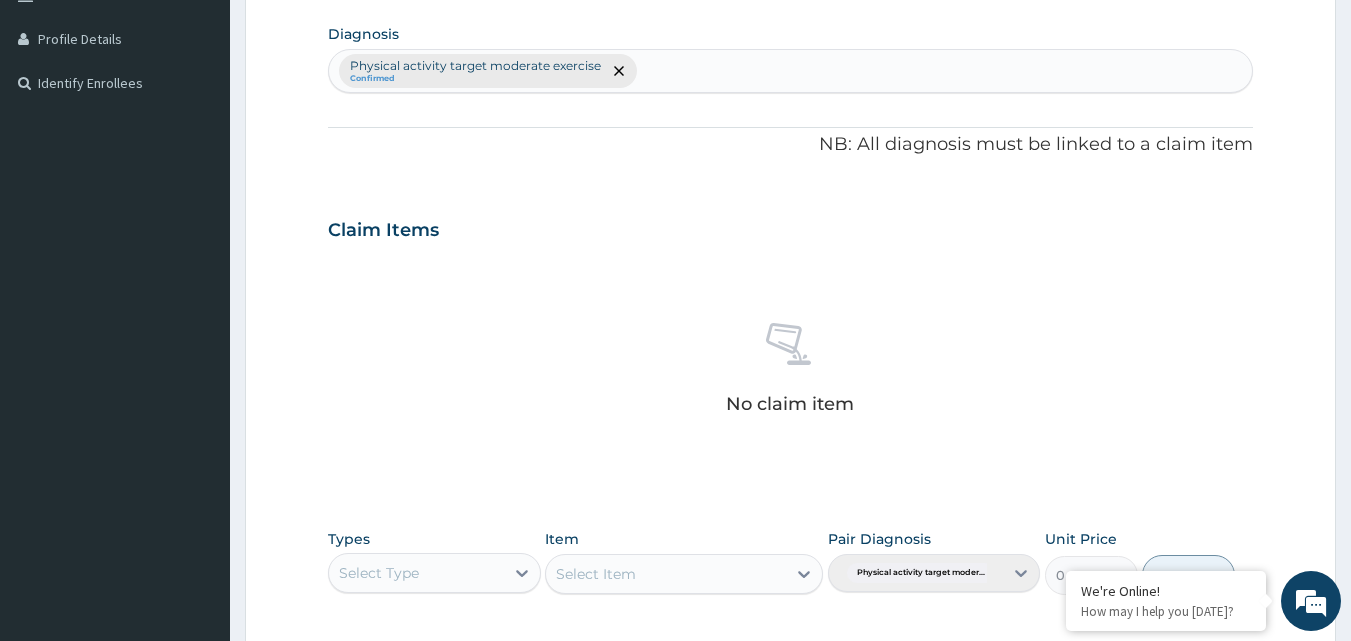 scroll, scrollTop: 801, scrollLeft: 0, axis: vertical 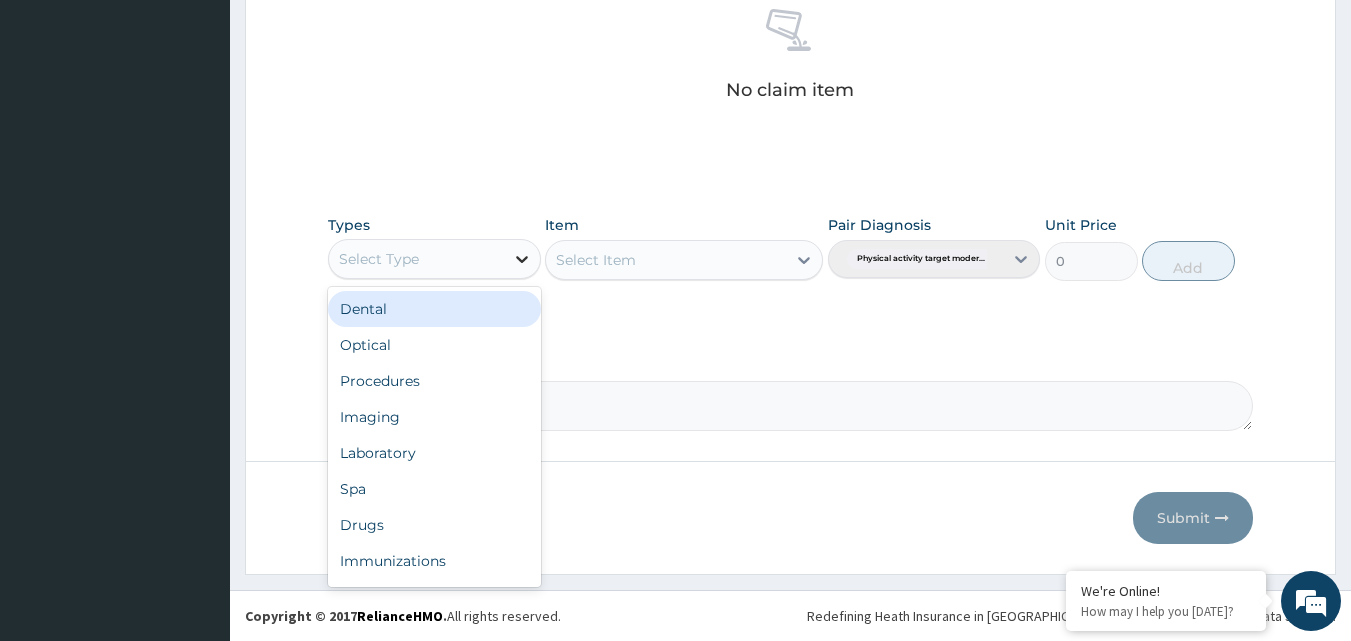 click at bounding box center (522, 259) 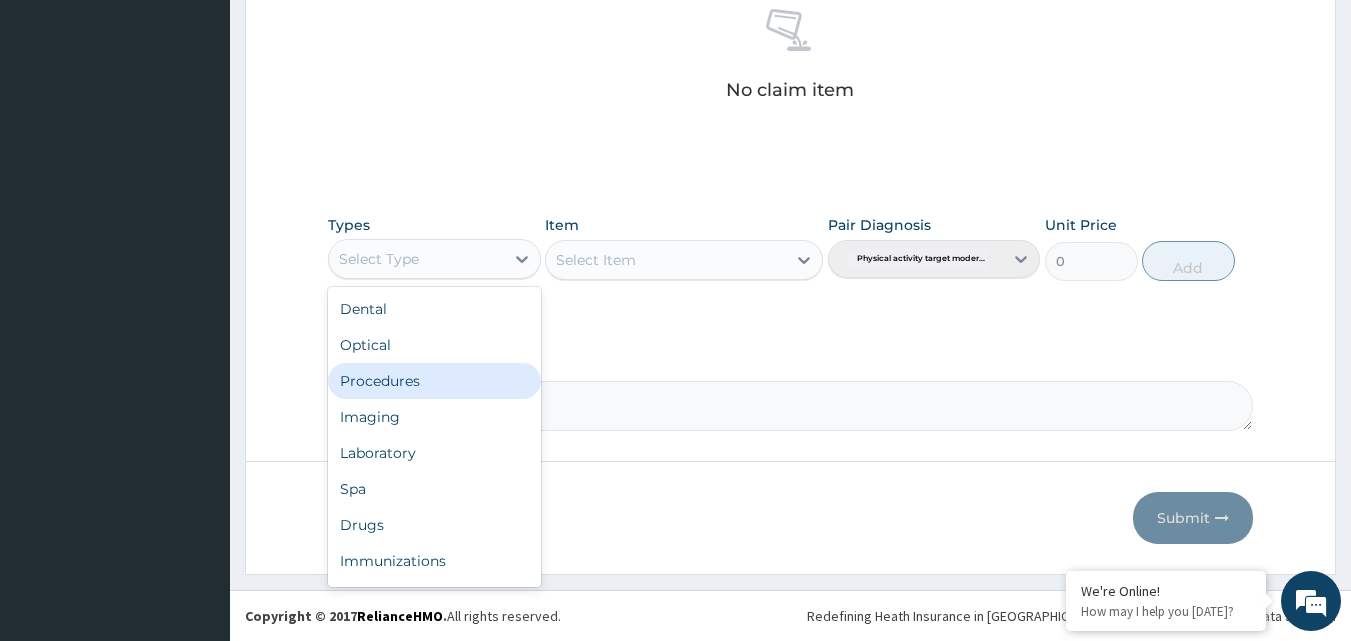 scroll, scrollTop: 68, scrollLeft: 0, axis: vertical 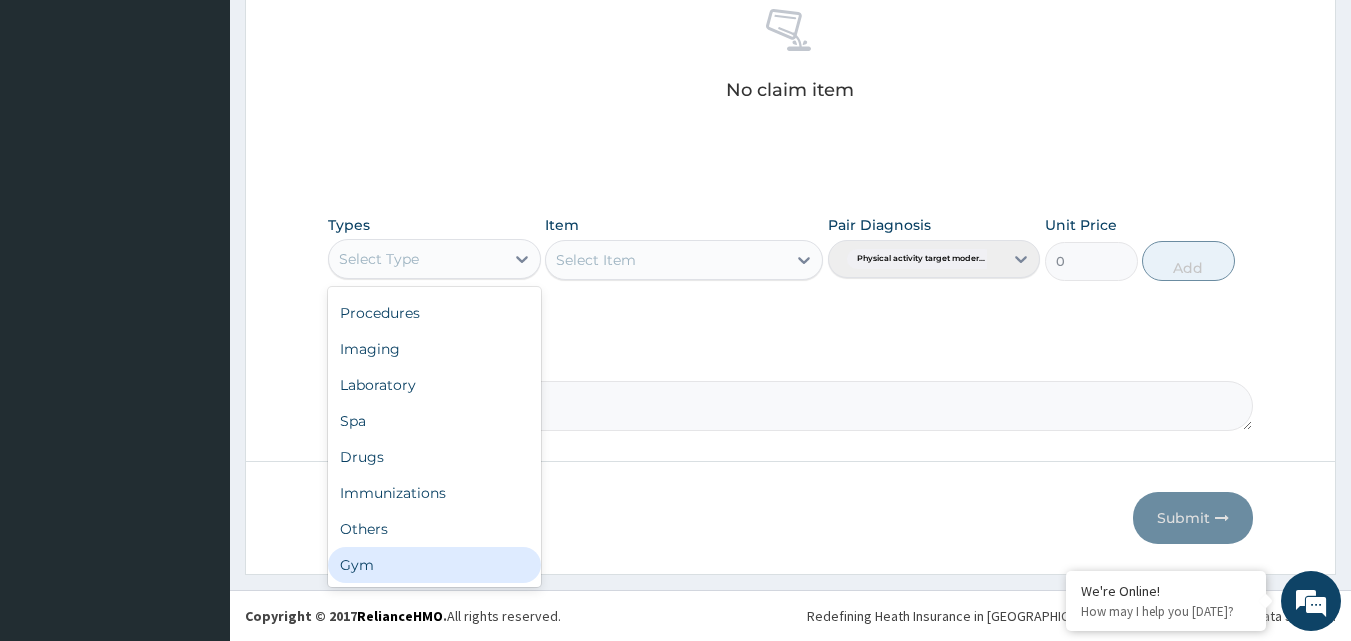 click on "Gym" at bounding box center [434, 565] 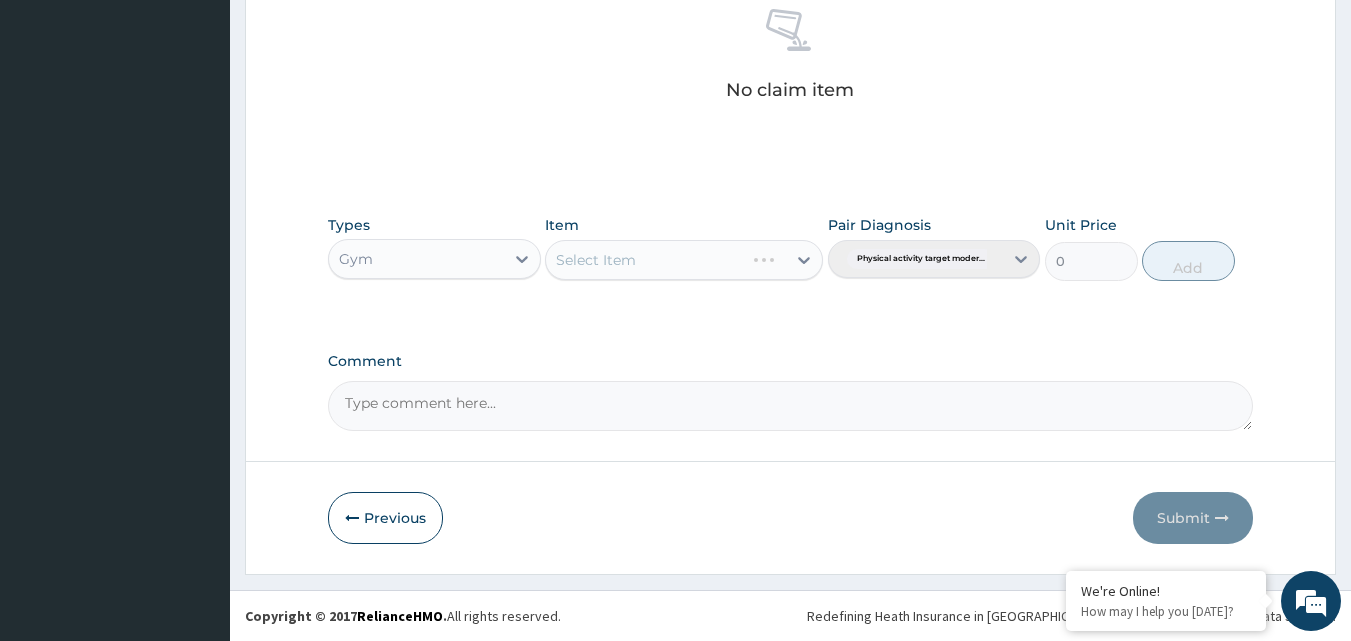 click on "Select Item" at bounding box center [684, 260] 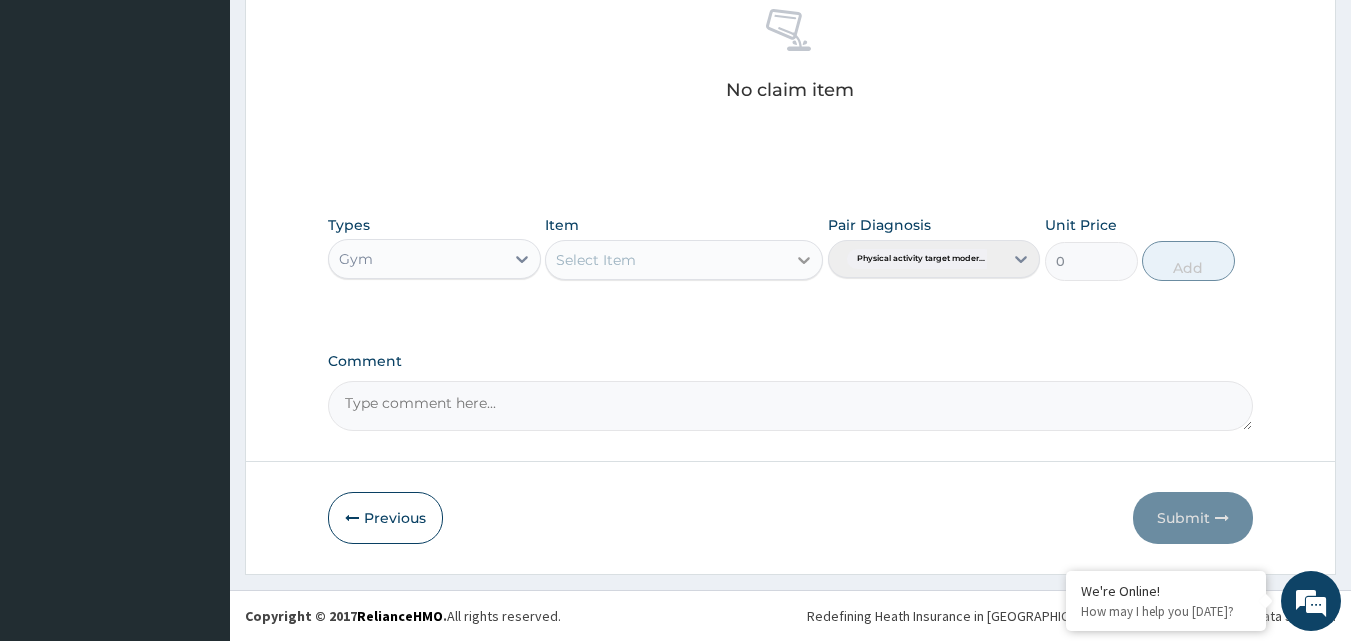 click at bounding box center [804, 260] 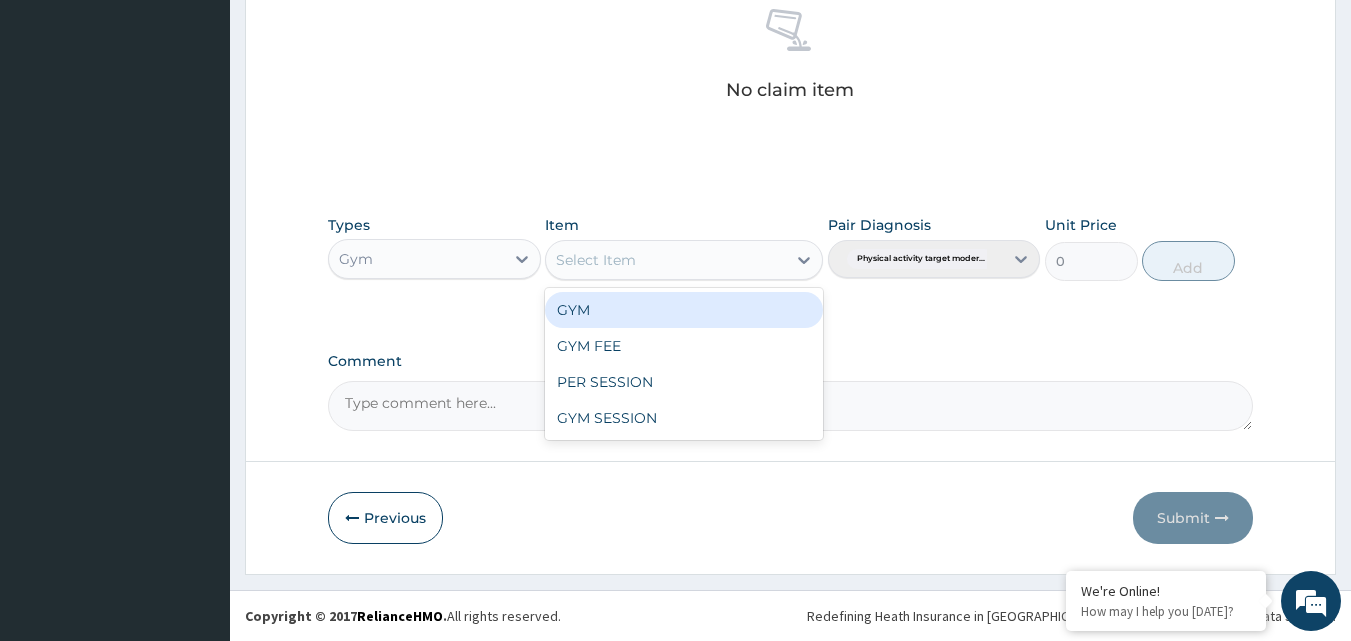 click on "GYM" at bounding box center (684, 310) 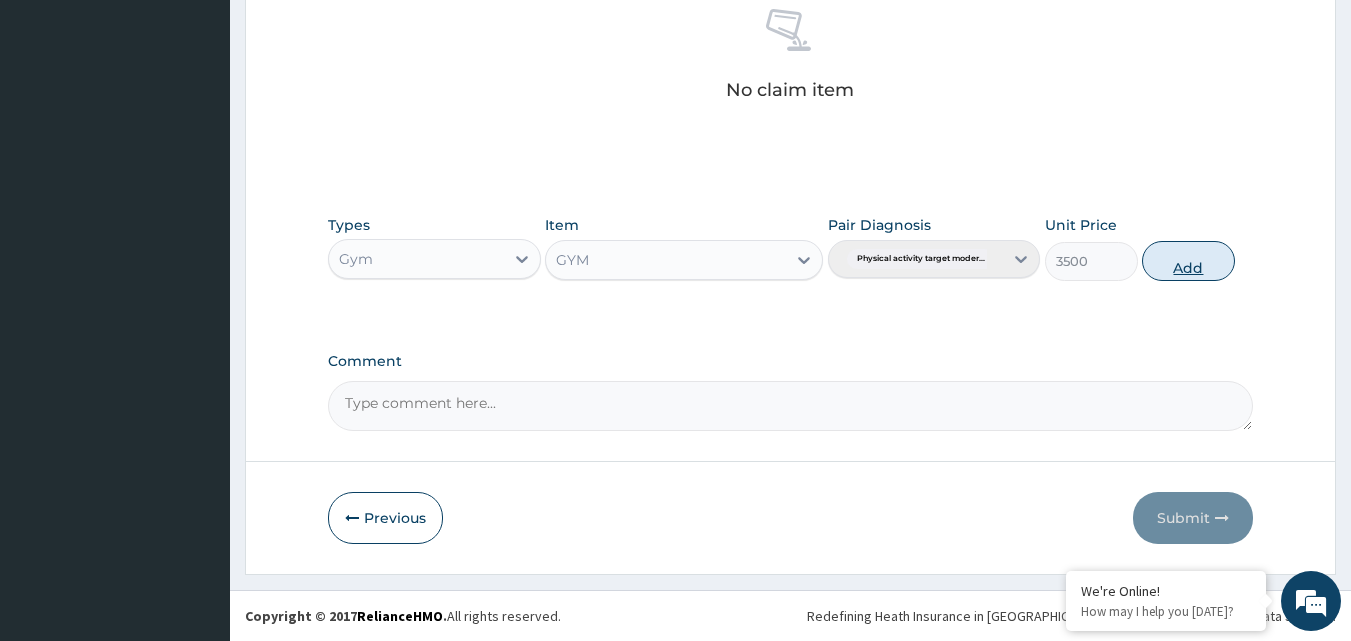 click on "Add" at bounding box center [1188, 261] 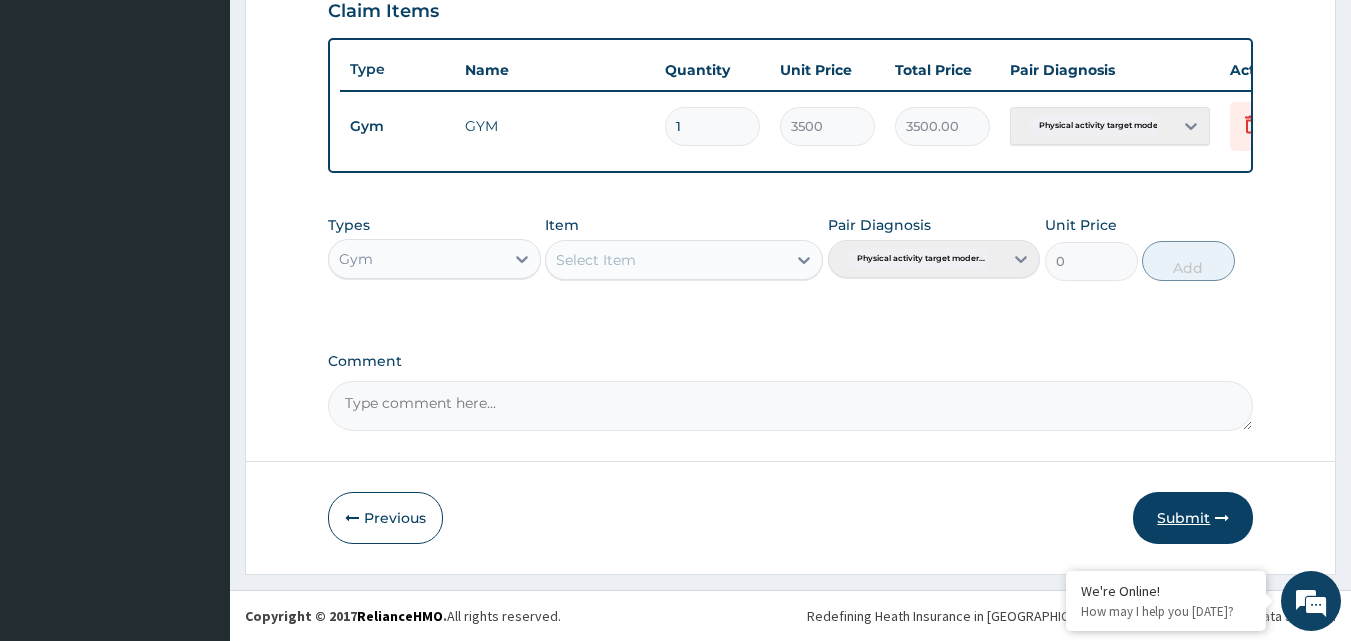click on "Submit" at bounding box center [1193, 518] 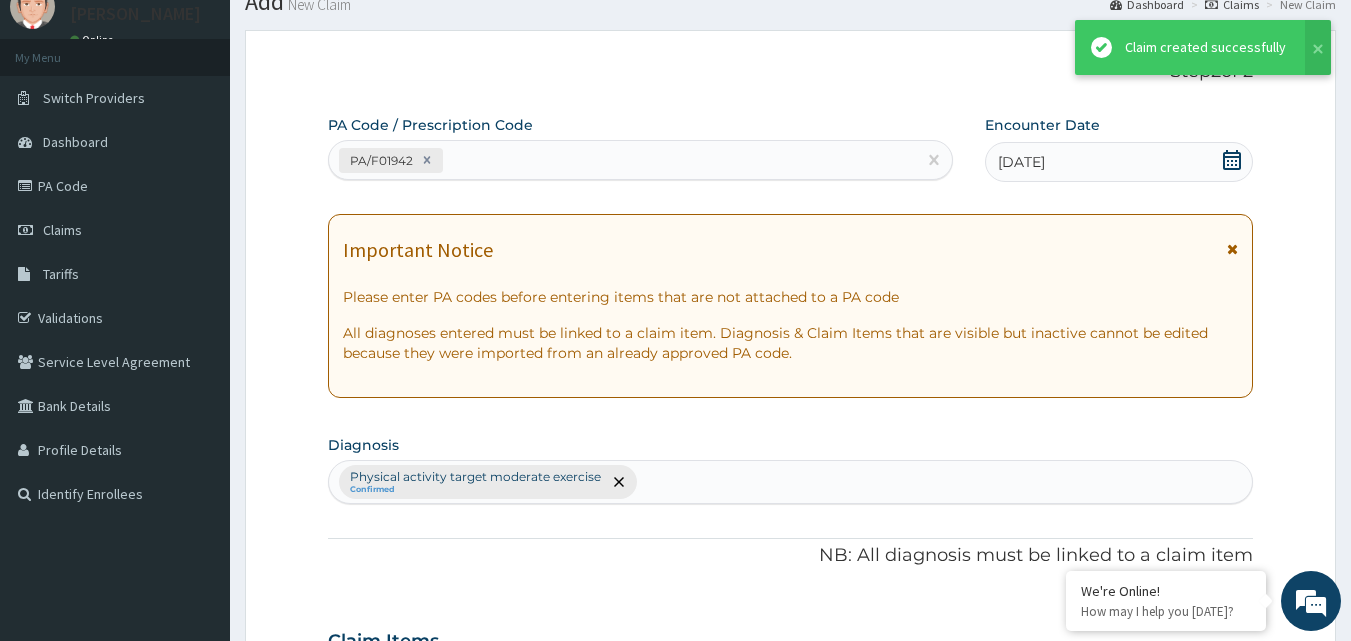 scroll, scrollTop: 721, scrollLeft: 0, axis: vertical 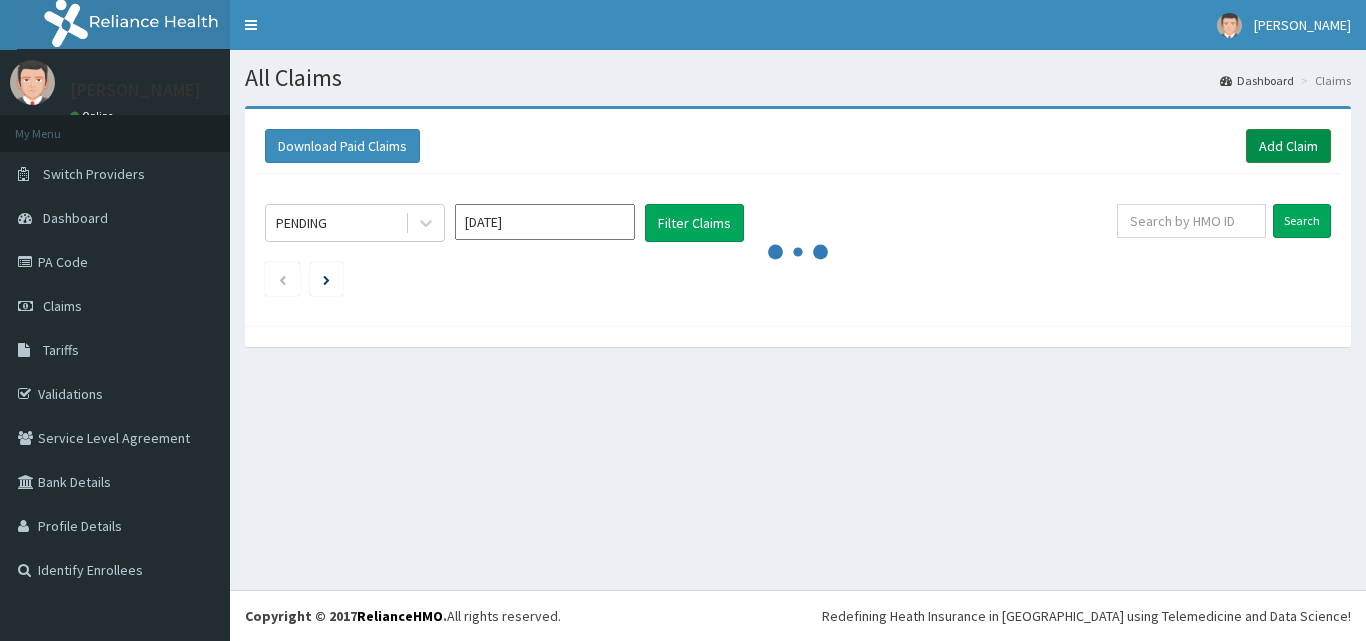click on "Add Claim" at bounding box center [1288, 146] 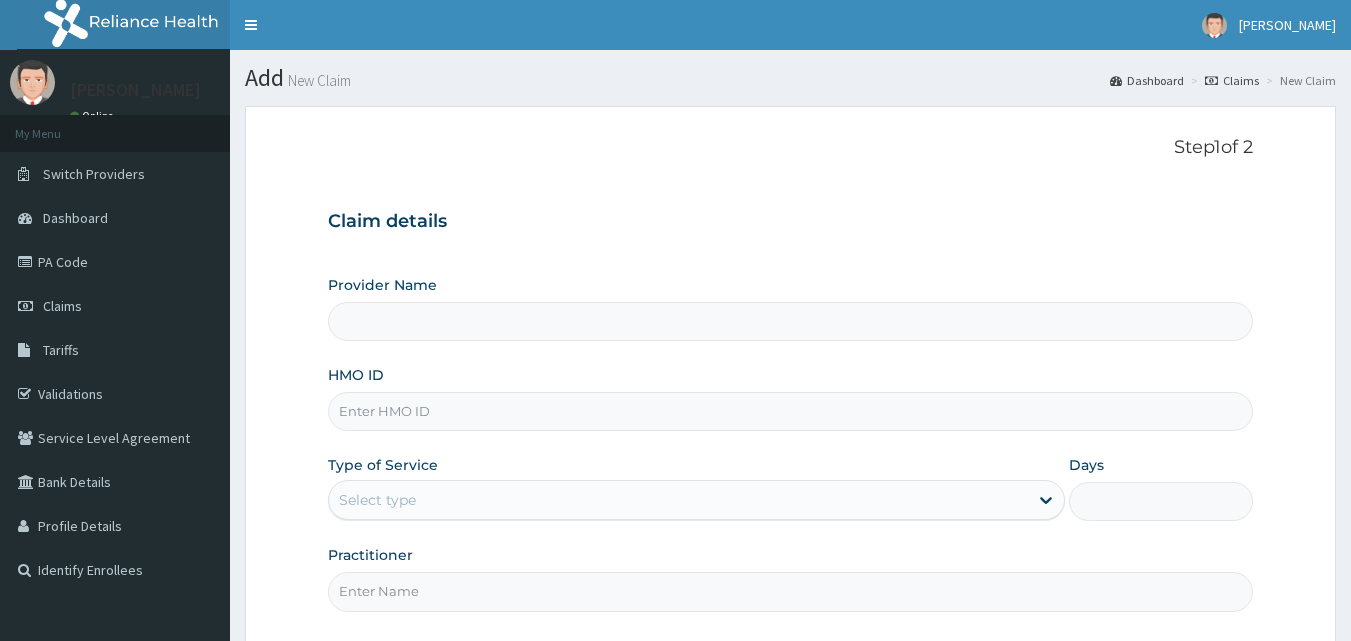 scroll, scrollTop: 0, scrollLeft: 0, axis: both 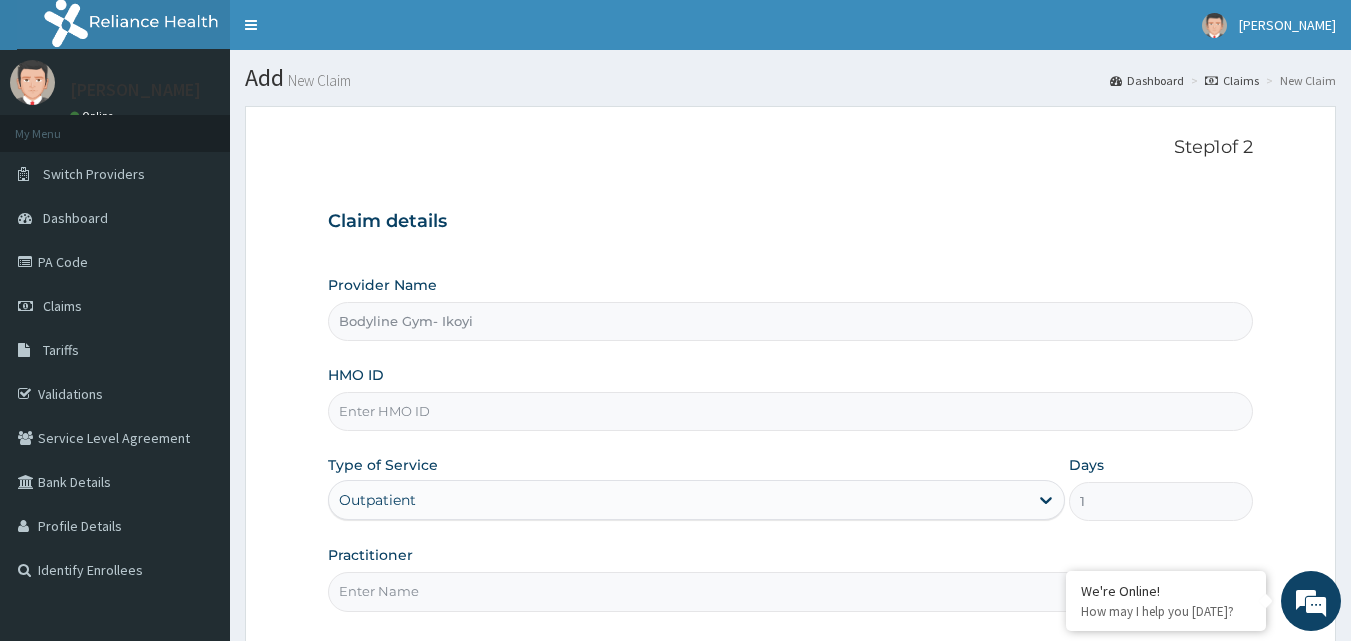 click on "HMO ID" at bounding box center [791, 411] 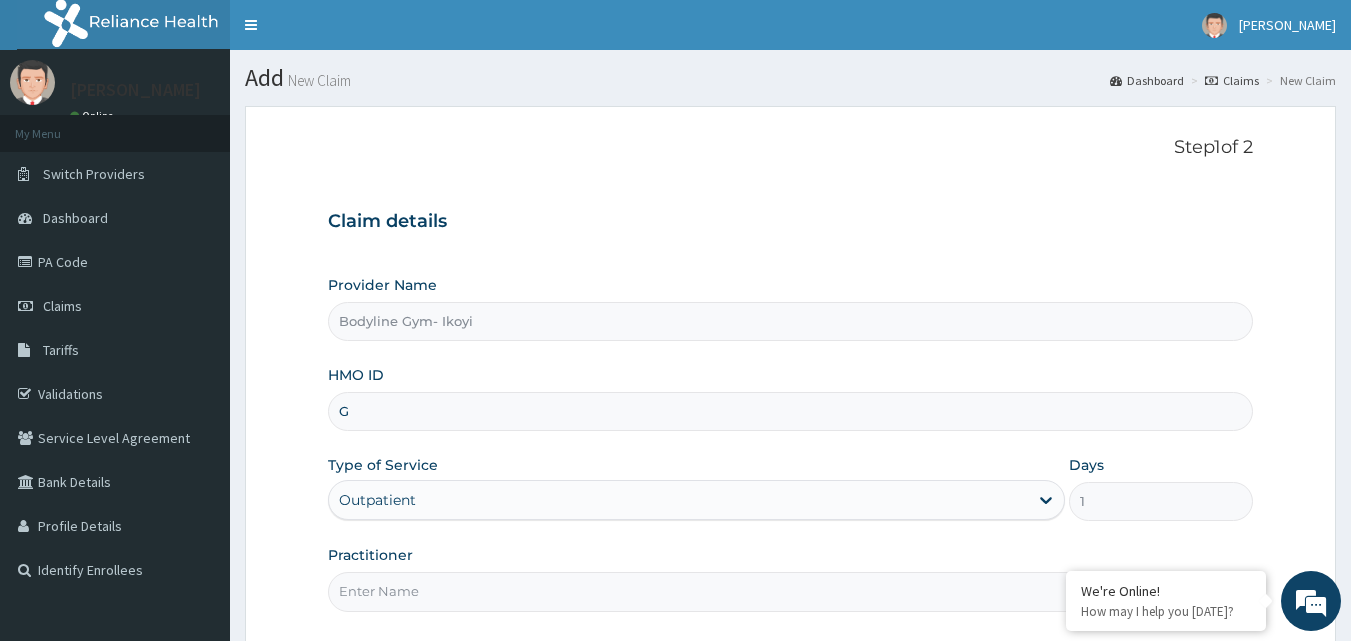 scroll, scrollTop: 0, scrollLeft: 0, axis: both 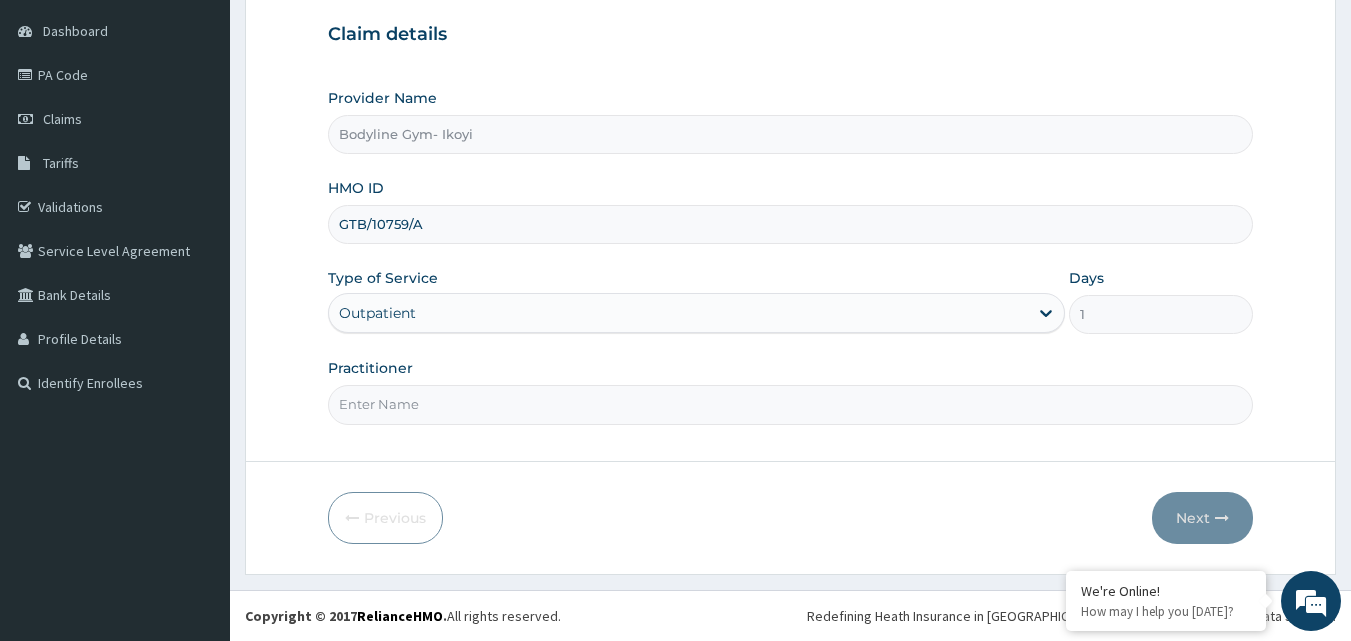 drag, startPoint x: 514, startPoint y: 409, endPoint x: 525, endPoint y: 421, distance: 16.27882 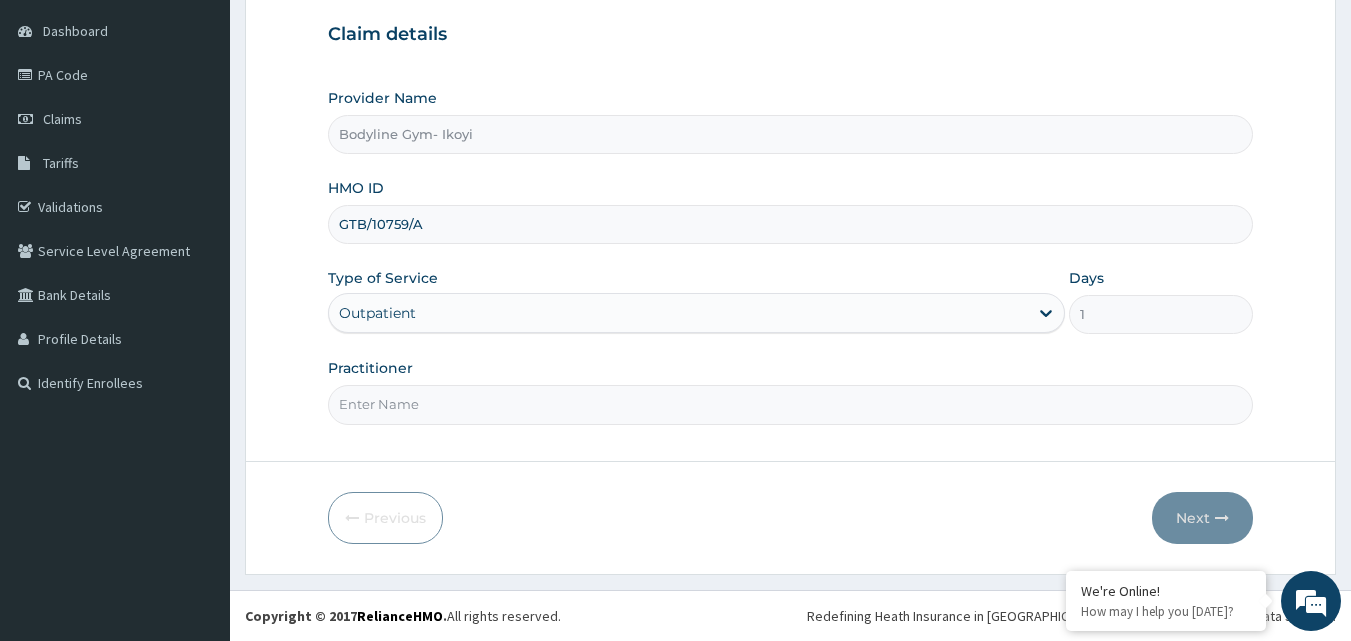type on "Bodyline" 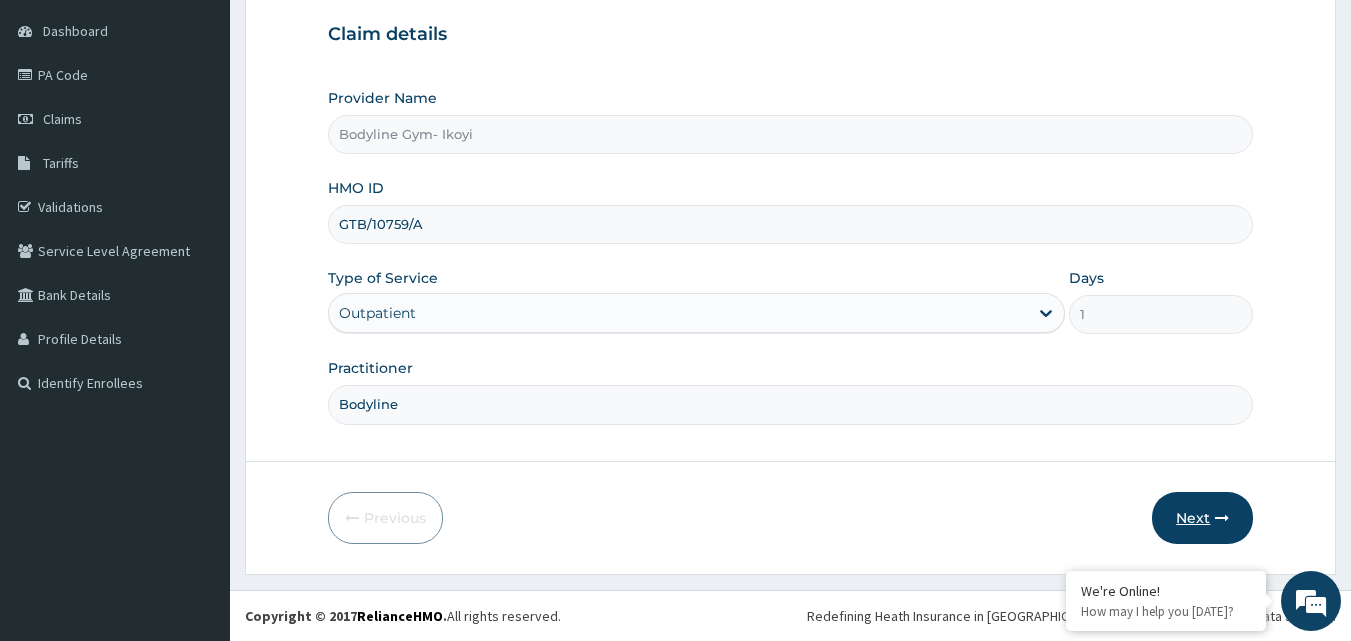 click on "Next" at bounding box center (1202, 518) 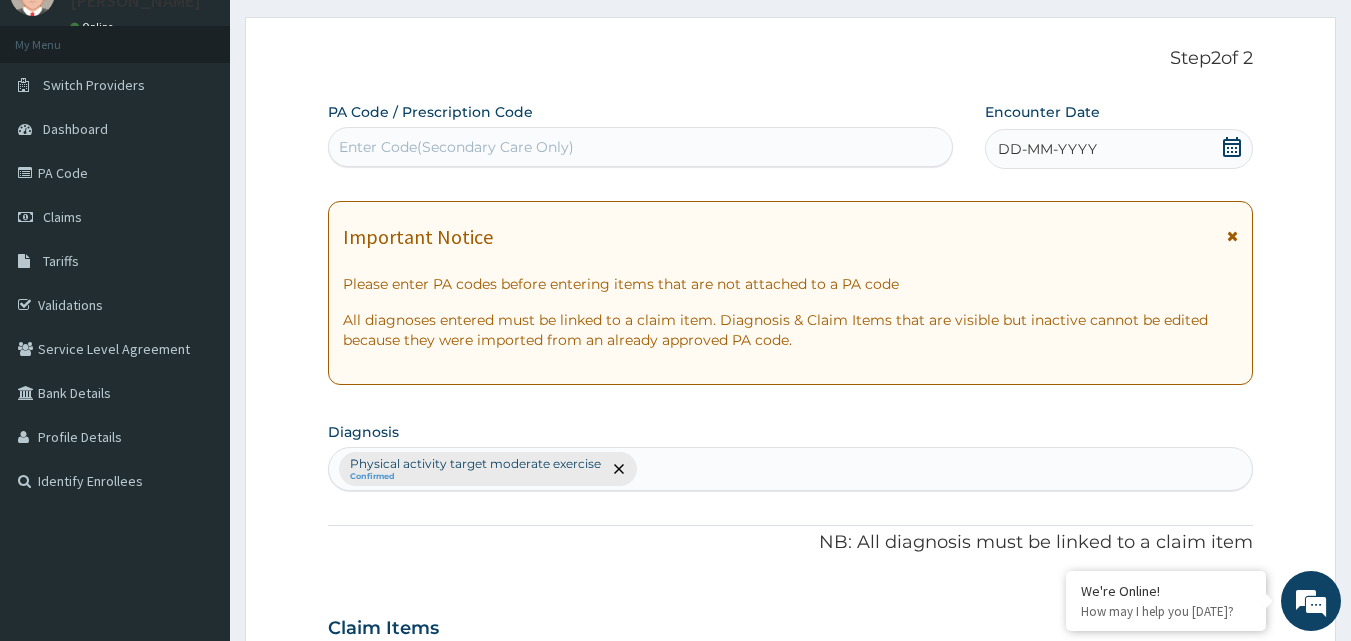 scroll, scrollTop: 87, scrollLeft: 0, axis: vertical 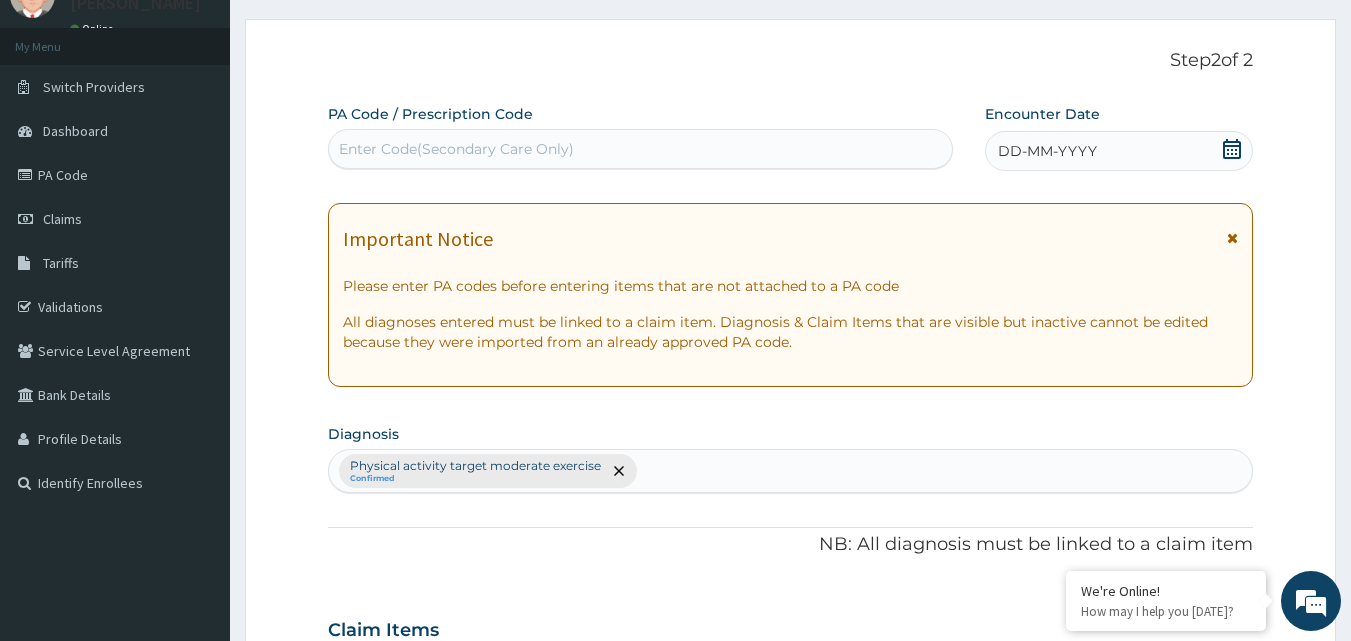 click on "DD-MM-YYYY" at bounding box center (1047, 151) 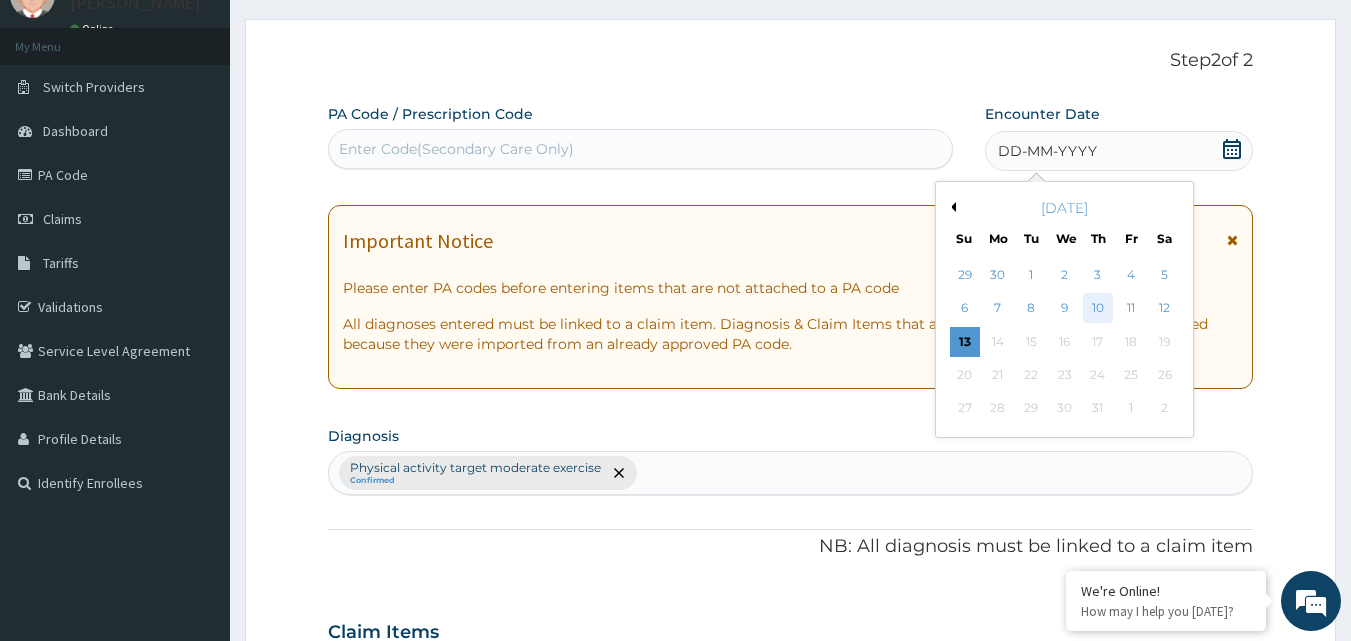 click on "10" at bounding box center [1098, 309] 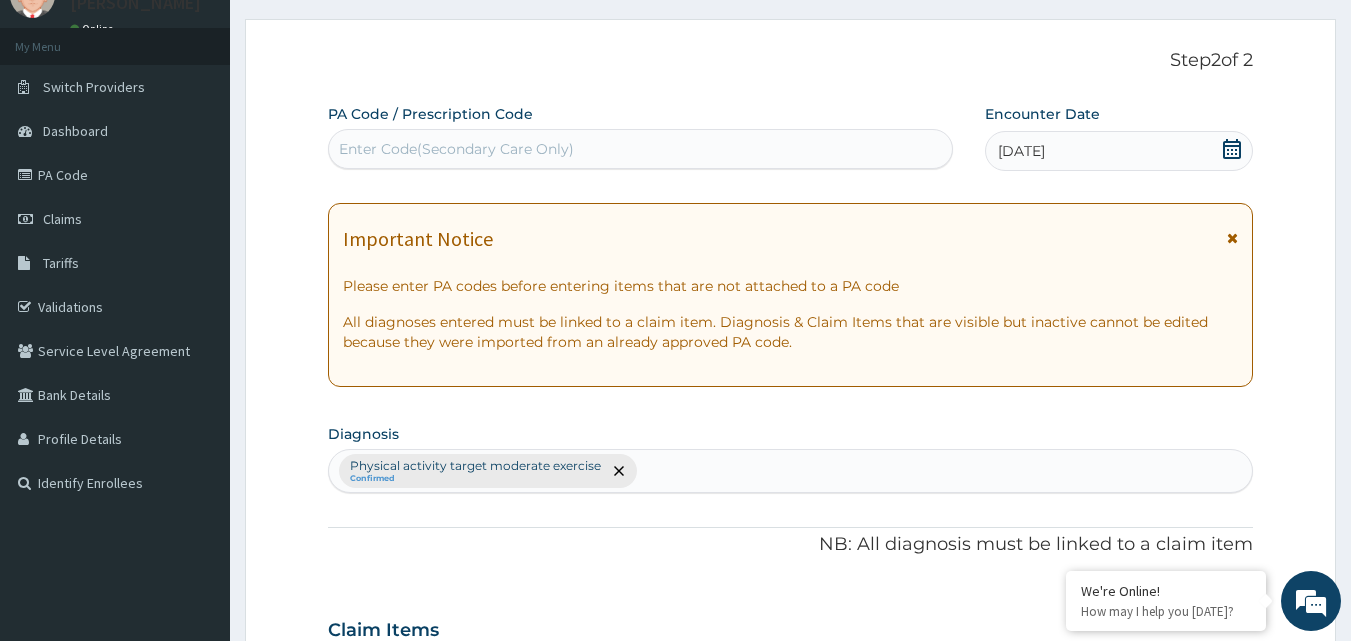 click on "Enter Code(Secondary Care Only)" at bounding box center (456, 149) 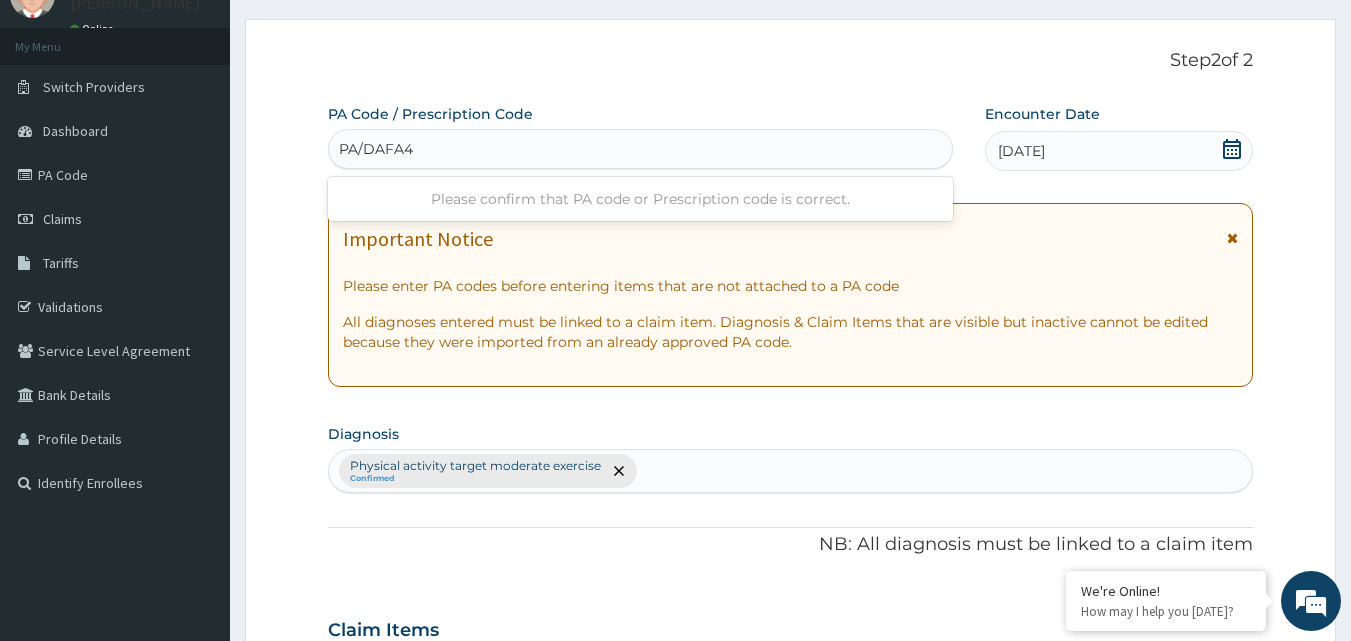 type on "PA/DAFA46" 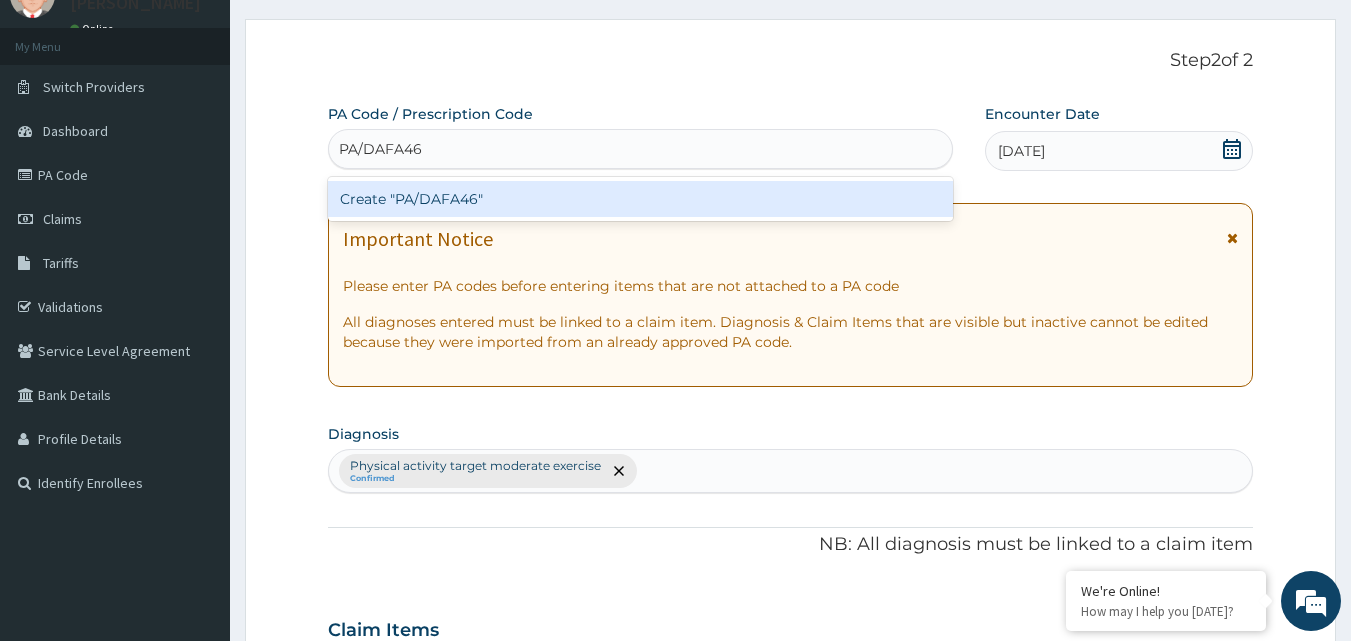 click on "Create "PA/DAFA46"" at bounding box center [641, 199] 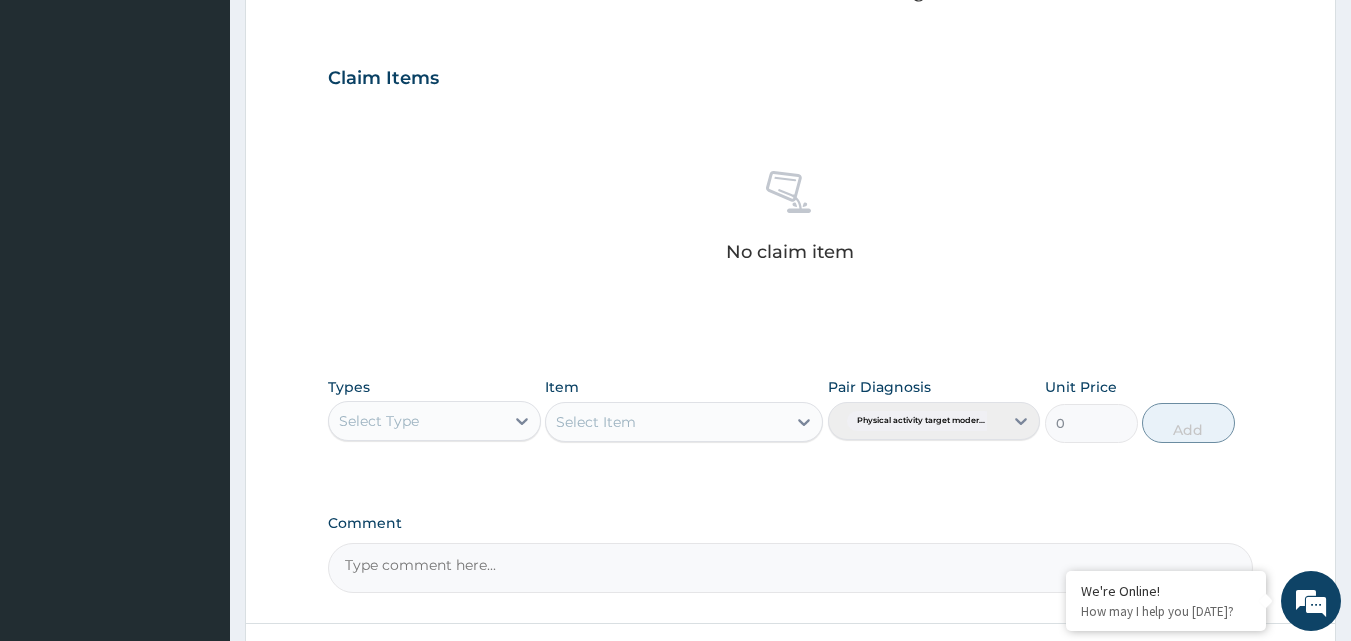 scroll, scrollTop: 801, scrollLeft: 0, axis: vertical 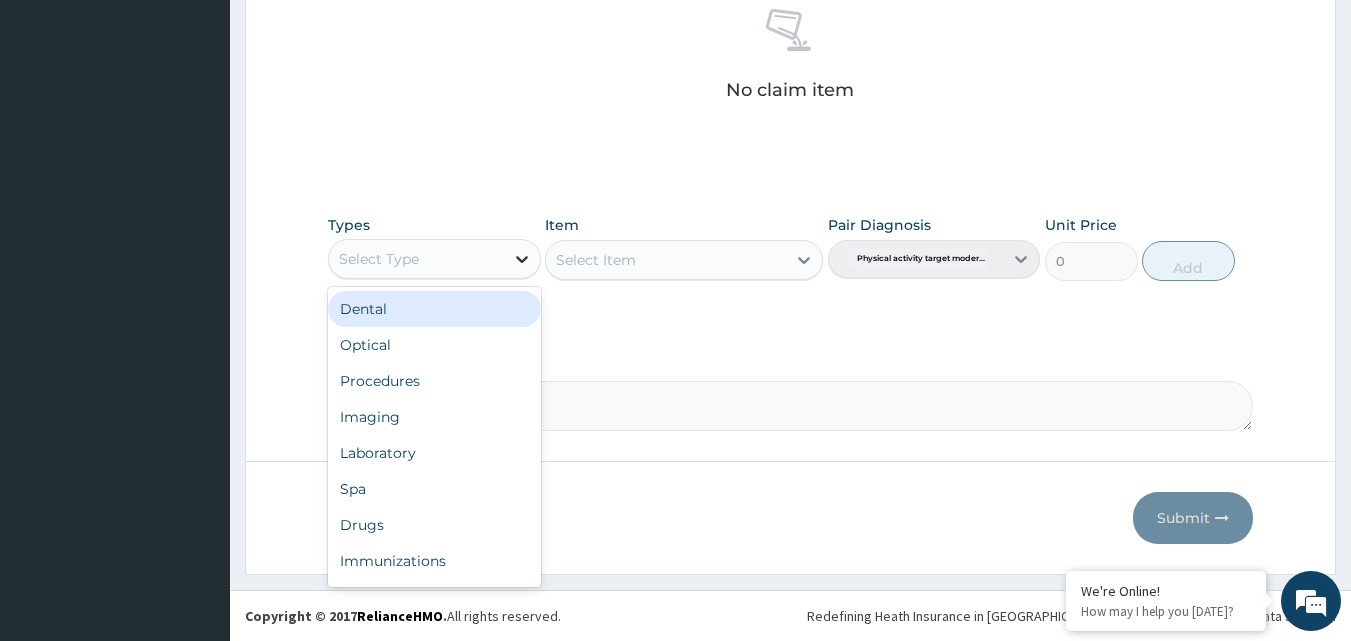 click 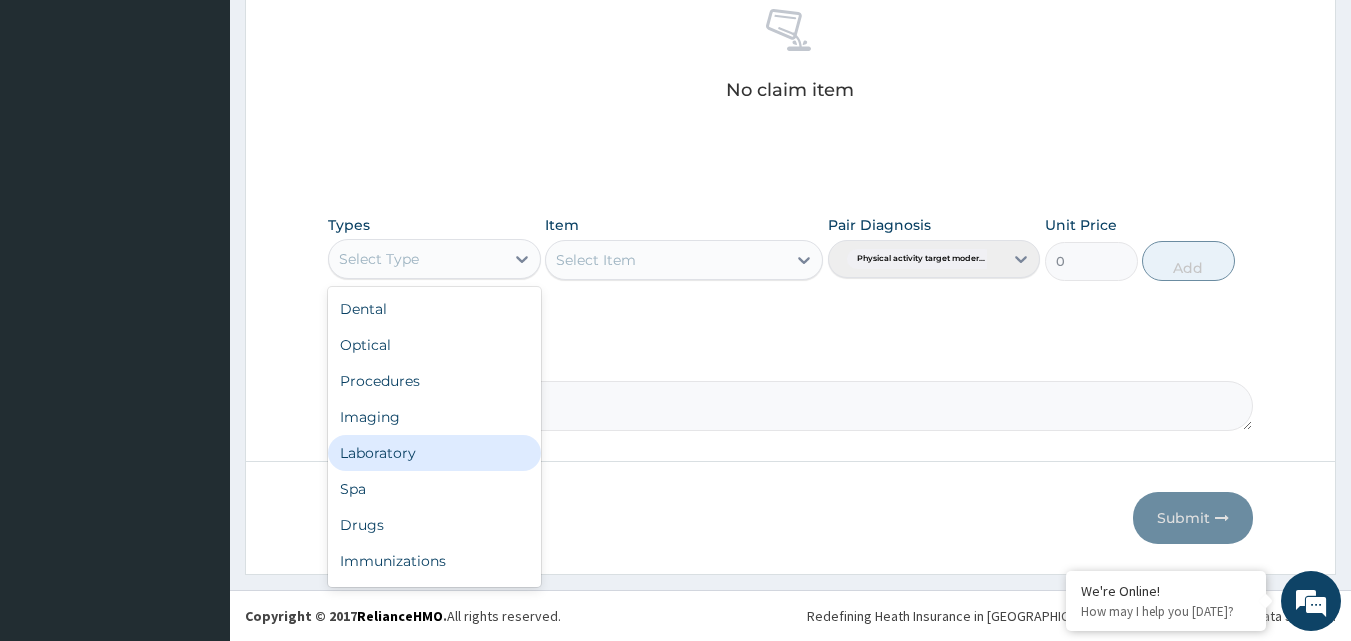 scroll, scrollTop: 68, scrollLeft: 0, axis: vertical 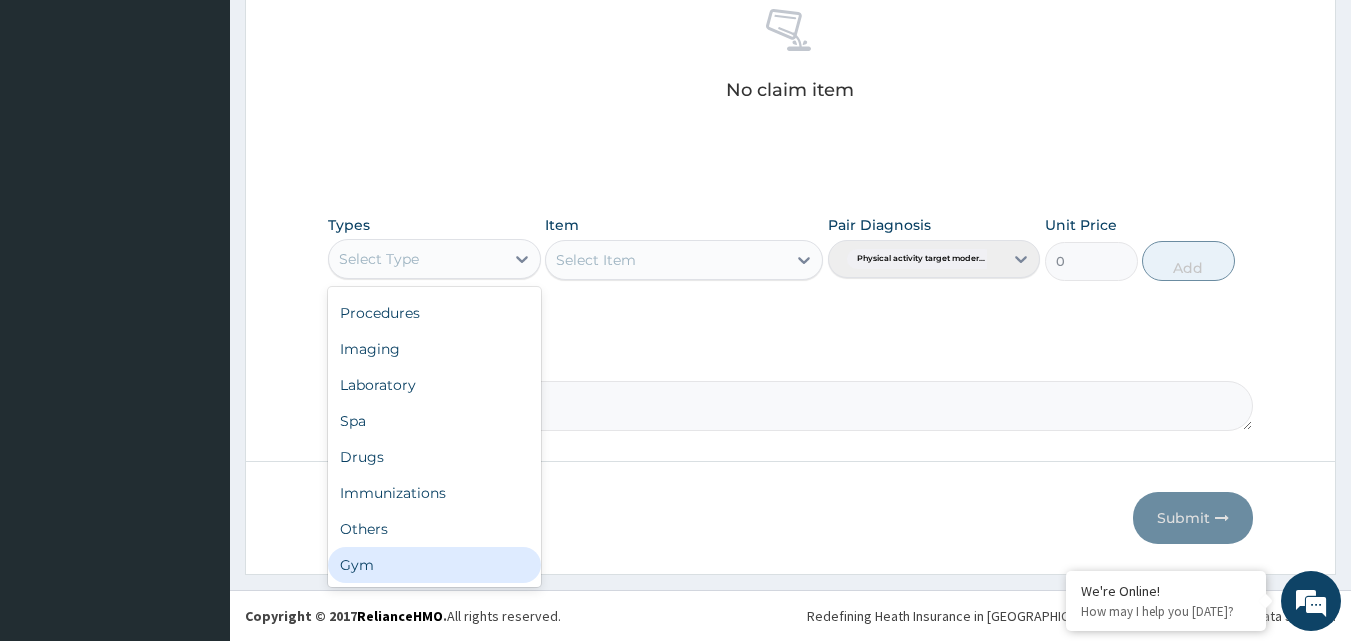 click on "Gym" at bounding box center [434, 565] 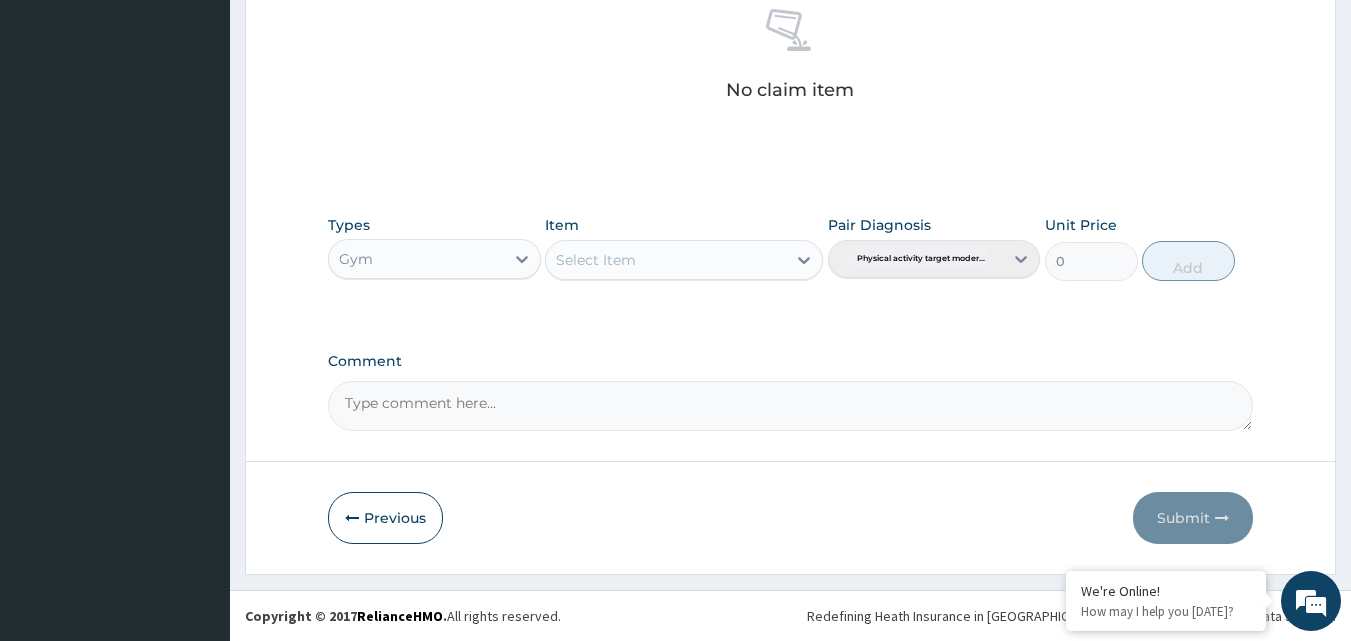 click on "Select Item" at bounding box center [666, 260] 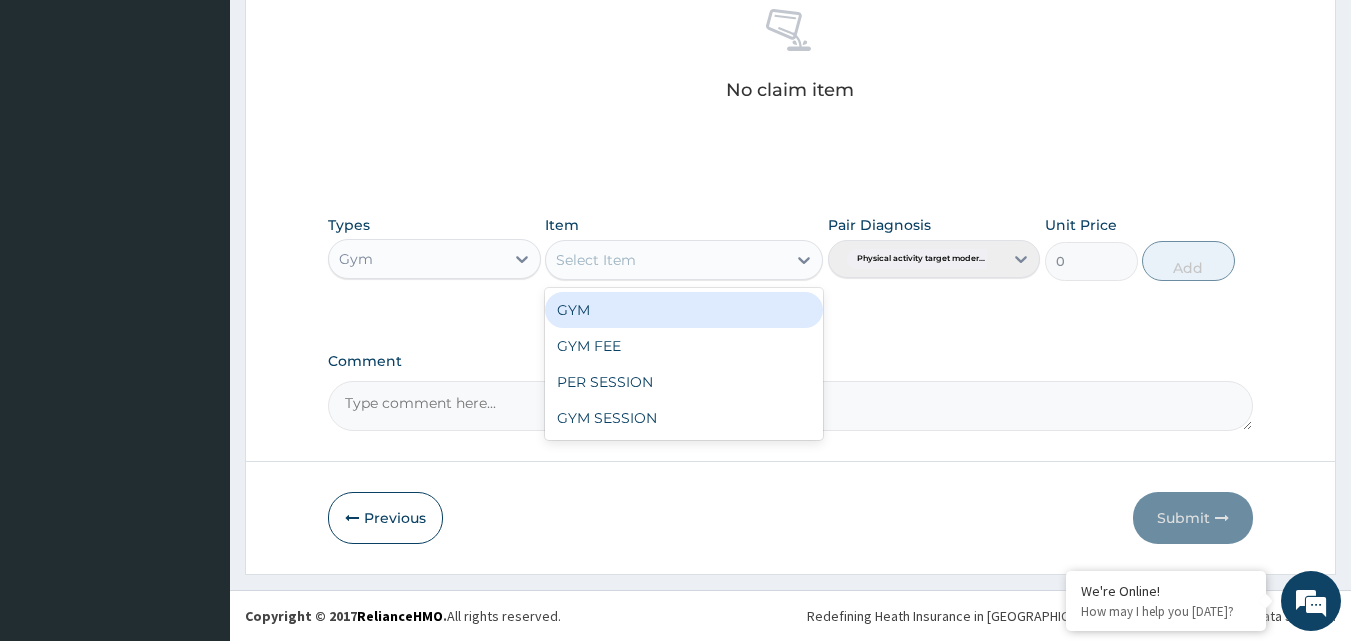 drag, startPoint x: 677, startPoint y: 316, endPoint x: 927, endPoint y: 281, distance: 252.43811 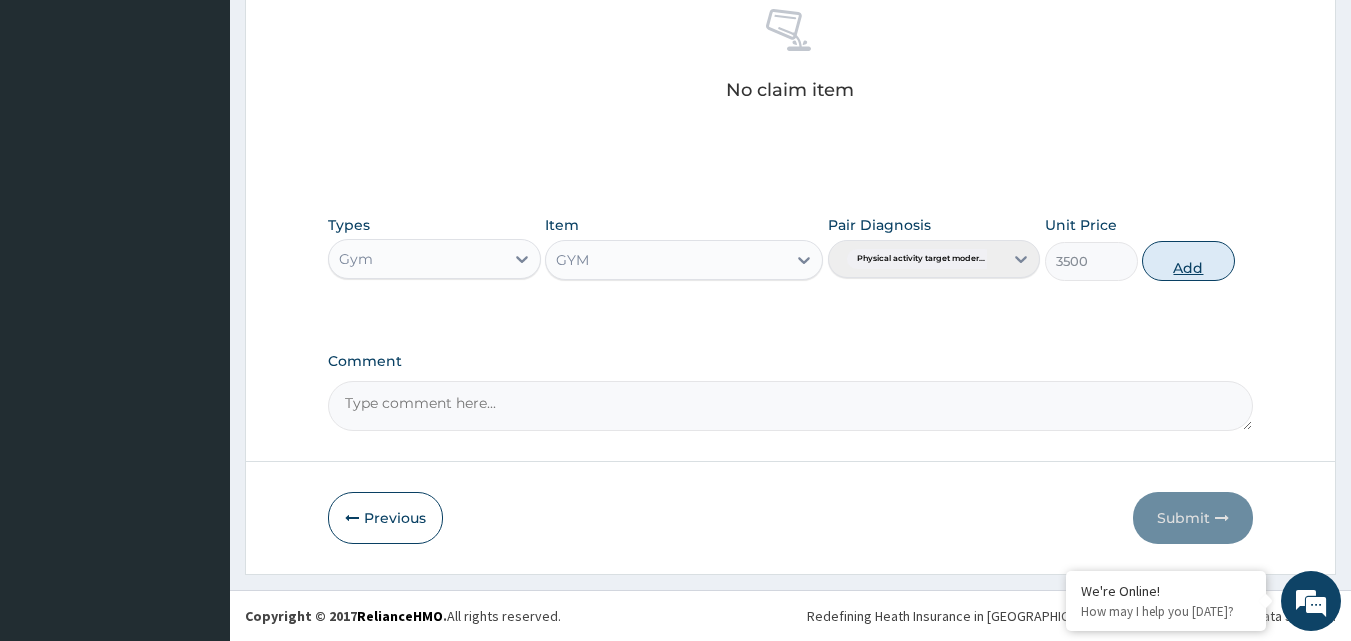 click on "Add" at bounding box center [1188, 261] 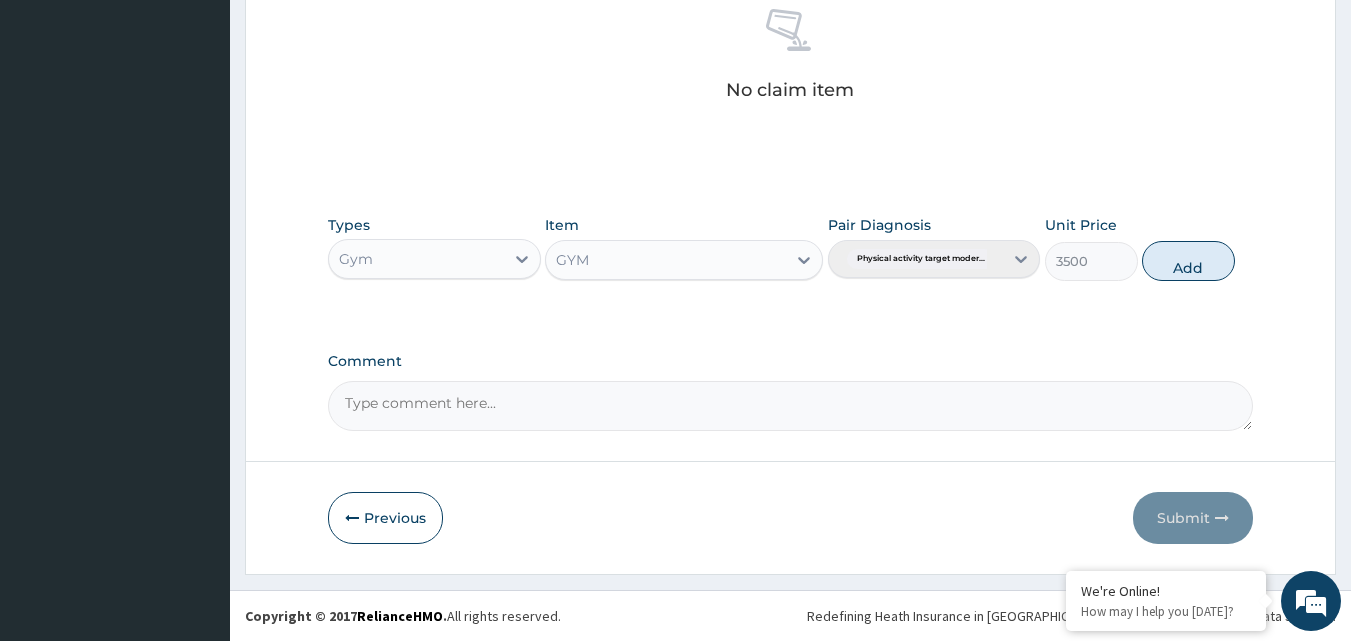 type on "0" 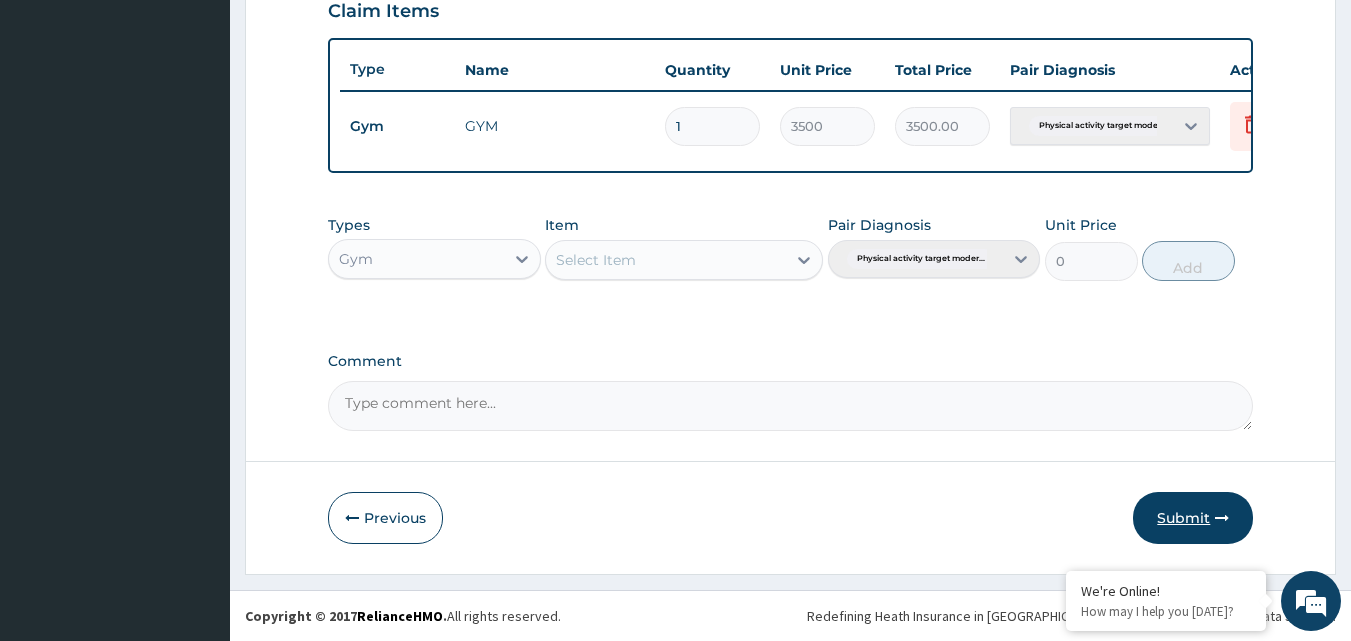 click on "Submit" at bounding box center [1193, 518] 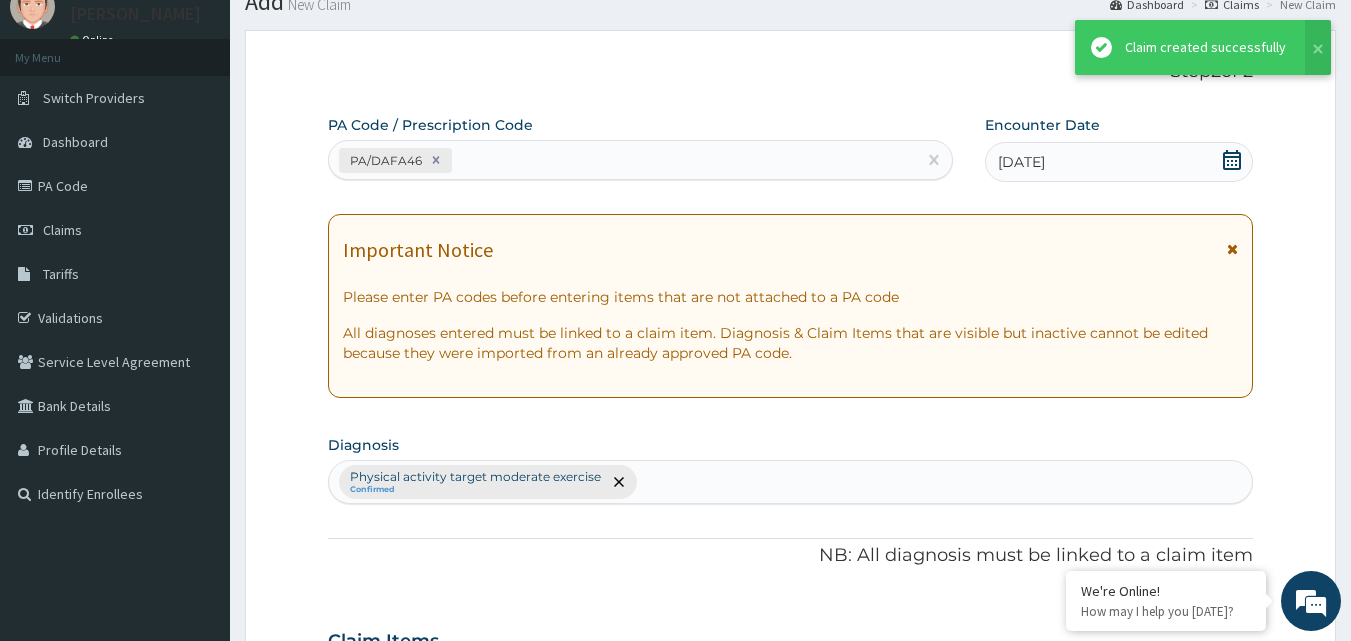 scroll, scrollTop: 721, scrollLeft: 0, axis: vertical 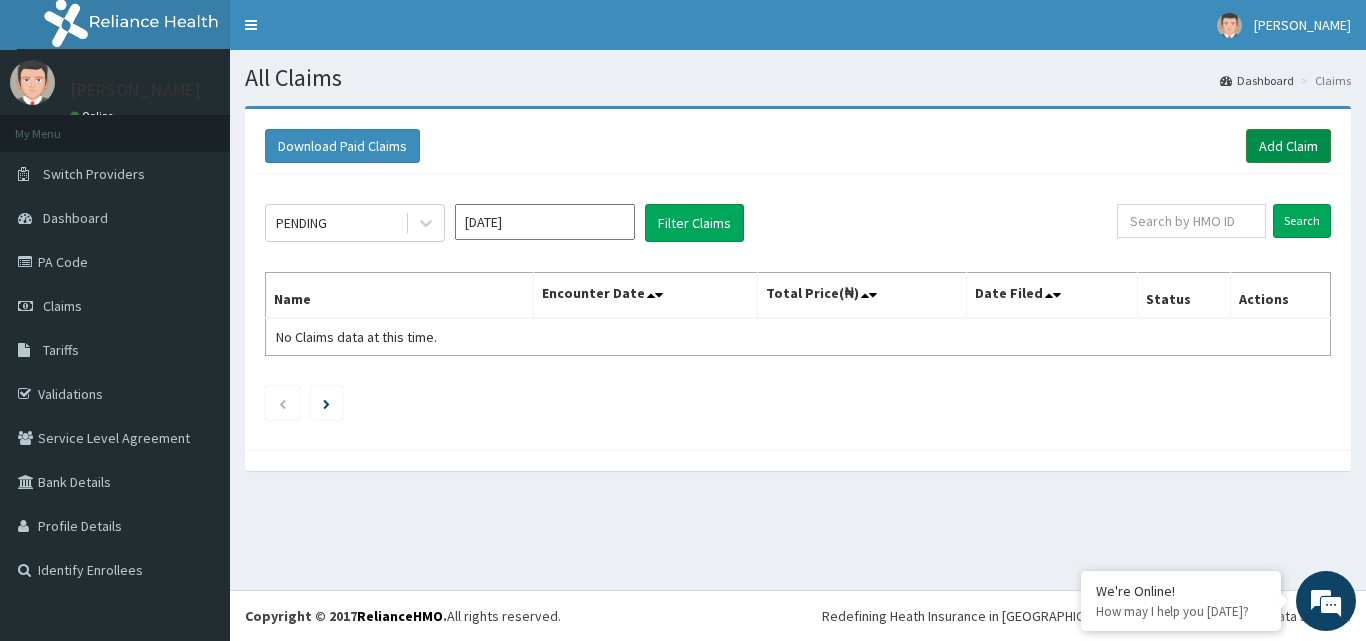 click on "Add Claim" at bounding box center (1288, 146) 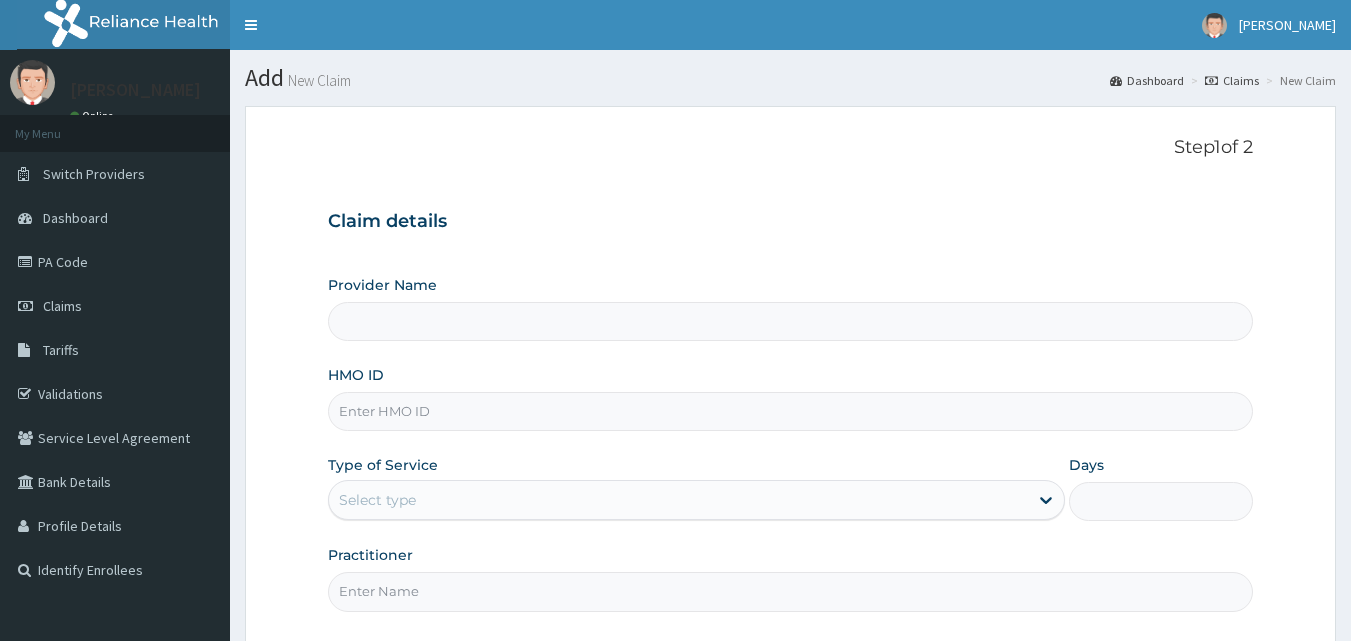 scroll, scrollTop: 0, scrollLeft: 0, axis: both 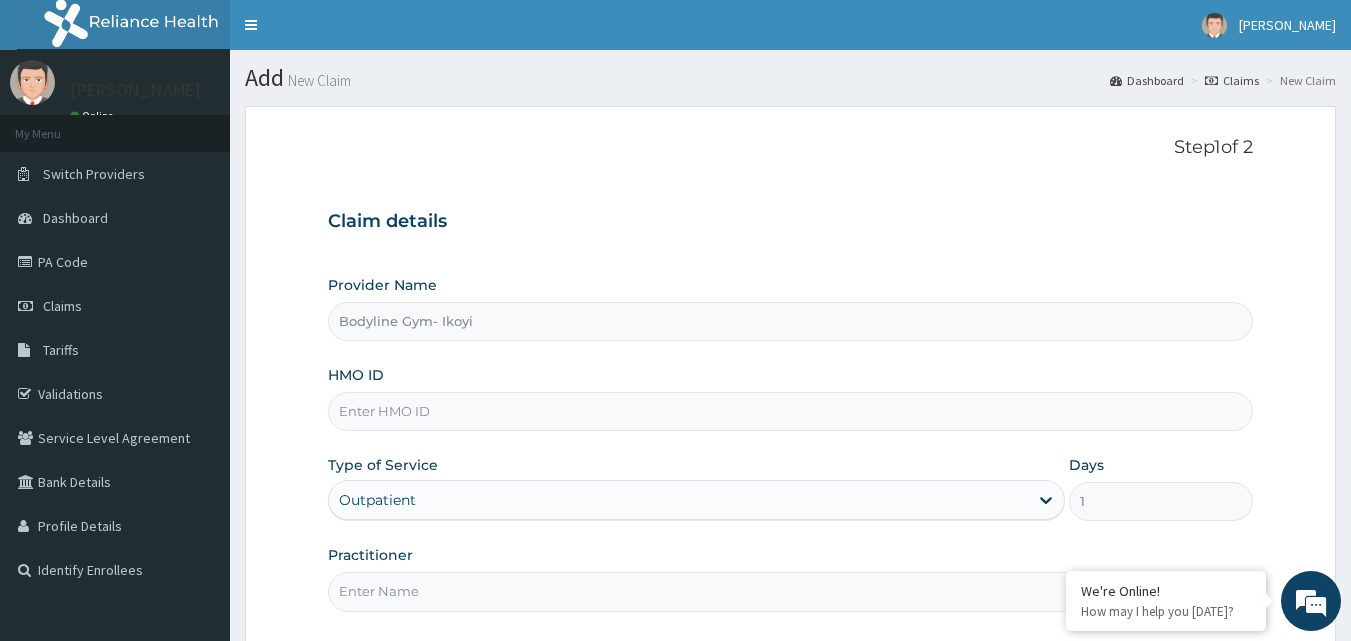 click on "HMO ID" at bounding box center [791, 411] 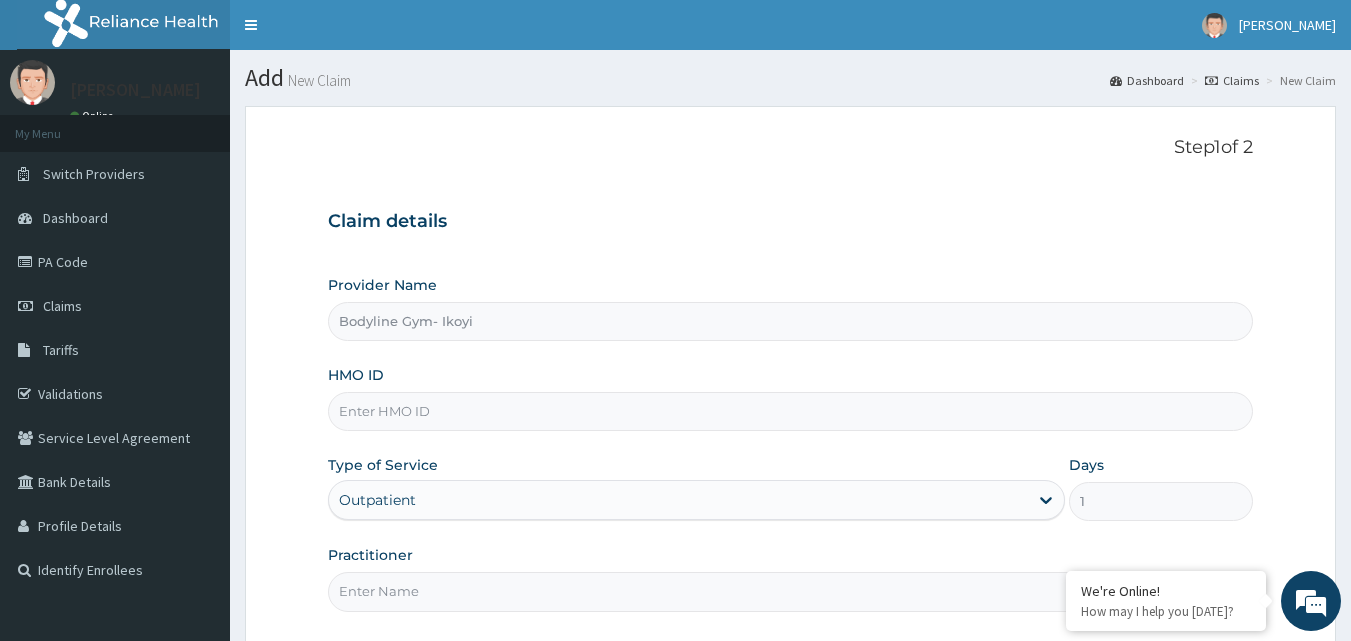 scroll, scrollTop: 0, scrollLeft: 0, axis: both 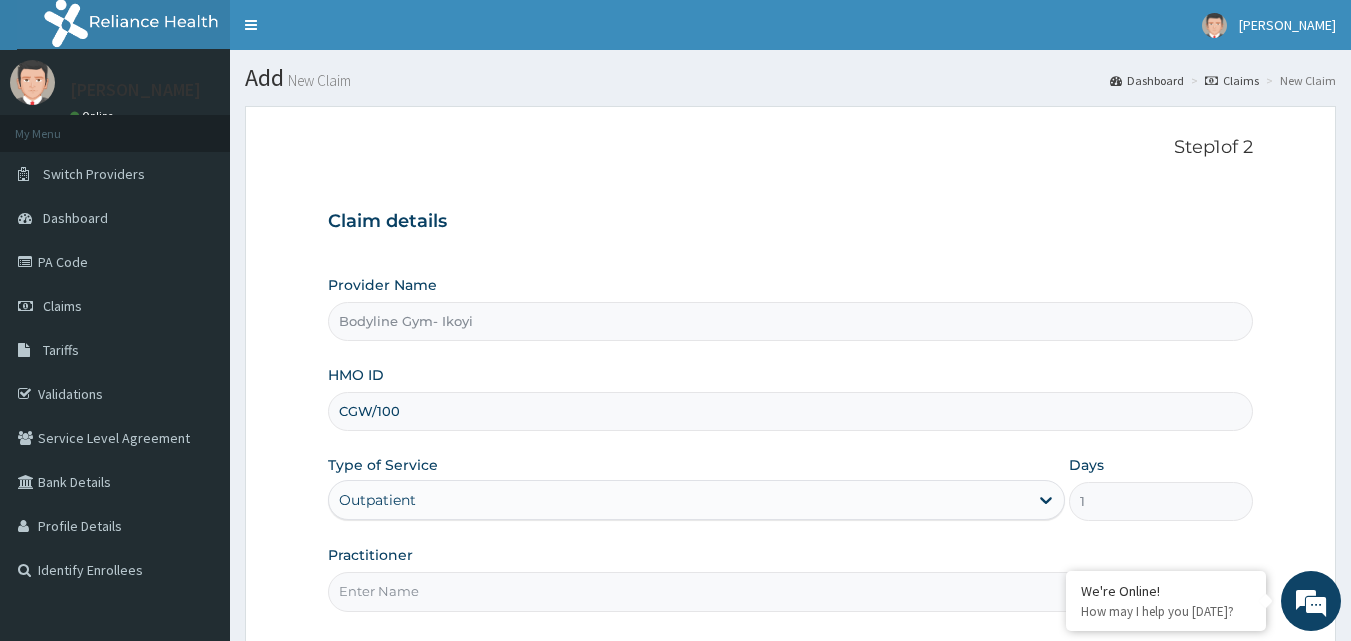 type on "CGW/10066/A" 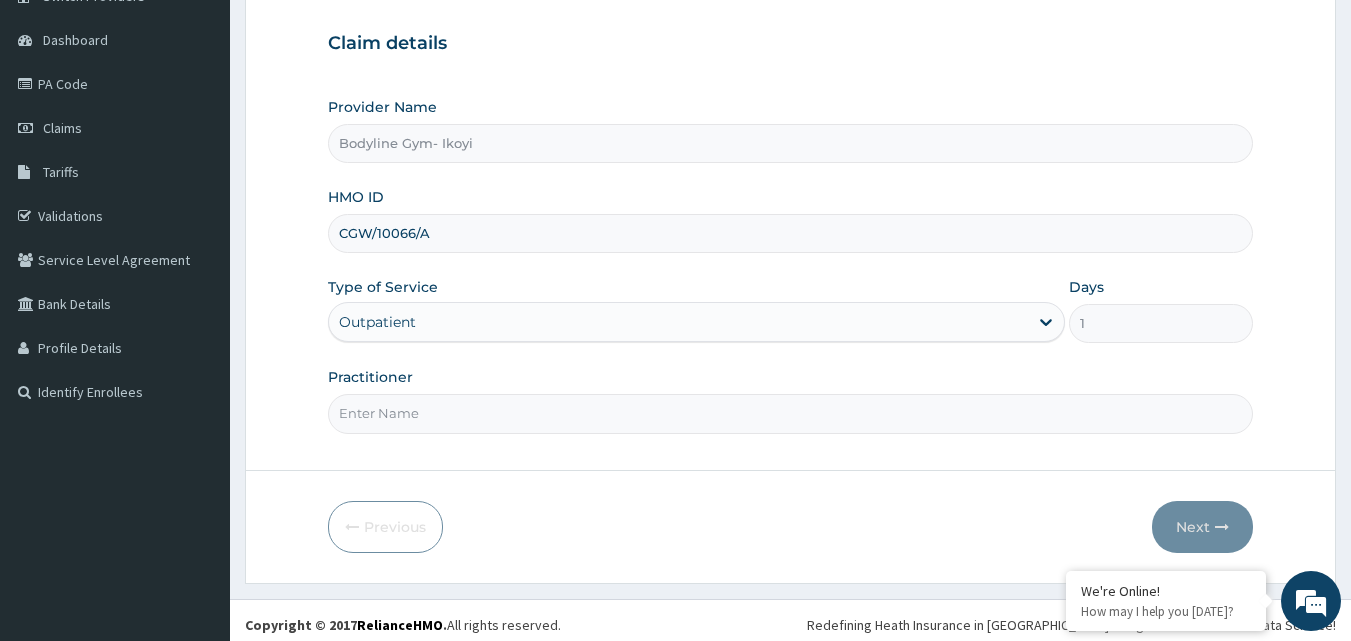 scroll, scrollTop: 187, scrollLeft: 0, axis: vertical 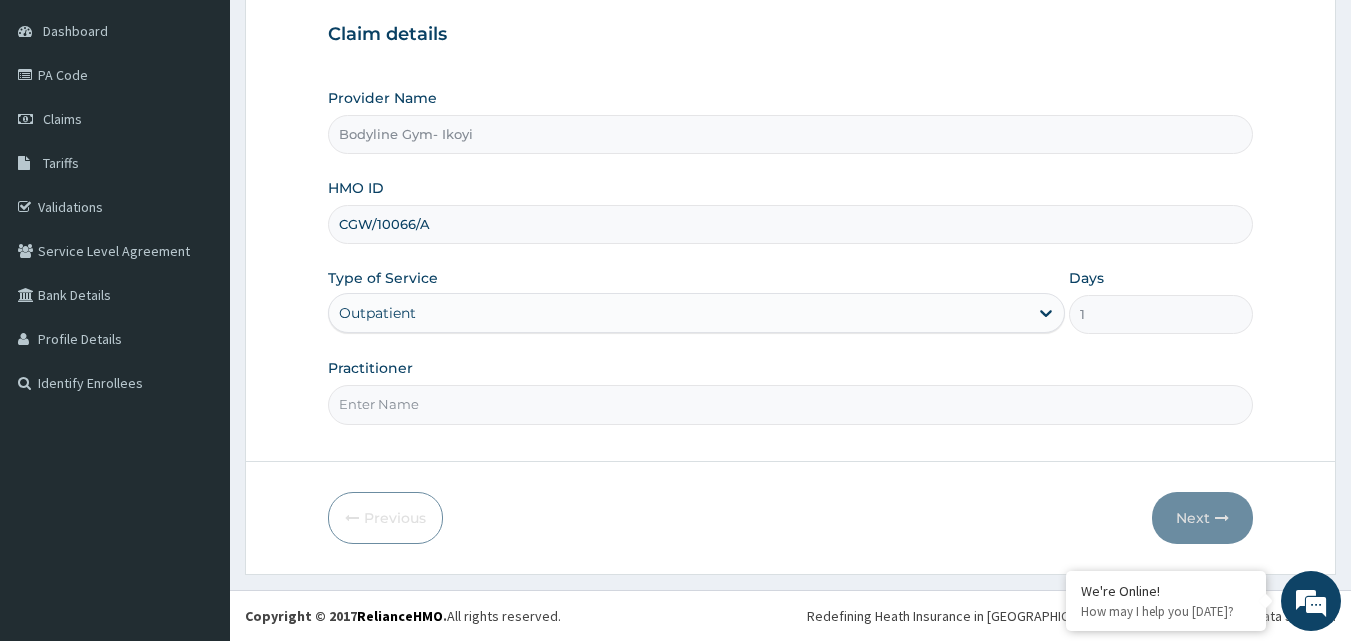 click on "Practitioner" at bounding box center (791, 404) 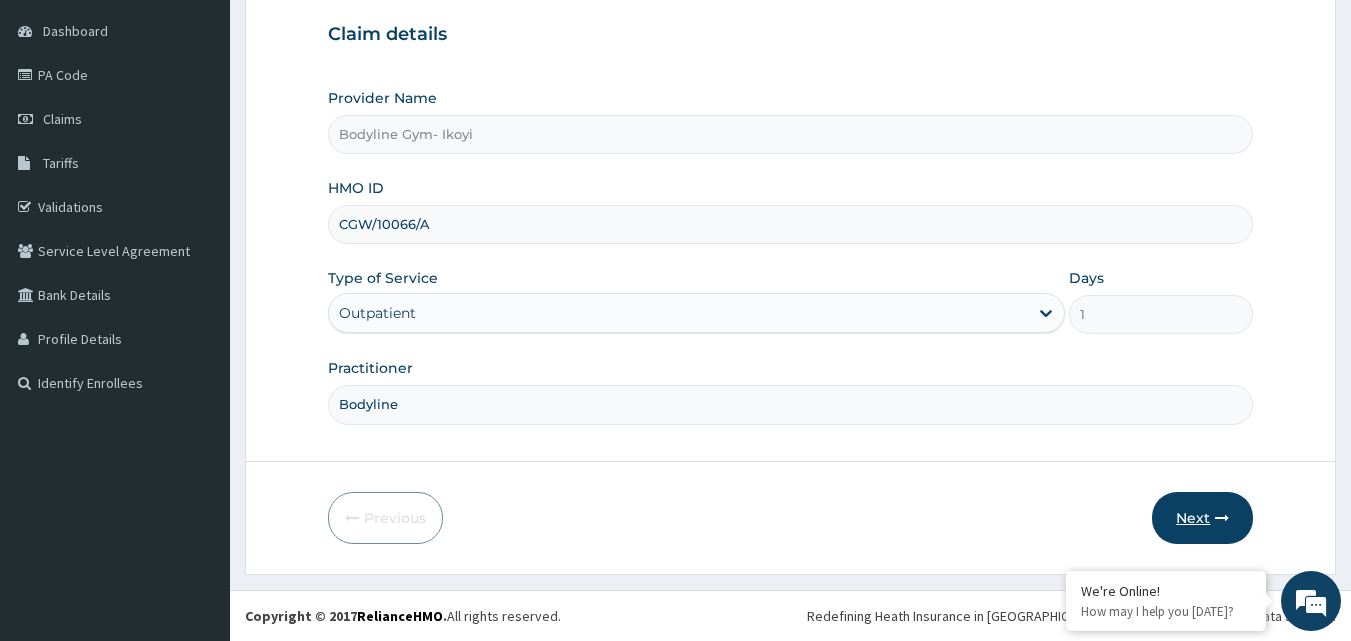 click on "Next" at bounding box center (1202, 518) 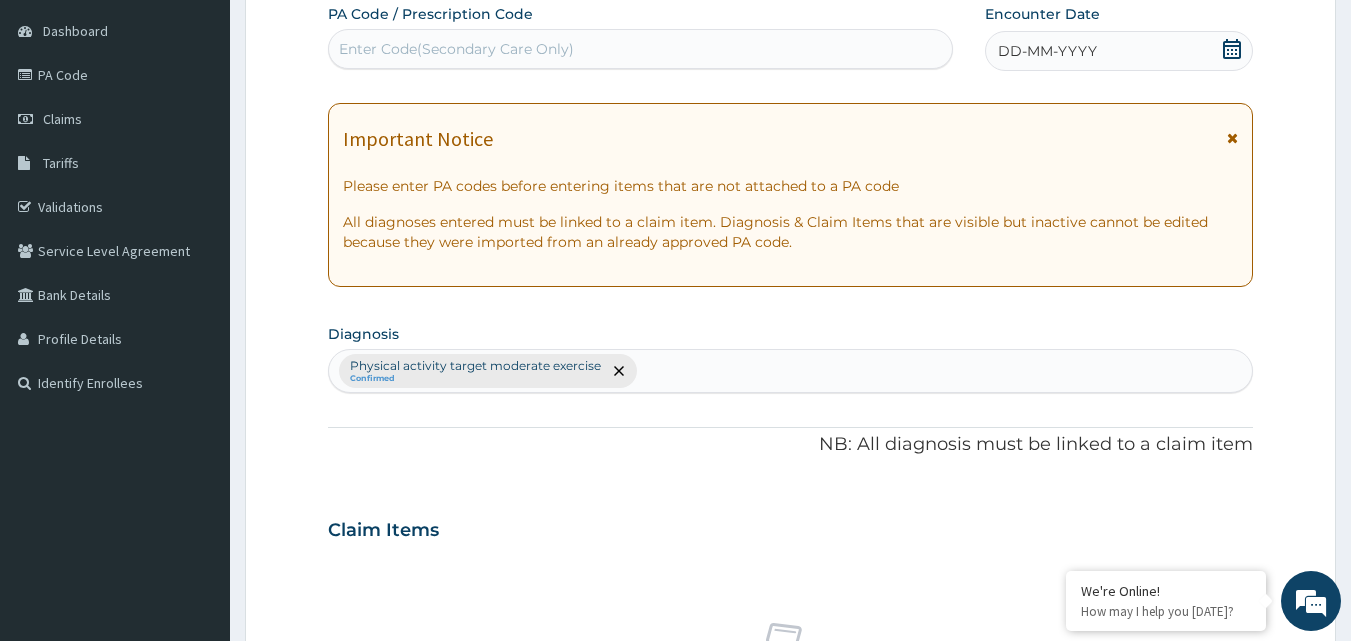 click on "DD-MM-YYYY" at bounding box center [1047, 51] 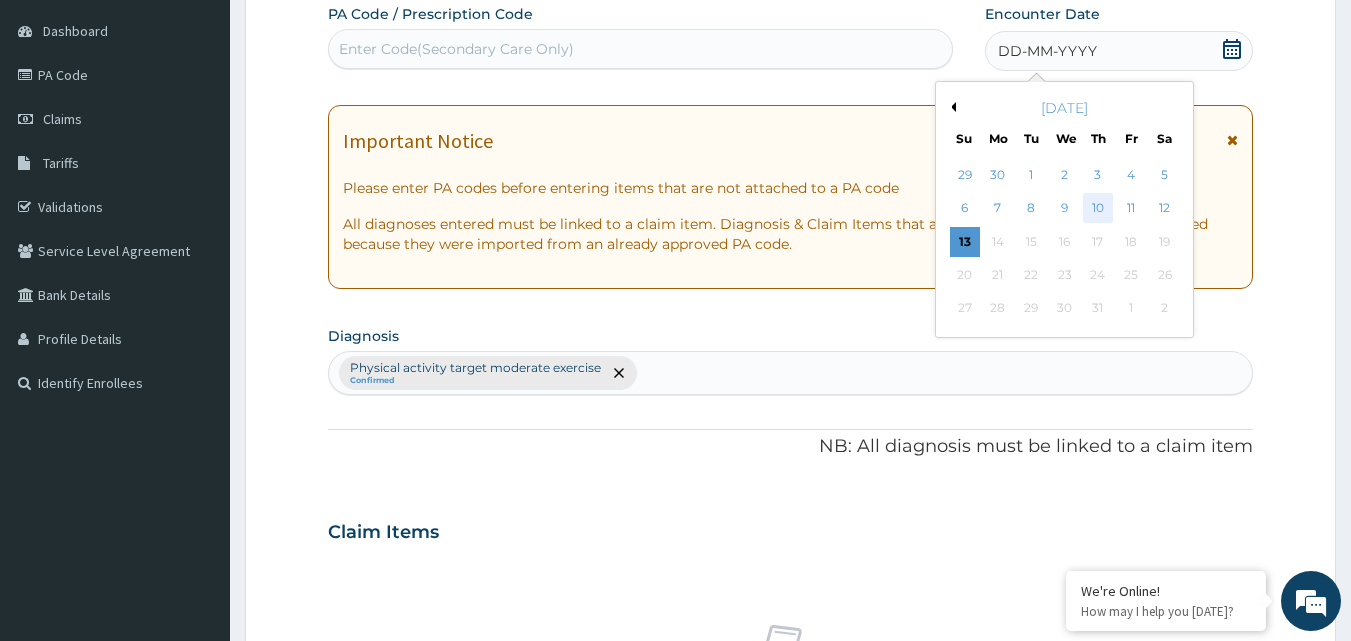 click on "10" at bounding box center (1098, 209) 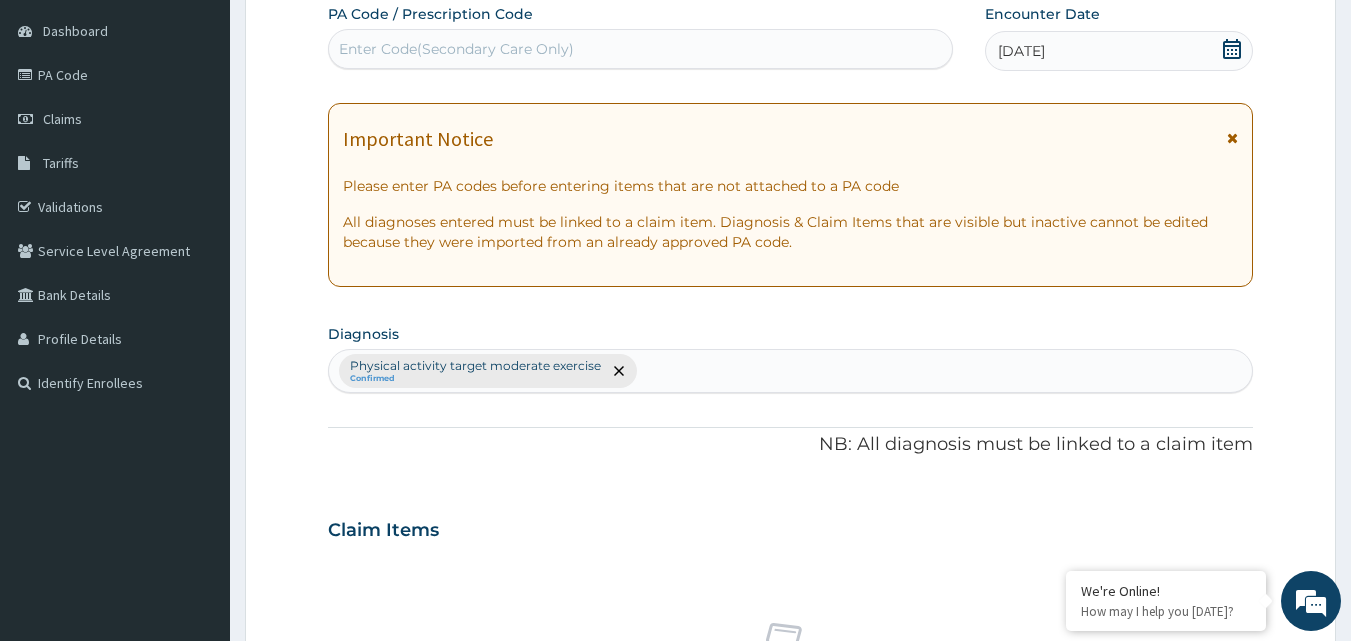 click on "Enter Code(Secondary Care Only)" at bounding box center (456, 49) 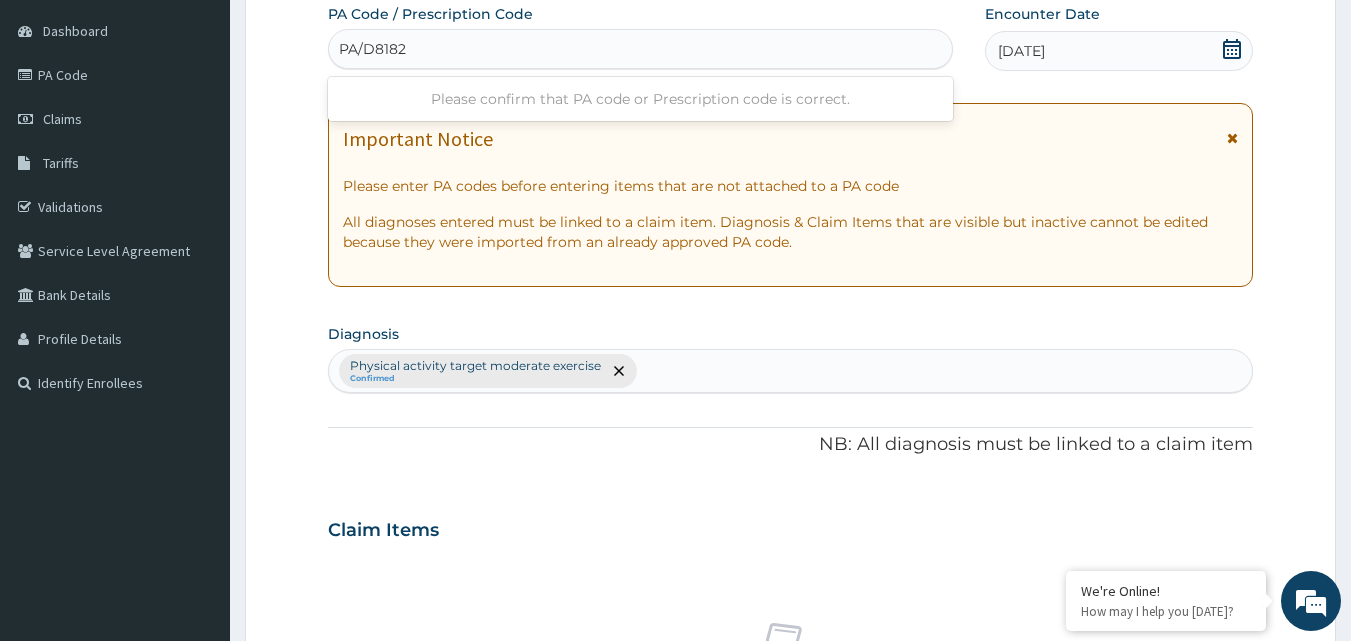 type on "PA/D8182D" 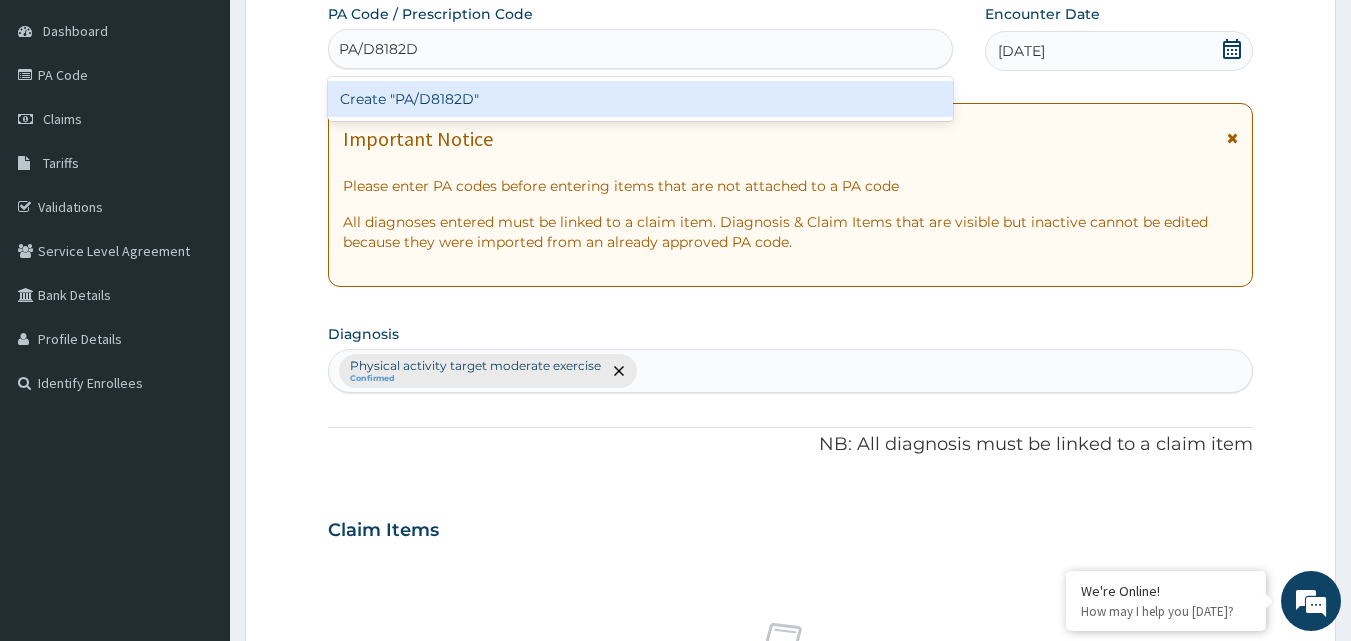click on "Create "PA/D8182D"" at bounding box center [641, 99] 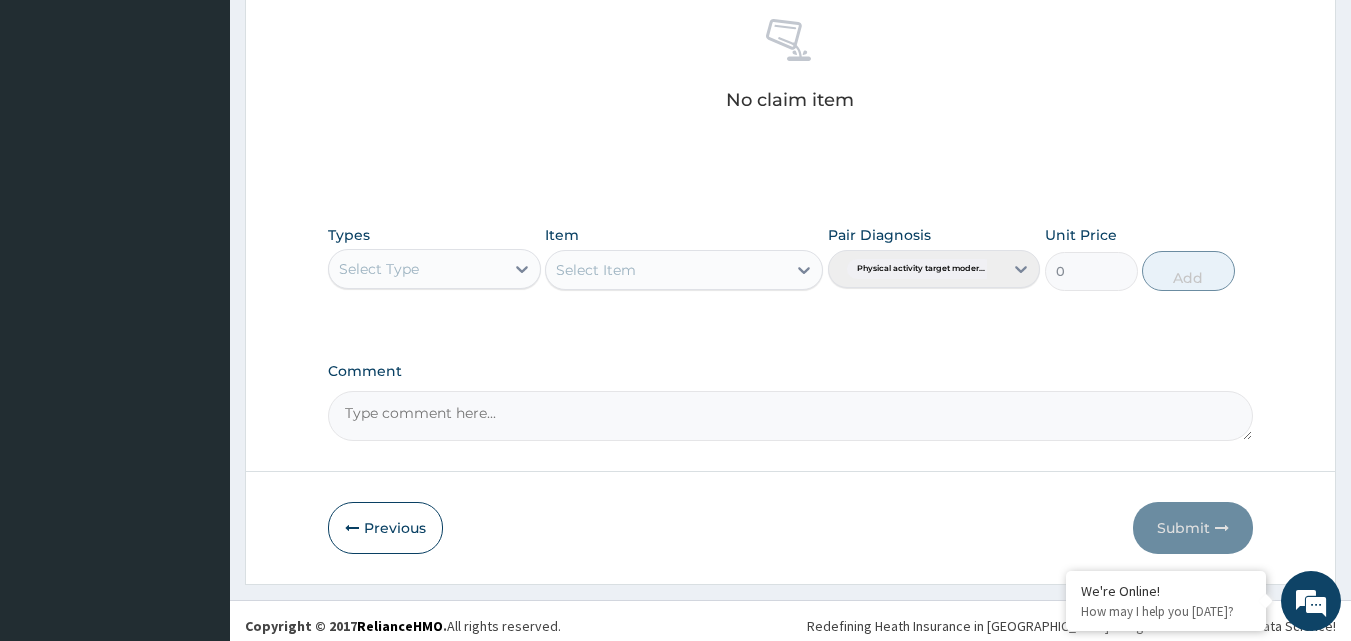 scroll, scrollTop: 800, scrollLeft: 0, axis: vertical 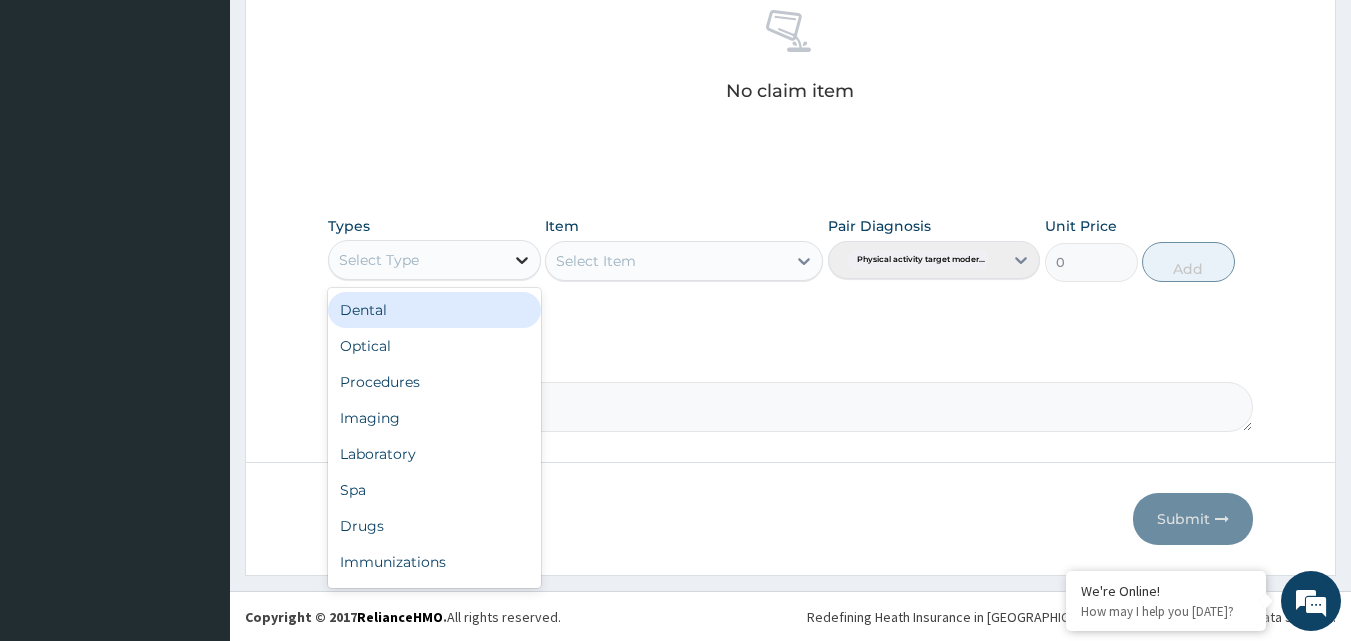click at bounding box center (522, 260) 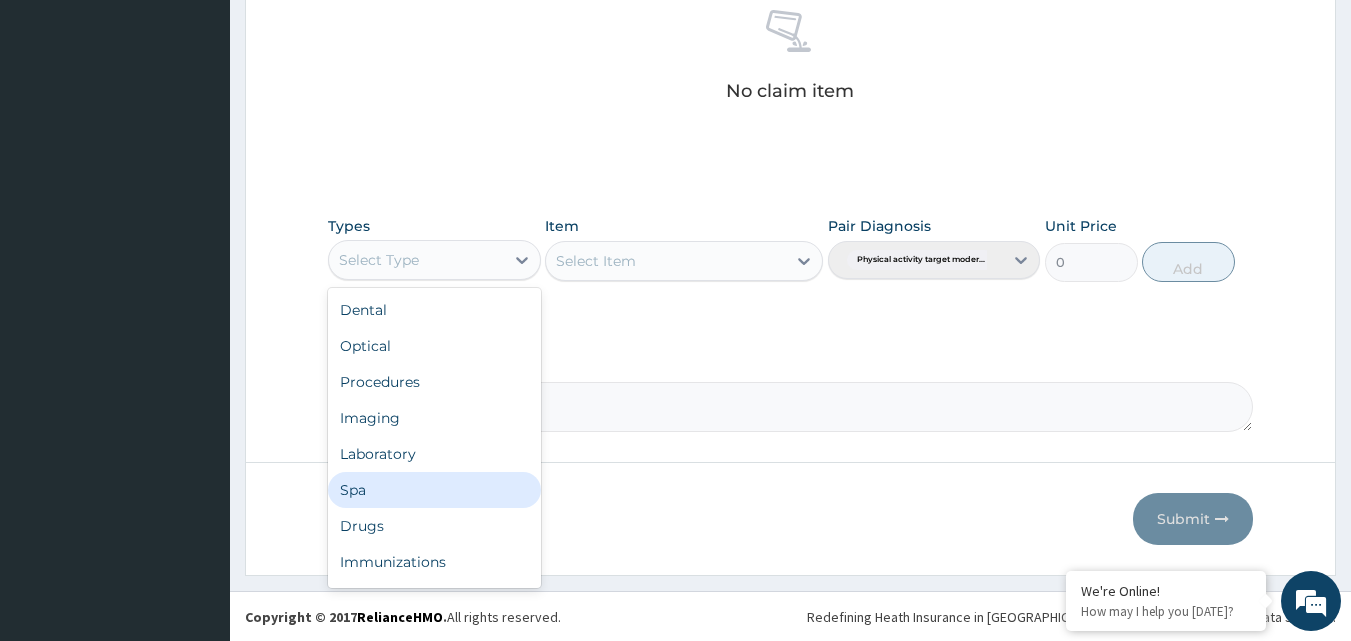 scroll, scrollTop: 68, scrollLeft: 0, axis: vertical 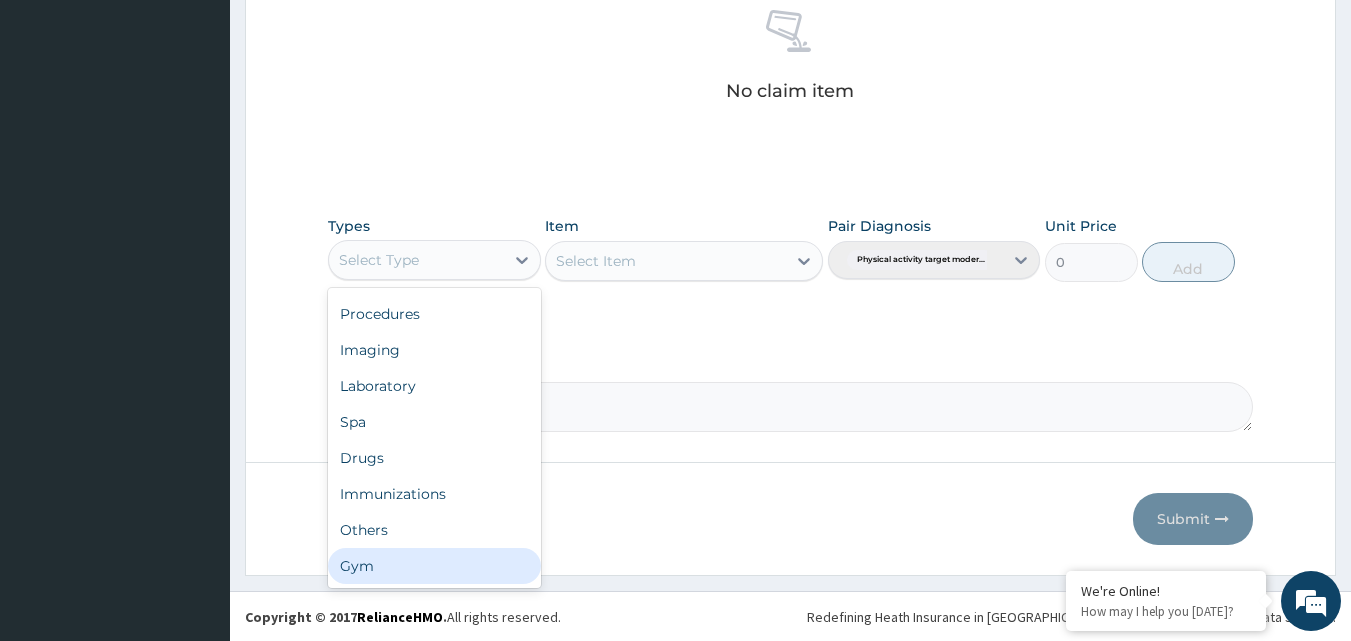 click on "Gym" at bounding box center (434, 566) 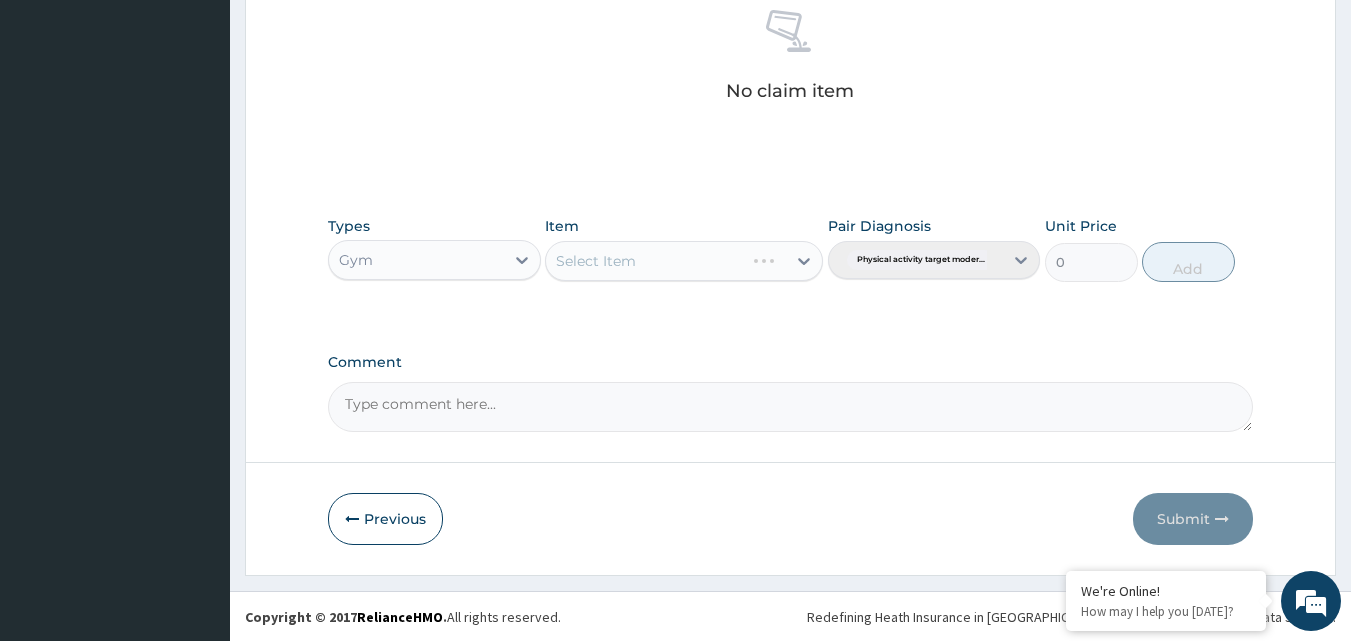 click on "Select Item" at bounding box center [645, 261] 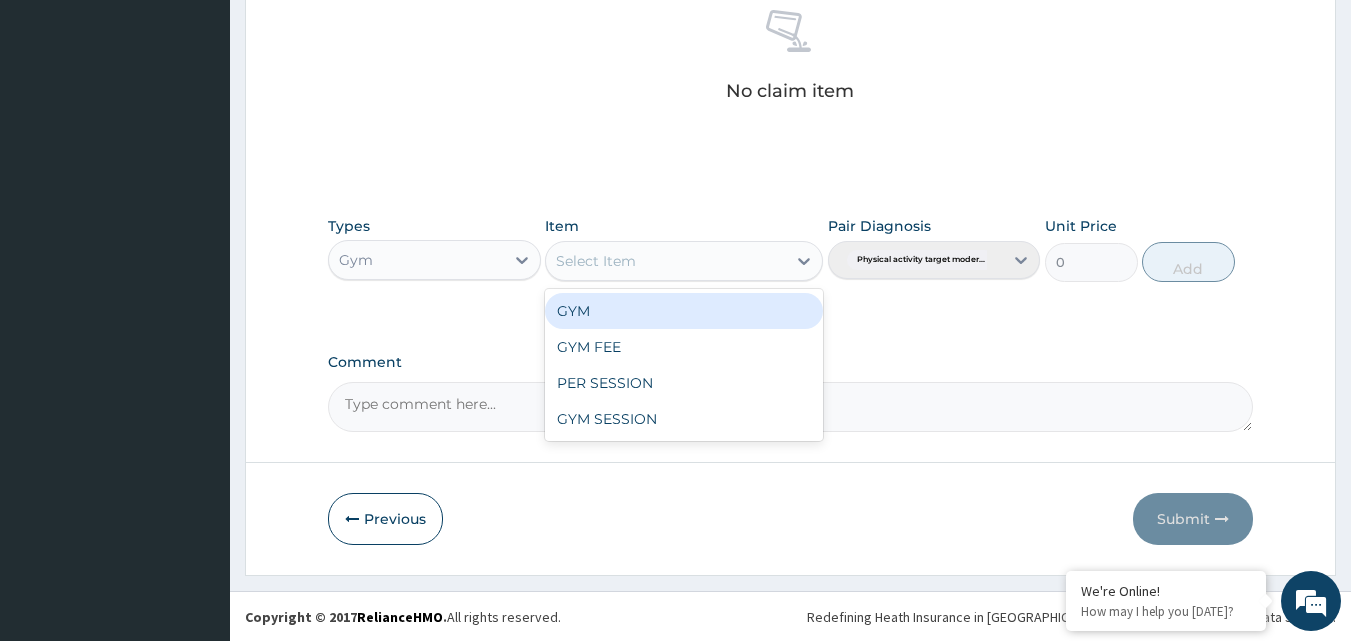 click on "GYM" at bounding box center (684, 311) 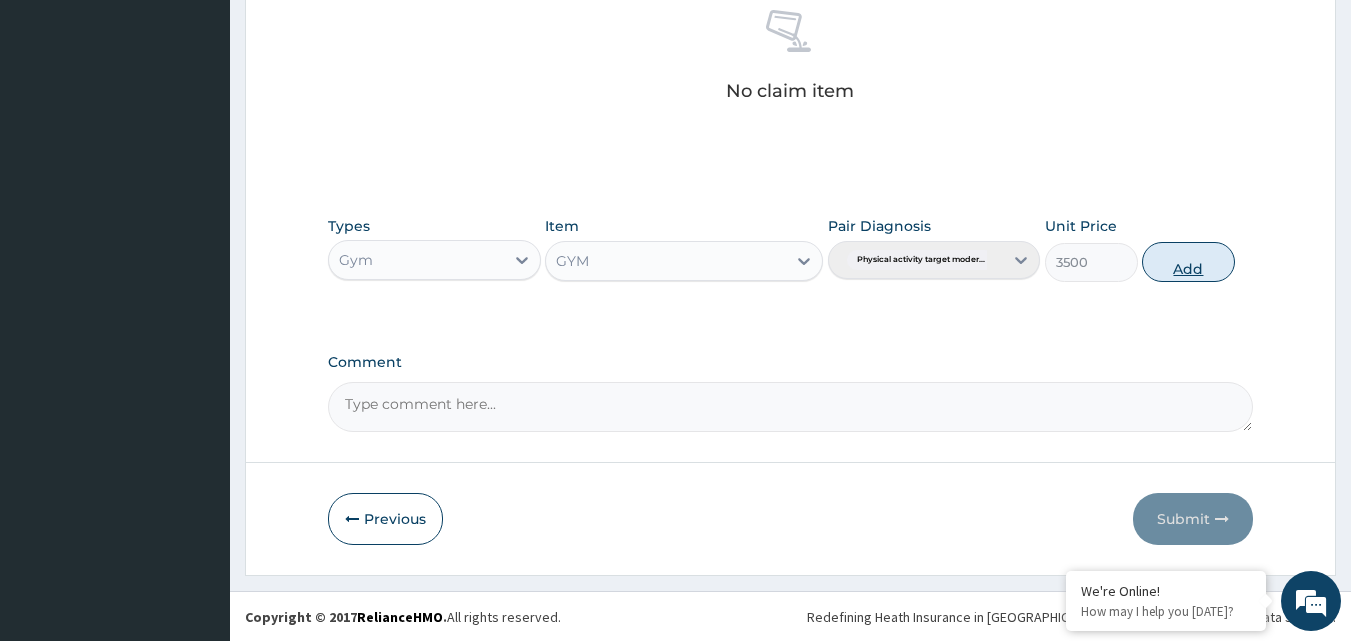 click on "Add" at bounding box center (1188, 262) 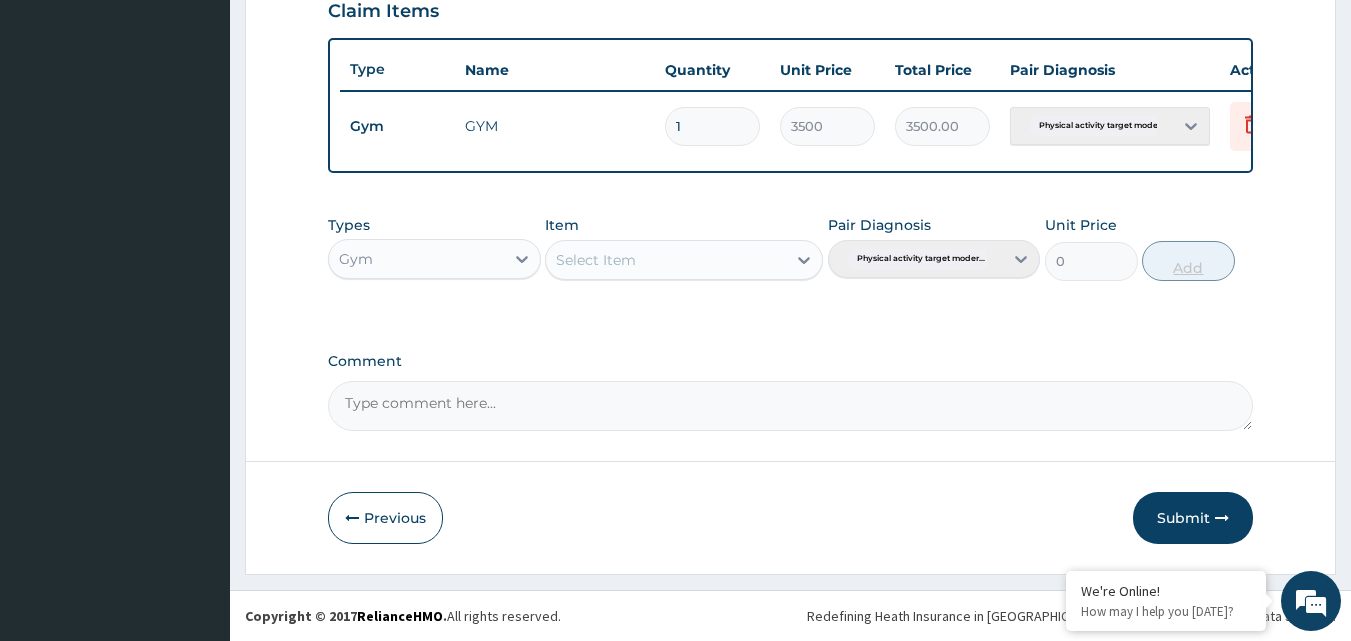 scroll, scrollTop: 721, scrollLeft: 0, axis: vertical 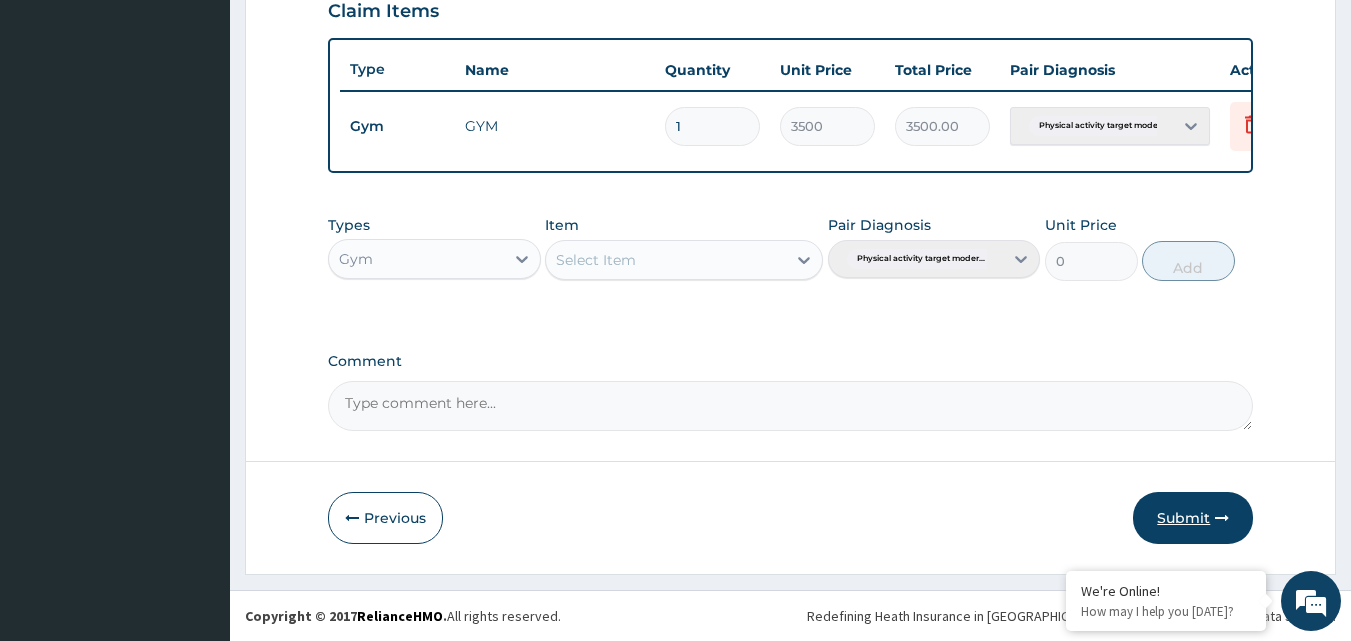 click on "Submit" at bounding box center [1193, 518] 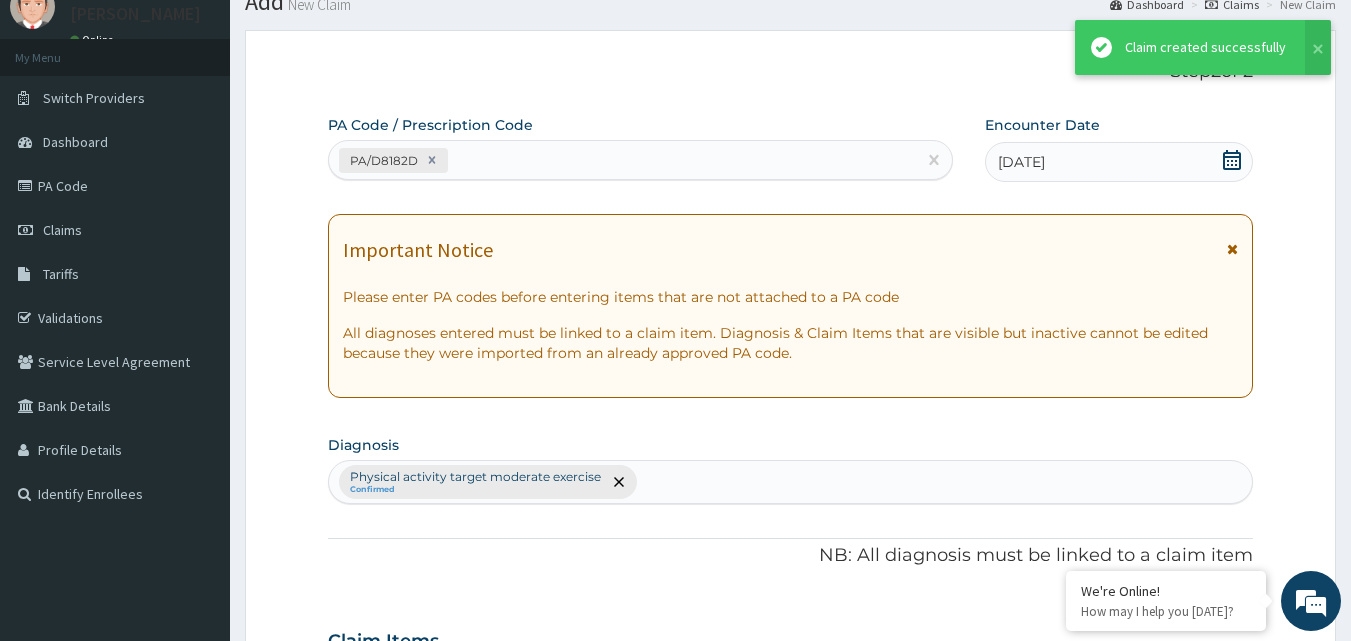 scroll, scrollTop: 721, scrollLeft: 0, axis: vertical 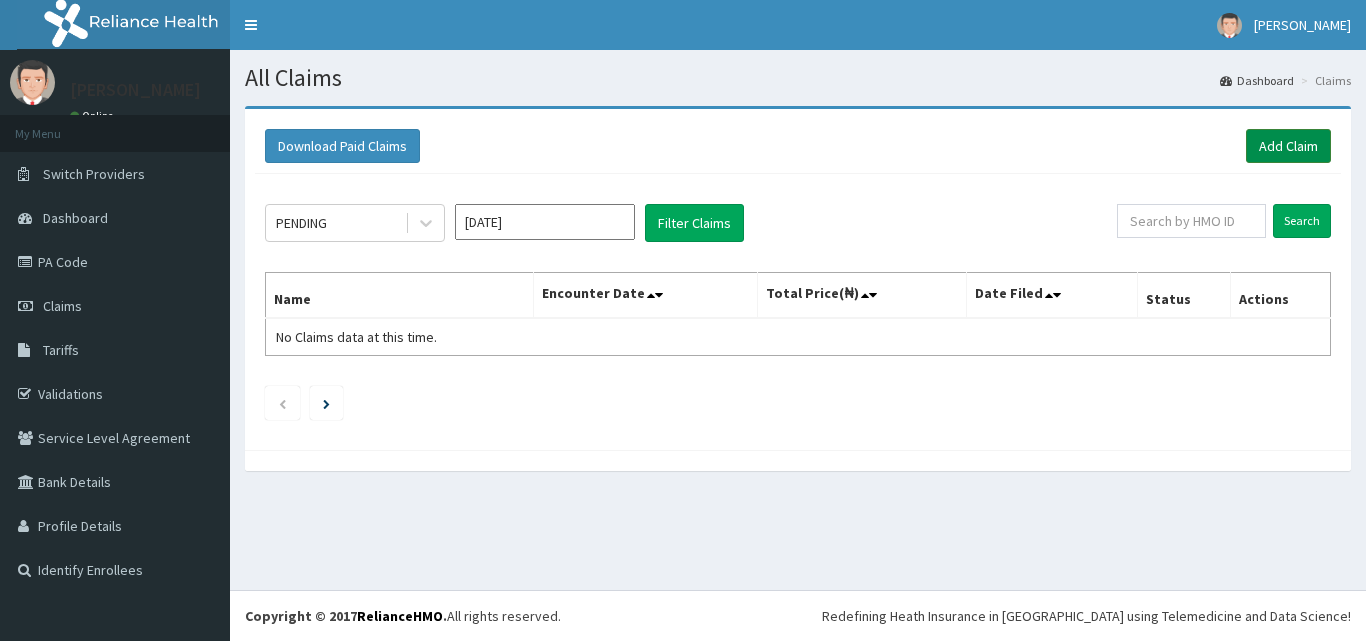 click on "Add Claim" at bounding box center [1288, 146] 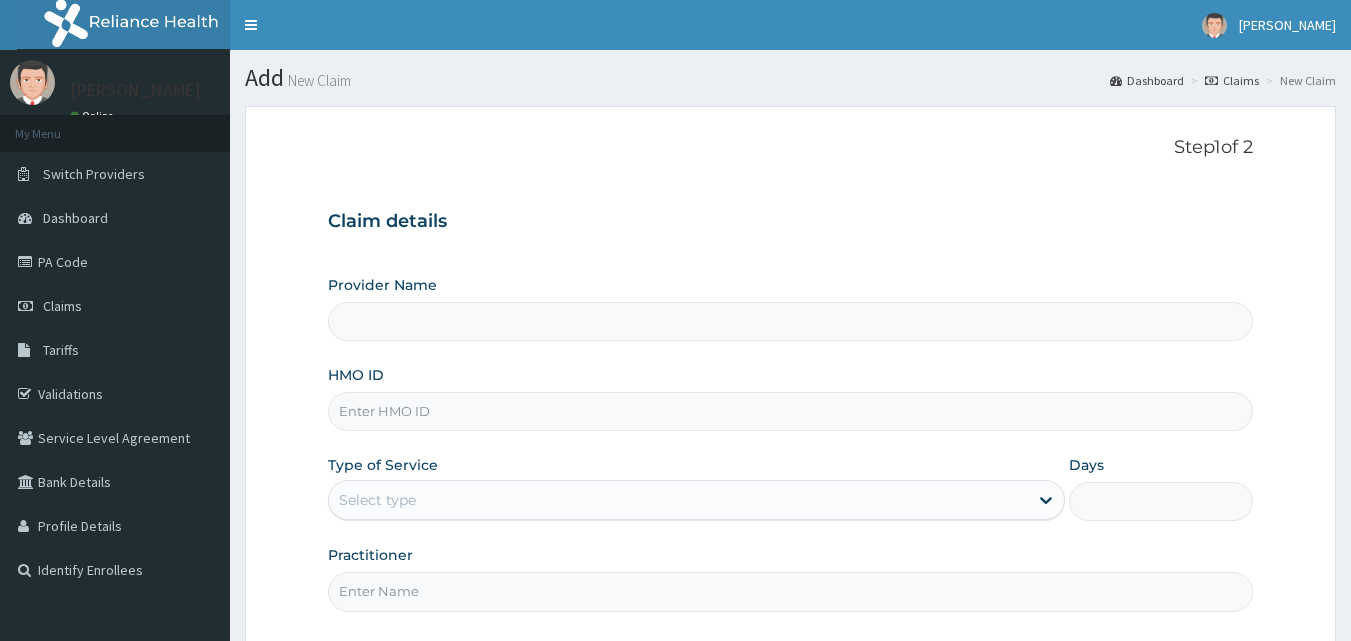 scroll, scrollTop: 0, scrollLeft: 0, axis: both 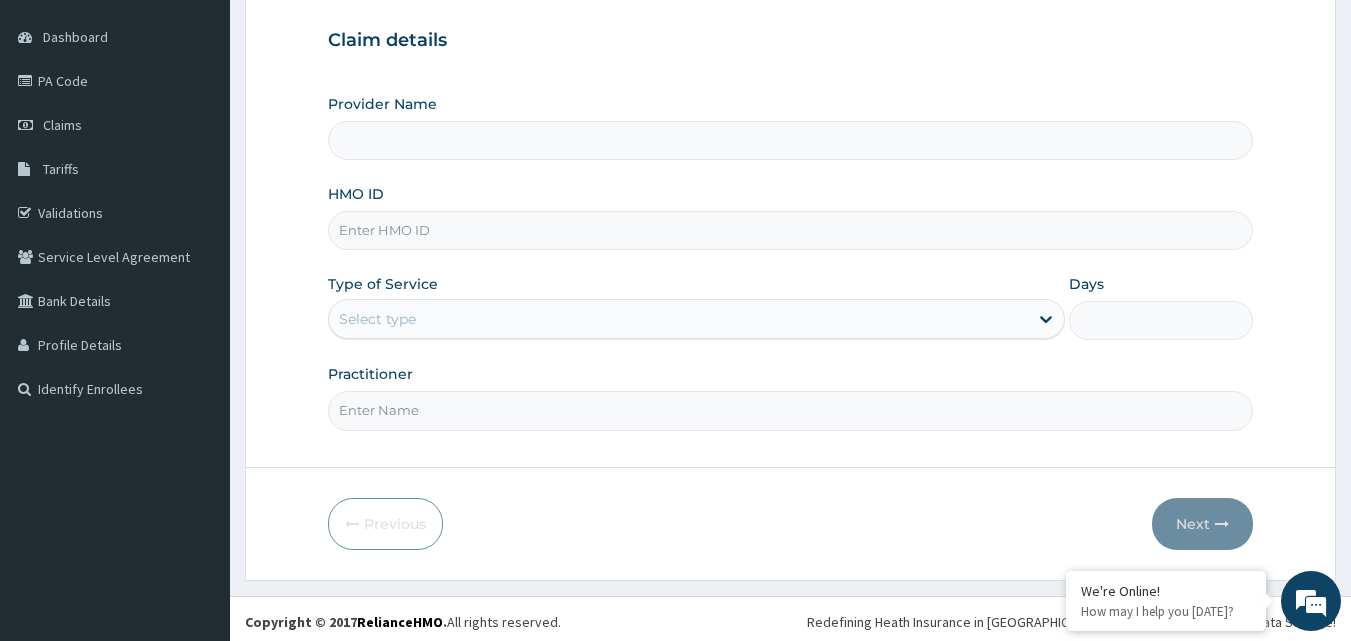 type on "Bodyline Gym- Ikoyi" 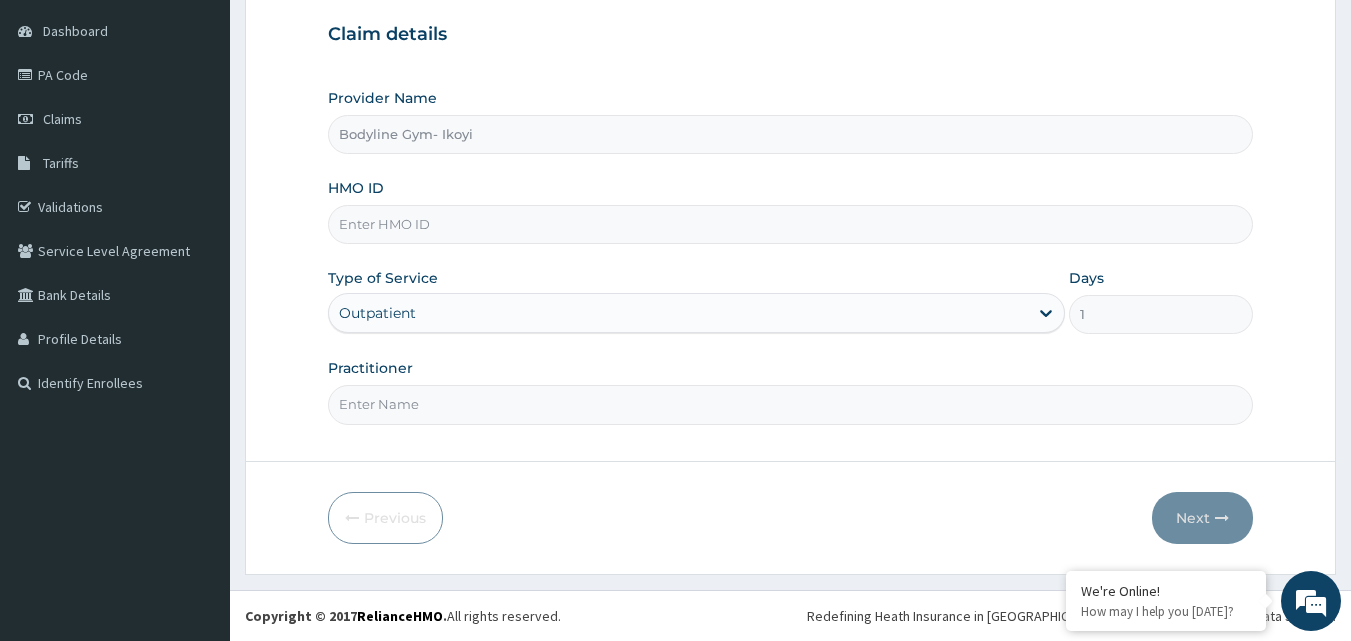 click on "HMO ID" at bounding box center [791, 224] 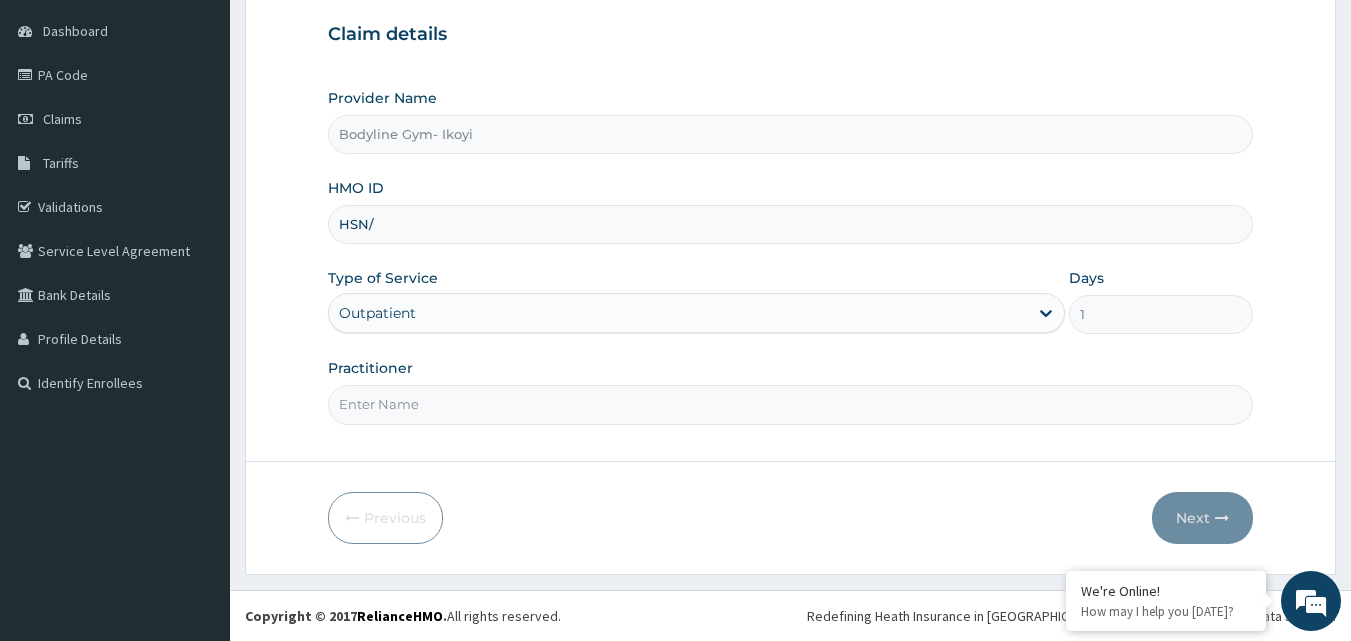 scroll, scrollTop: 0, scrollLeft: 0, axis: both 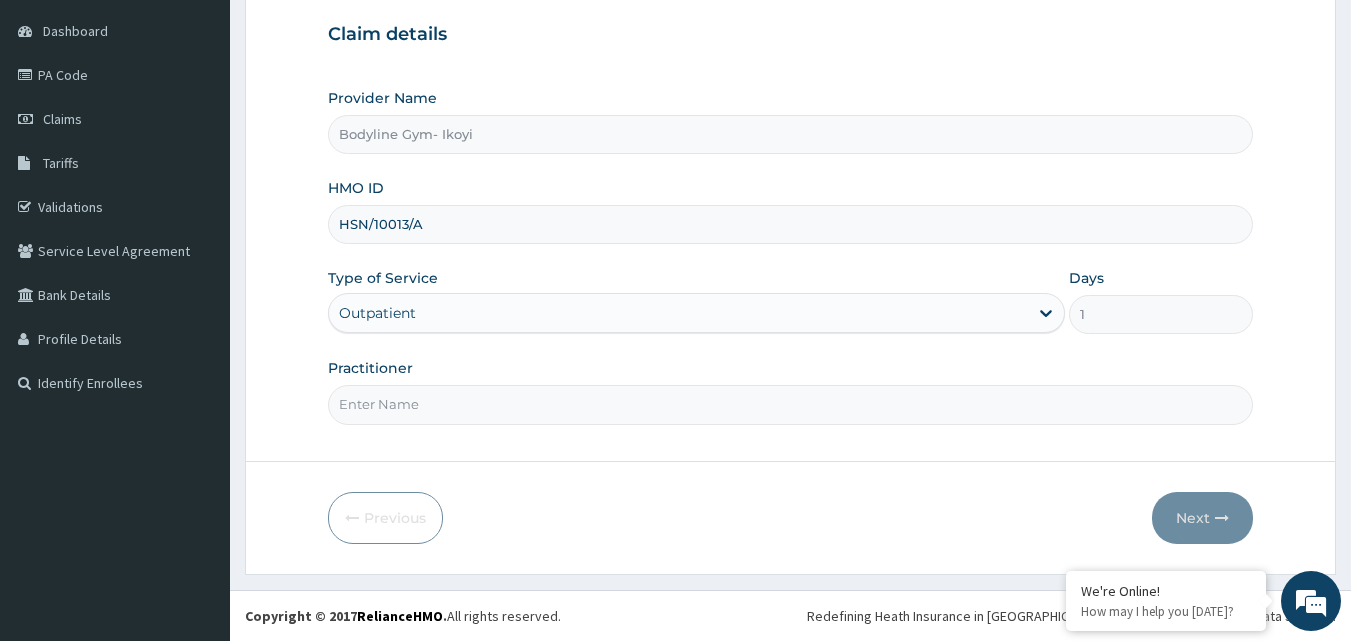 type on "HSN/10013/A" 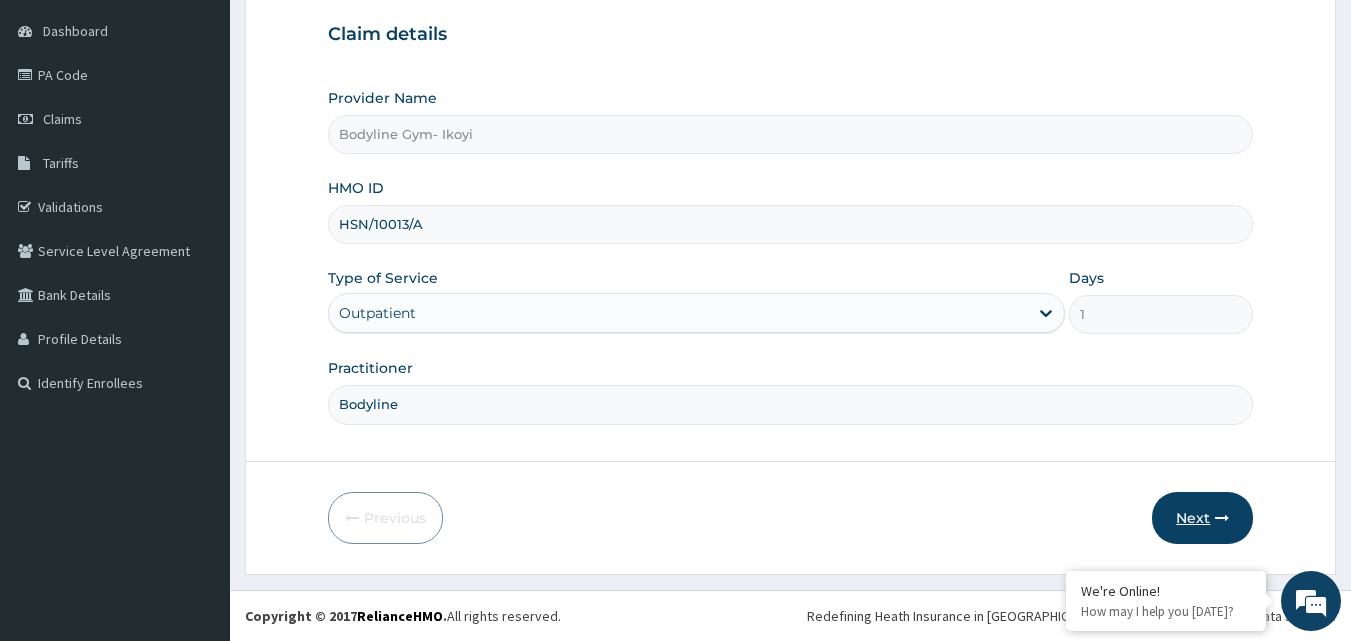 click on "Next" at bounding box center [1202, 518] 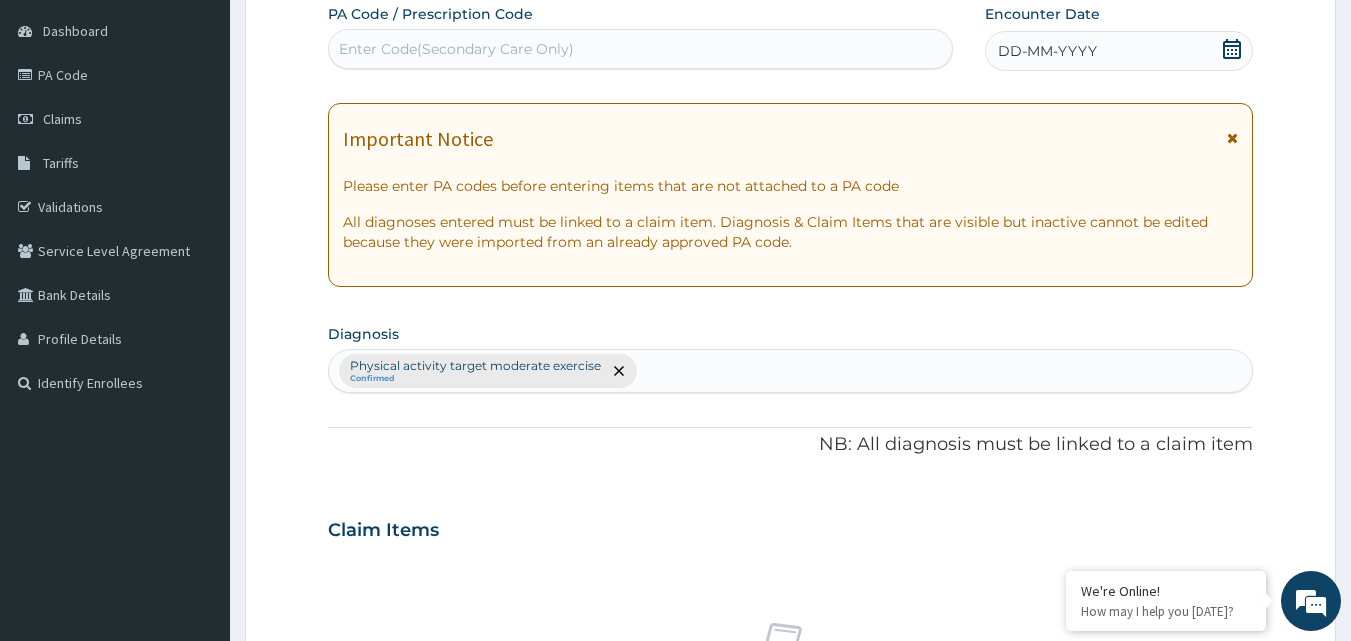 click on "DD-MM-YYYY" at bounding box center (1047, 51) 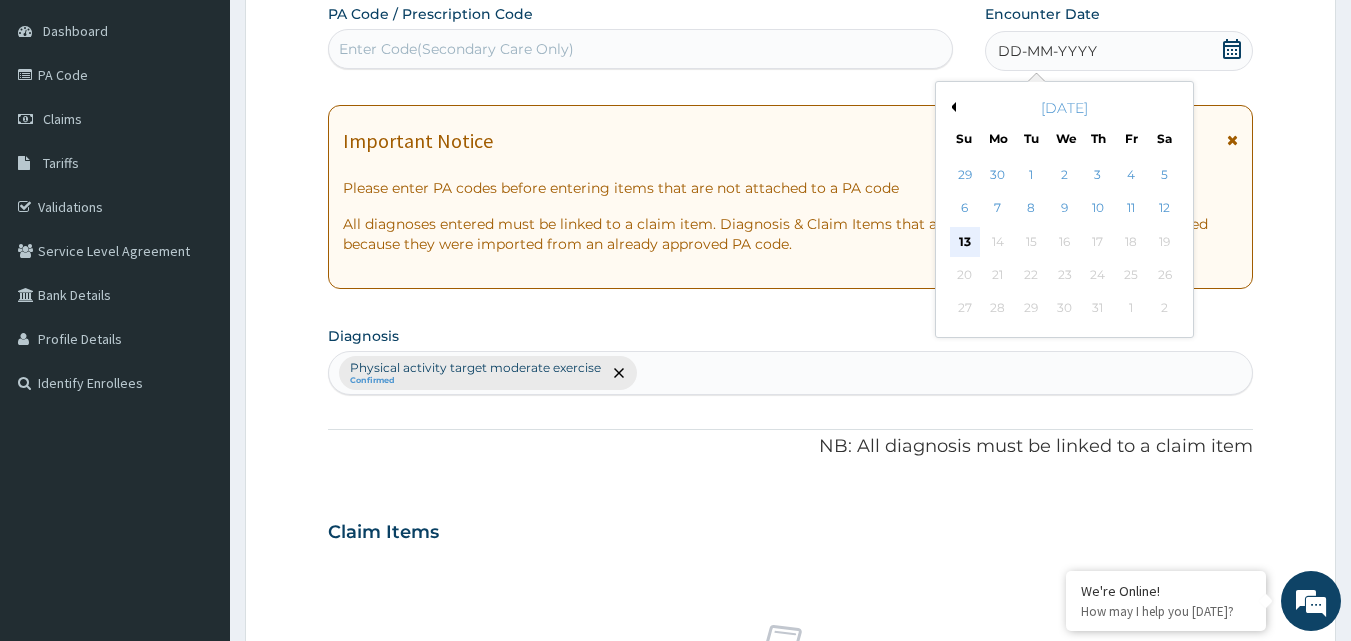 click on "13" at bounding box center [965, 242] 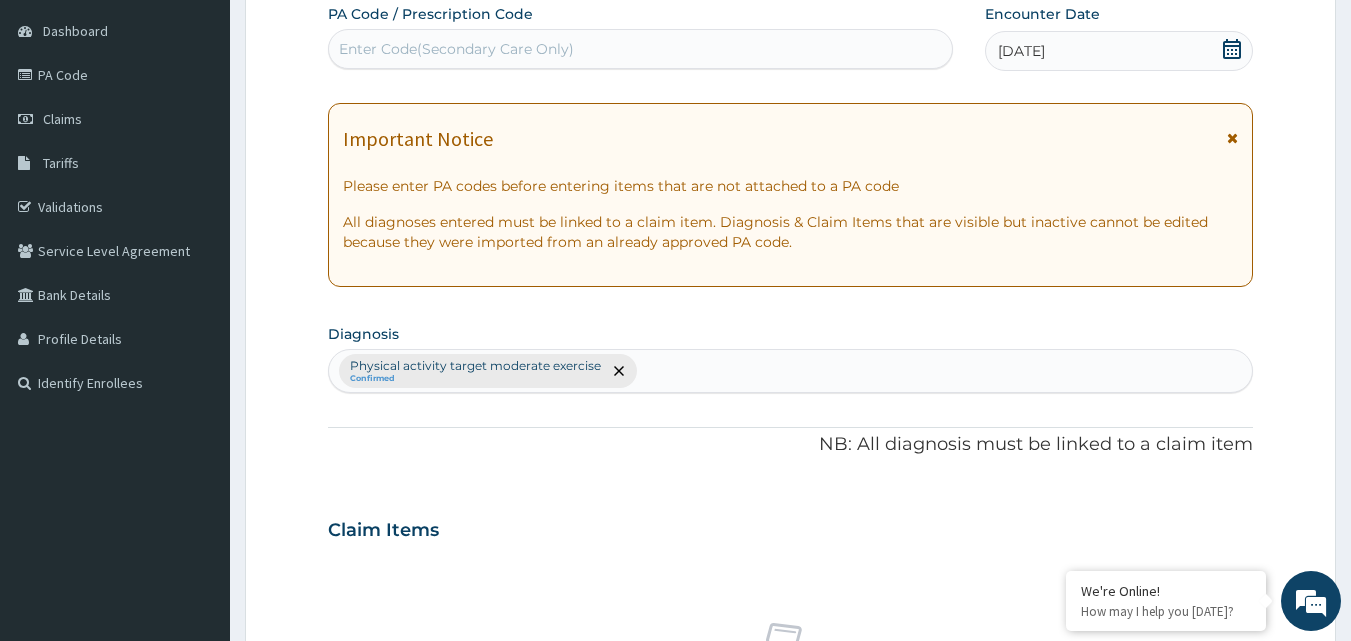 click on "Enter Code(Secondary Care Only)" at bounding box center [641, 49] 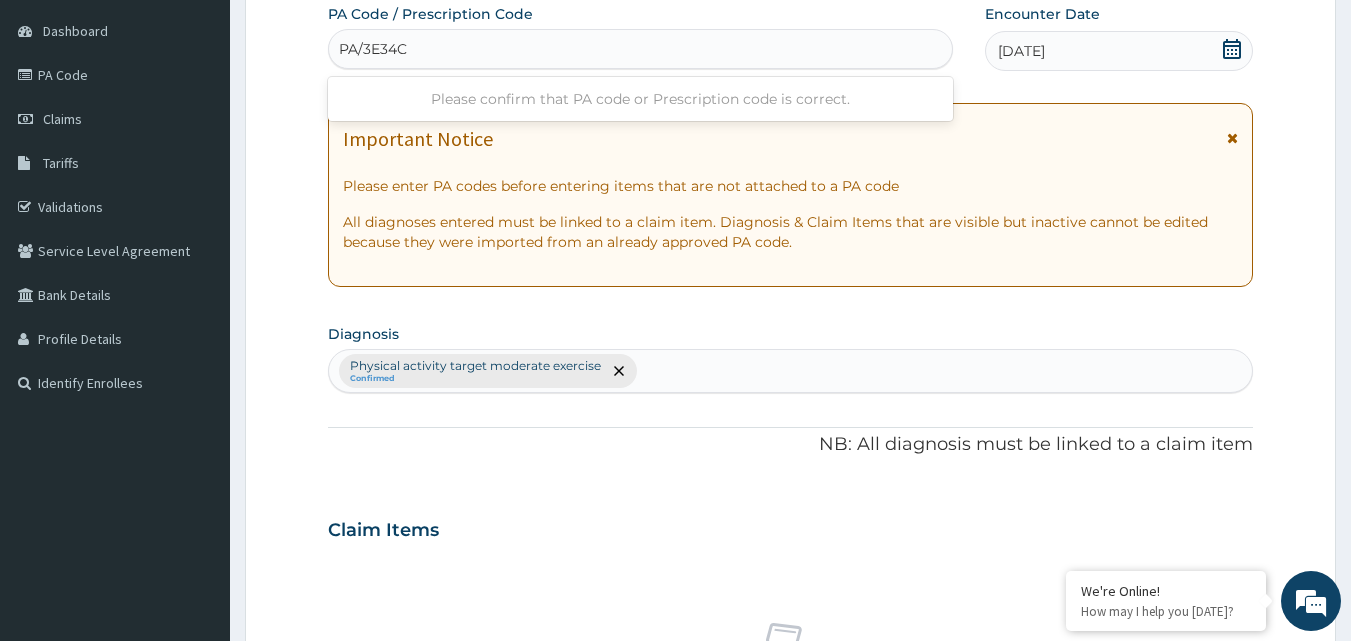 type on "PA/3E34C7" 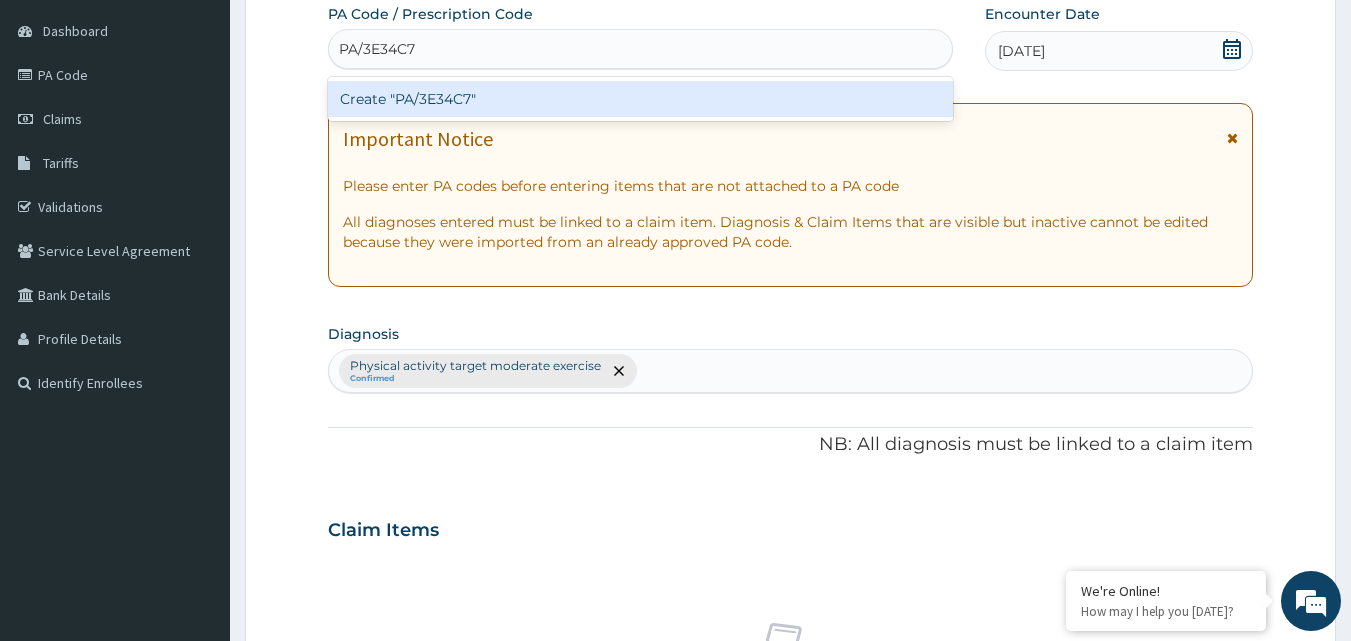 click on "Create "PA/3E34C7"" at bounding box center (641, 99) 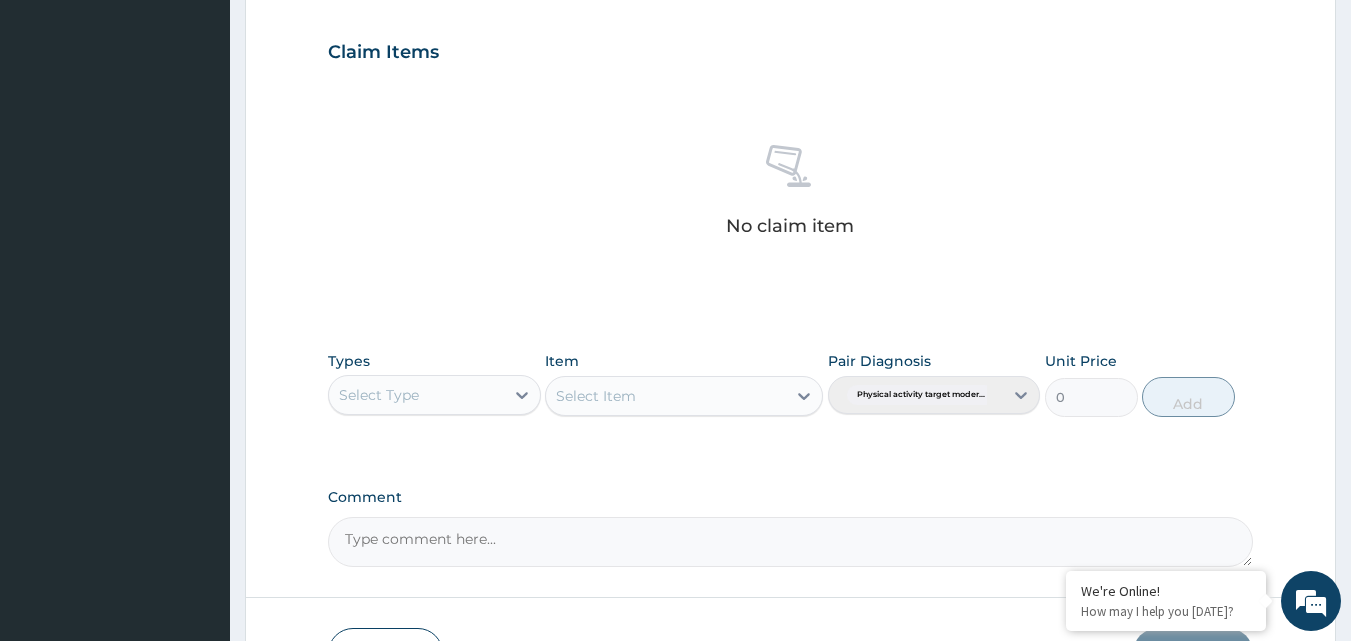 scroll, scrollTop: 687, scrollLeft: 0, axis: vertical 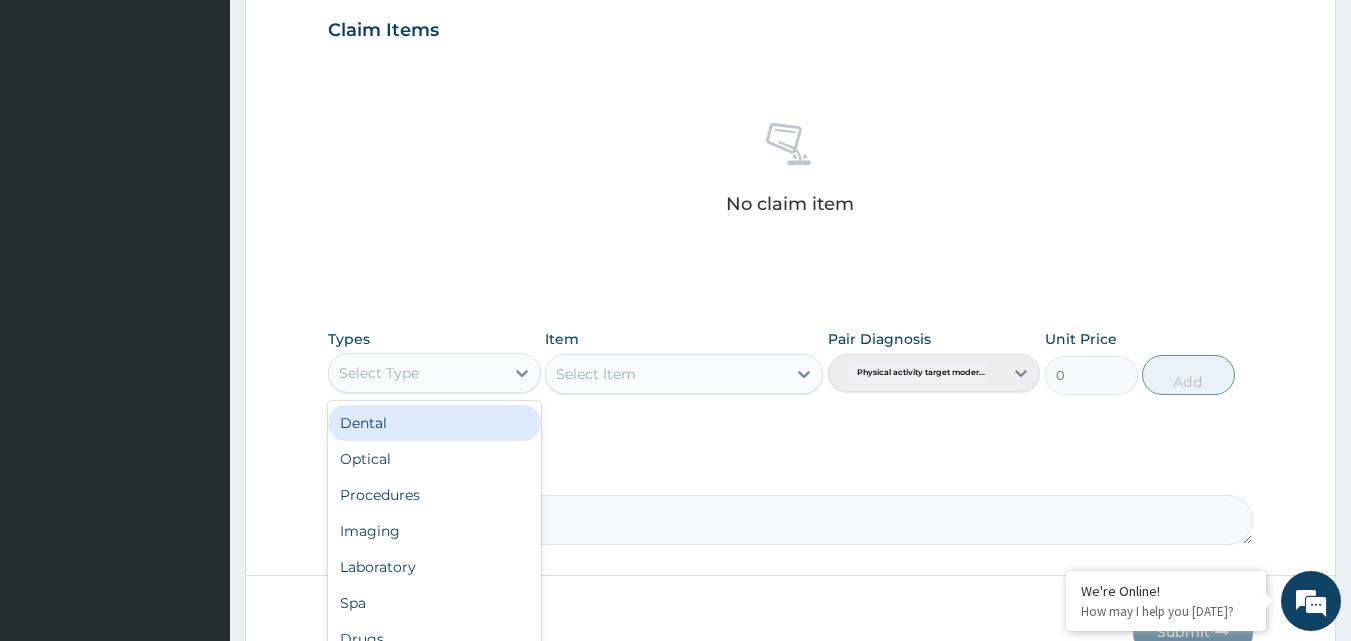 click on "Select Type" at bounding box center [416, 373] 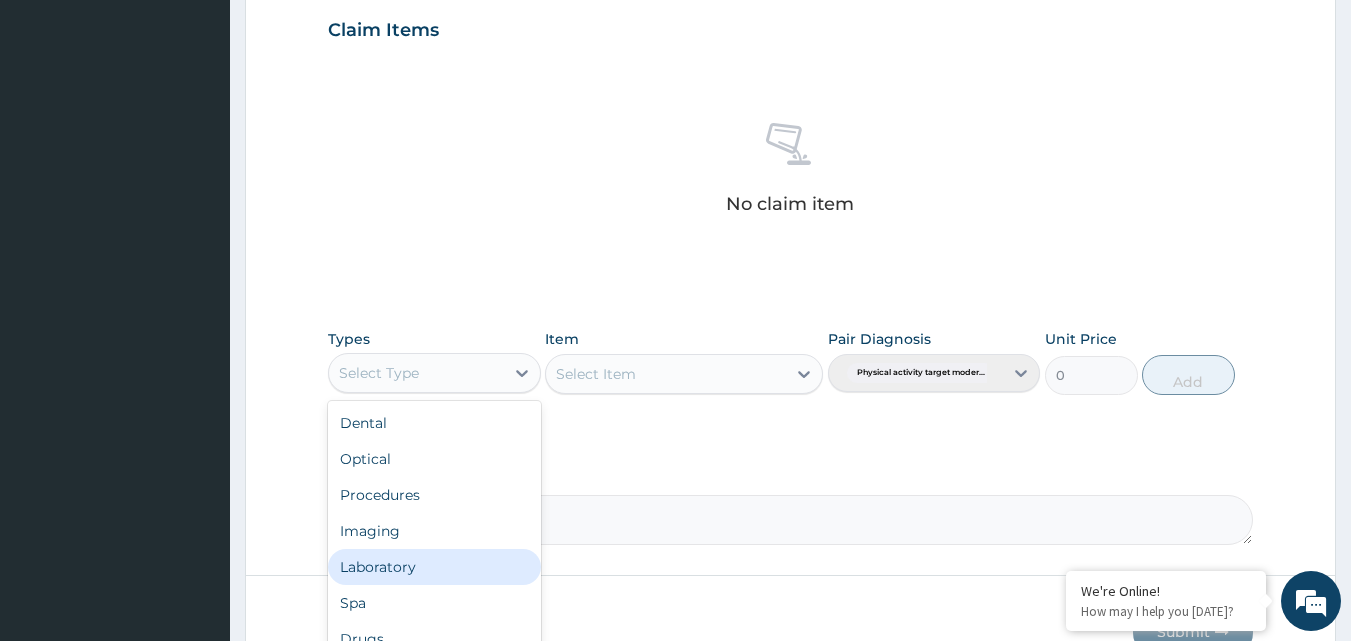 scroll, scrollTop: 68, scrollLeft: 0, axis: vertical 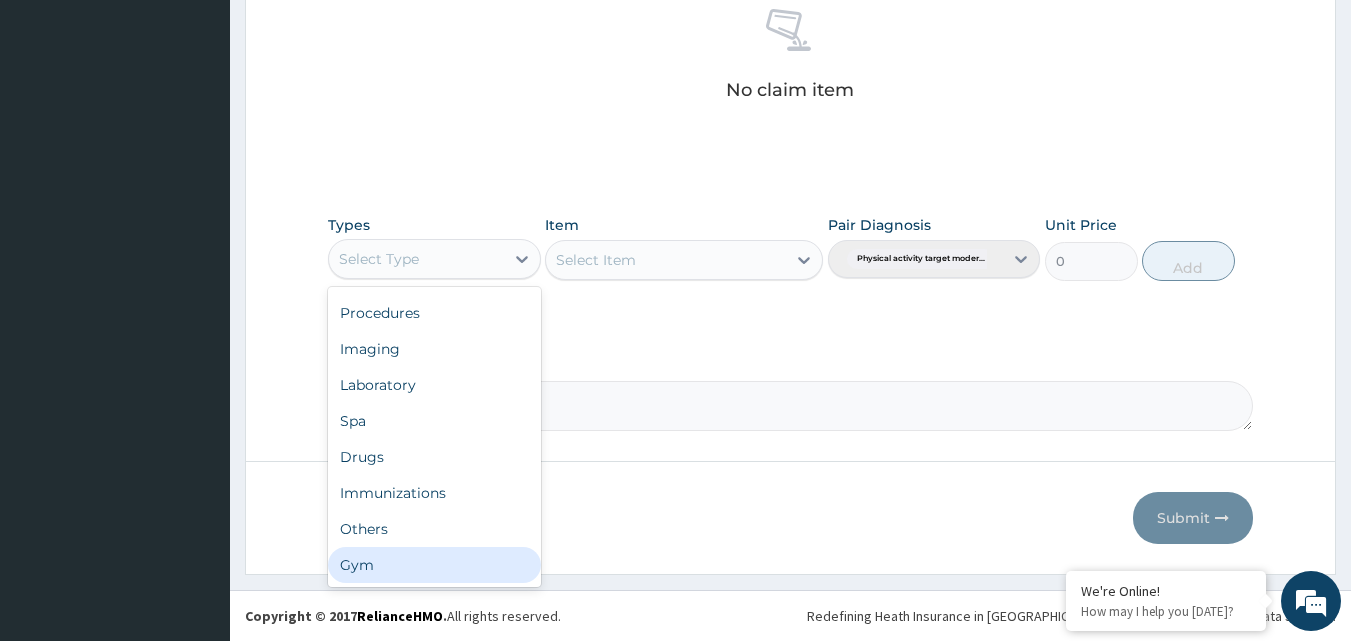 drag, startPoint x: 458, startPoint y: 565, endPoint x: 651, endPoint y: 439, distance: 230.48862 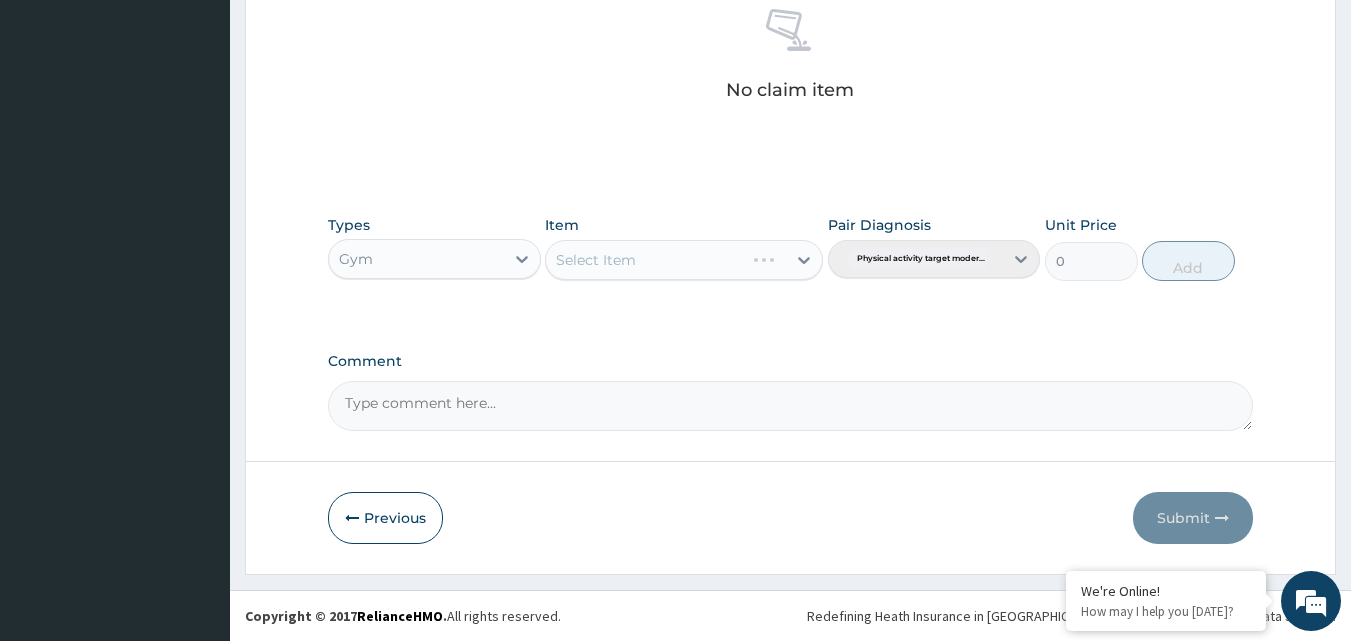 click on "Select Item" at bounding box center [684, 260] 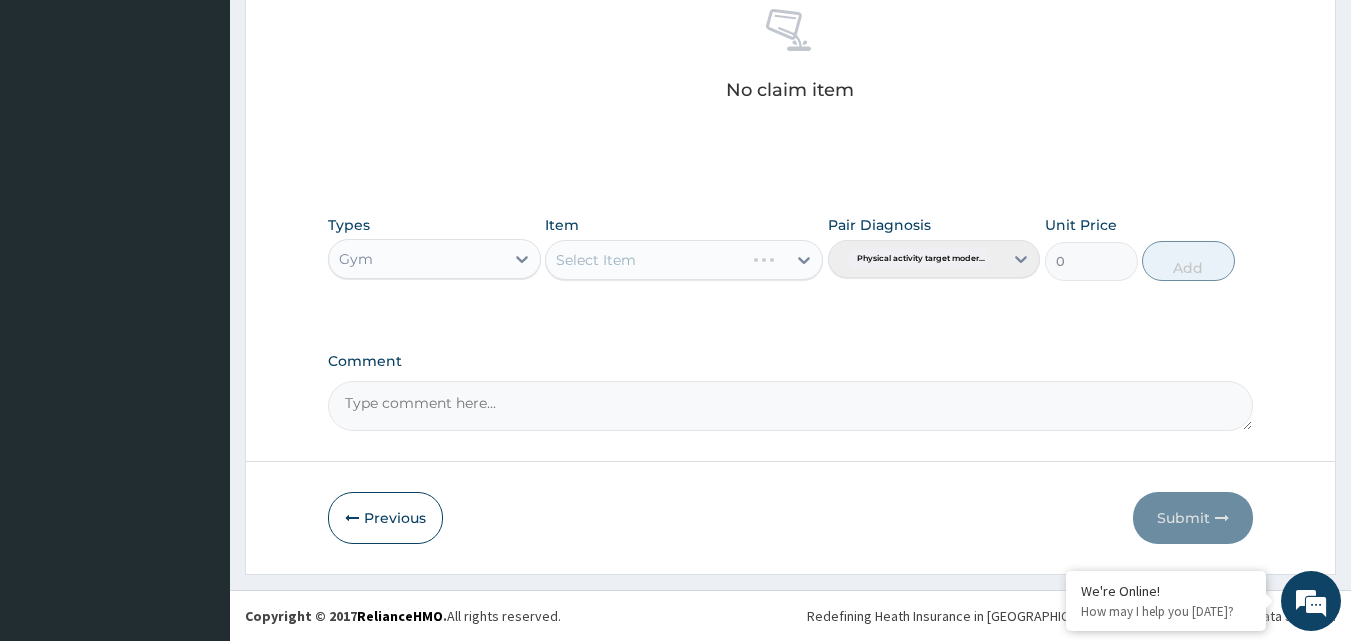 click on "Select Item" at bounding box center [684, 260] 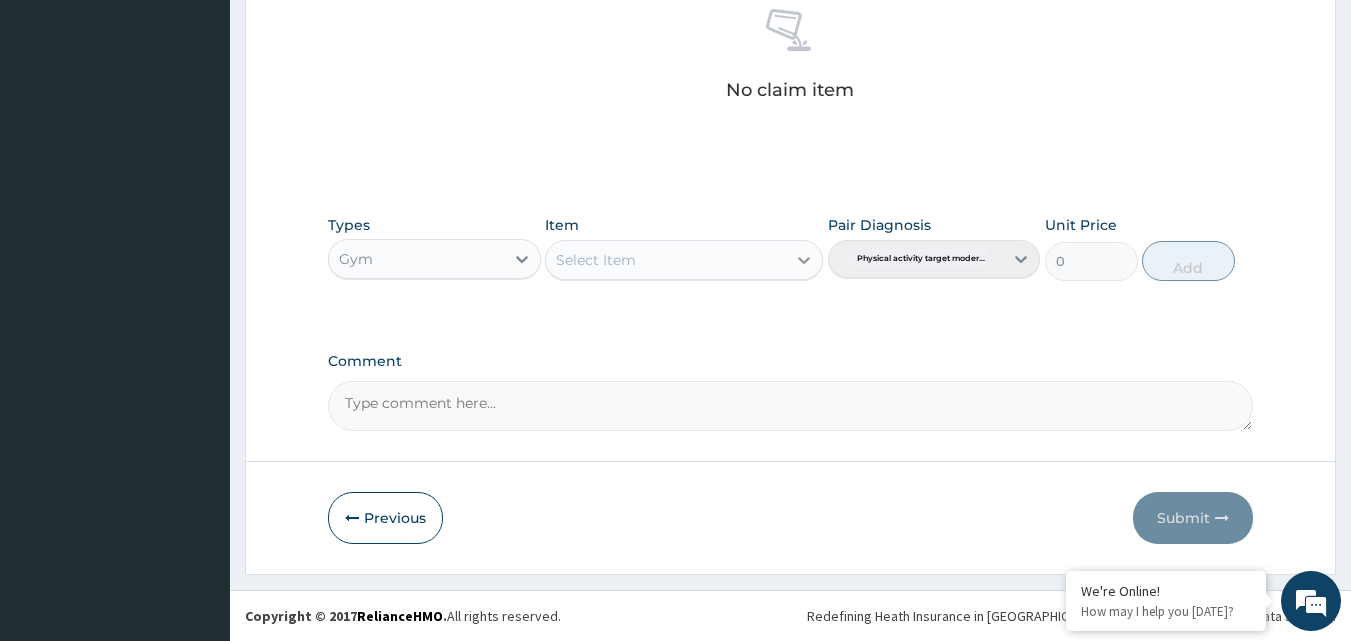click at bounding box center (804, 260) 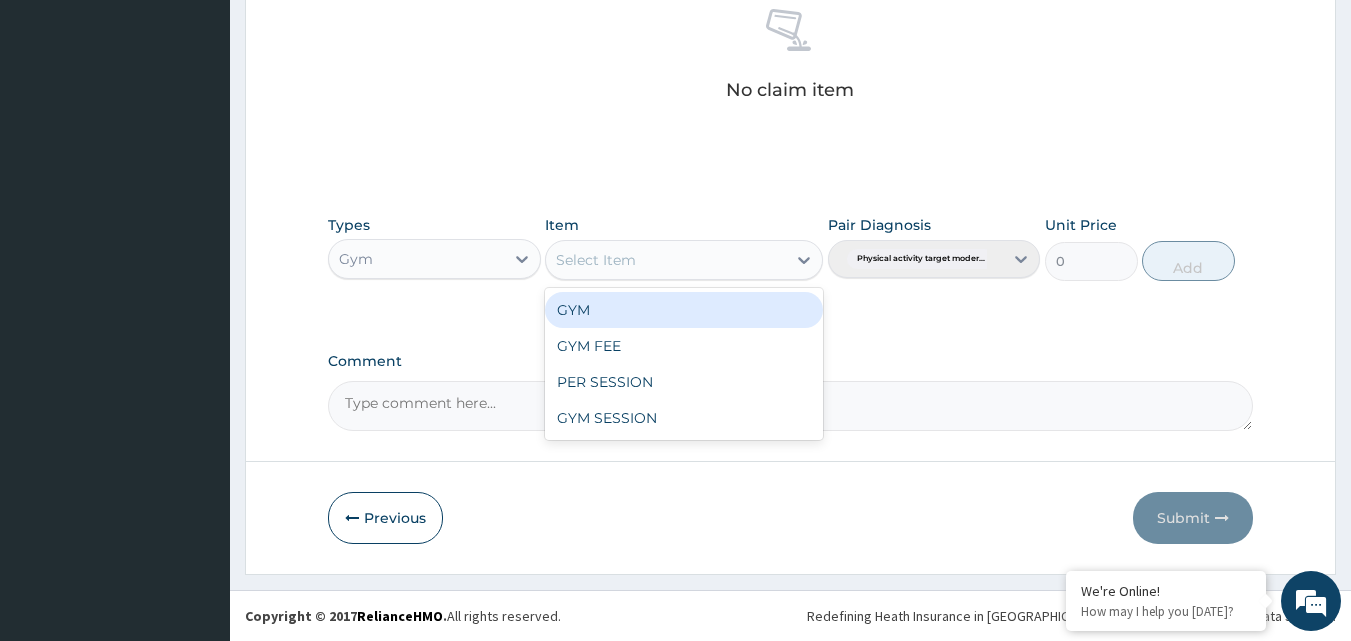 click on "GYM" at bounding box center [684, 310] 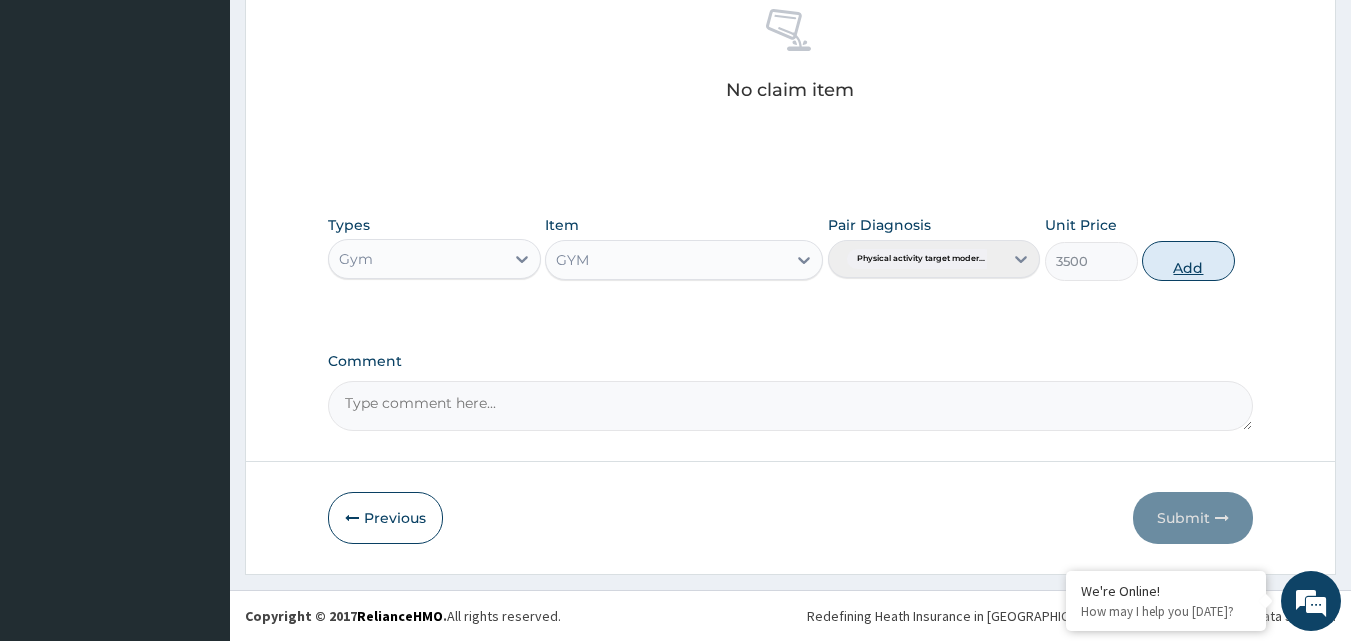 click on "Add" at bounding box center [1188, 261] 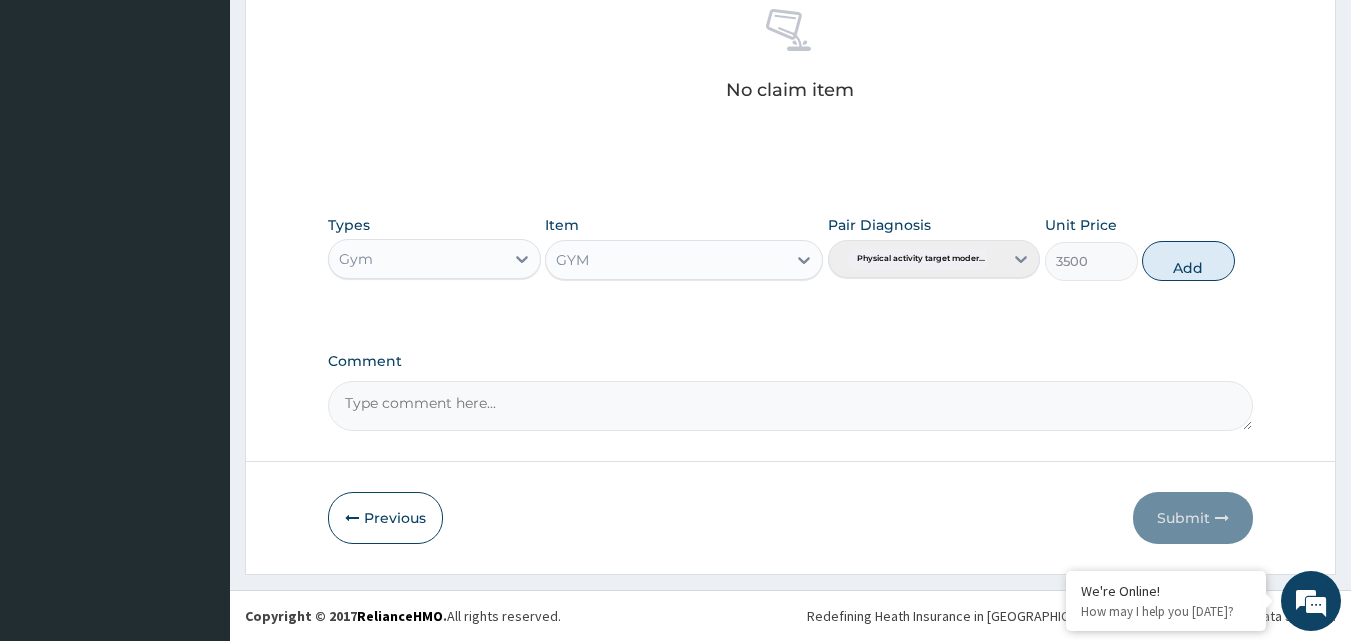 type on "0" 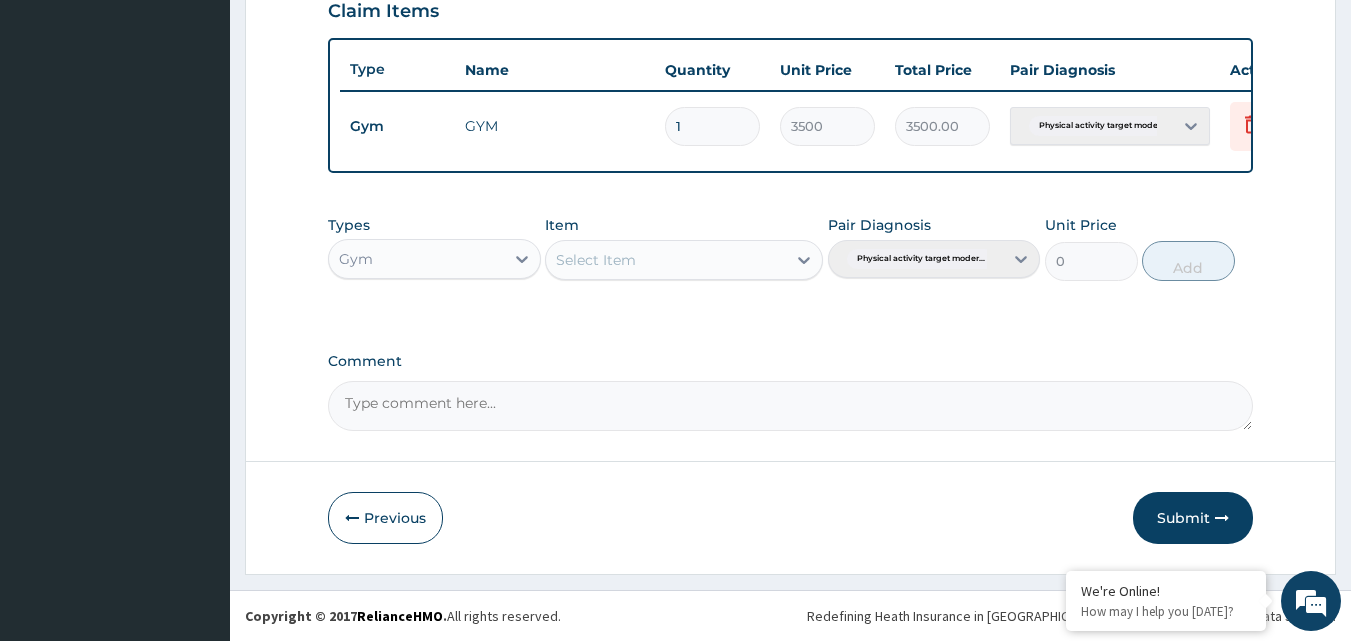 scroll, scrollTop: 721, scrollLeft: 0, axis: vertical 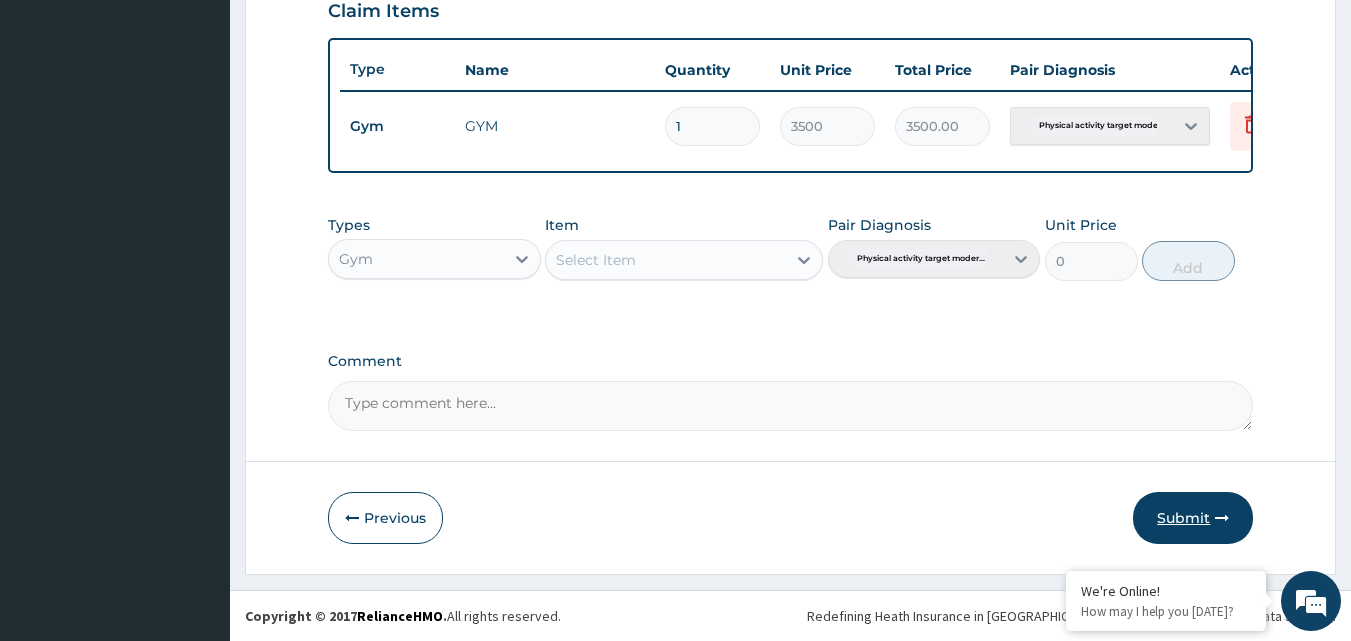 click on "Submit" at bounding box center (1193, 518) 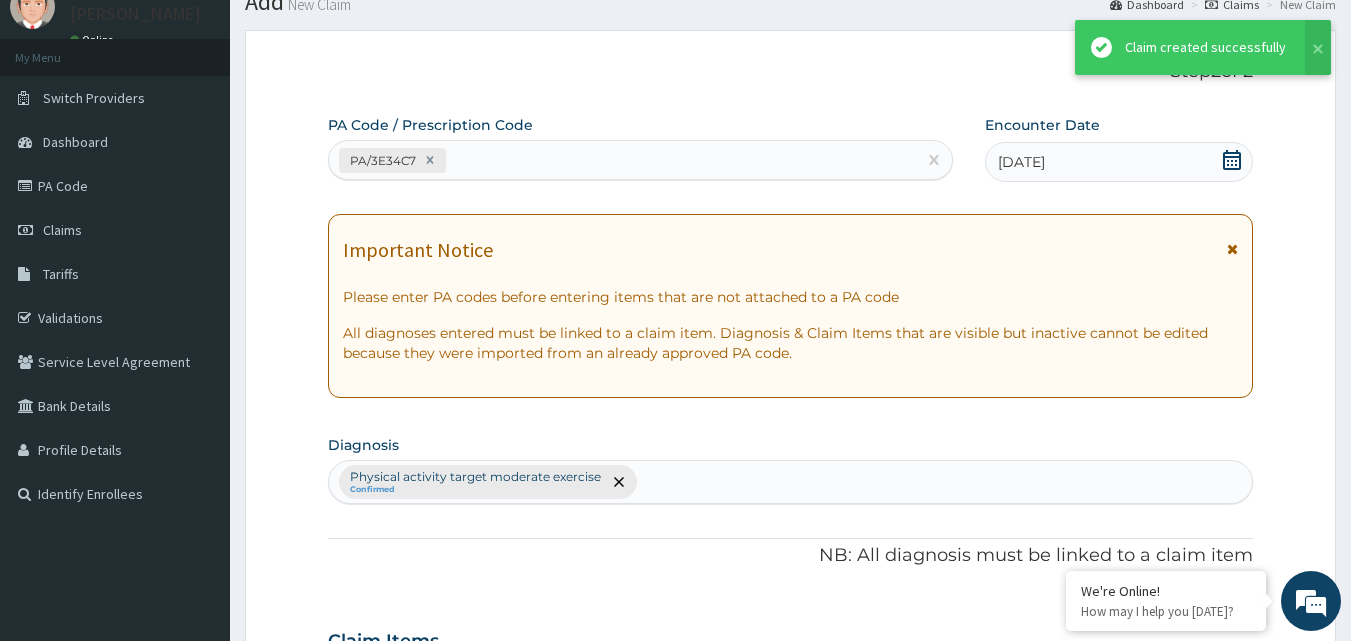scroll, scrollTop: 721, scrollLeft: 0, axis: vertical 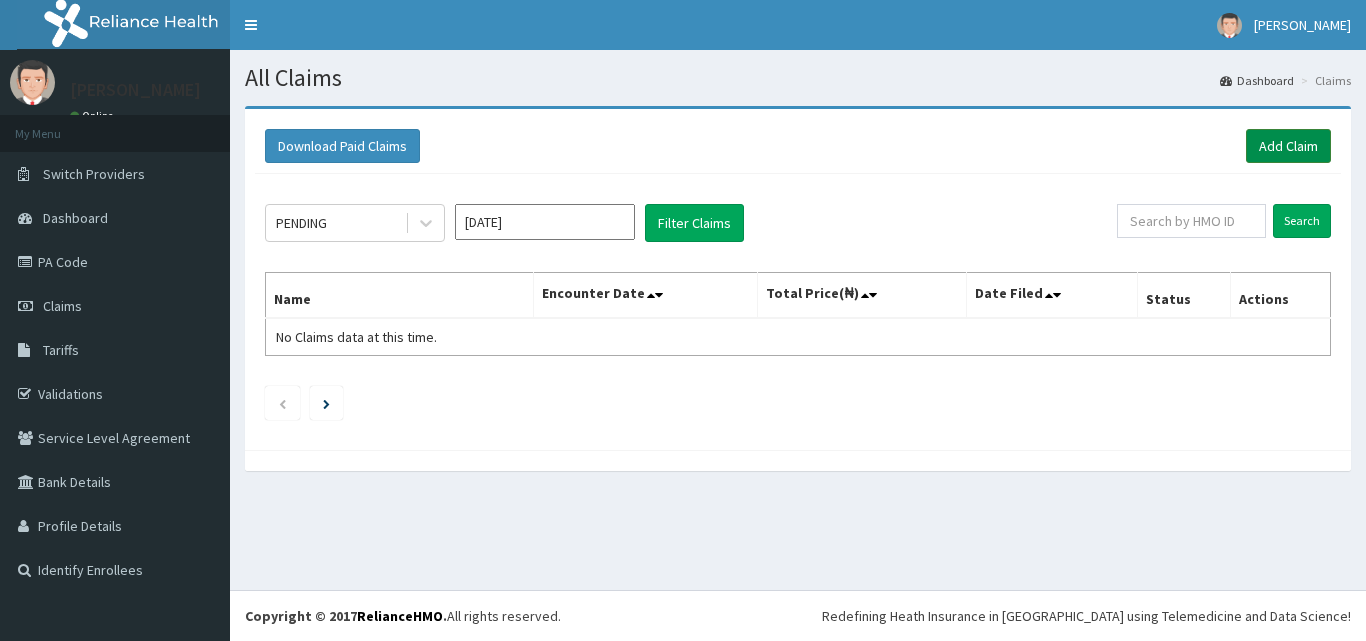 click on "Add Claim" at bounding box center (1288, 146) 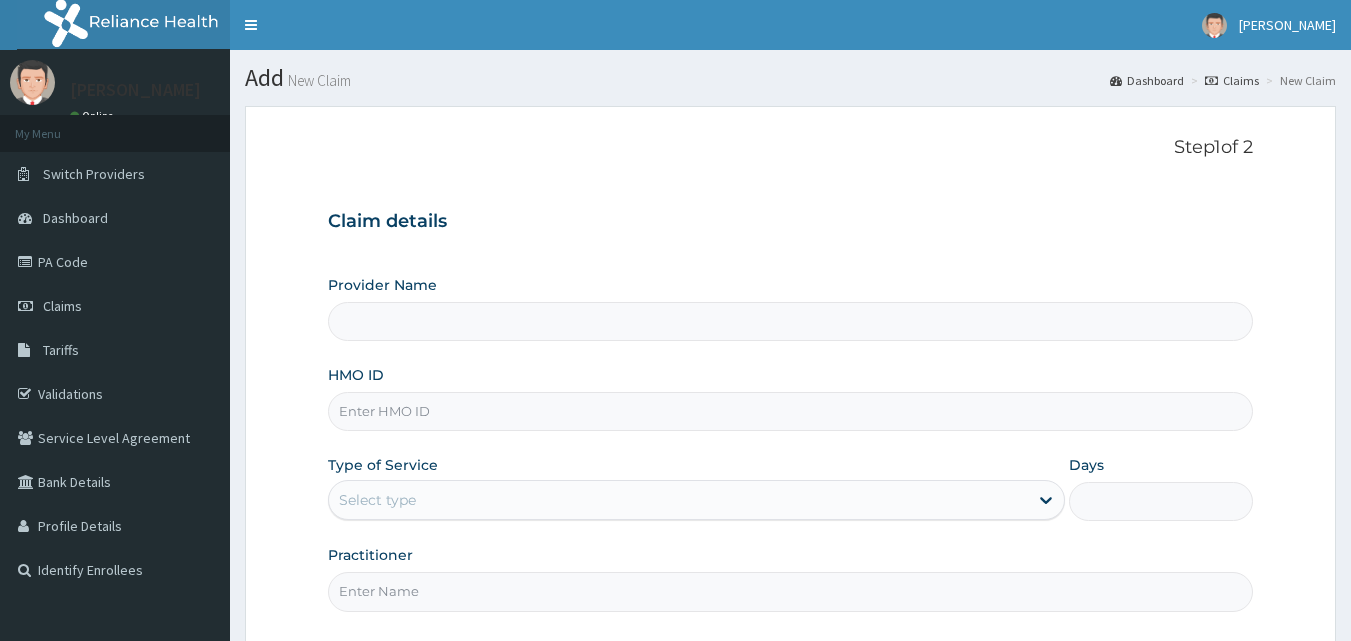 scroll, scrollTop: 0, scrollLeft: 0, axis: both 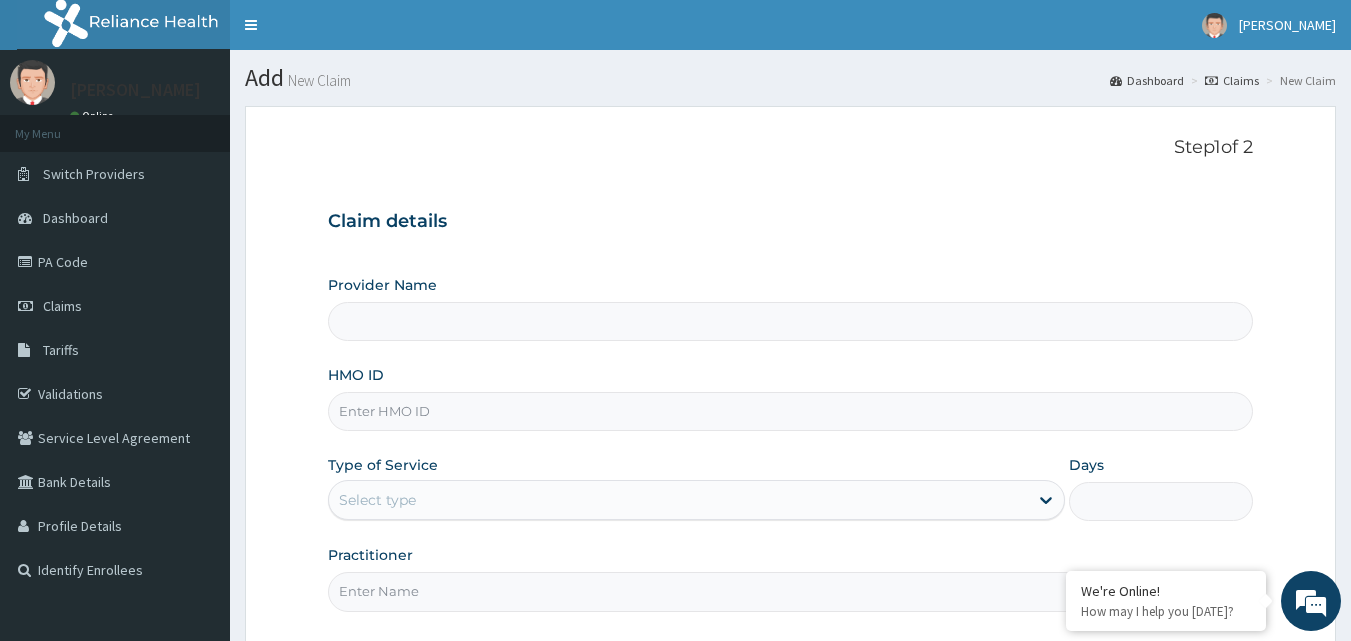 type on "Bodyline Gym- Ikoyi" 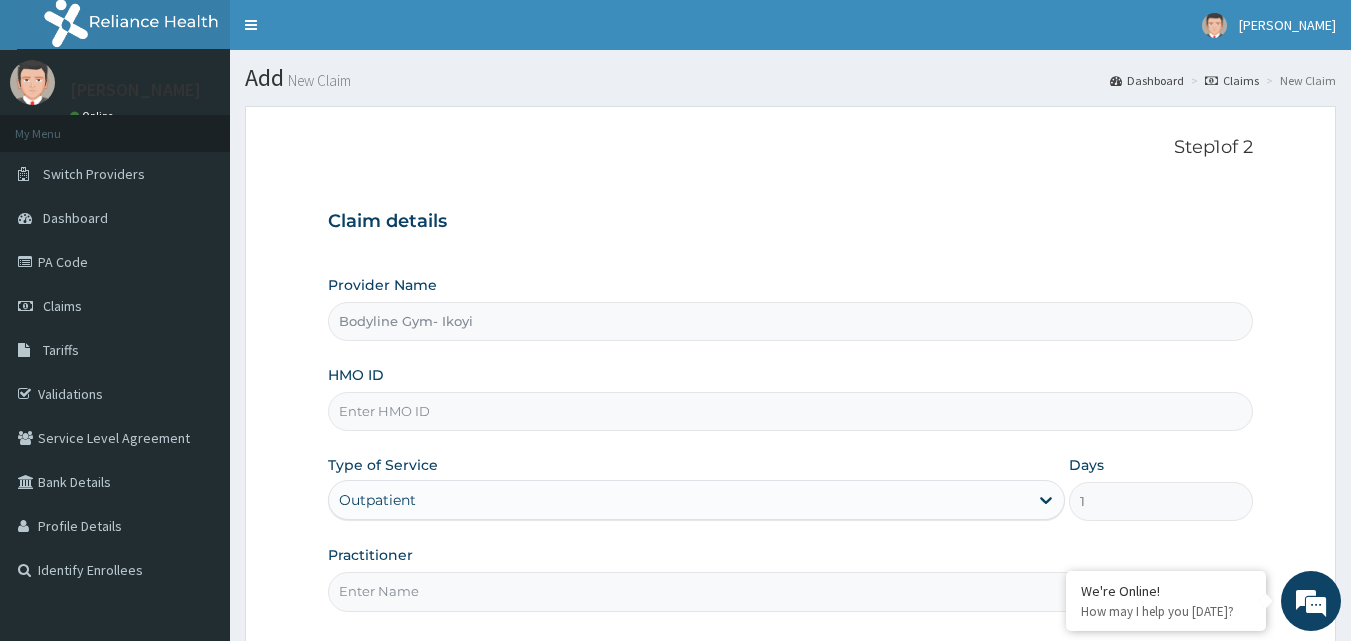click on "HMO ID" at bounding box center (791, 411) 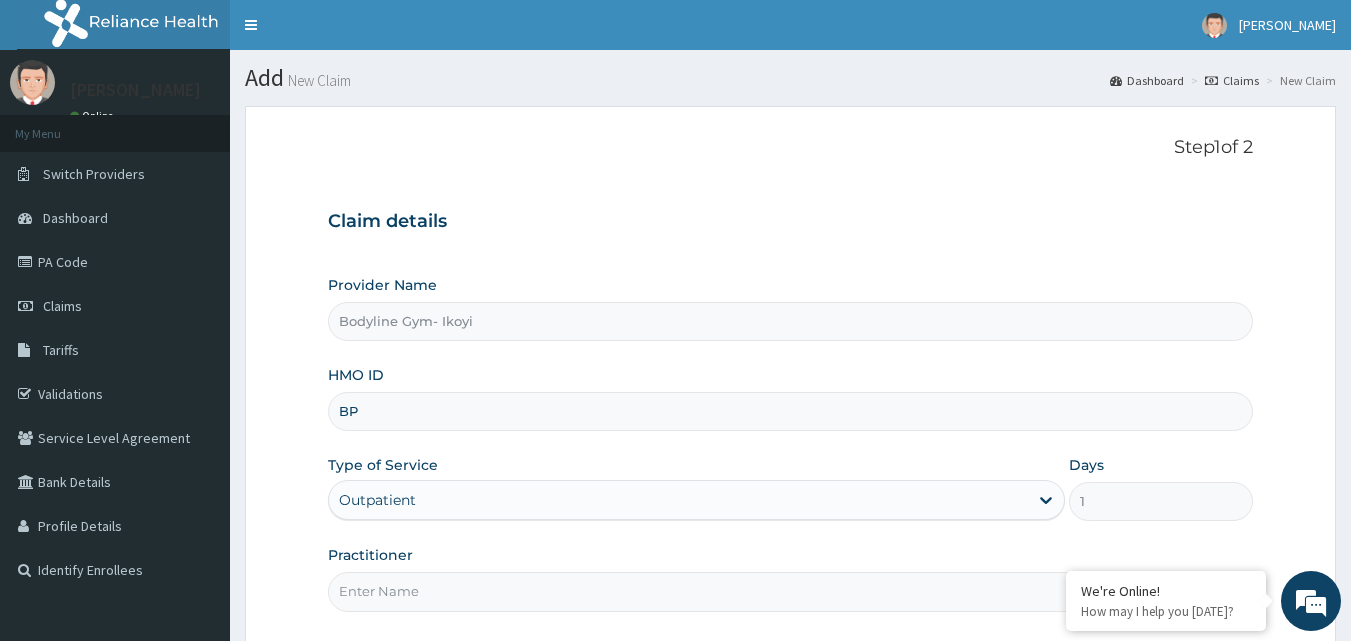 type on "BPN/10119/B" 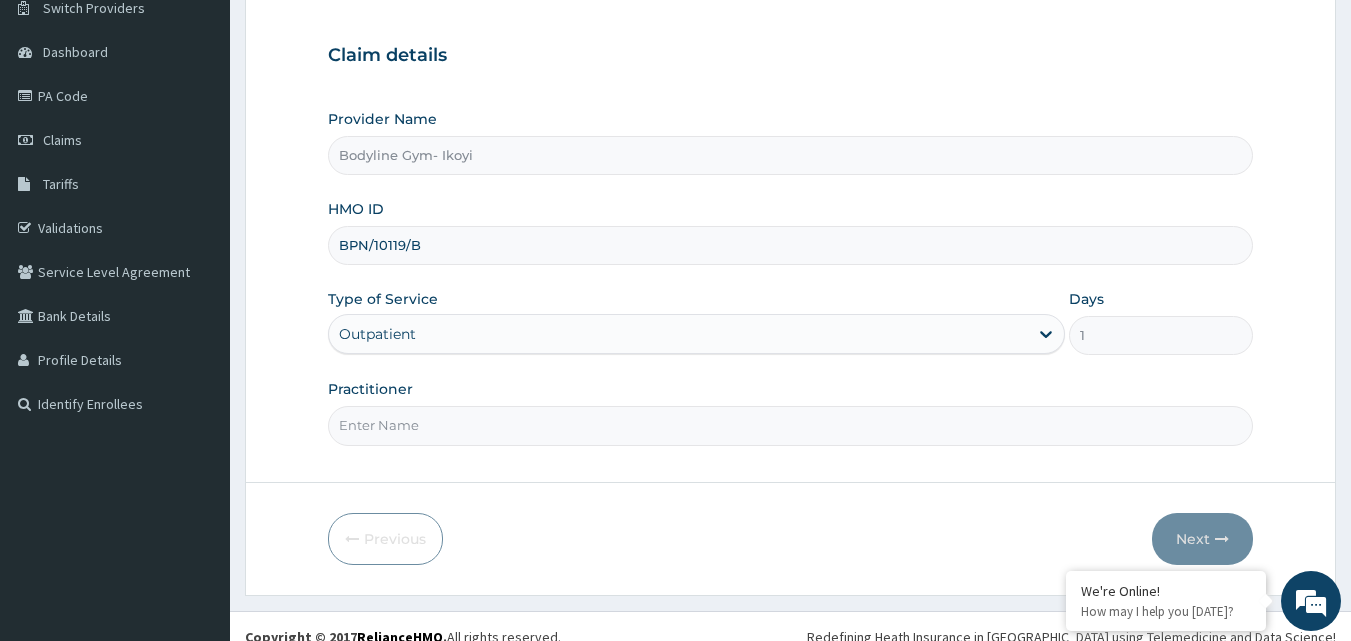 scroll, scrollTop: 187, scrollLeft: 0, axis: vertical 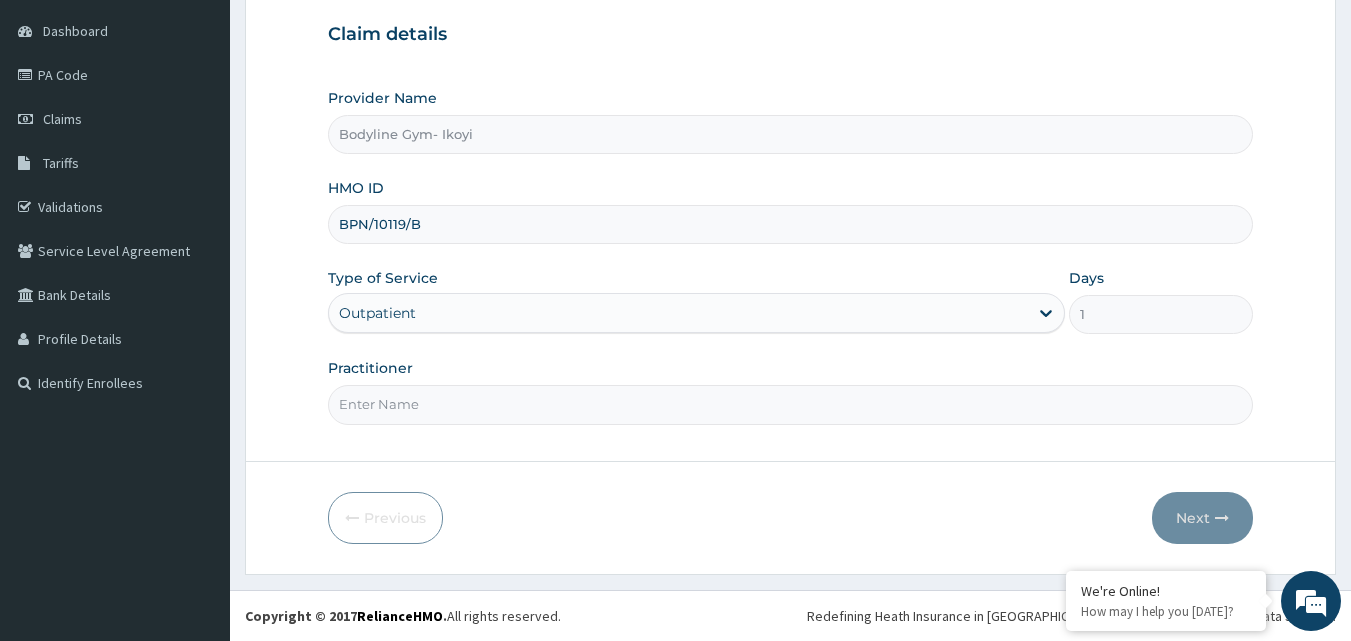 click on "Practitioner" at bounding box center [791, 404] 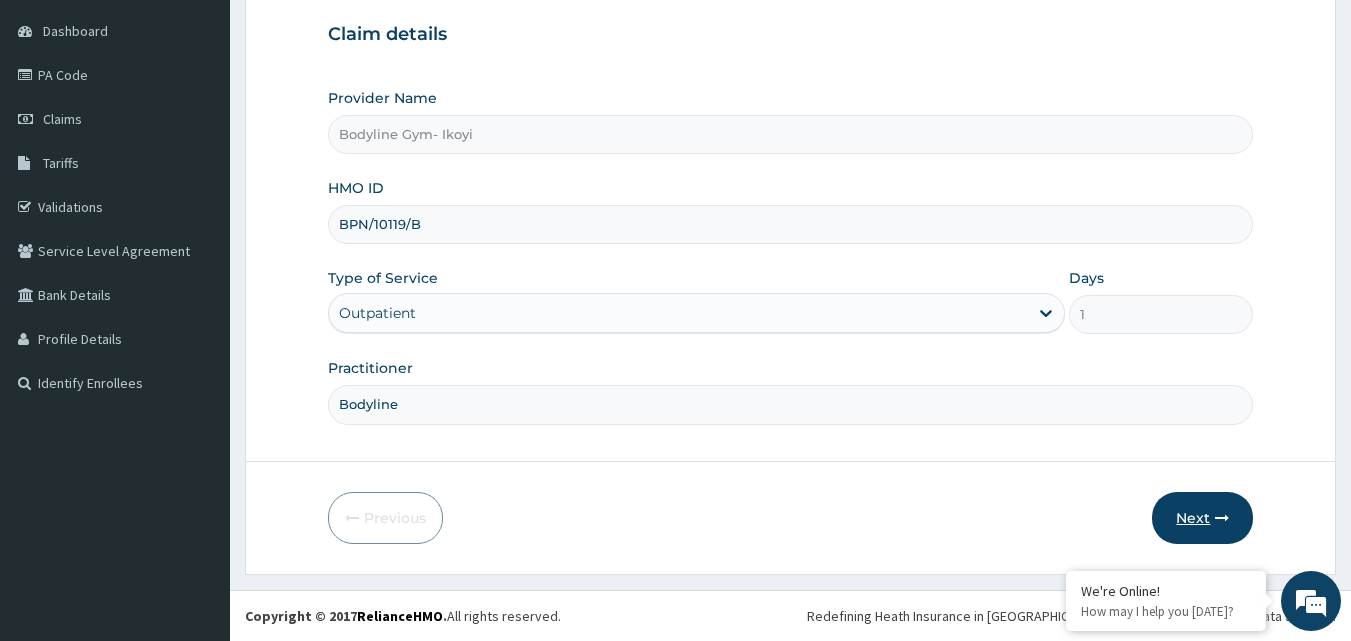 click on "Next" at bounding box center [1202, 518] 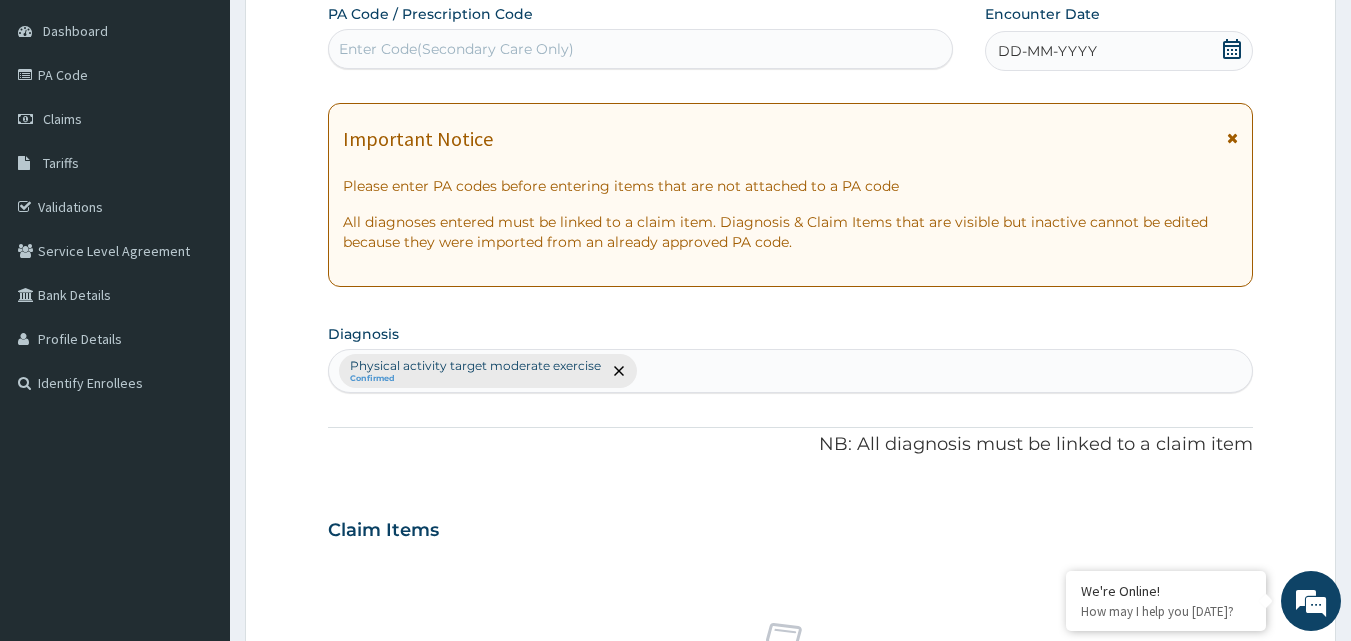 click on "DD-MM-YYYY" at bounding box center [1047, 51] 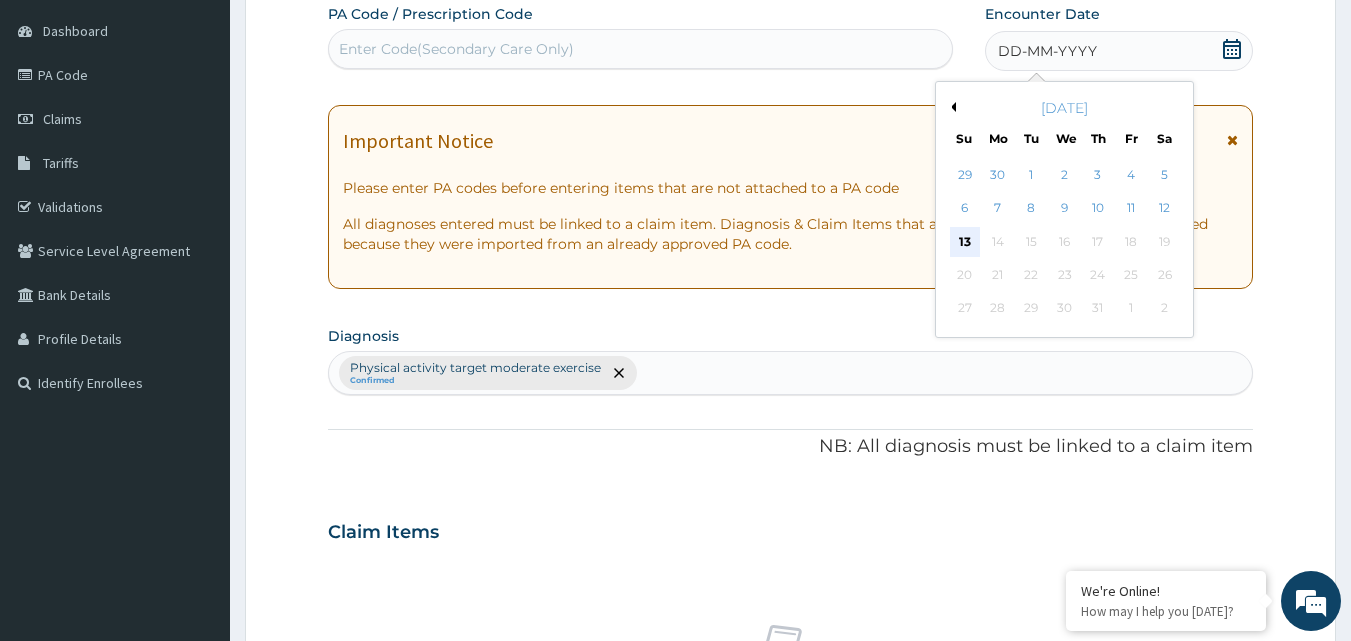 click on "13" at bounding box center (965, 242) 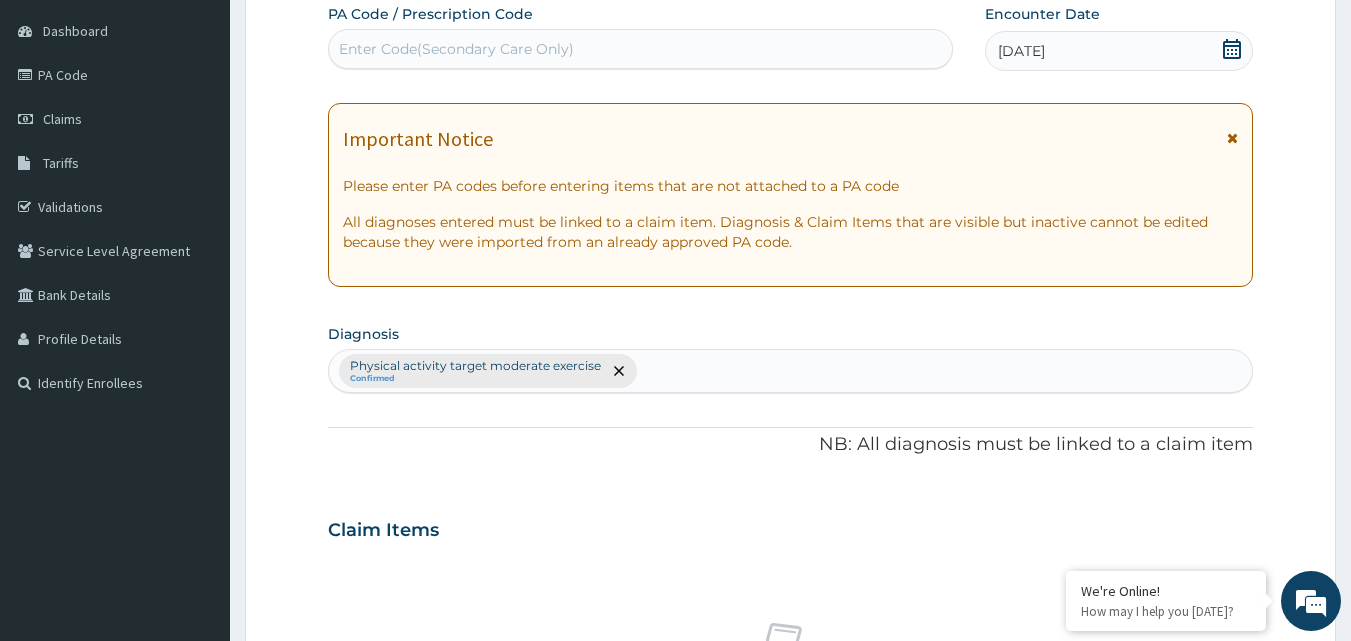 click on "Enter Code(Secondary Care Only)" at bounding box center [641, 49] 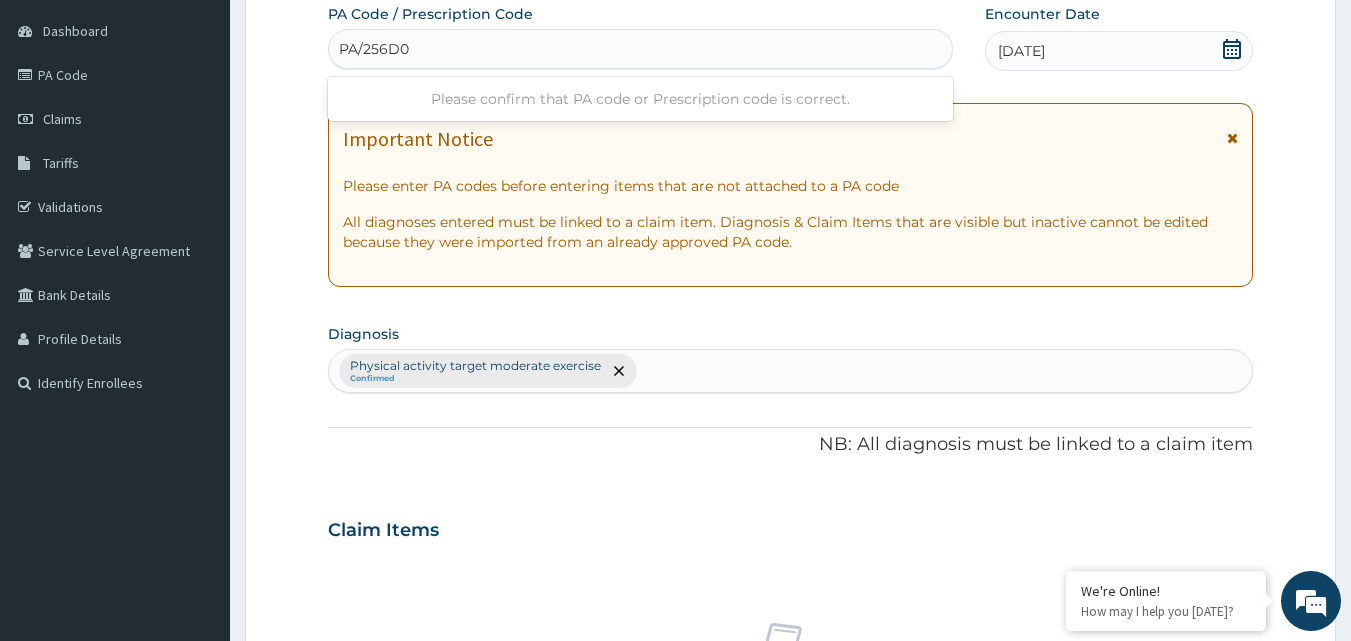 type on "PA/256D04" 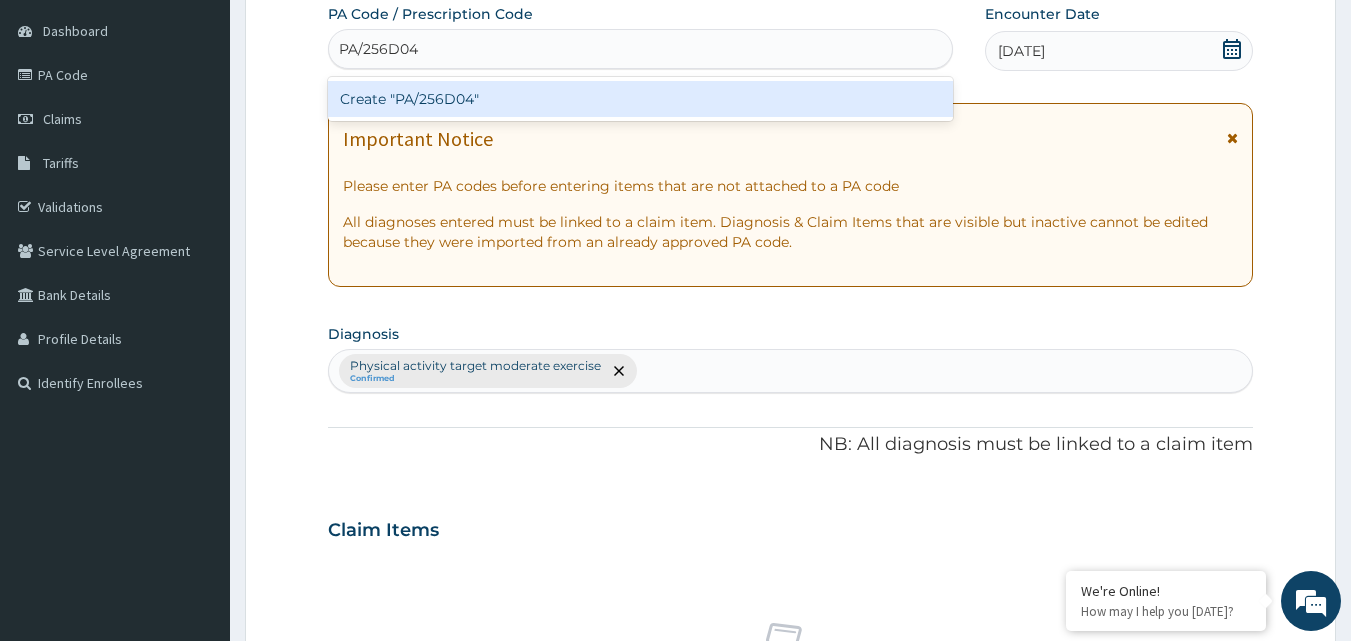 click on "Create "PA/256D04"" at bounding box center [641, 99] 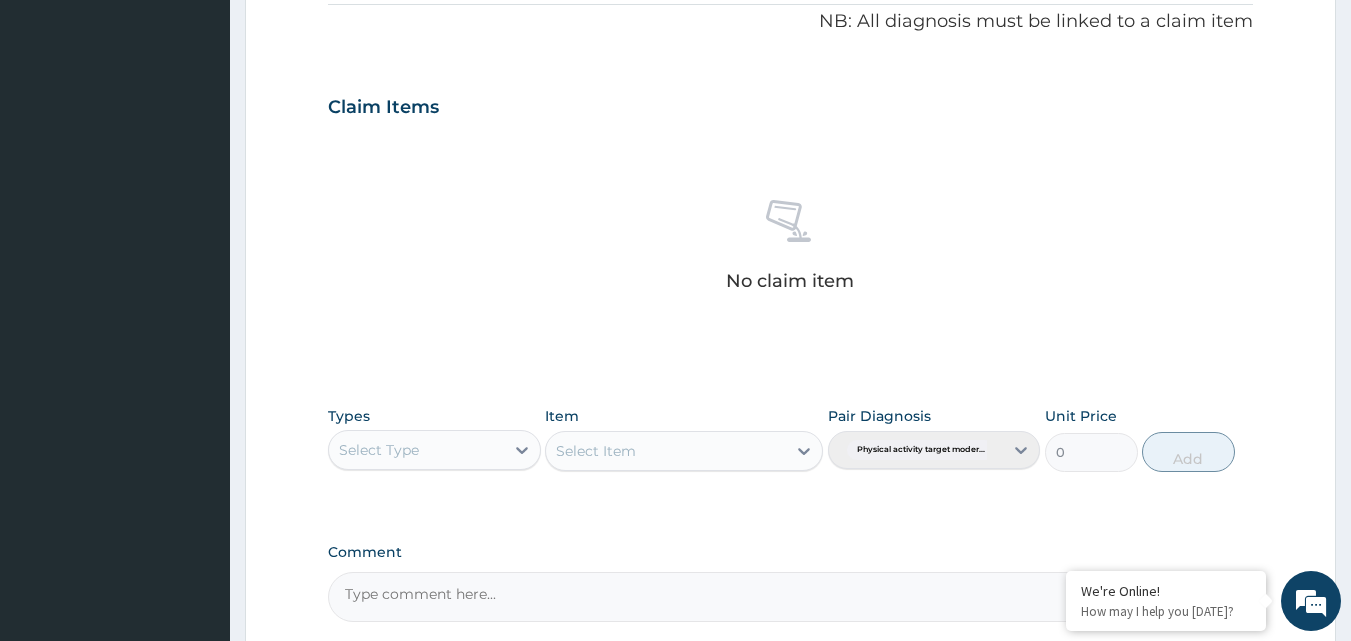 scroll, scrollTop: 801, scrollLeft: 0, axis: vertical 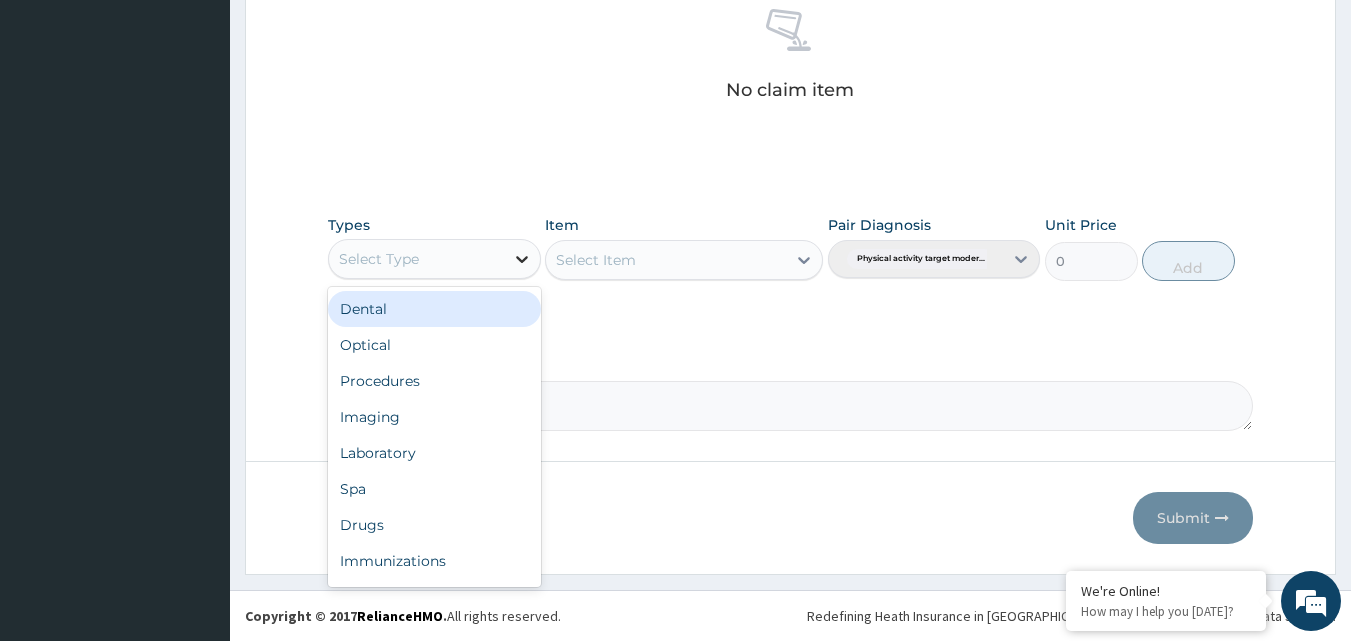 click 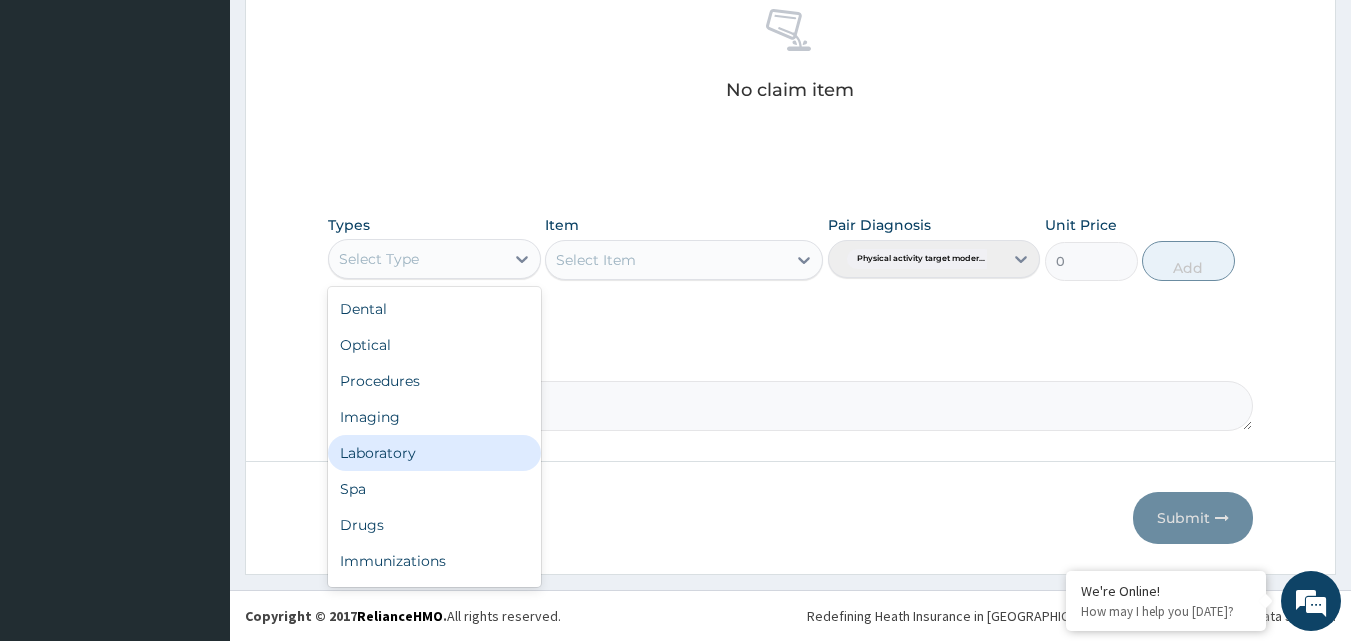 scroll, scrollTop: 68, scrollLeft: 0, axis: vertical 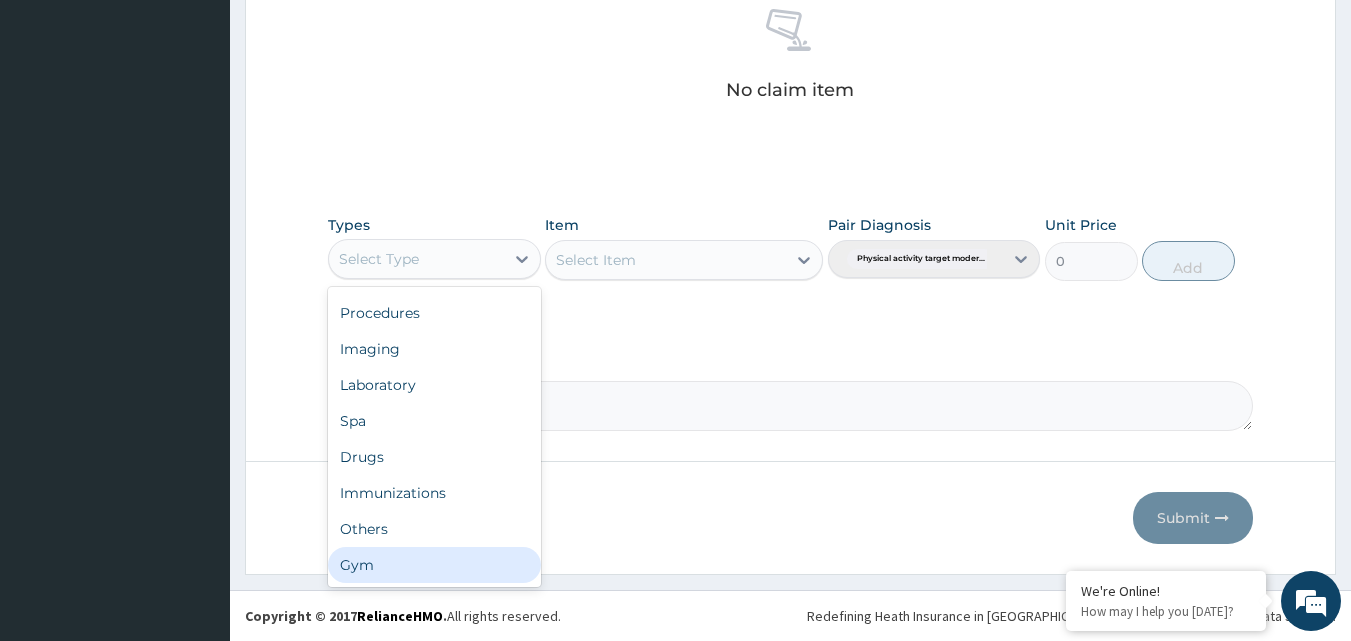 drag, startPoint x: 444, startPoint y: 557, endPoint x: 479, endPoint y: 548, distance: 36.138622 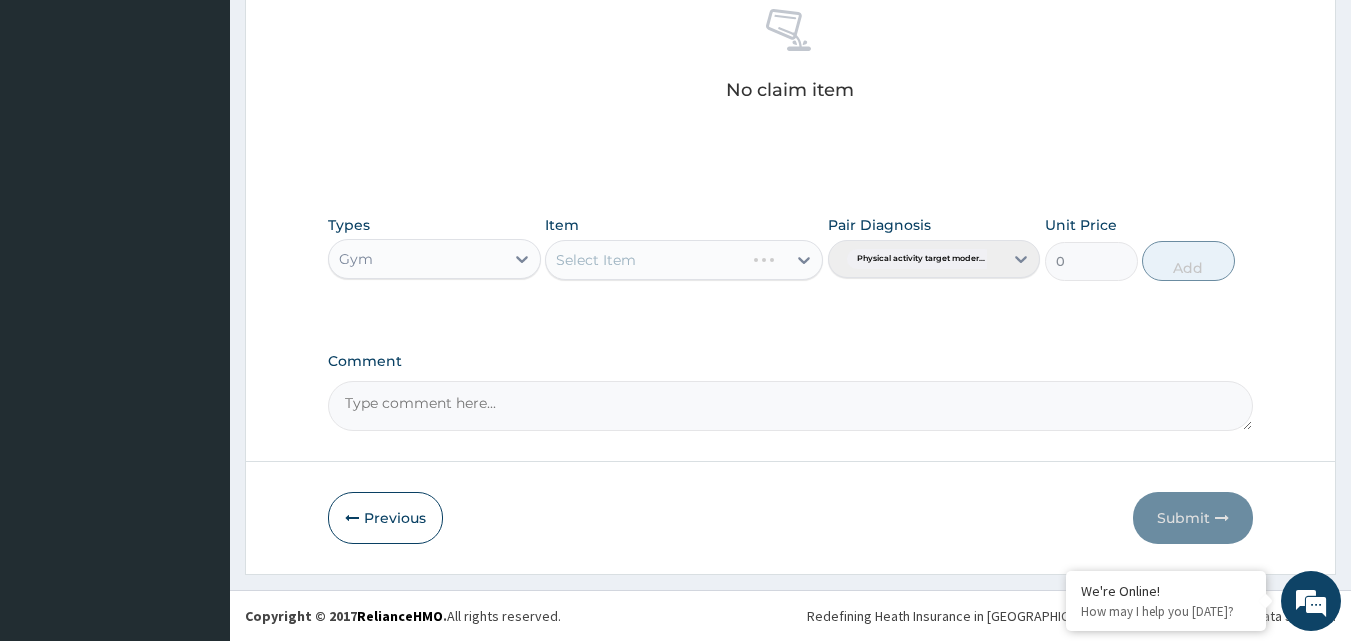 click on "Select Item" at bounding box center [684, 260] 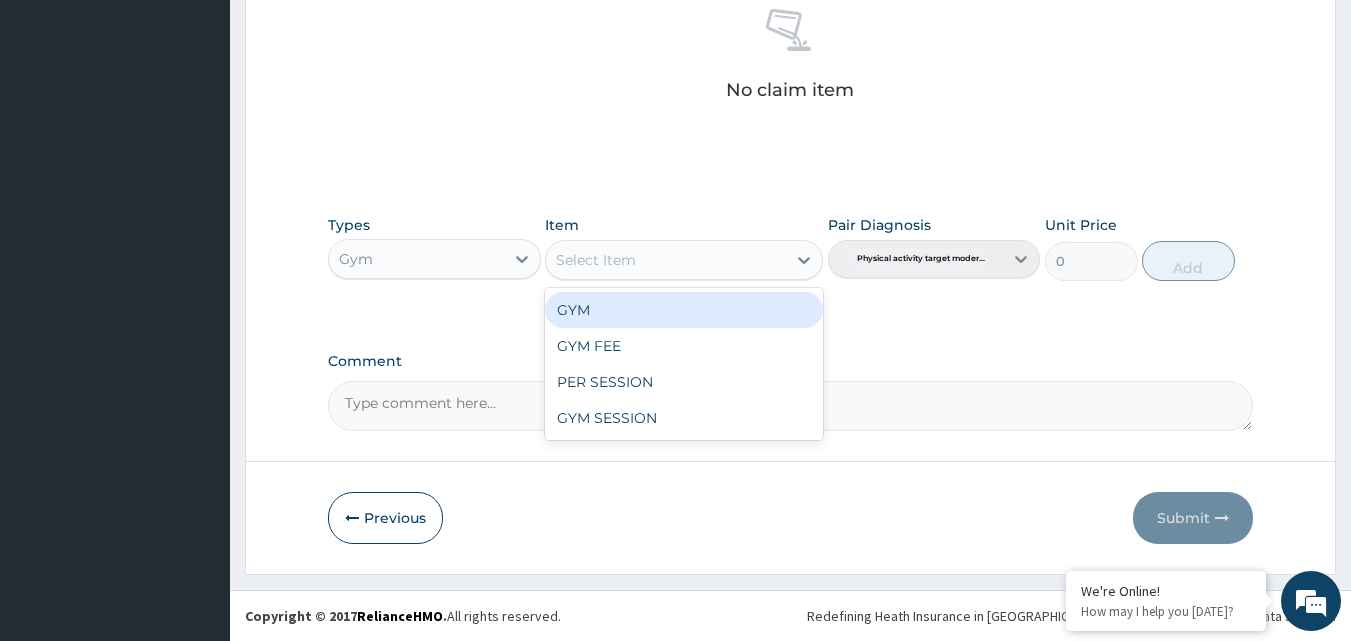 click on "Select Item" at bounding box center [666, 260] 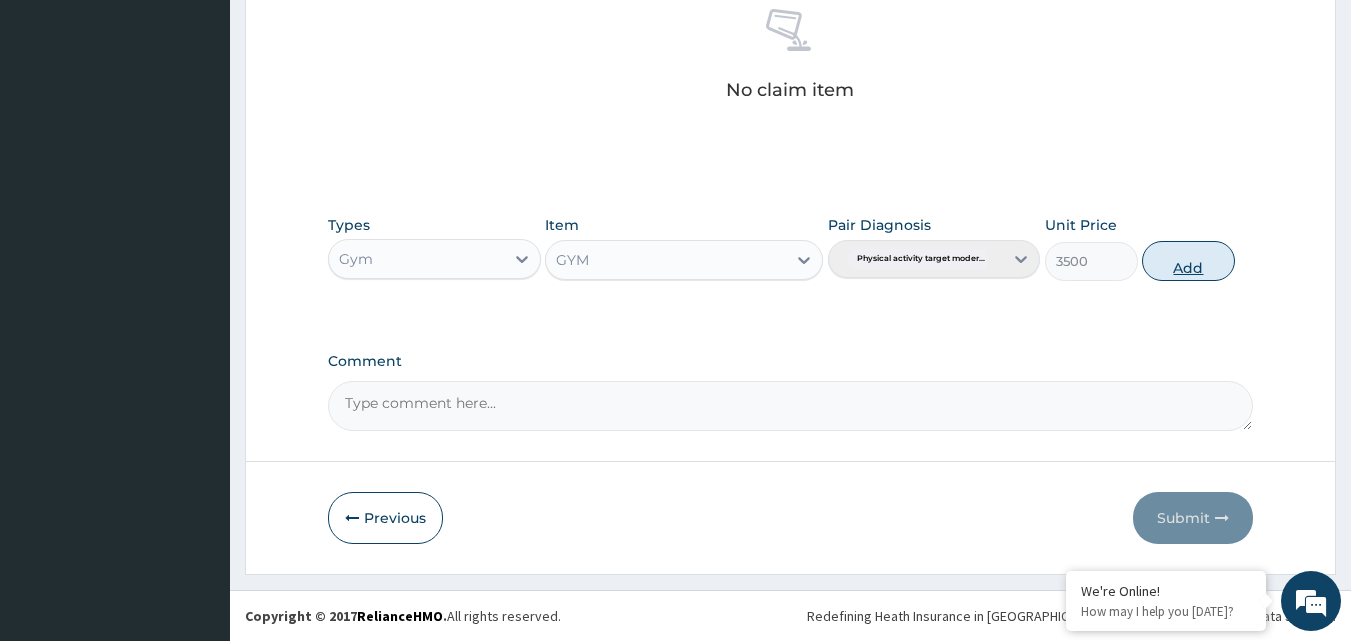 click on "Add" at bounding box center (1188, 261) 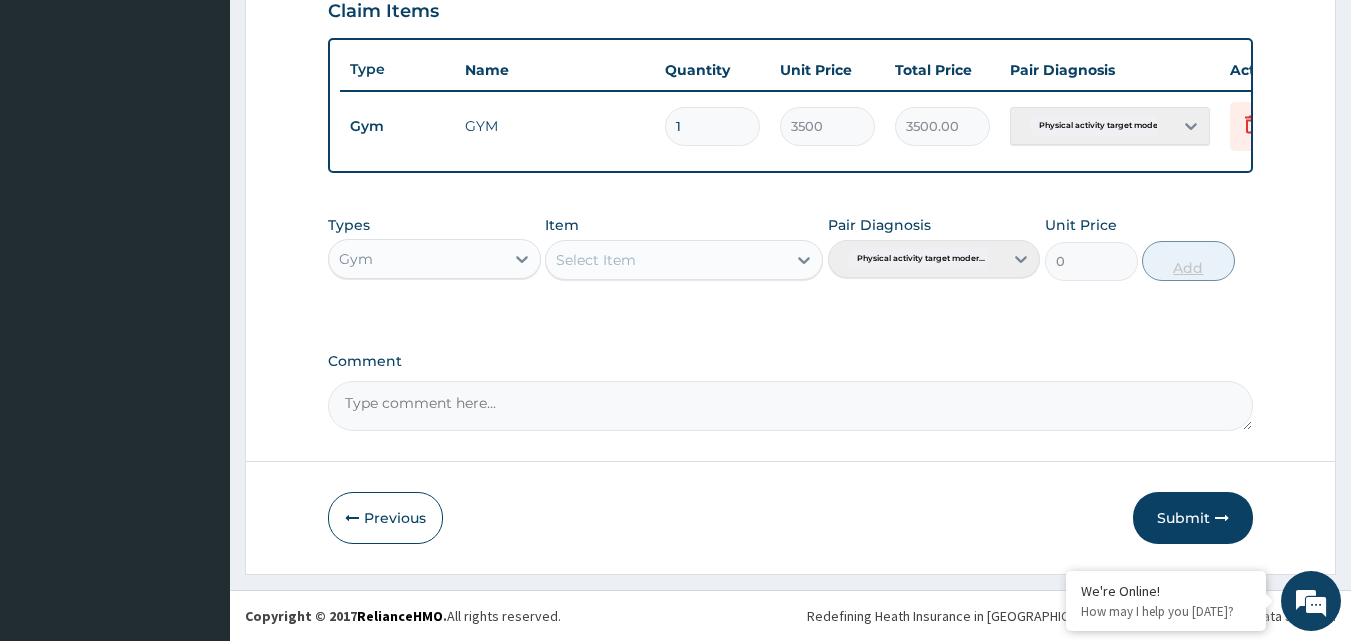 scroll, scrollTop: 721, scrollLeft: 0, axis: vertical 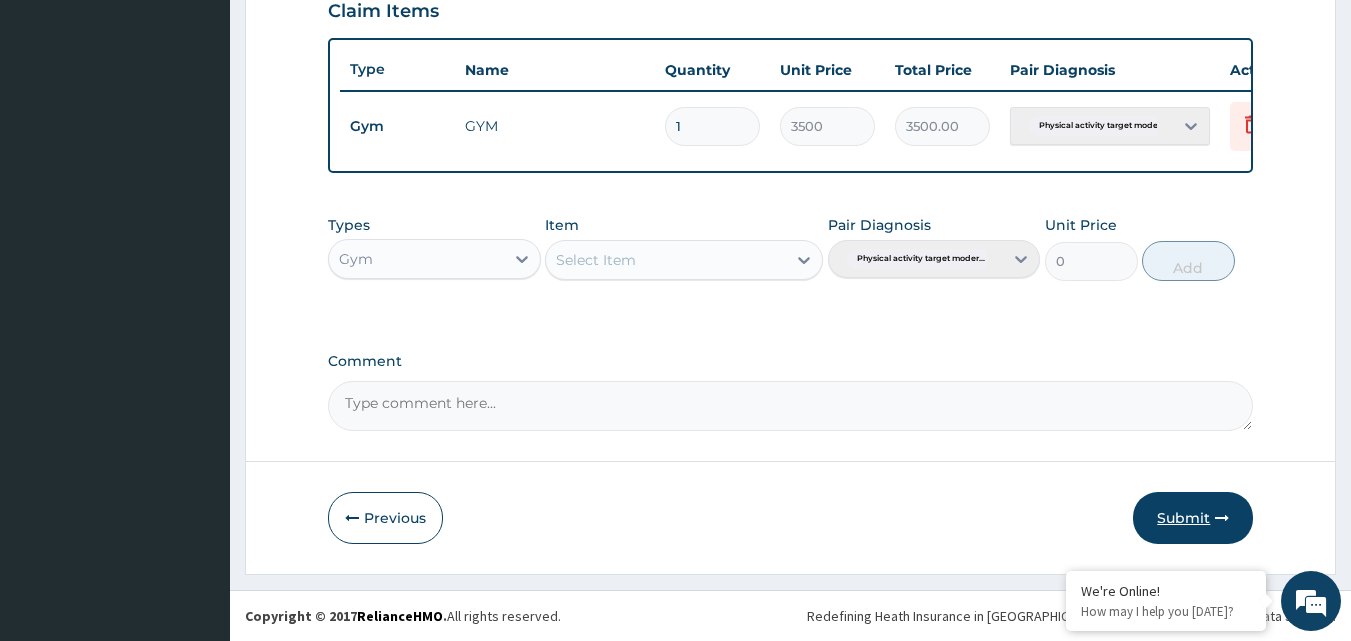 click on "Submit" at bounding box center [1193, 518] 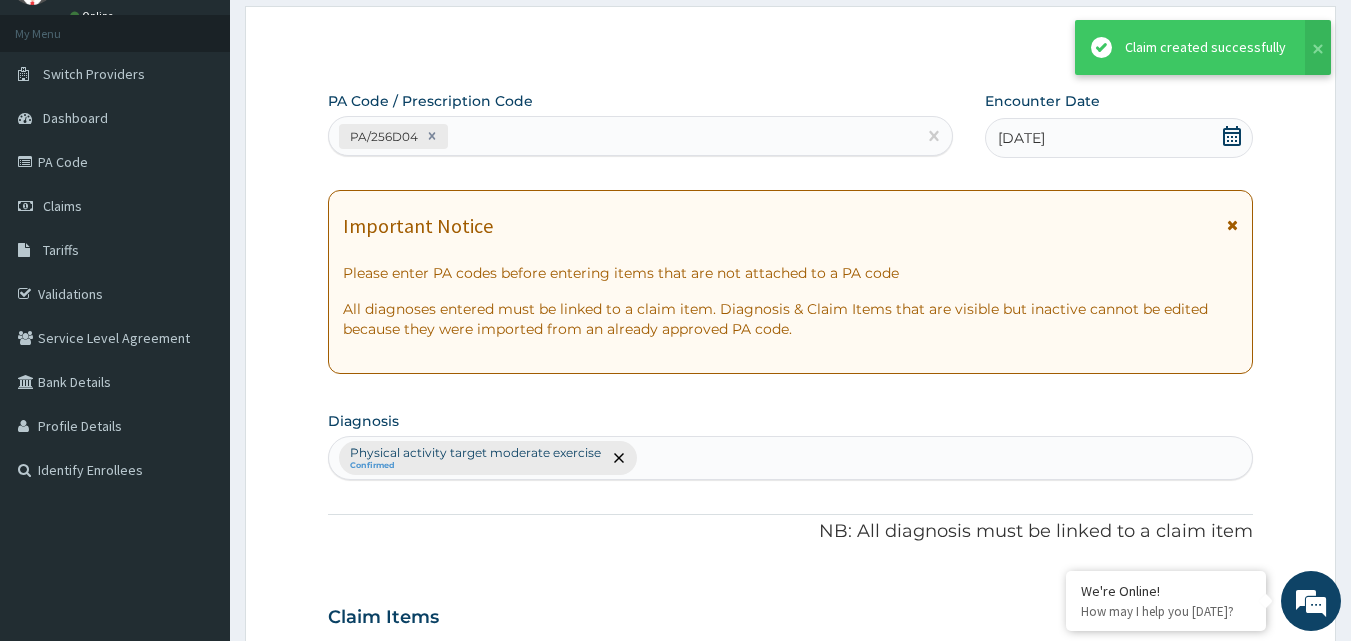 scroll, scrollTop: 165, scrollLeft: 0, axis: vertical 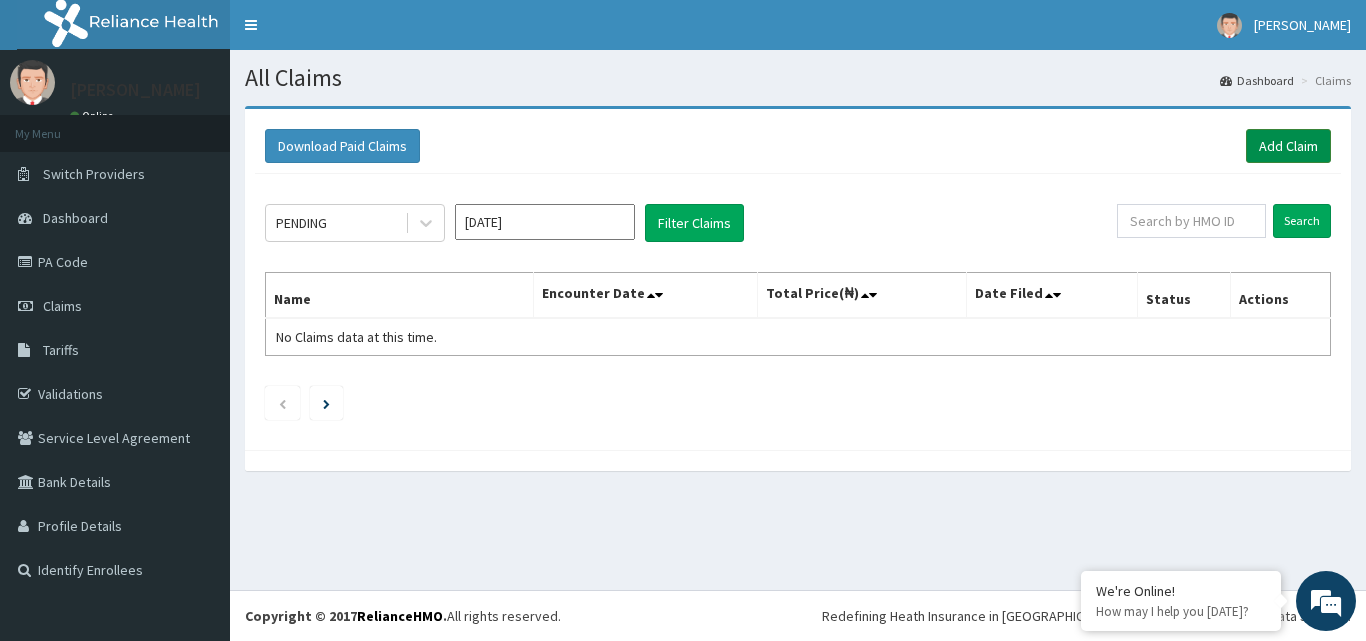 click on "Add Claim" at bounding box center [1288, 146] 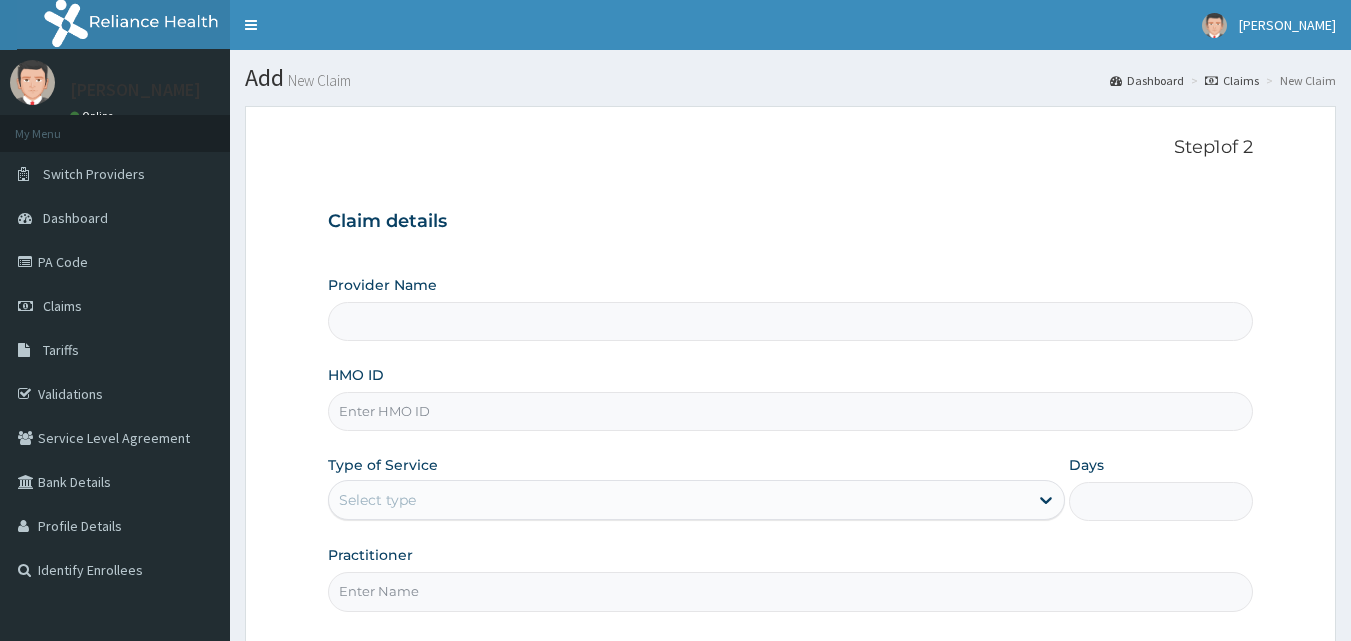 scroll, scrollTop: 0, scrollLeft: 0, axis: both 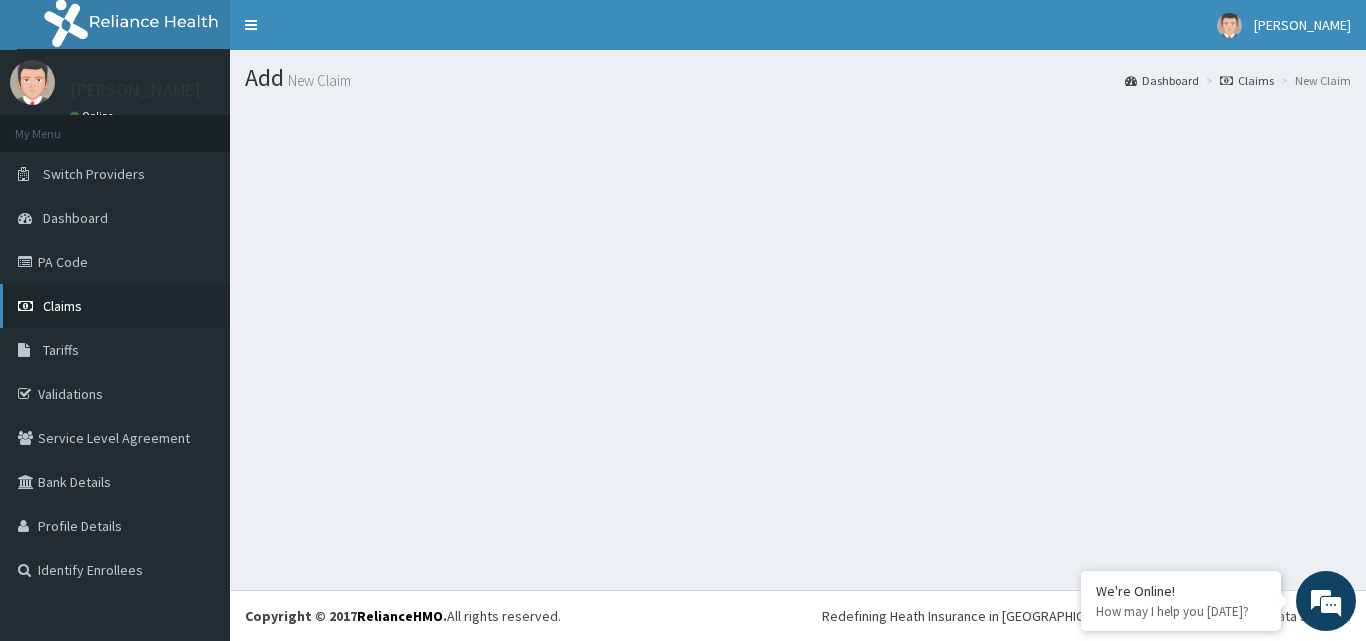 click on "Claims" at bounding box center [115, 306] 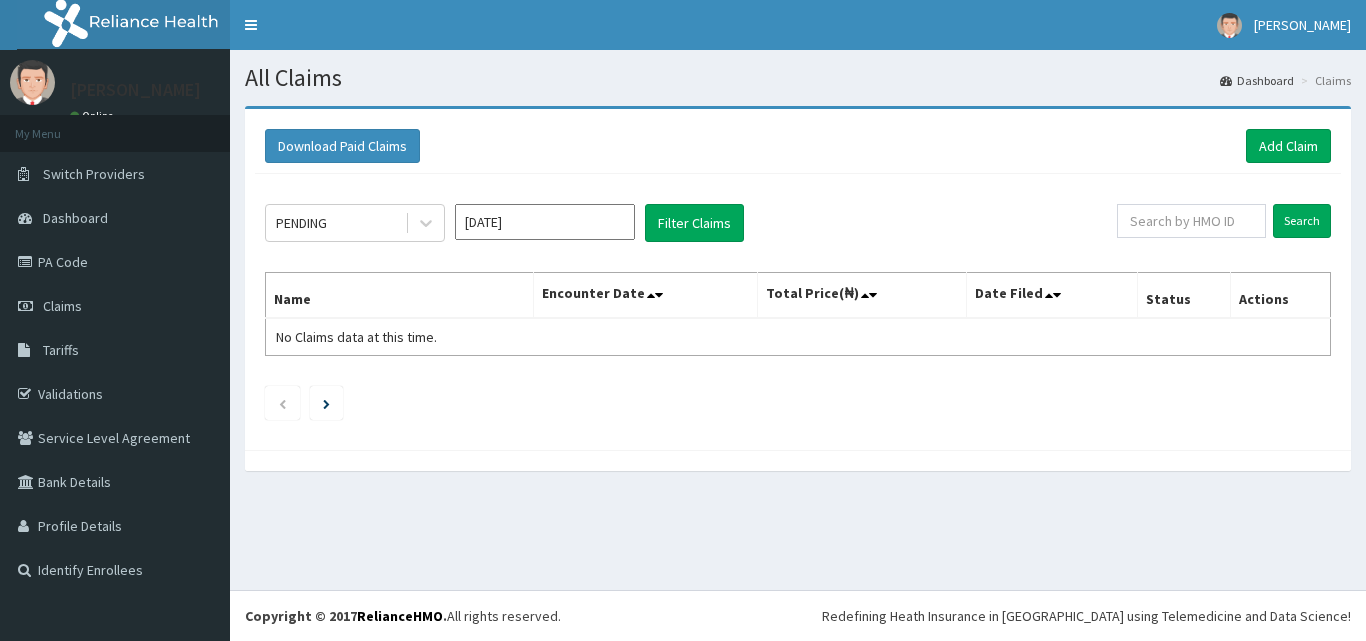 scroll, scrollTop: 0, scrollLeft: 0, axis: both 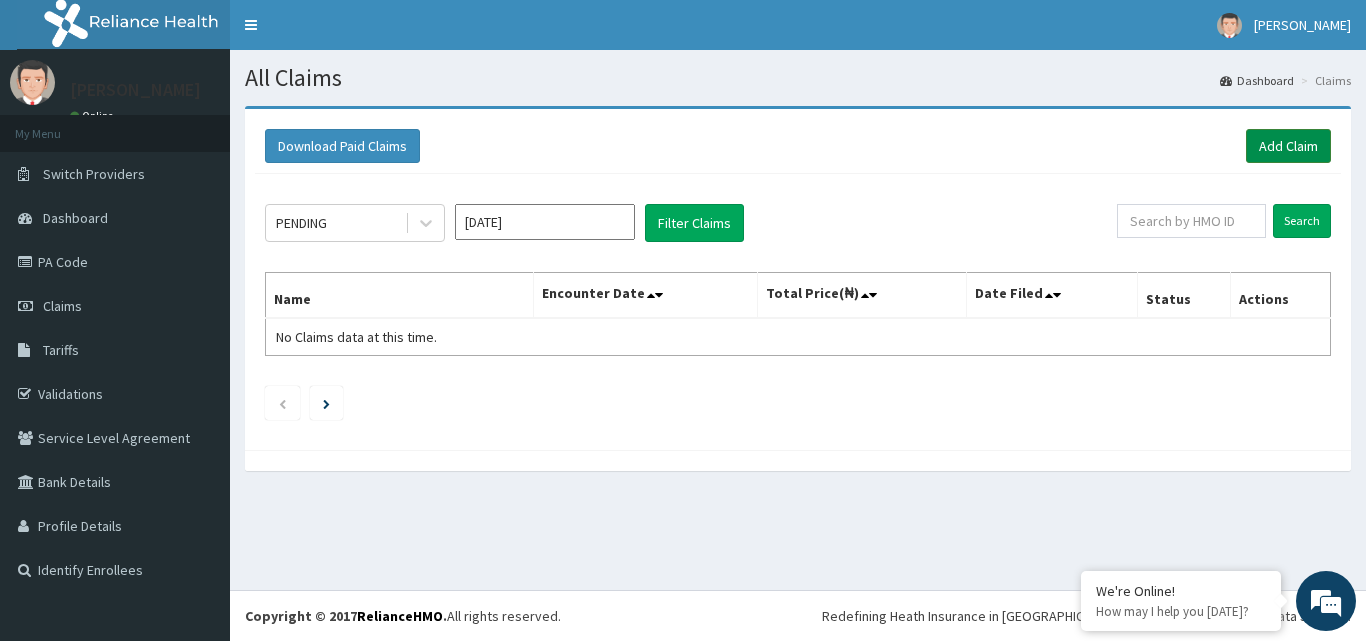 click on "Add Claim" at bounding box center [1288, 146] 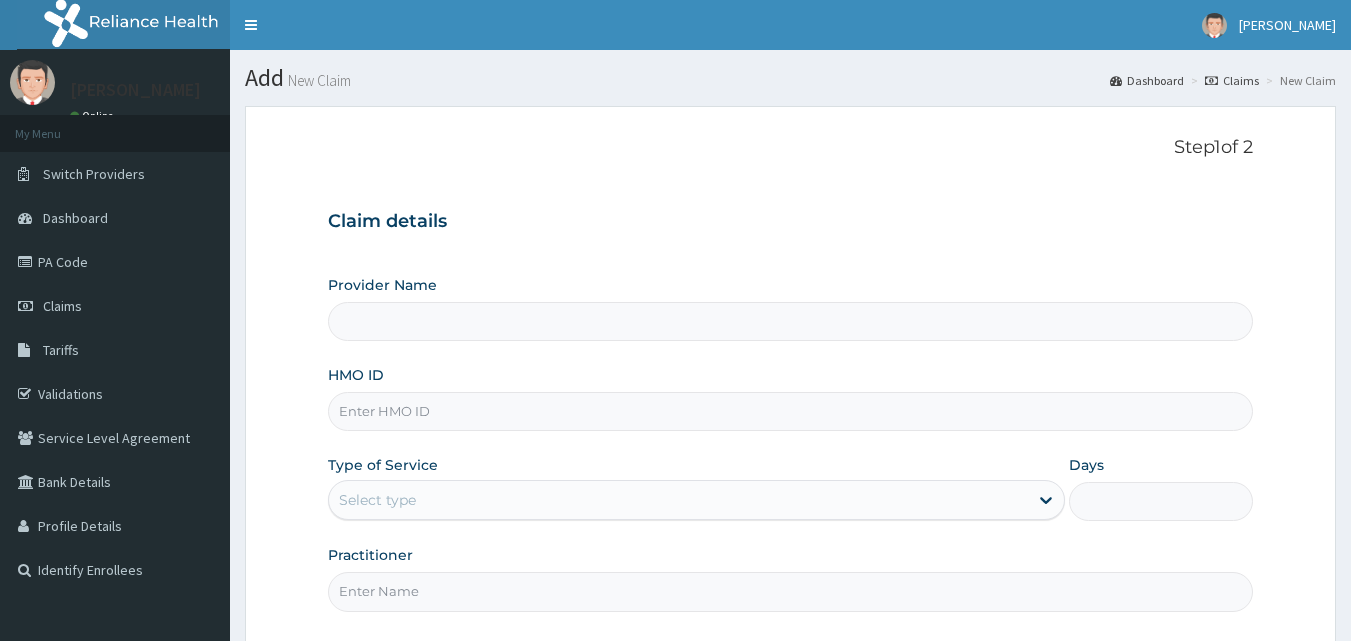 scroll, scrollTop: 0, scrollLeft: 0, axis: both 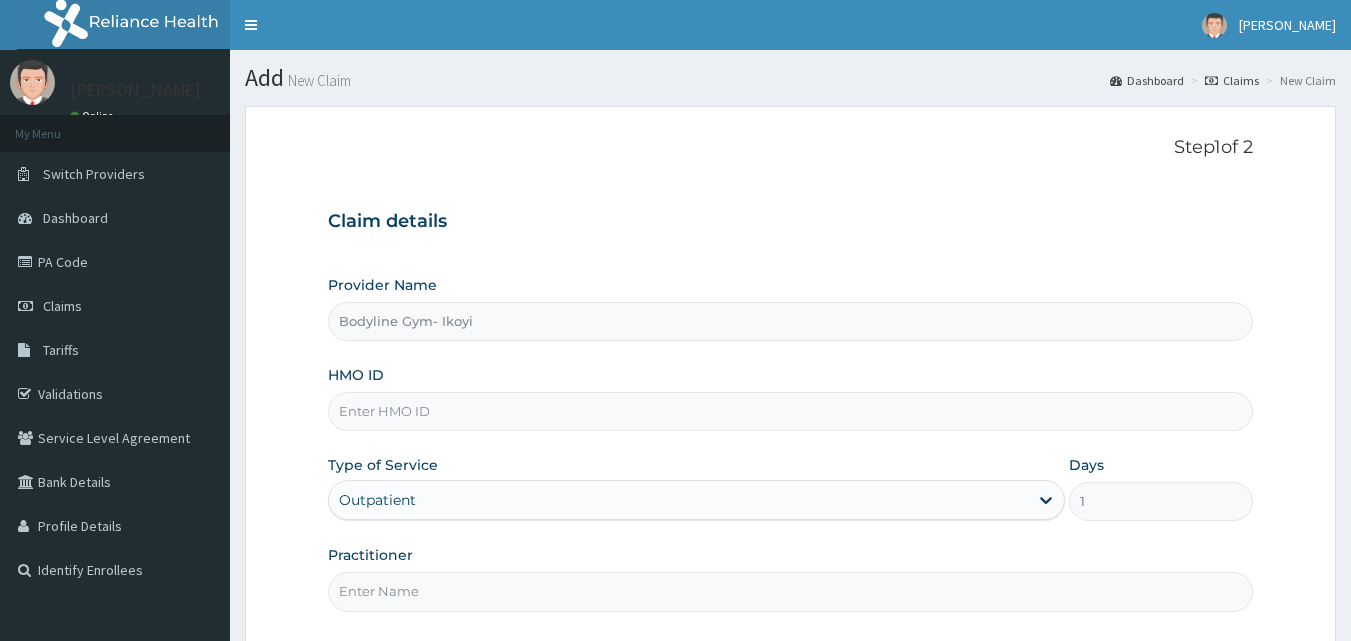 click on "HMO ID" at bounding box center [791, 411] 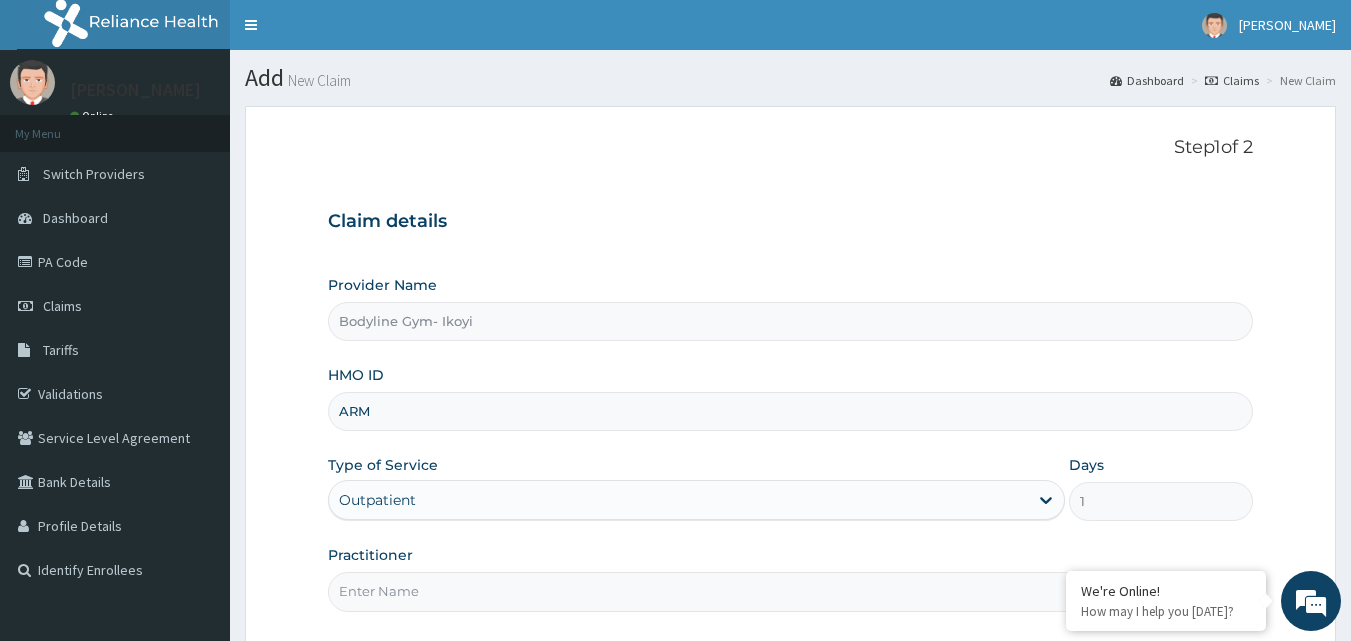 type on "ARM/10073/A" 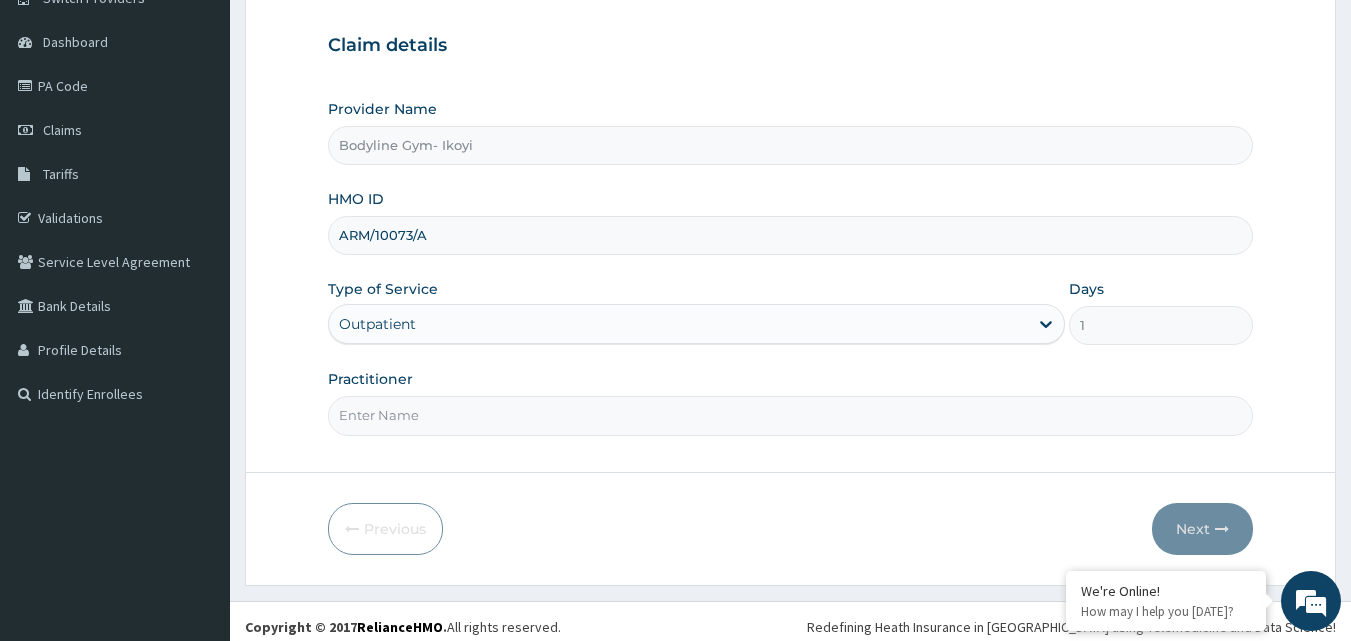 scroll, scrollTop: 187, scrollLeft: 0, axis: vertical 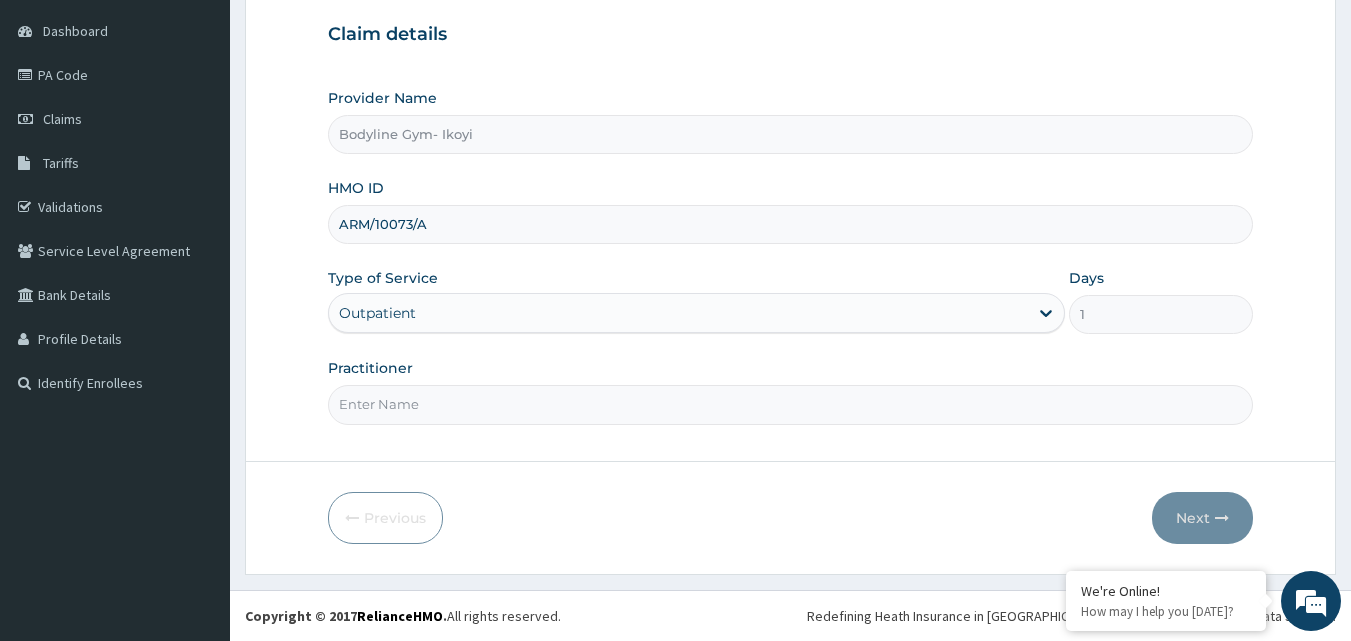 drag, startPoint x: 397, startPoint y: 407, endPoint x: 430, endPoint y: 423, distance: 36.67424 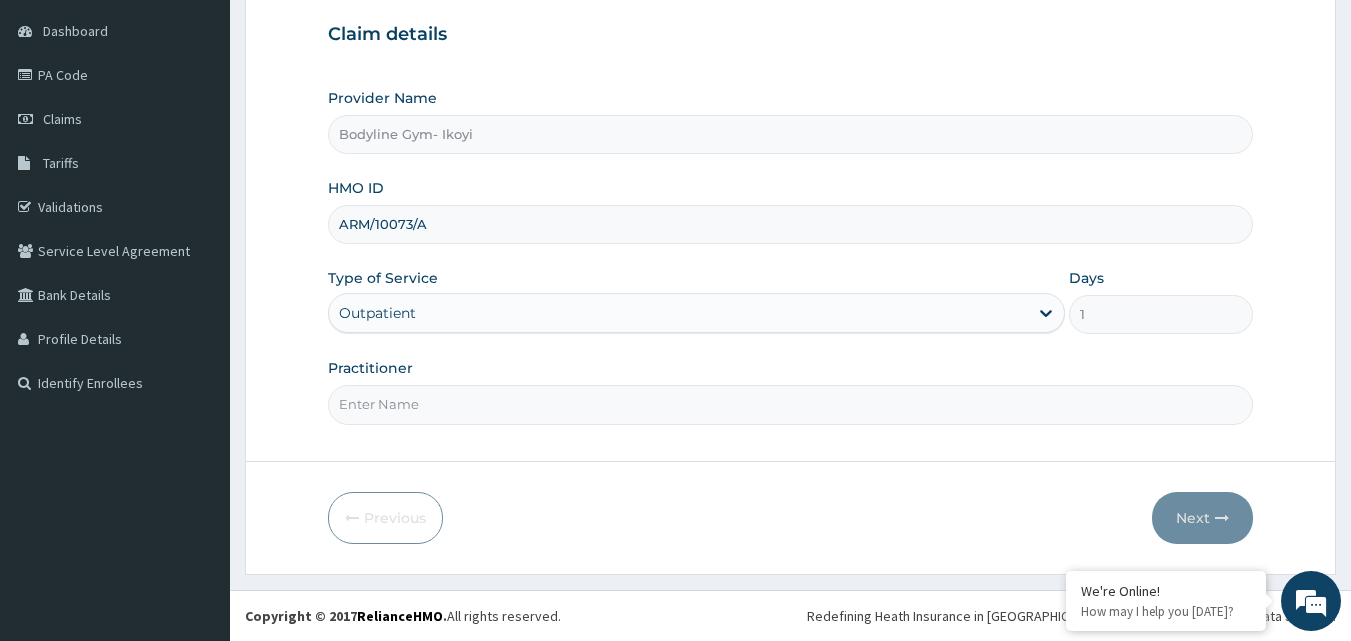 scroll, scrollTop: 0, scrollLeft: 0, axis: both 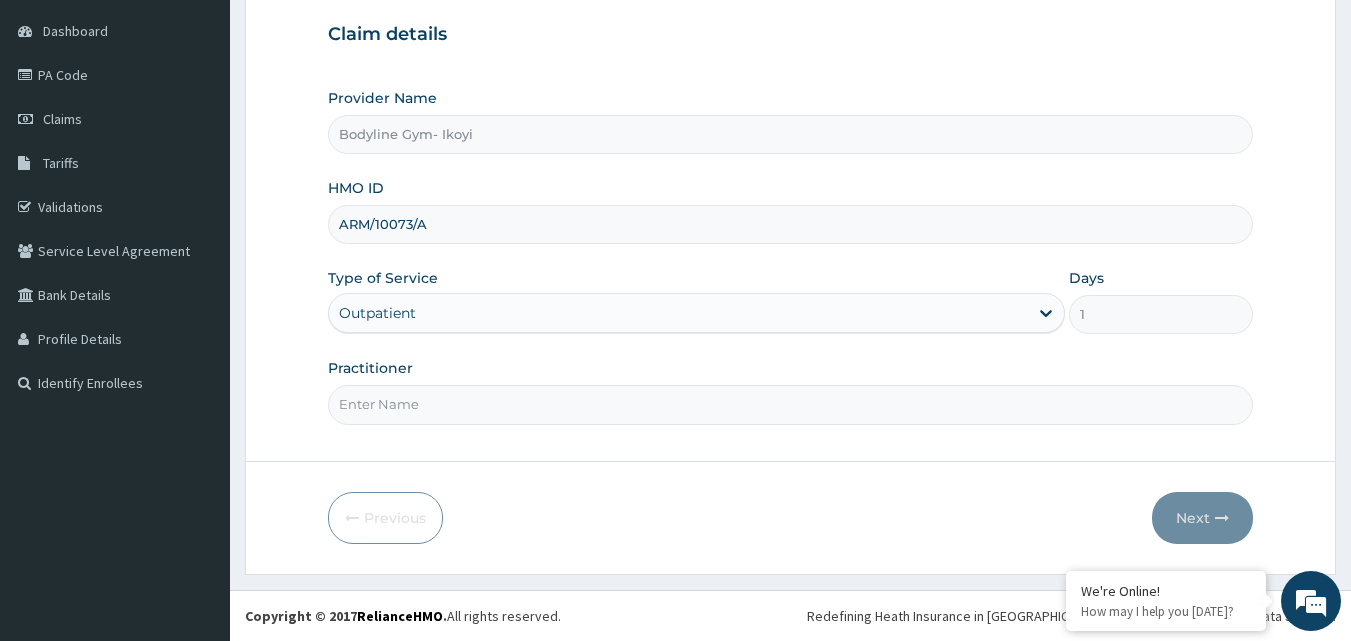 type on "Bodyline" 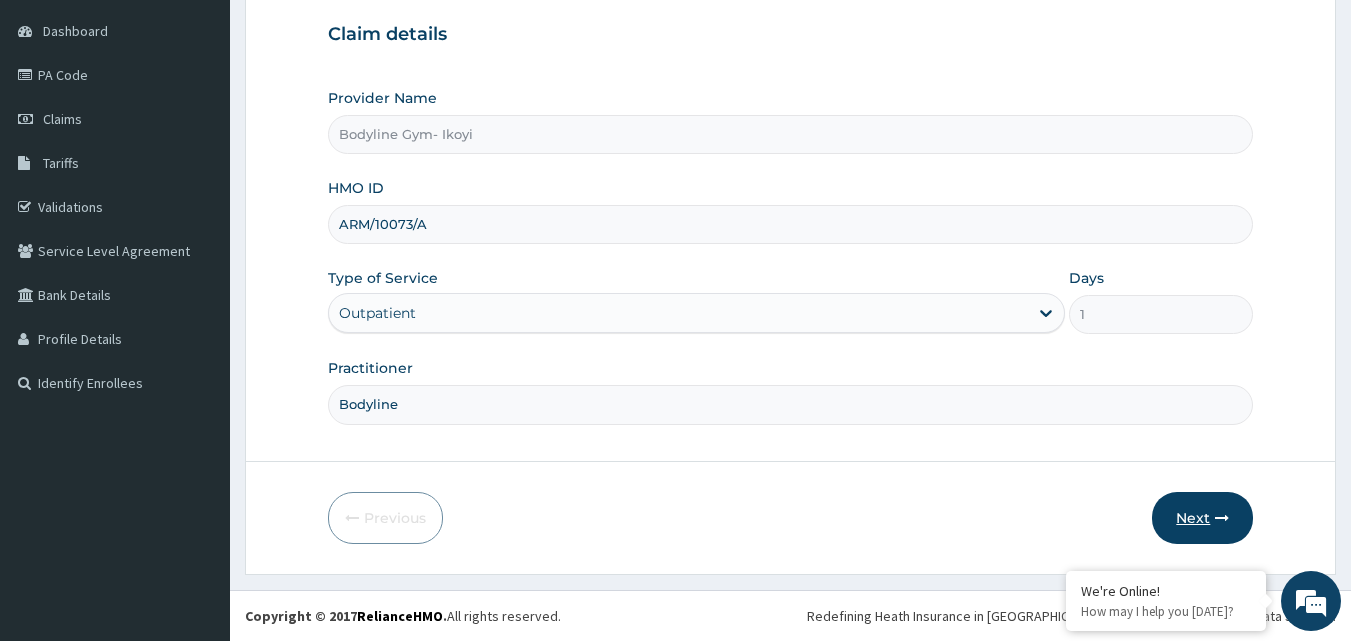 click on "Next" at bounding box center [1202, 518] 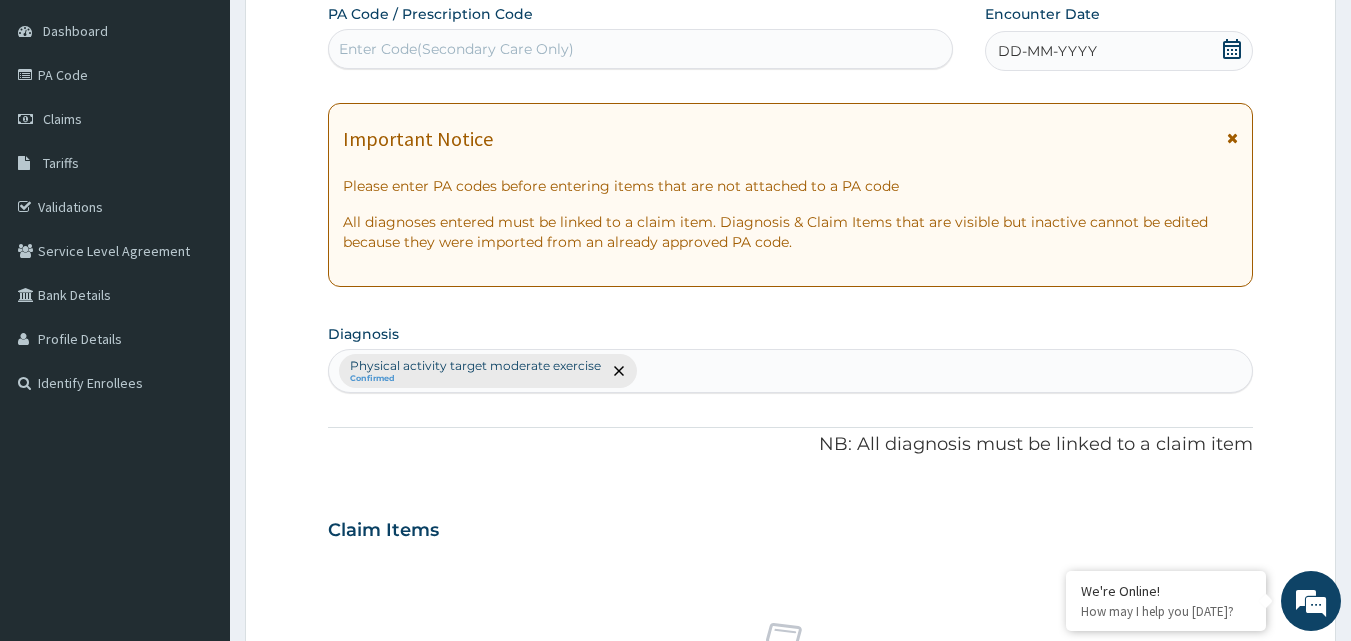 click on "DD-MM-YYYY" at bounding box center (1047, 51) 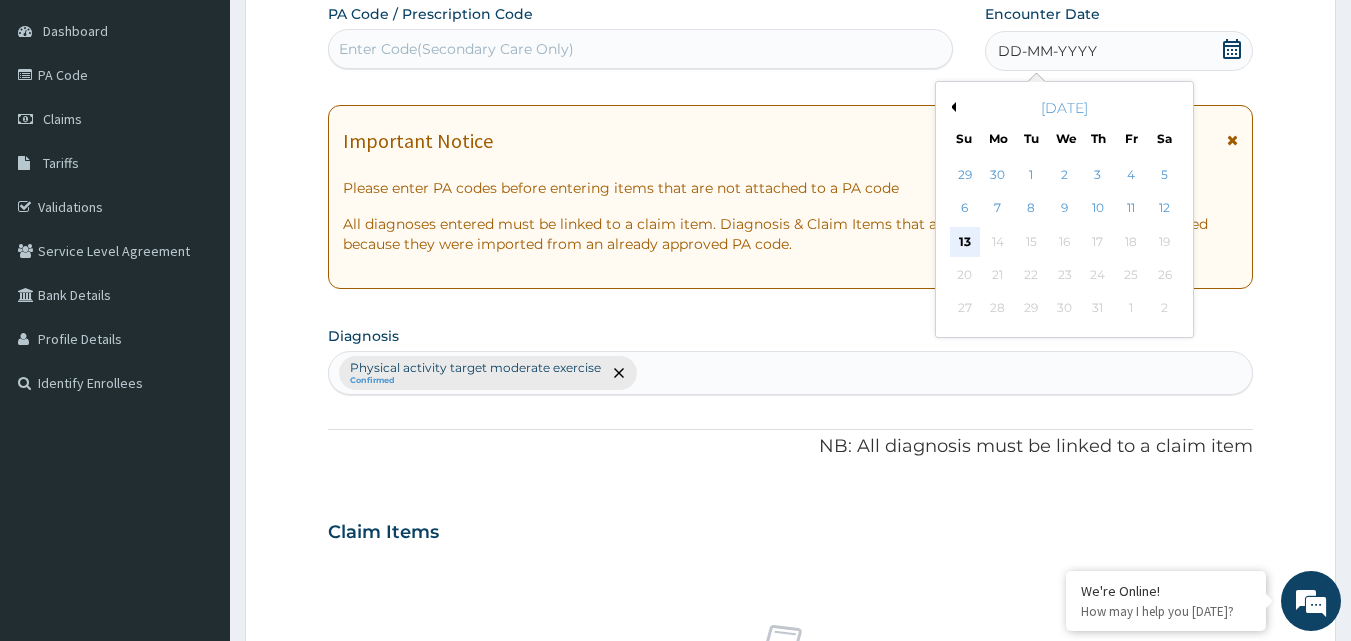 click on "13" at bounding box center (965, 242) 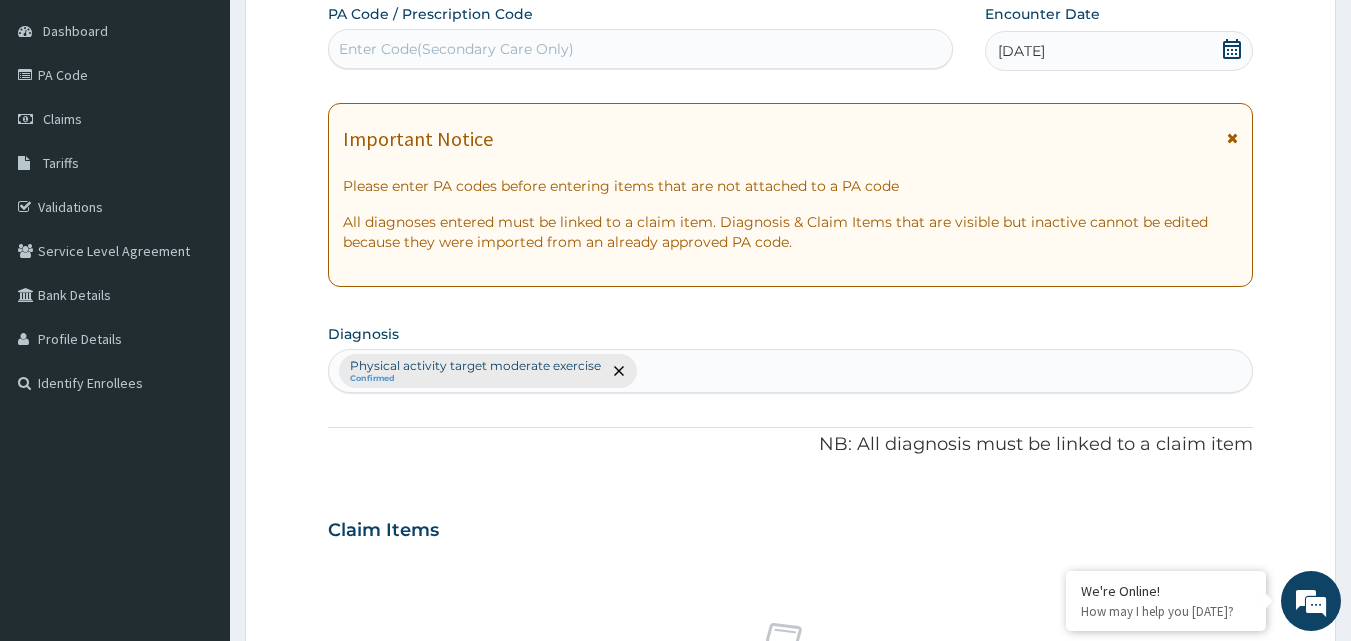 click on "Enter Code(Secondary Care Only)" at bounding box center [456, 49] 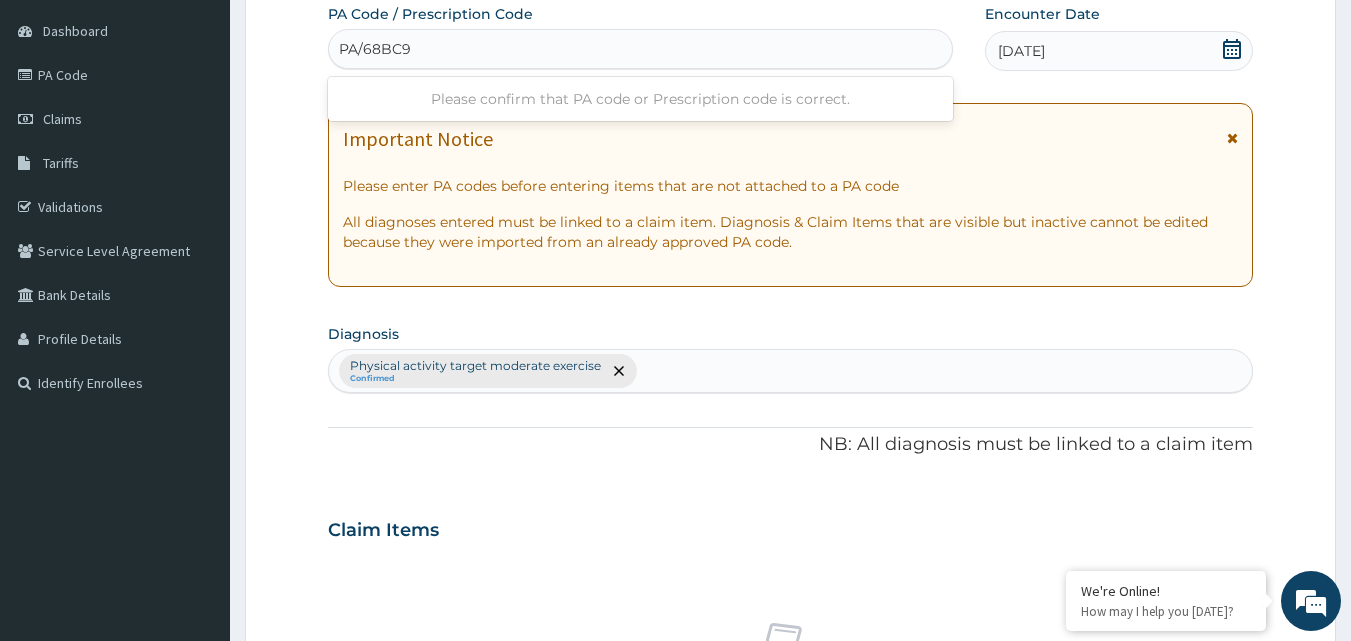 type on "PA/68BC9C" 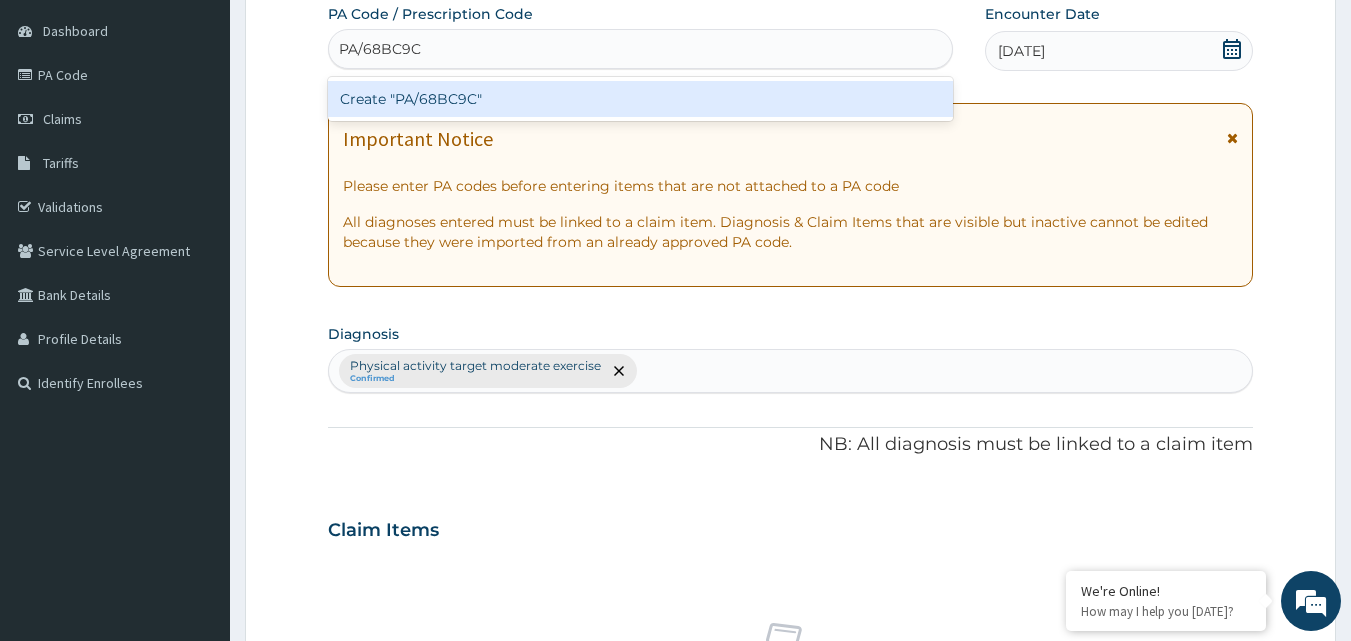 click on "Create "PA/68BC9C"" at bounding box center (641, 99) 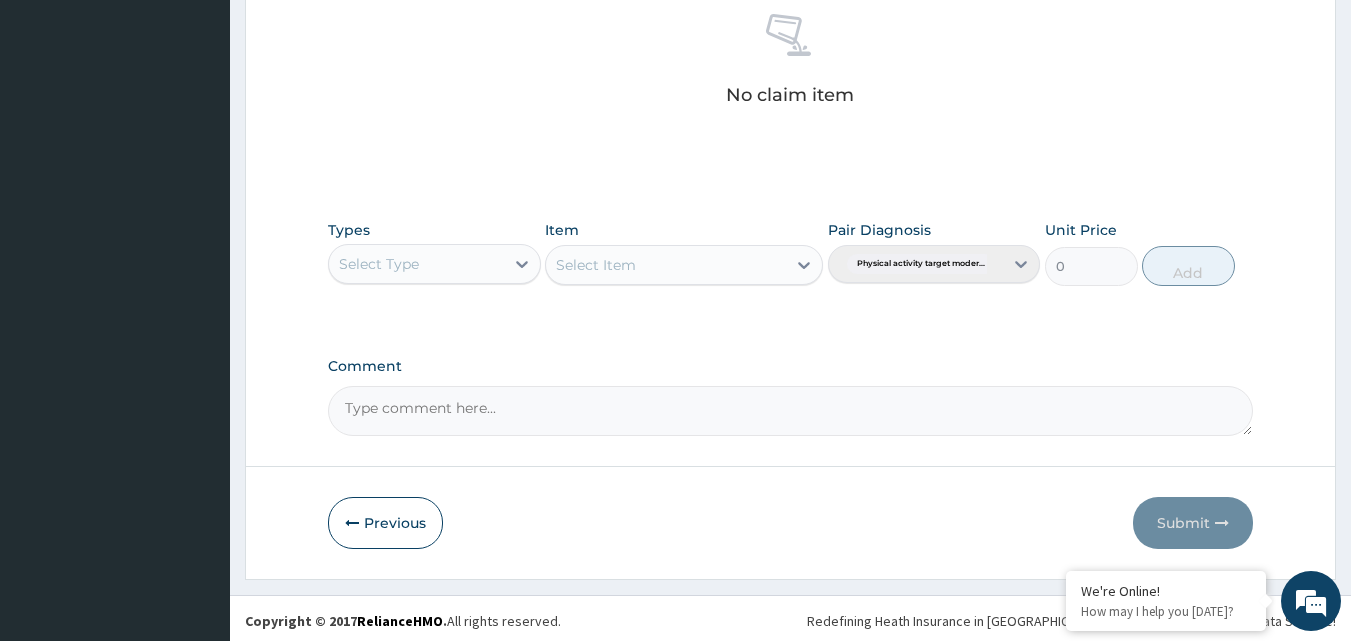 scroll, scrollTop: 801, scrollLeft: 0, axis: vertical 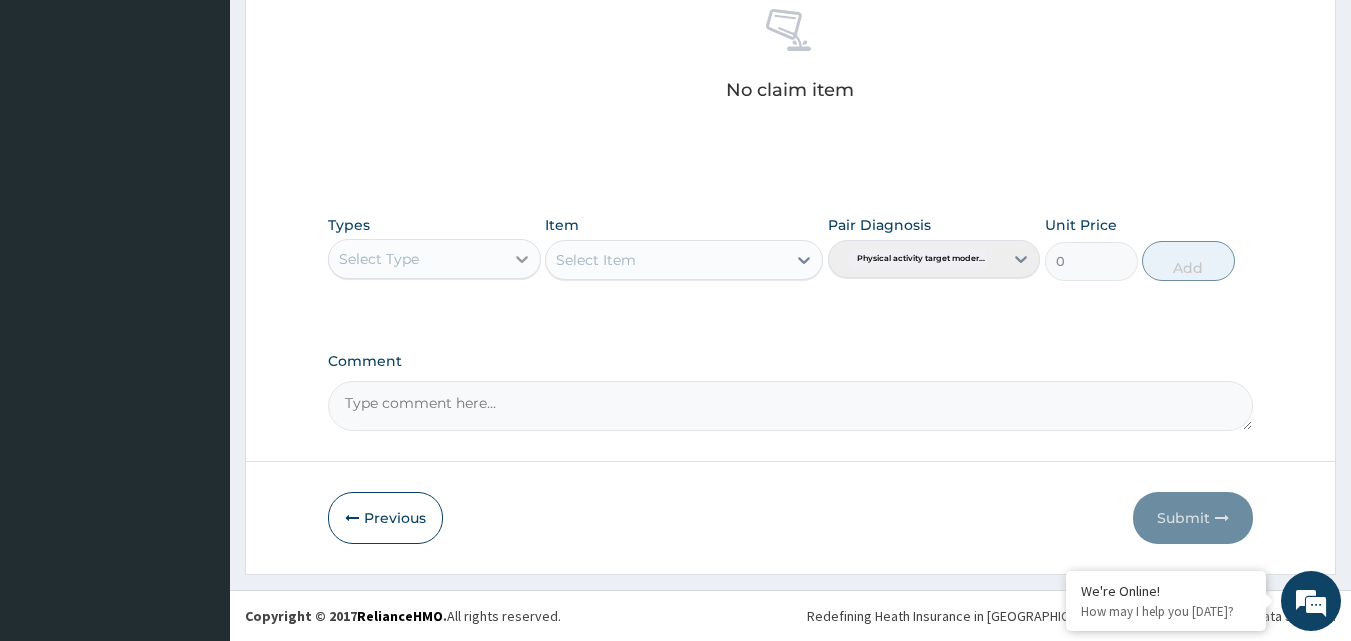 click 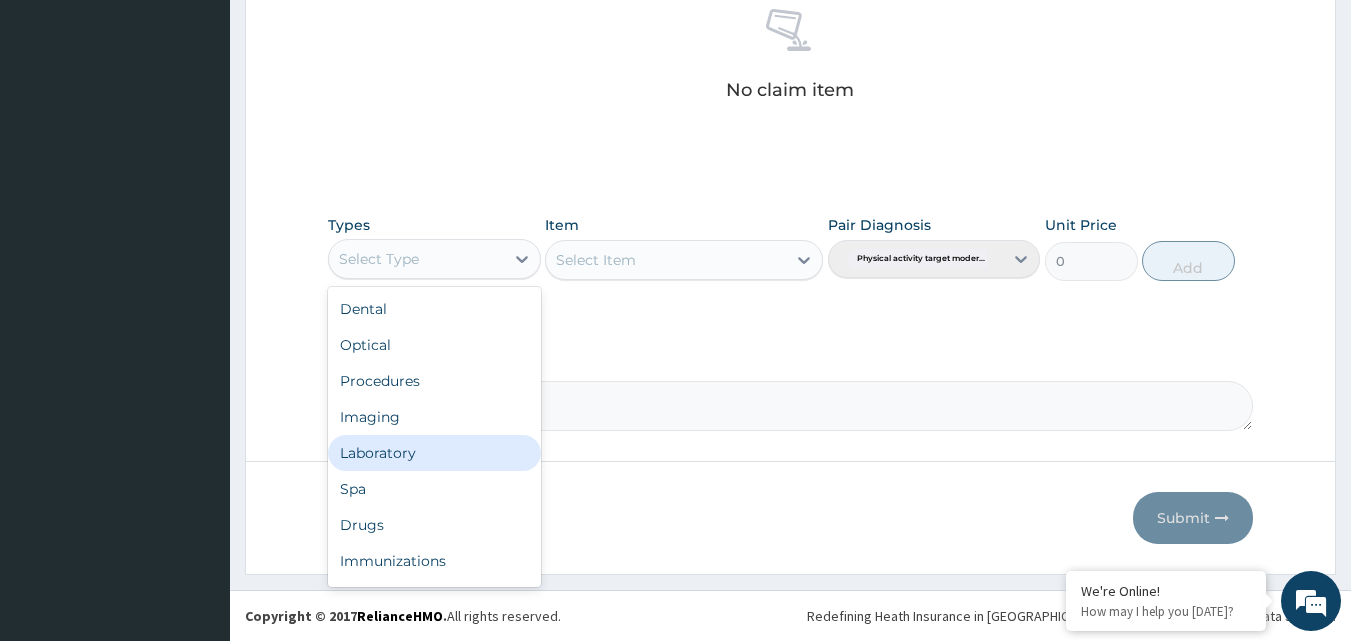 scroll, scrollTop: 68, scrollLeft: 0, axis: vertical 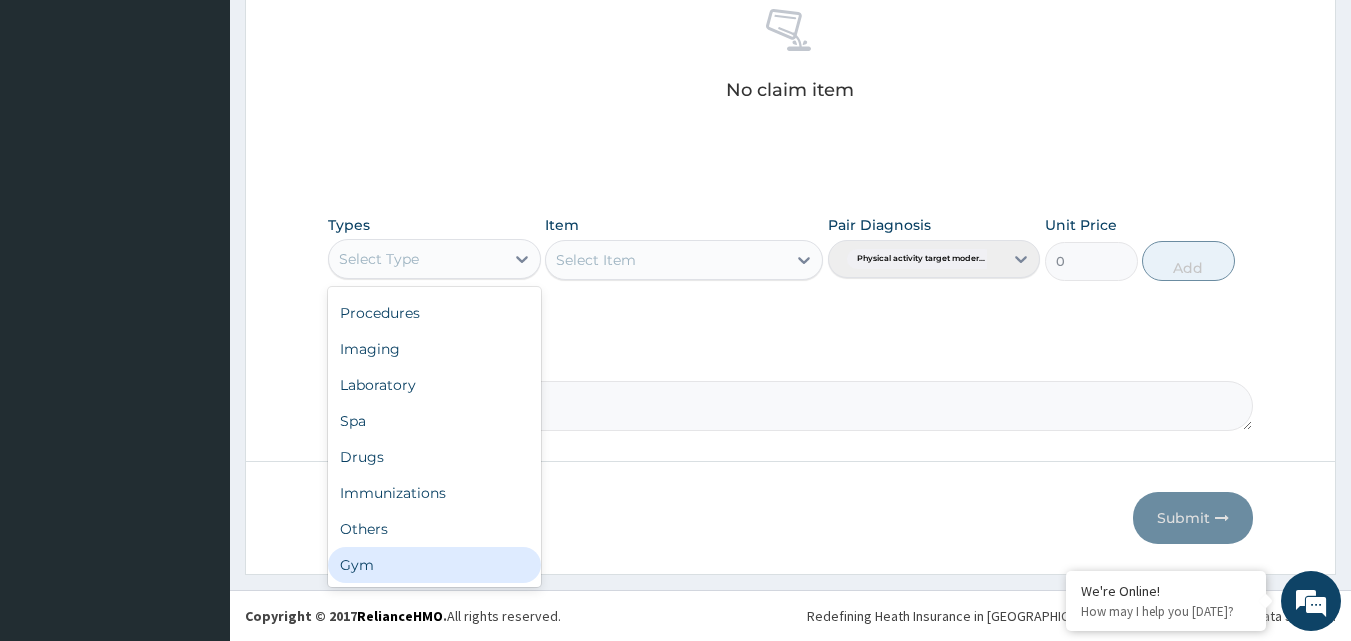 drag, startPoint x: 470, startPoint y: 577, endPoint x: 497, endPoint y: 532, distance: 52.478565 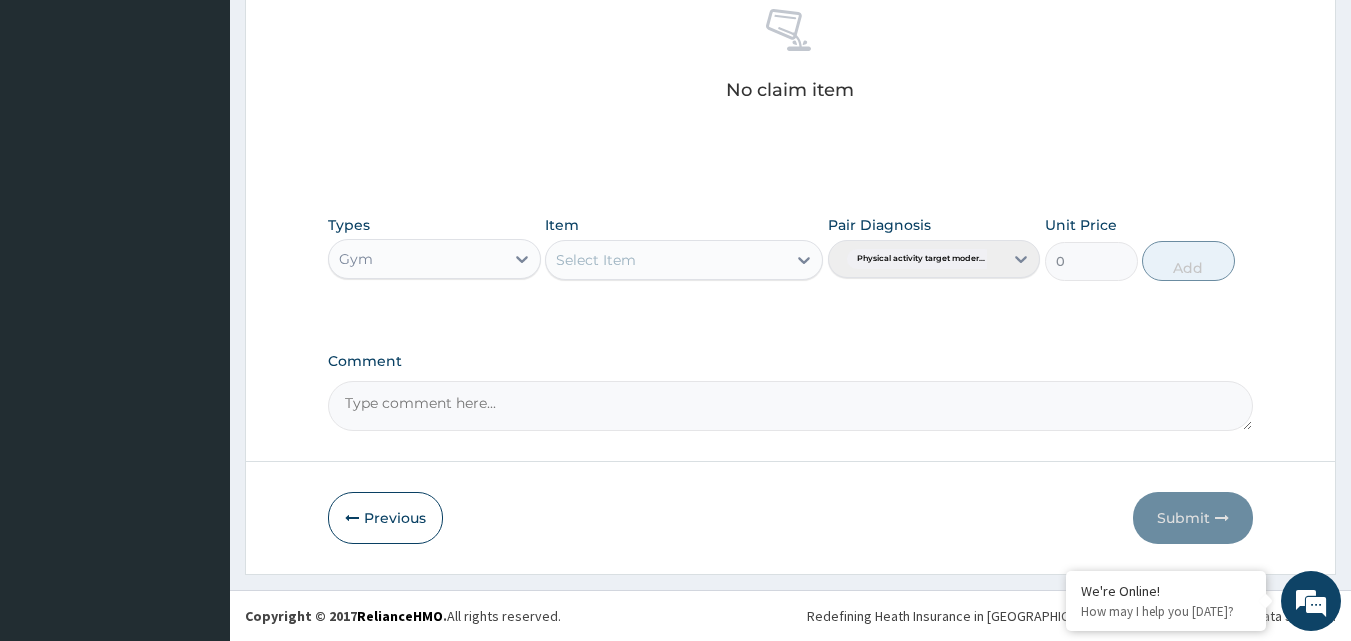 click on "Select Item" at bounding box center [684, 260] 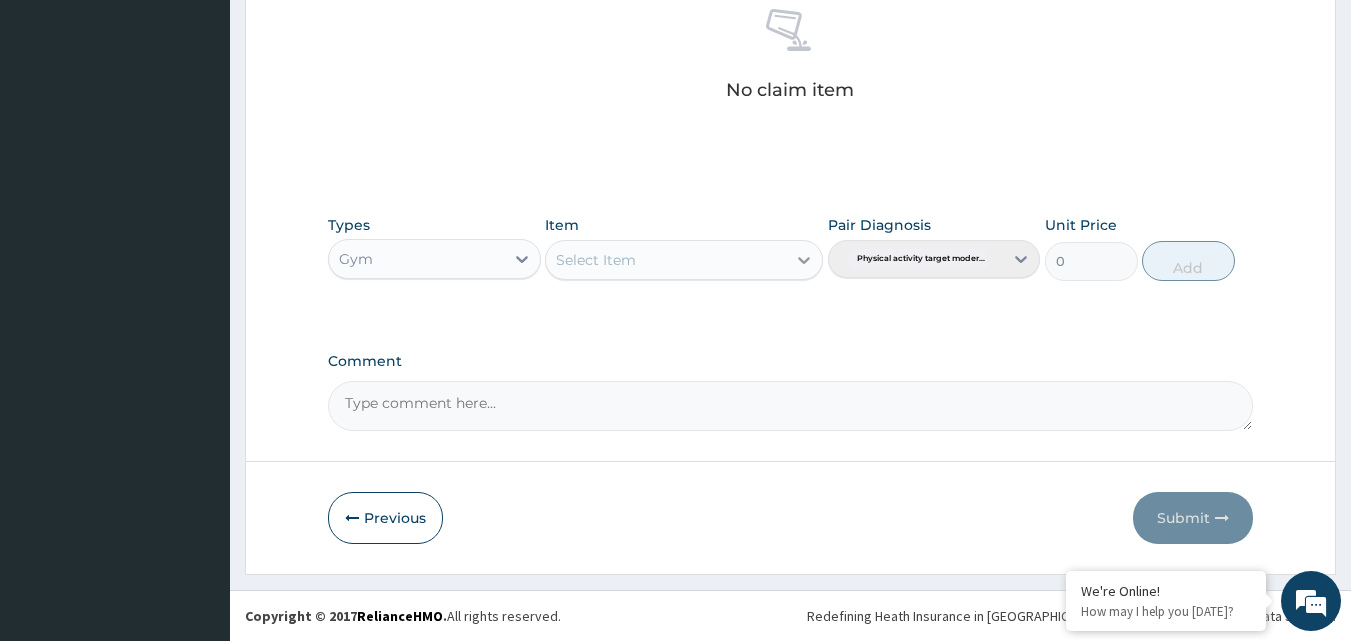 click at bounding box center (804, 260) 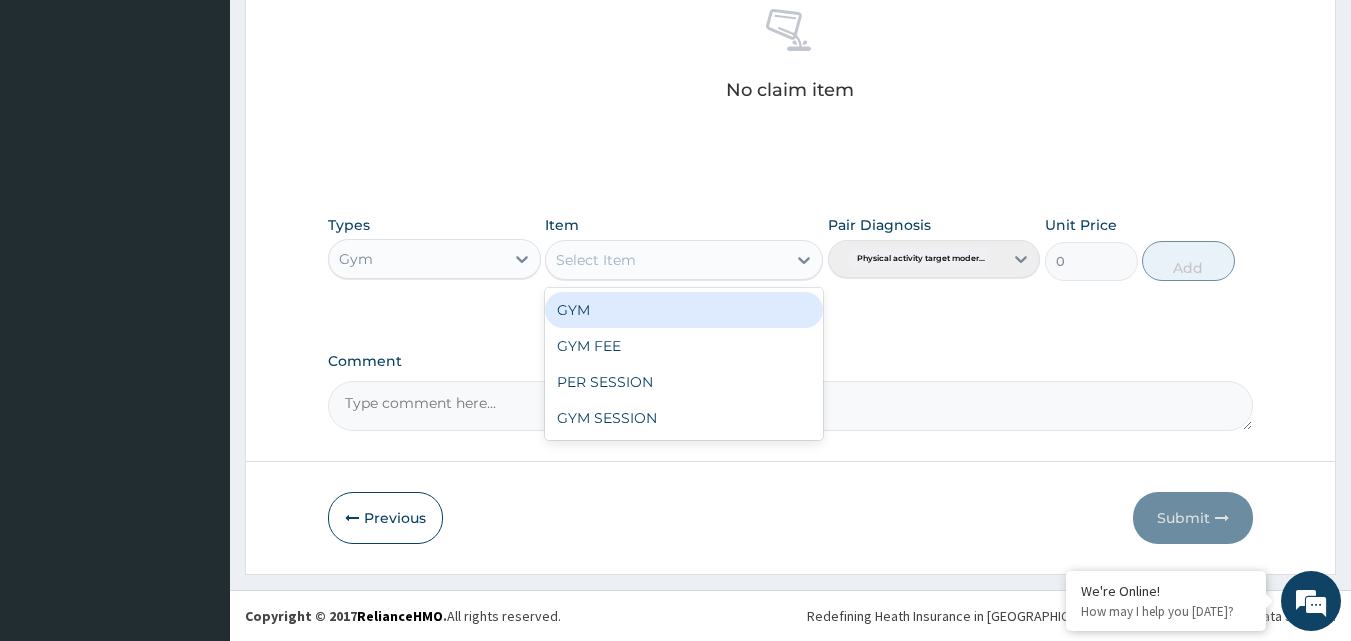 click on "GYM" at bounding box center [684, 310] 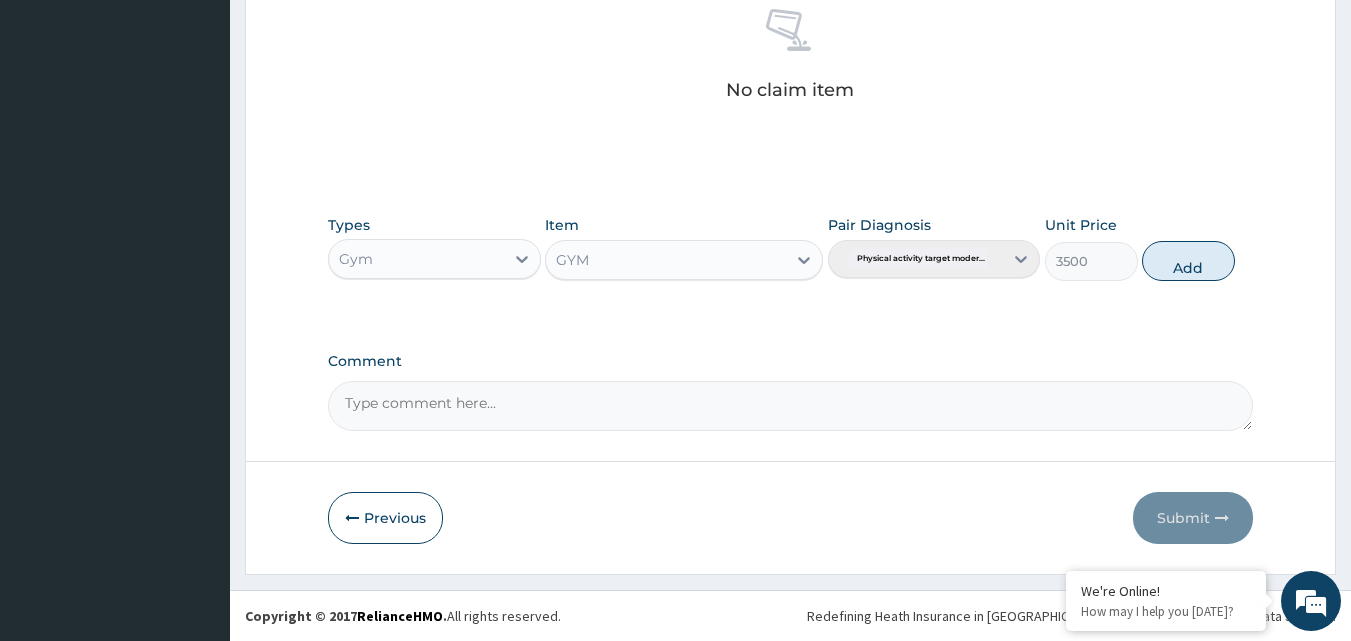 drag, startPoint x: 1184, startPoint y: 267, endPoint x: 1239, endPoint y: 375, distance: 121.19818 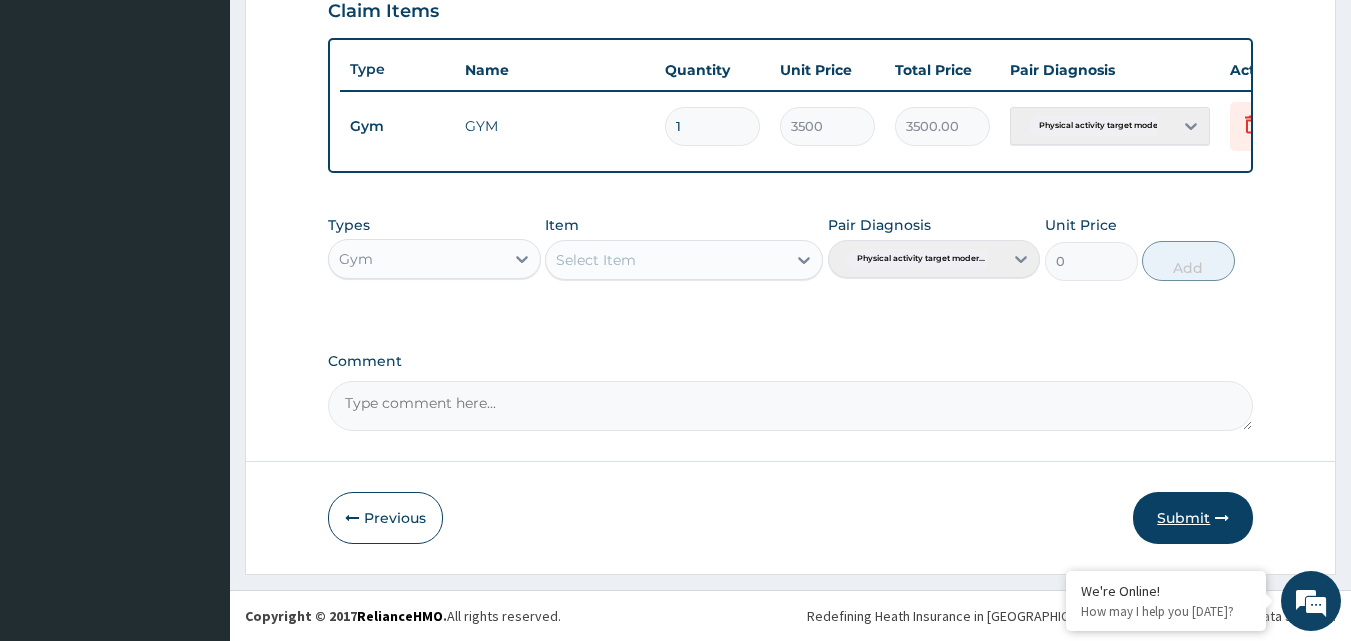 click on "Submit" at bounding box center (1193, 518) 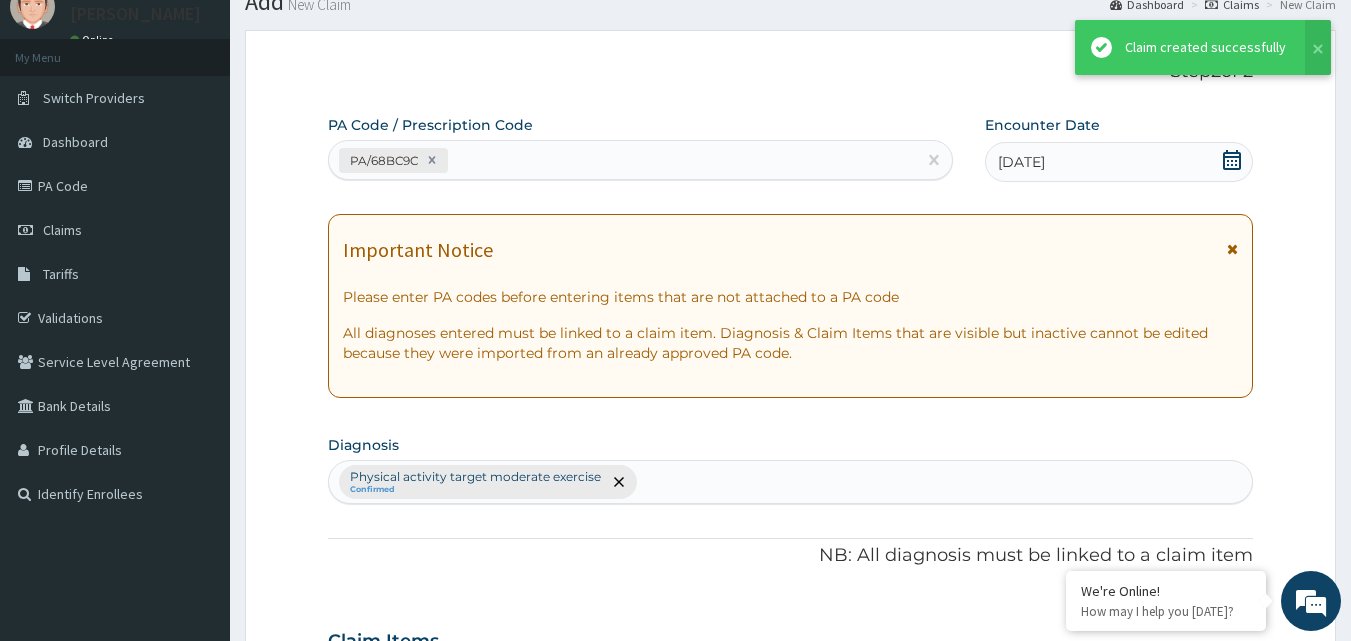 scroll, scrollTop: 721, scrollLeft: 0, axis: vertical 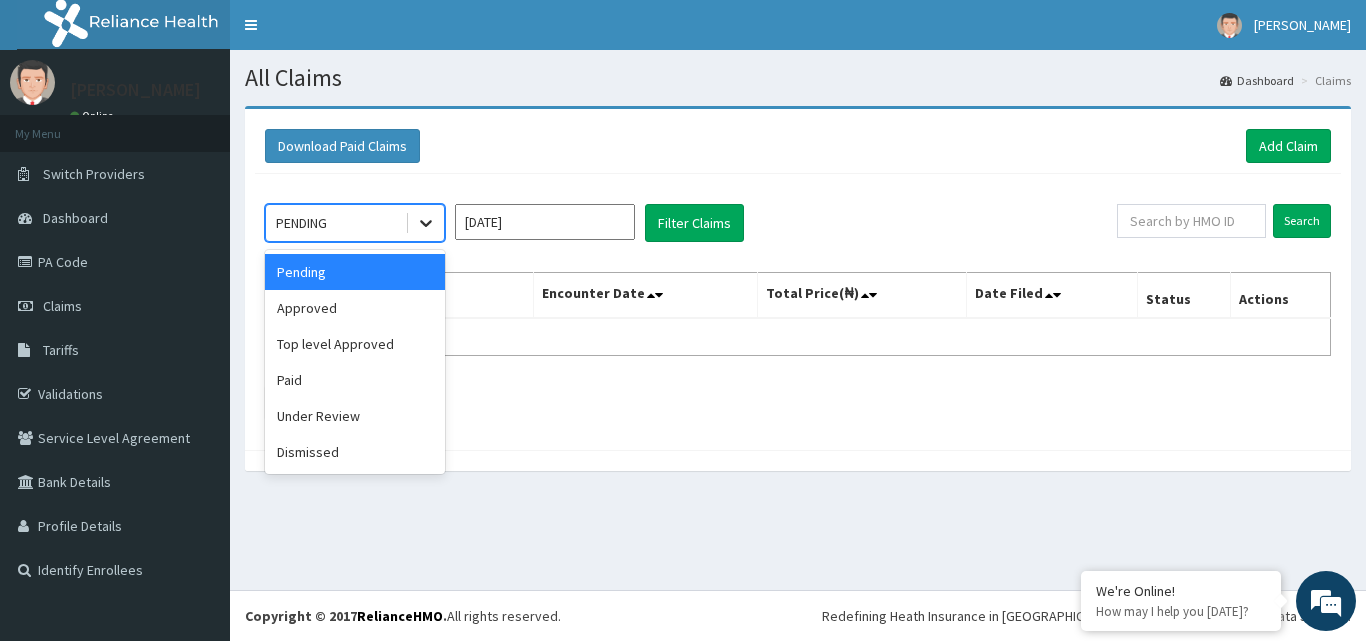 click at bounding box center (426, 223) 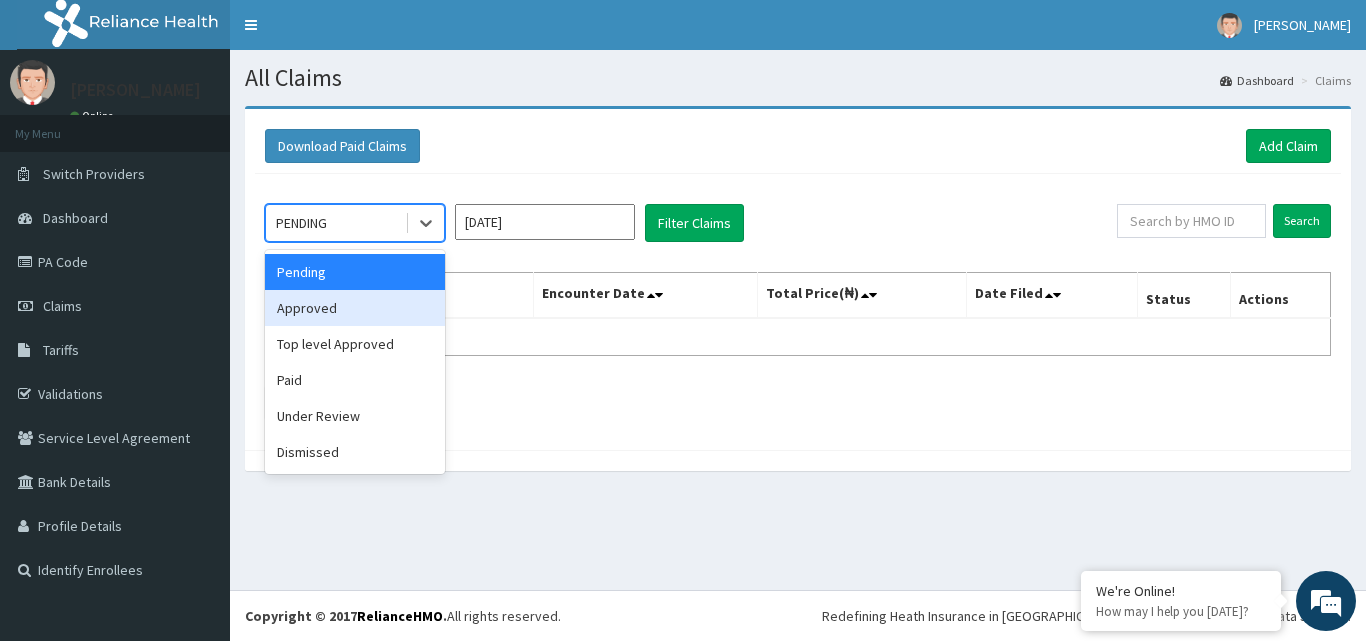 click on "Approved" at bounding box center (355, 308) 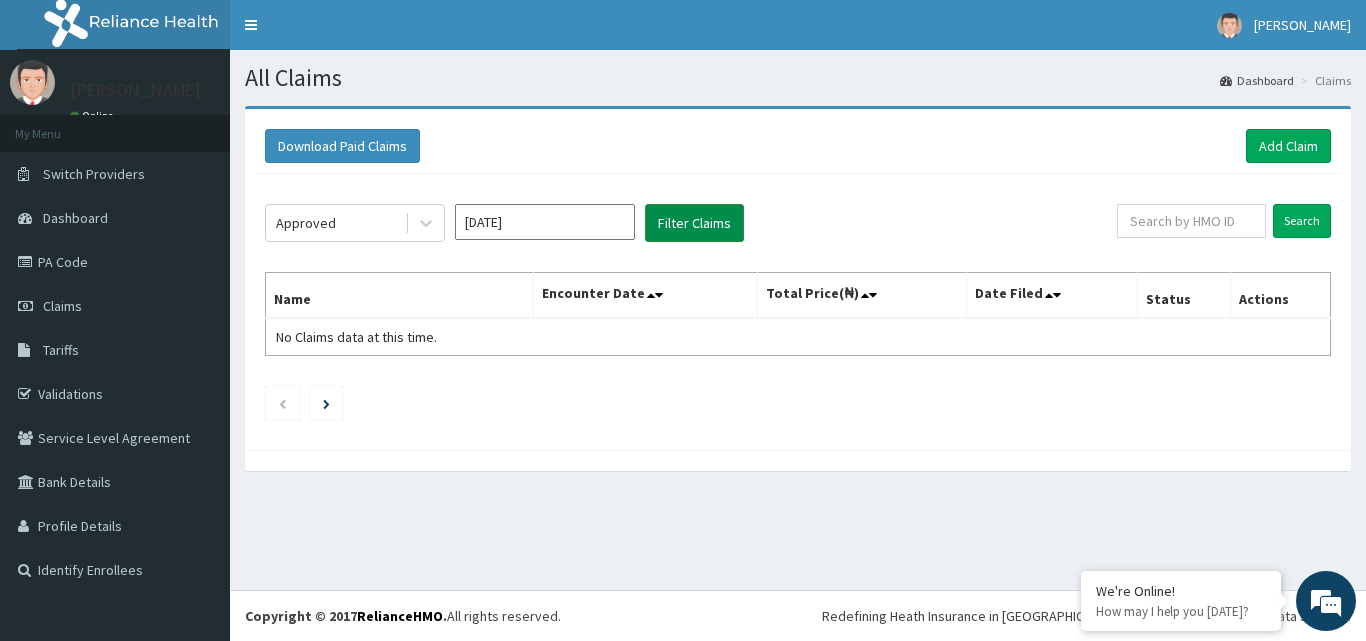 click on "Filter Claims" at bounding box center [694, 223] 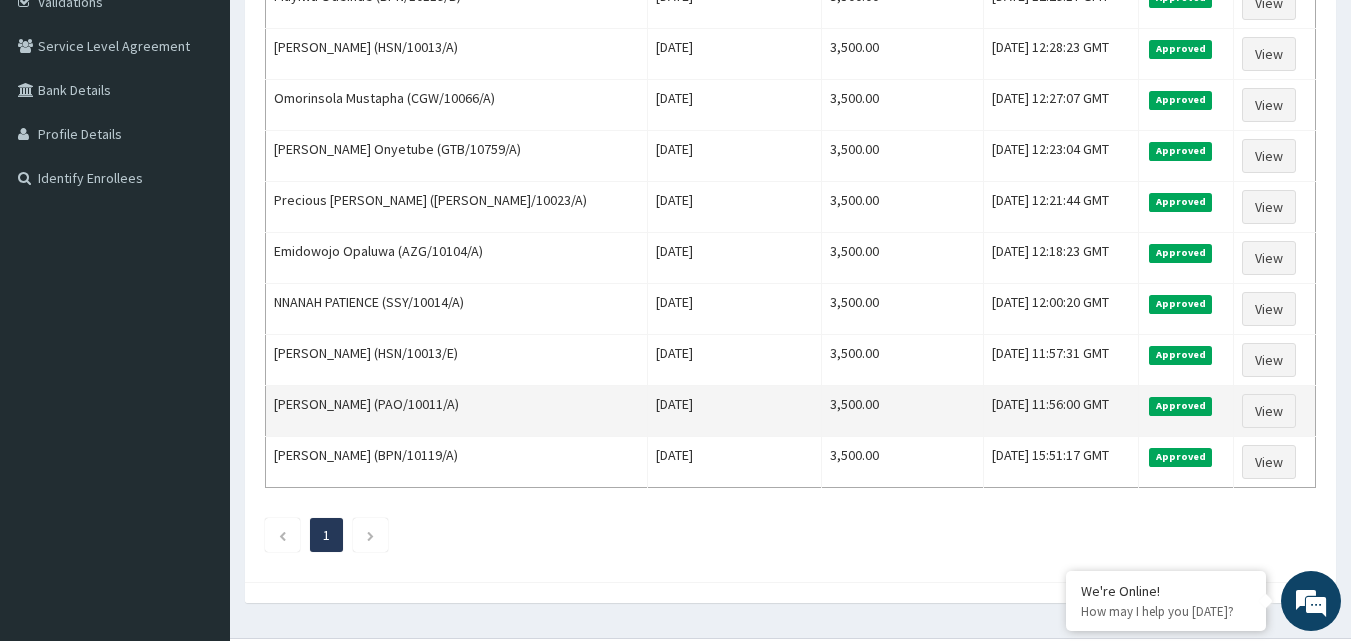 scroll, scrollTop: 400, scrollLeft: 0, axis: vertical 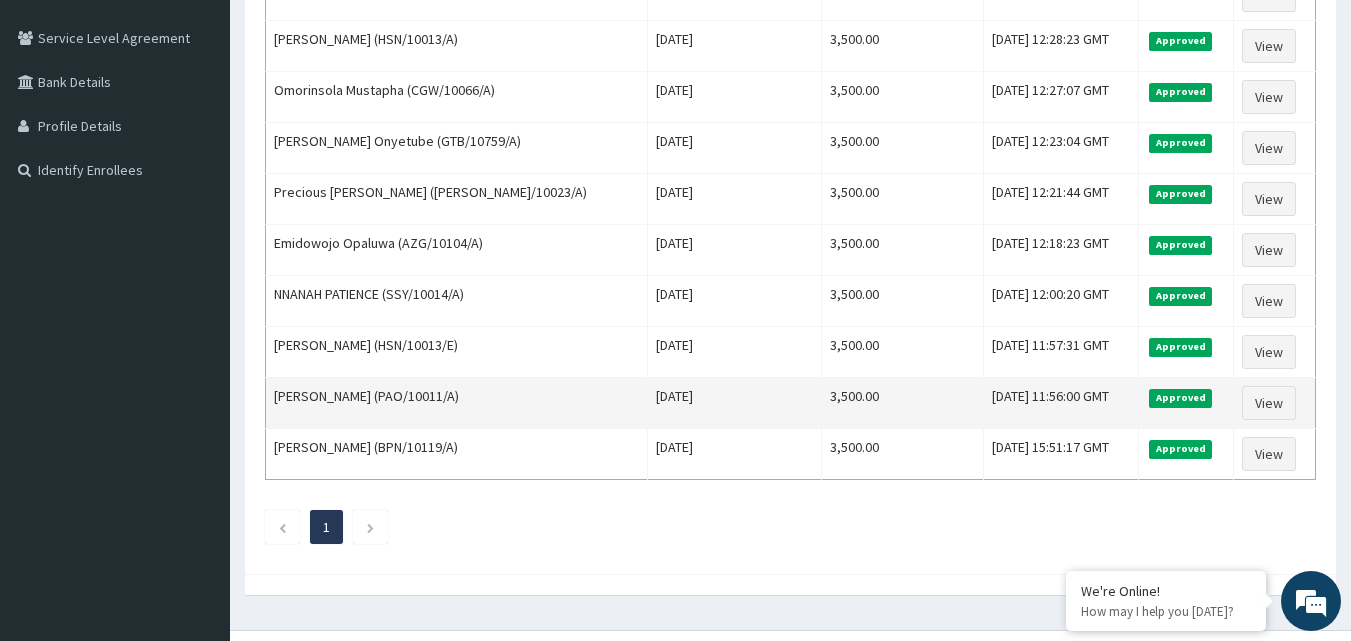 drag, startPoint x: 277, startPoint y: 389, endPoint x: 487, endPoint y: 416, distance: 211.7286 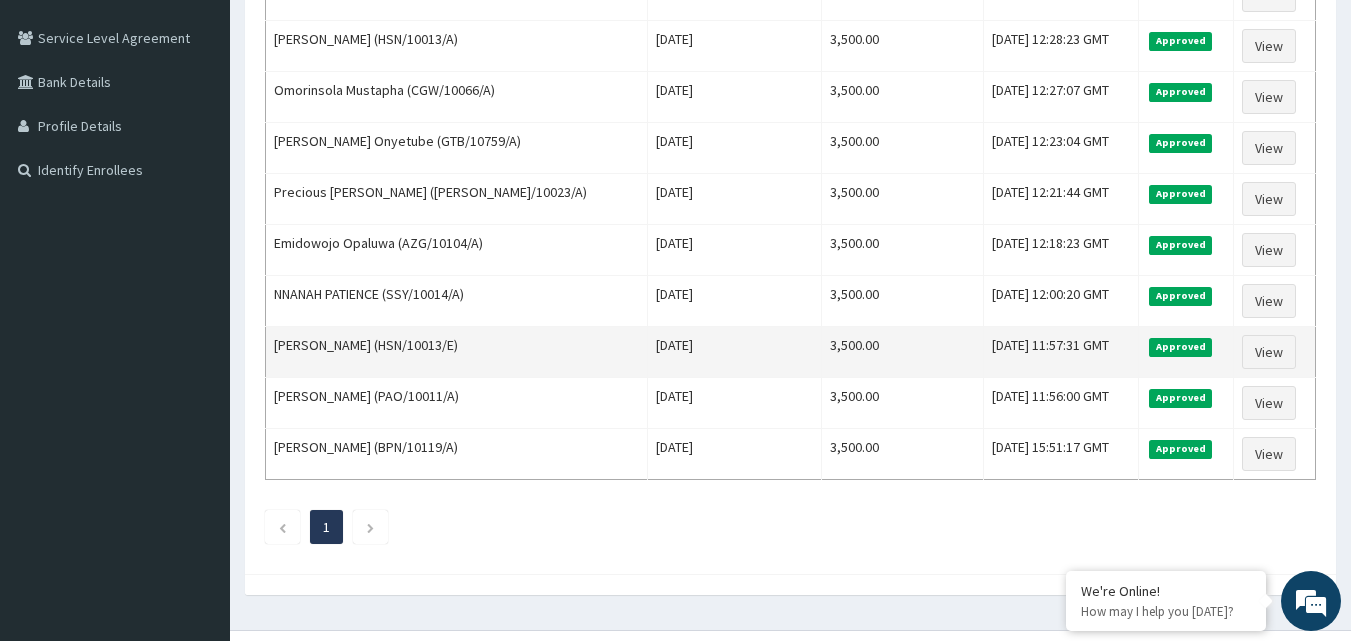click on "[PERSON_NAME] (HSN/10013/E)" at bounding box center [457, 352] 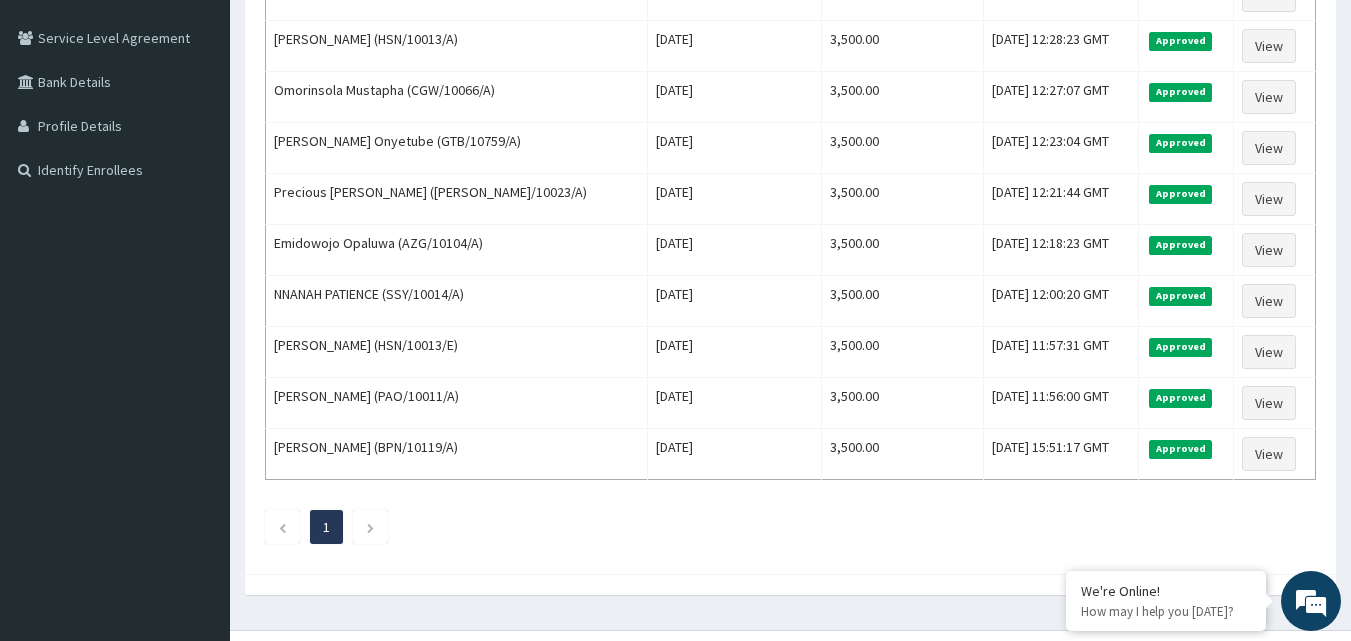 copy on "[PERSON_NAME] (HSN/10013/E" 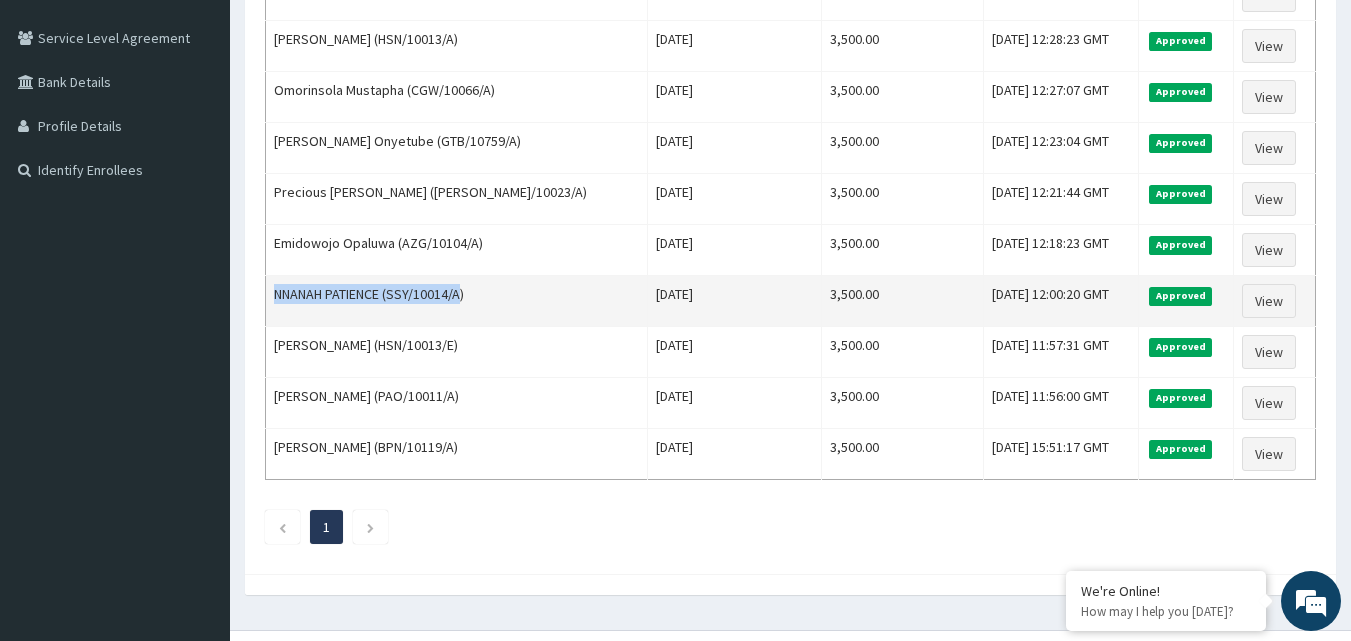drag, startPoint x: 462, startPoint y: 291, endPoint x: 269, endPoint y: 302, distance: 193.31322 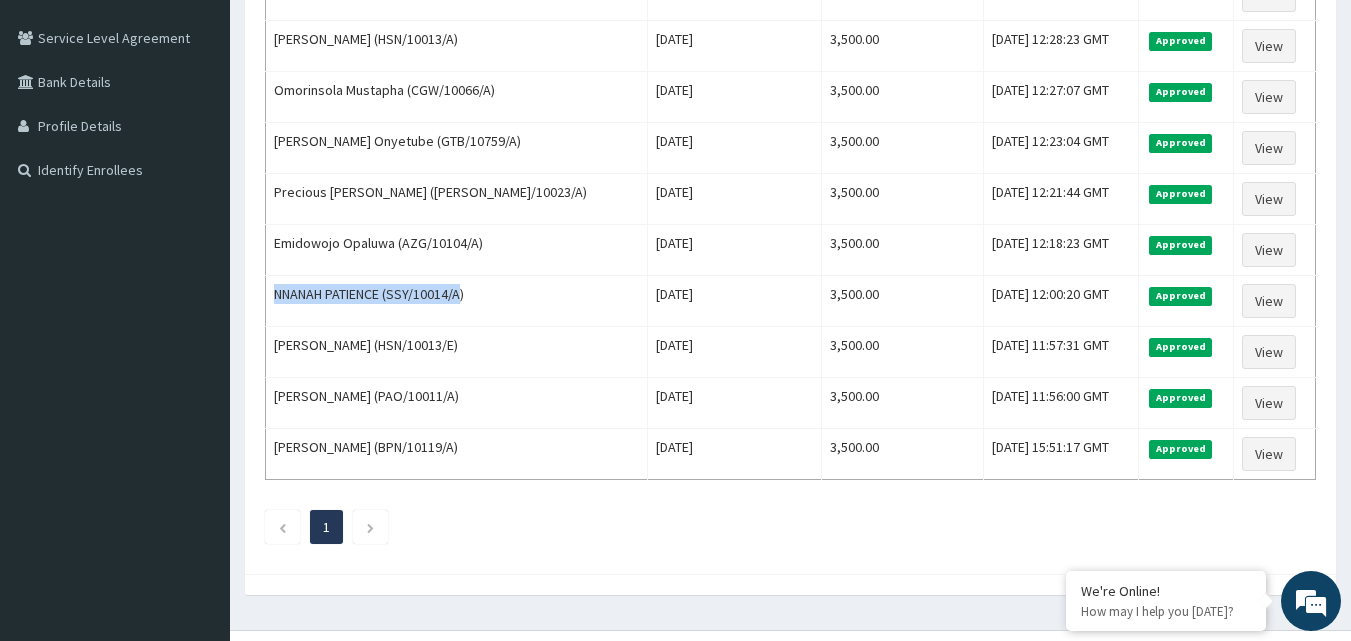 copy on "NNANAH PATIENCE (SSY/10014/A" 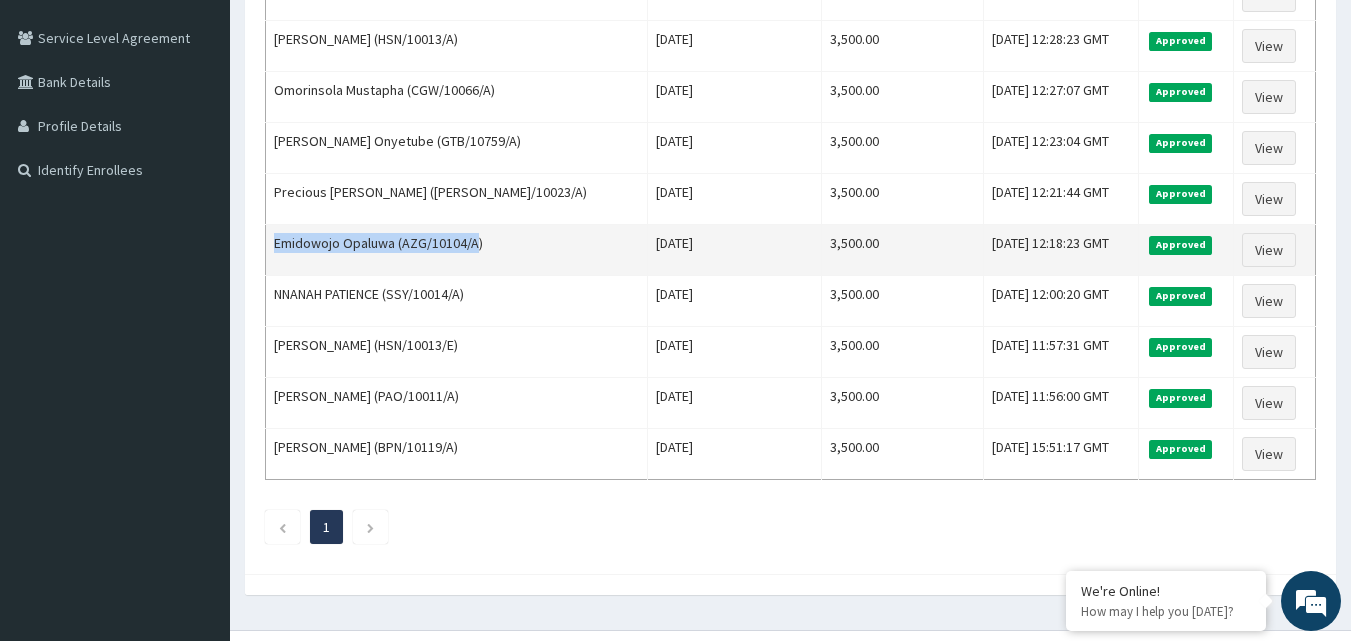 drag, startPoint x: 476, startPoint y: 241, endPoint x: 267, endPoint y: 252, distance: 209.28928 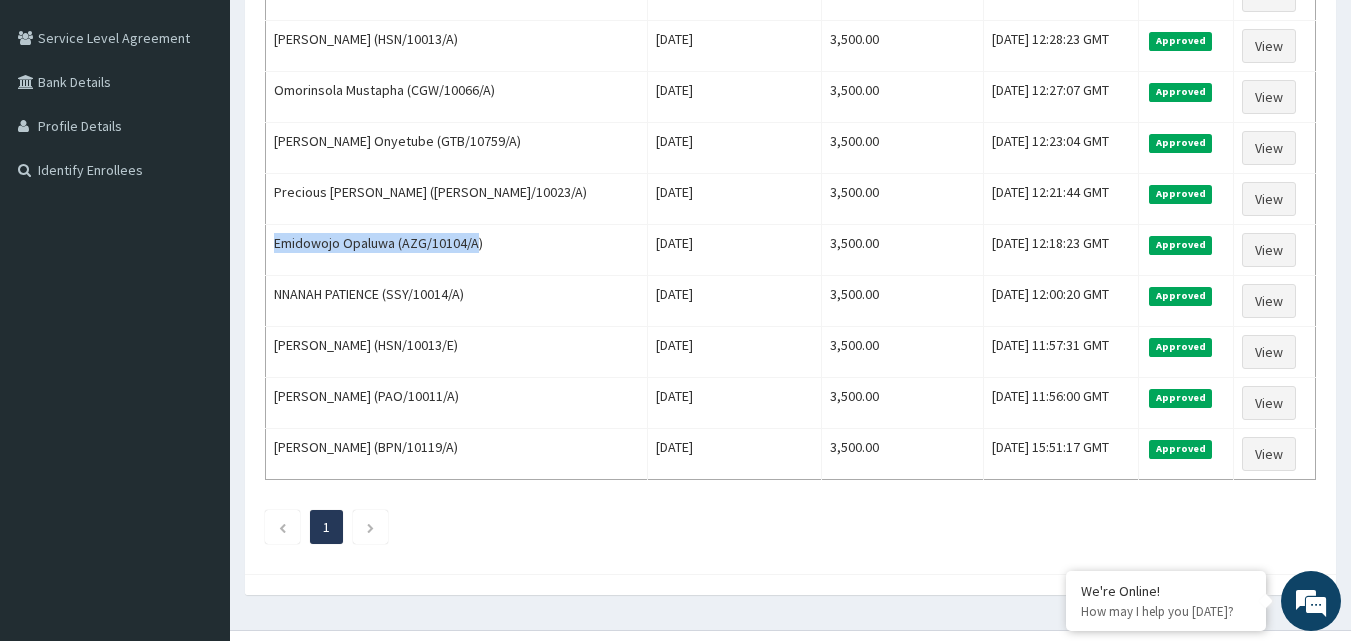 copy on "Emidowojo Opaluwa (AZG/10104/A" 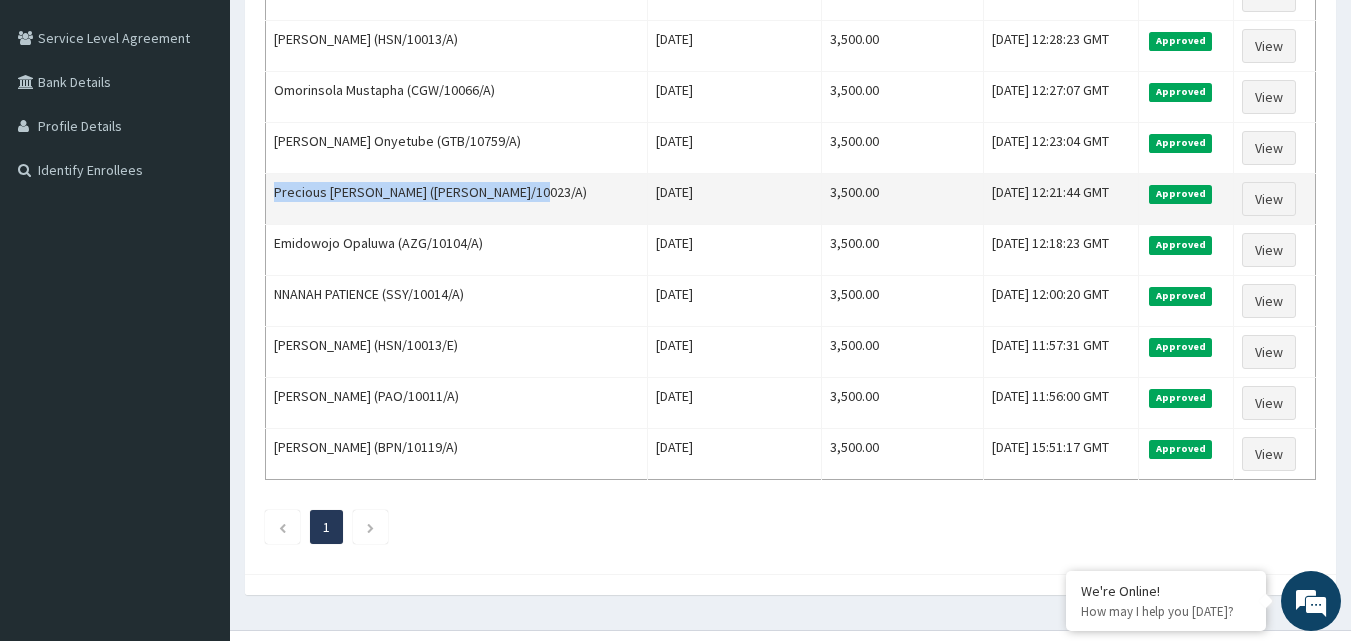 drag, startPoint x: 527, startPoint y: 189, endPoint x: 274, endPoint y: 190, distance: 253.00198 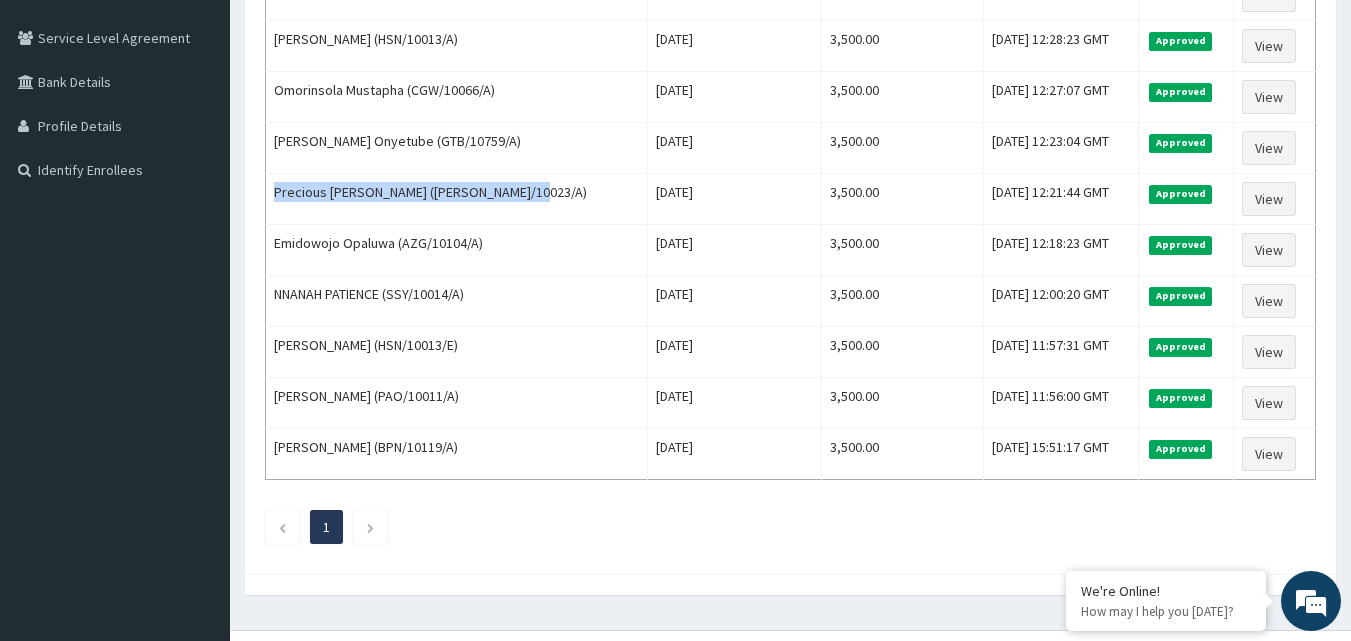 copy on "Precious [PERSON_NAME] ([PERSON_NAME]/10023/A" 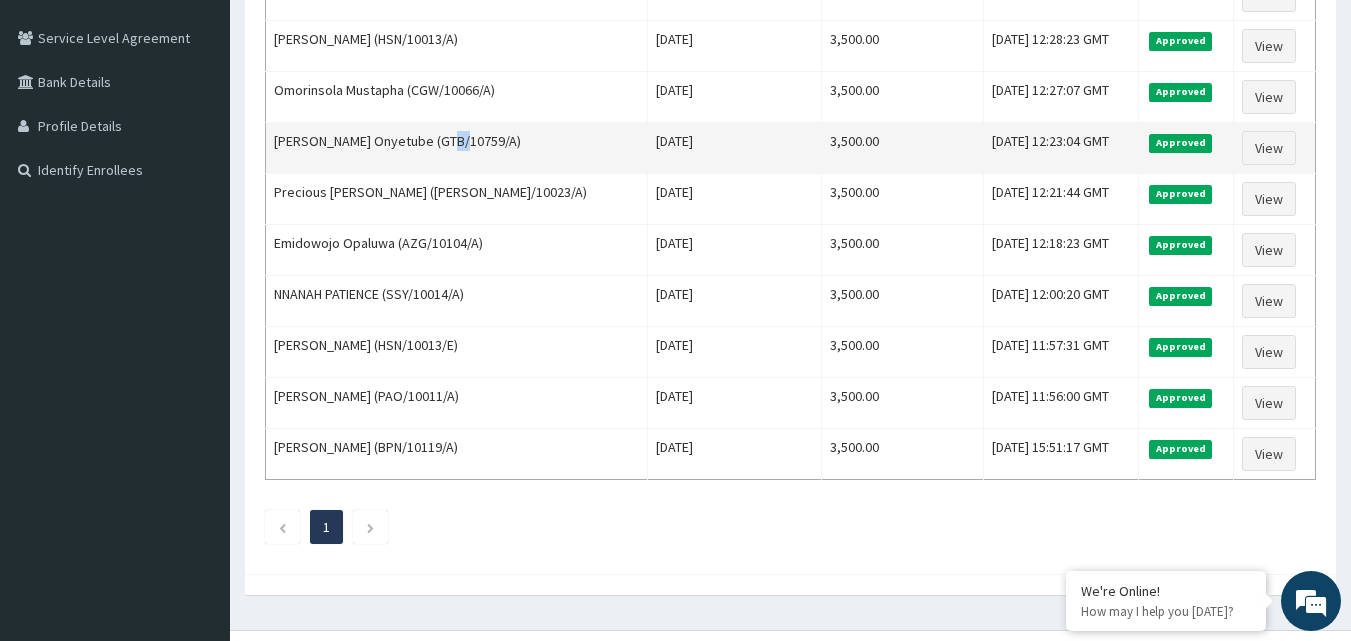 drag, startPoint x: 452, startPoint y: 143, endPoint x: 438, endPoint y: 141, distance: 14.142136 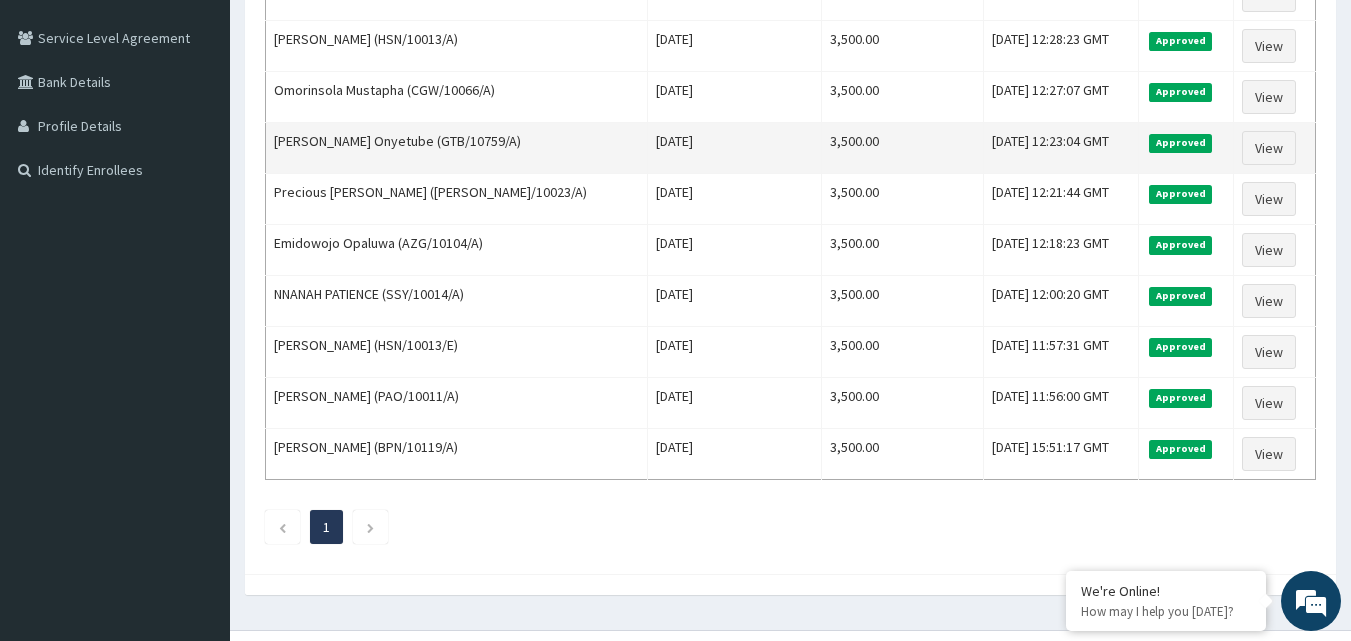 click on "[PERSON_NAME] Onyetube (GTB/10759/A)" at bounding box center (457, 148) 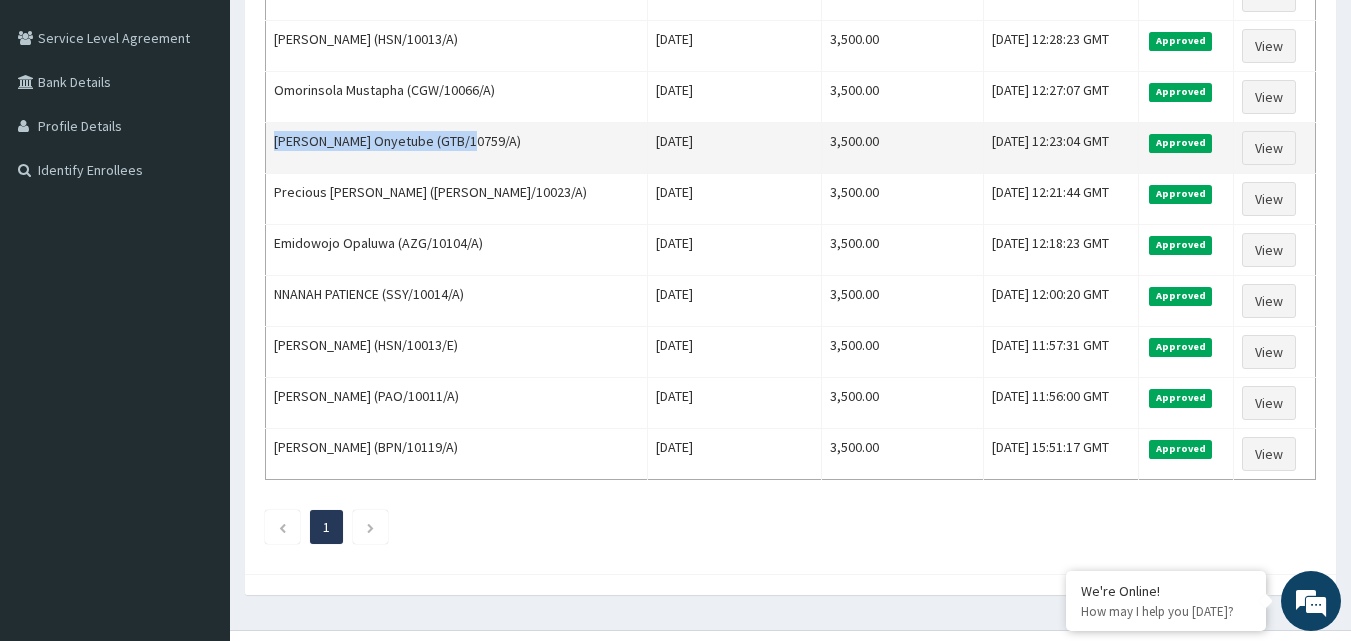 drag, startPoint x: 455, startPoint y: 145, endPoint x: 268, endPoint y: 145, distance: 187 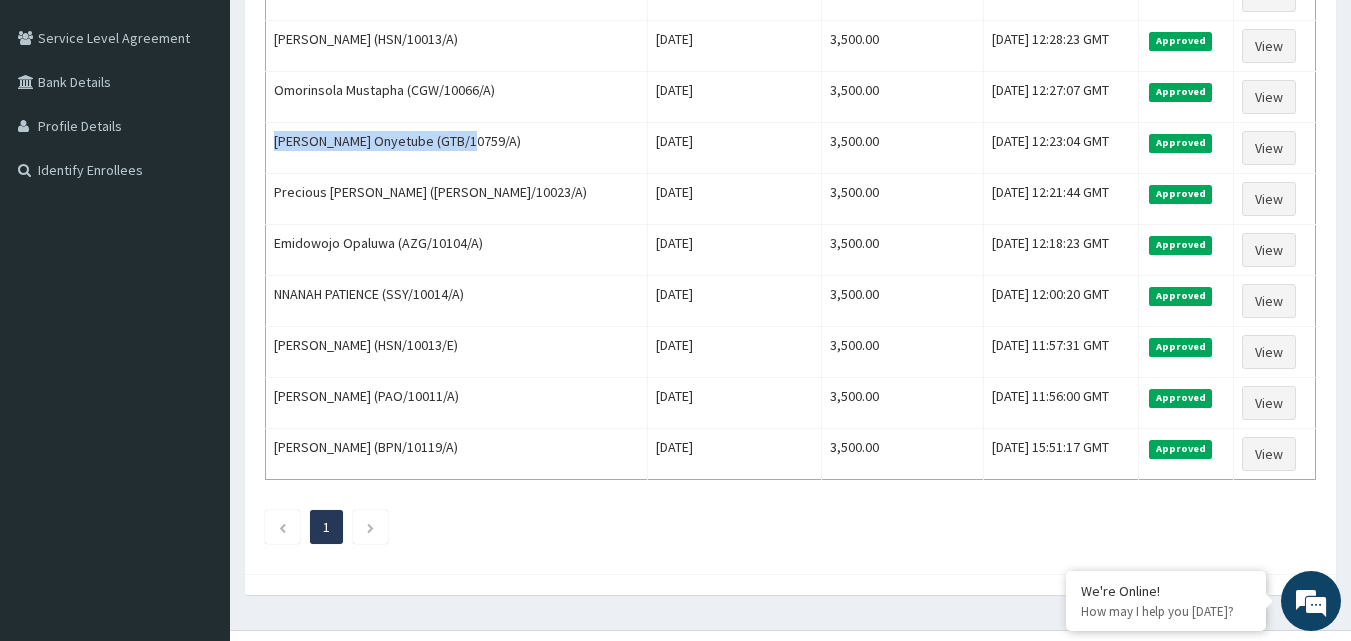 copy on "[PERSON_NAME] Onyetube (GTB/10759/A" 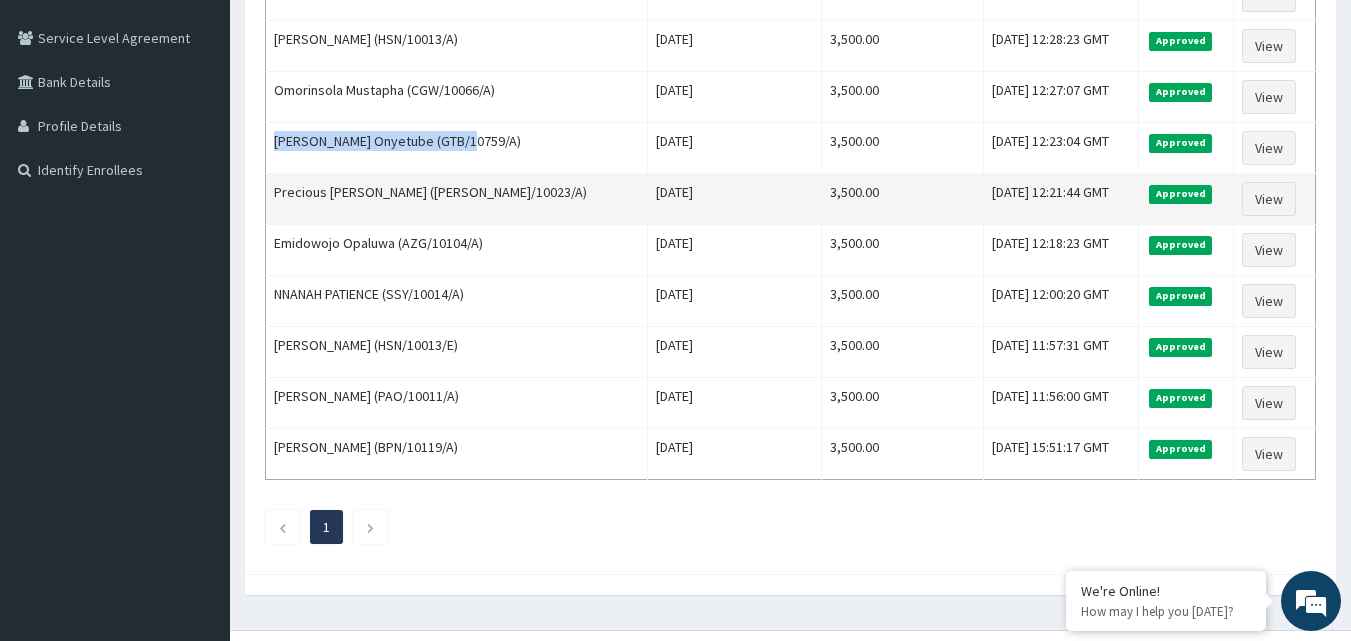 copy on "[PERSON_NAME] Onyetube (GTB/10759/A" 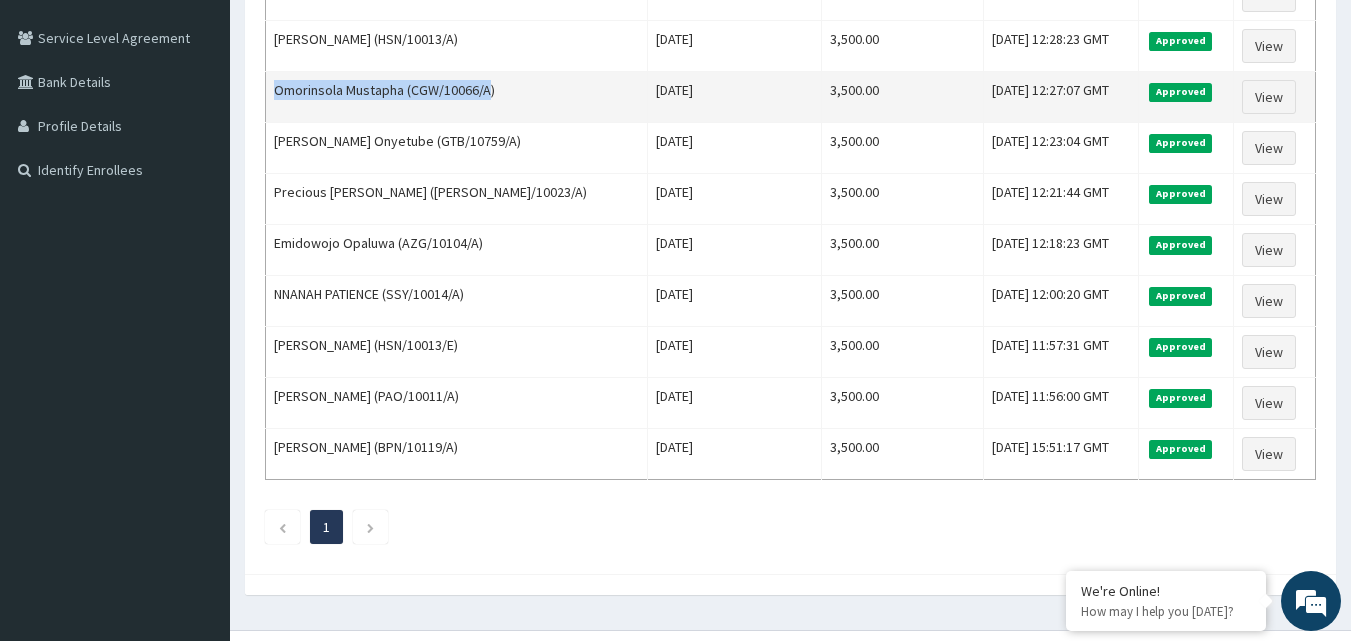drag, startPoint x: 486, startPoint y: 90, endPoint x: 270, endPoint y: 103, distance: 216.39085 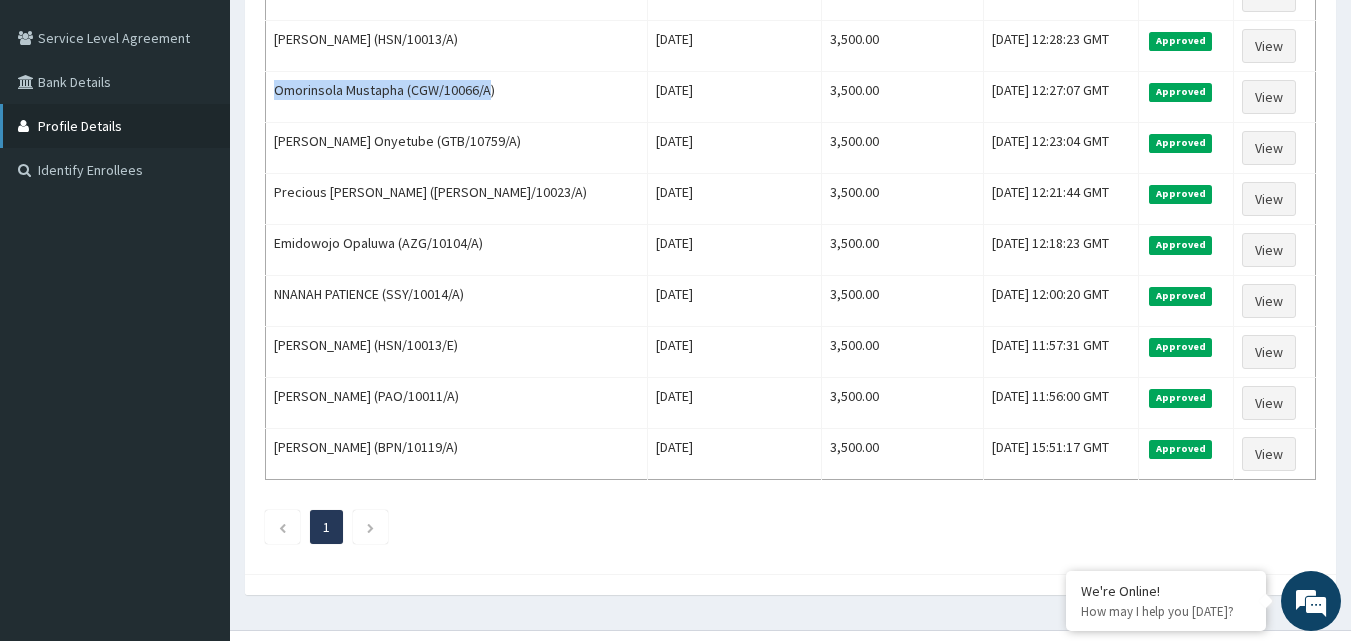 copy on "Omorinsola  Mustapha (CGW/10066/A" 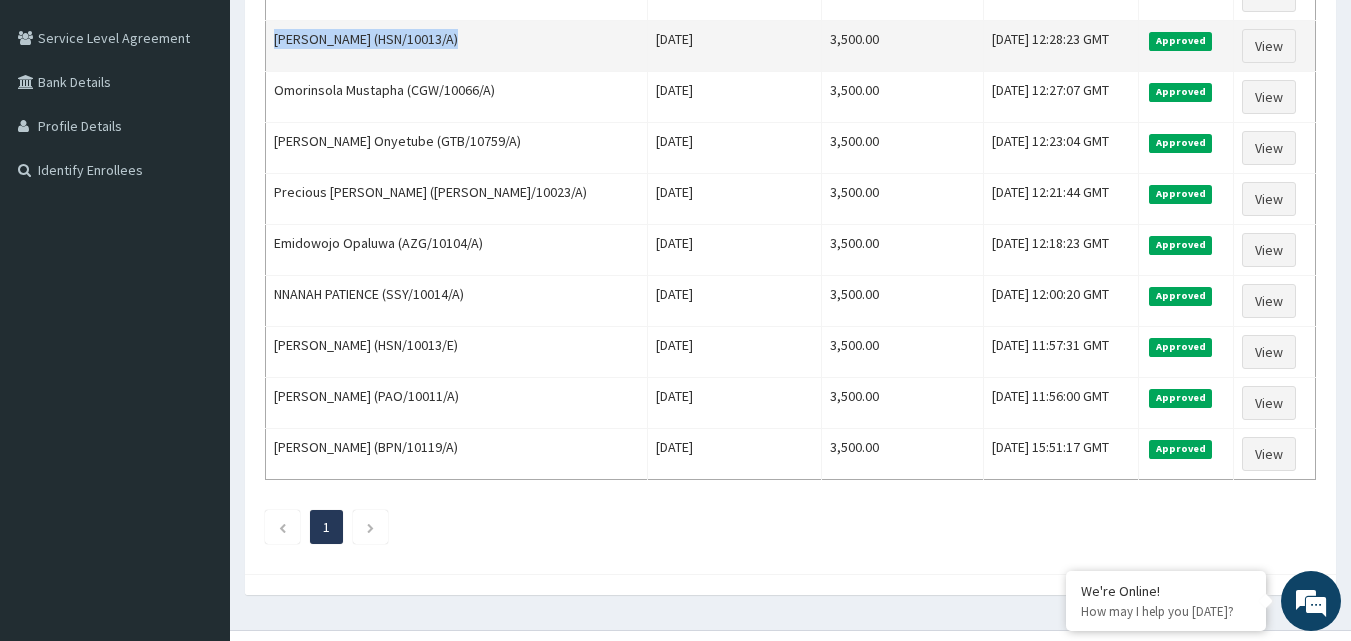 drag, startPoint x: 275, startPoint y: 33, endPoint x: 449, endPoint y: 48, distance: 174.64536 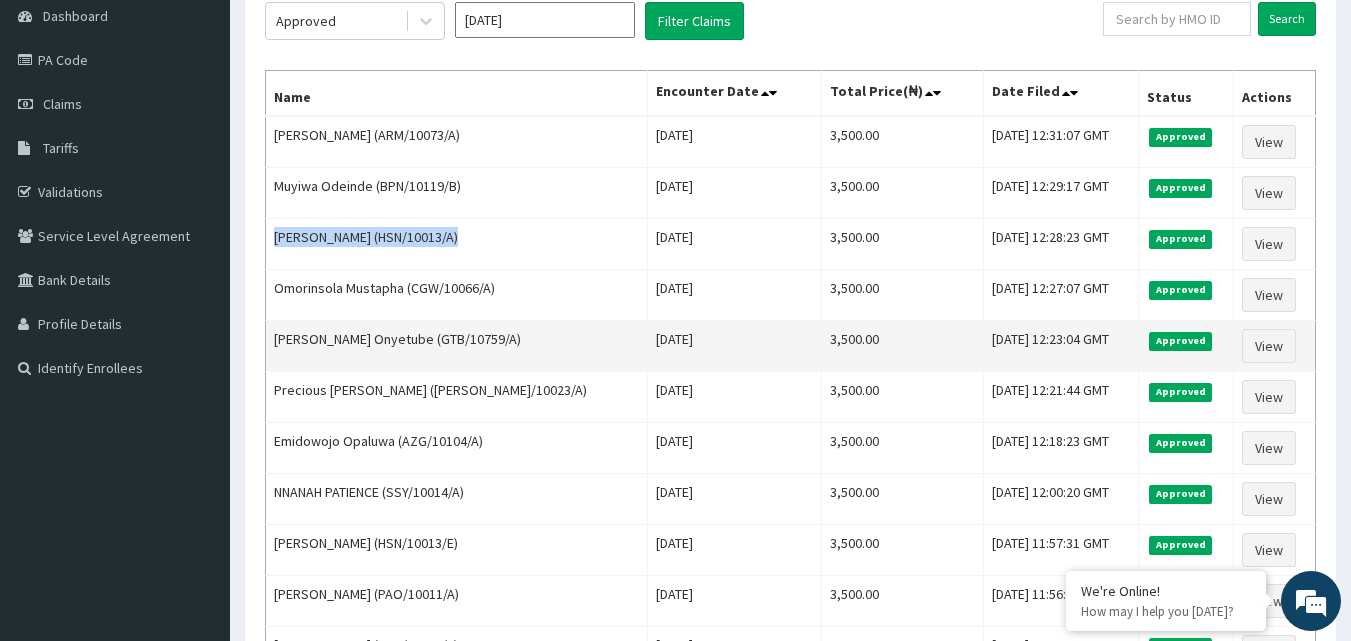 scroll, scrollTop: 200, scrollLeft: 0, axis: vertical 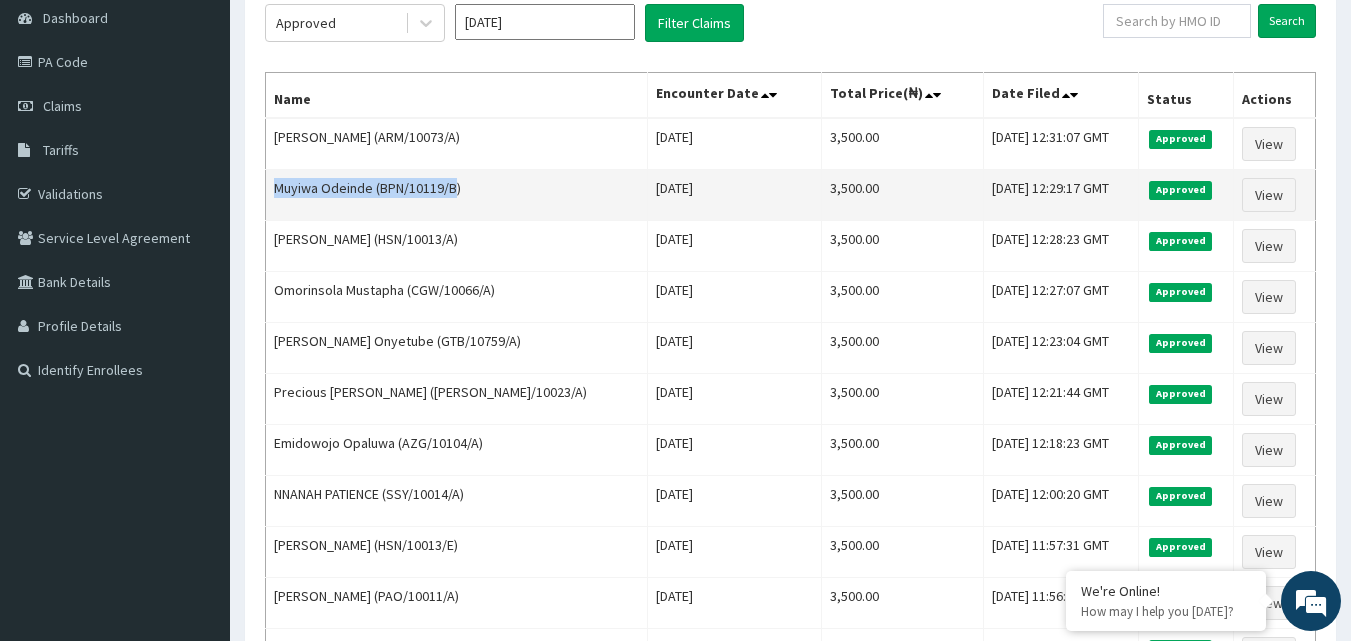 drag, startPoint x: 275, startPoint y: 188, endPoint x: 455, endPoint y: 188, distance: 180 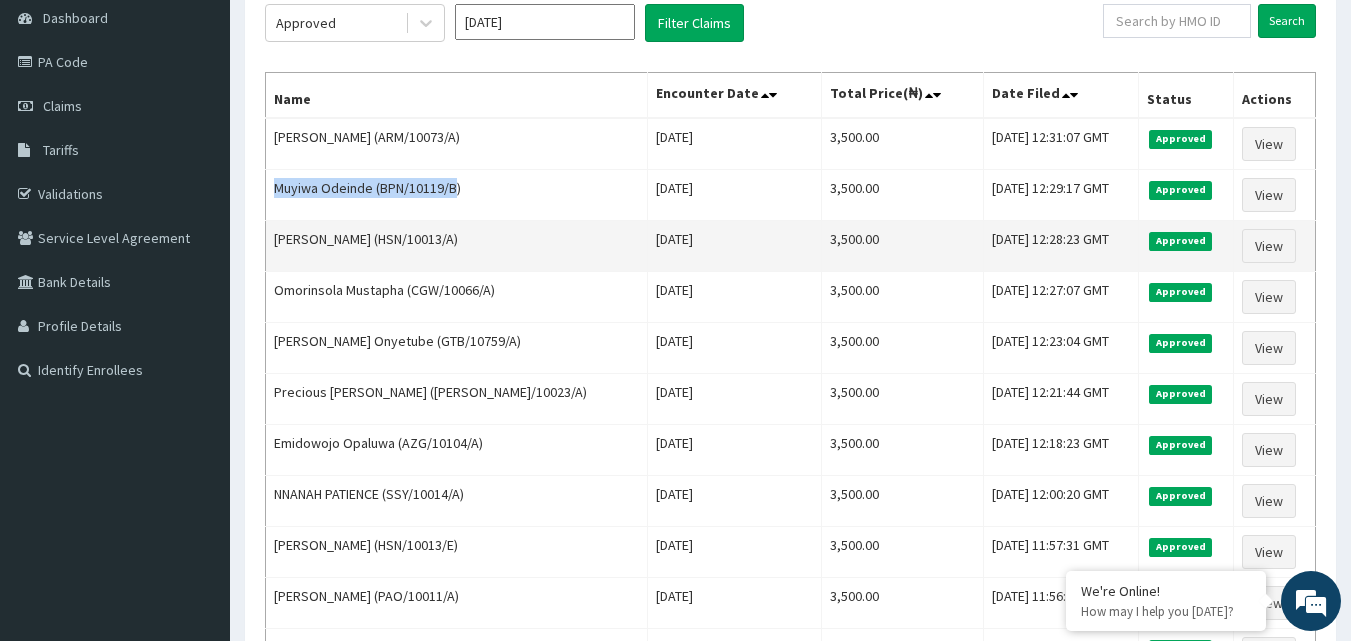 copy on "[PERSON_NAME] (BPN/10119/B" 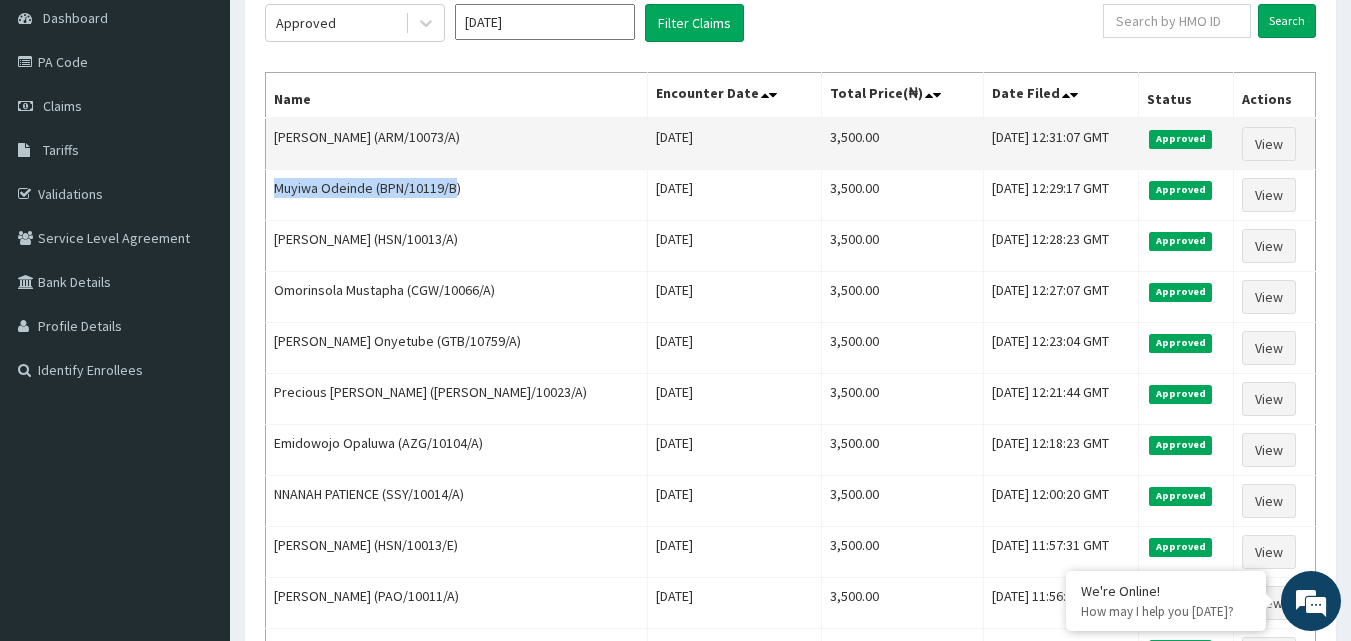 drag, startPoint x: 461, startPoint y: 133, endPoint x: 275, endPoint y: 159, distance: 187.80841 